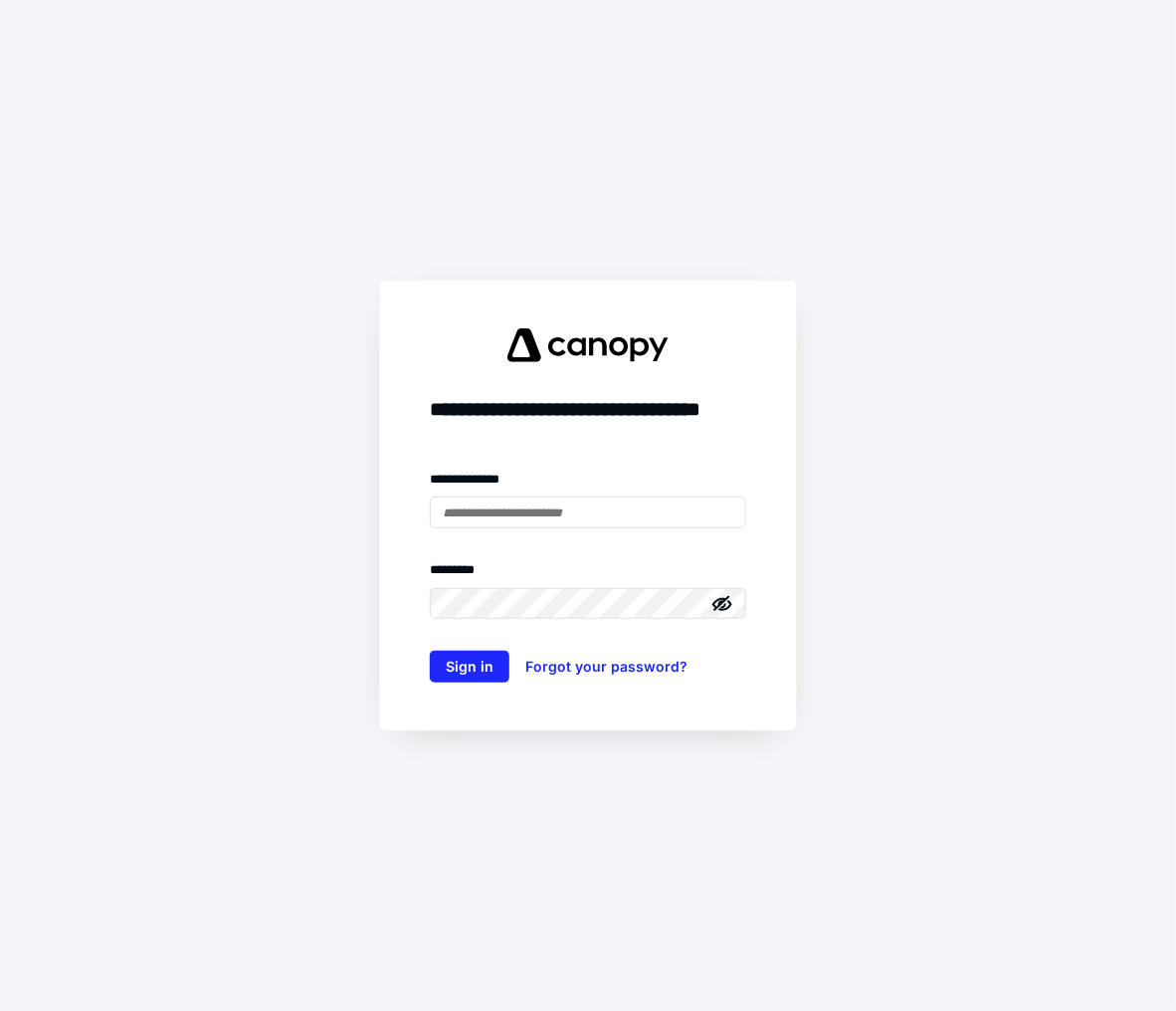 scroll, scrollTop: 0, scrollLeft: 0, axis: both 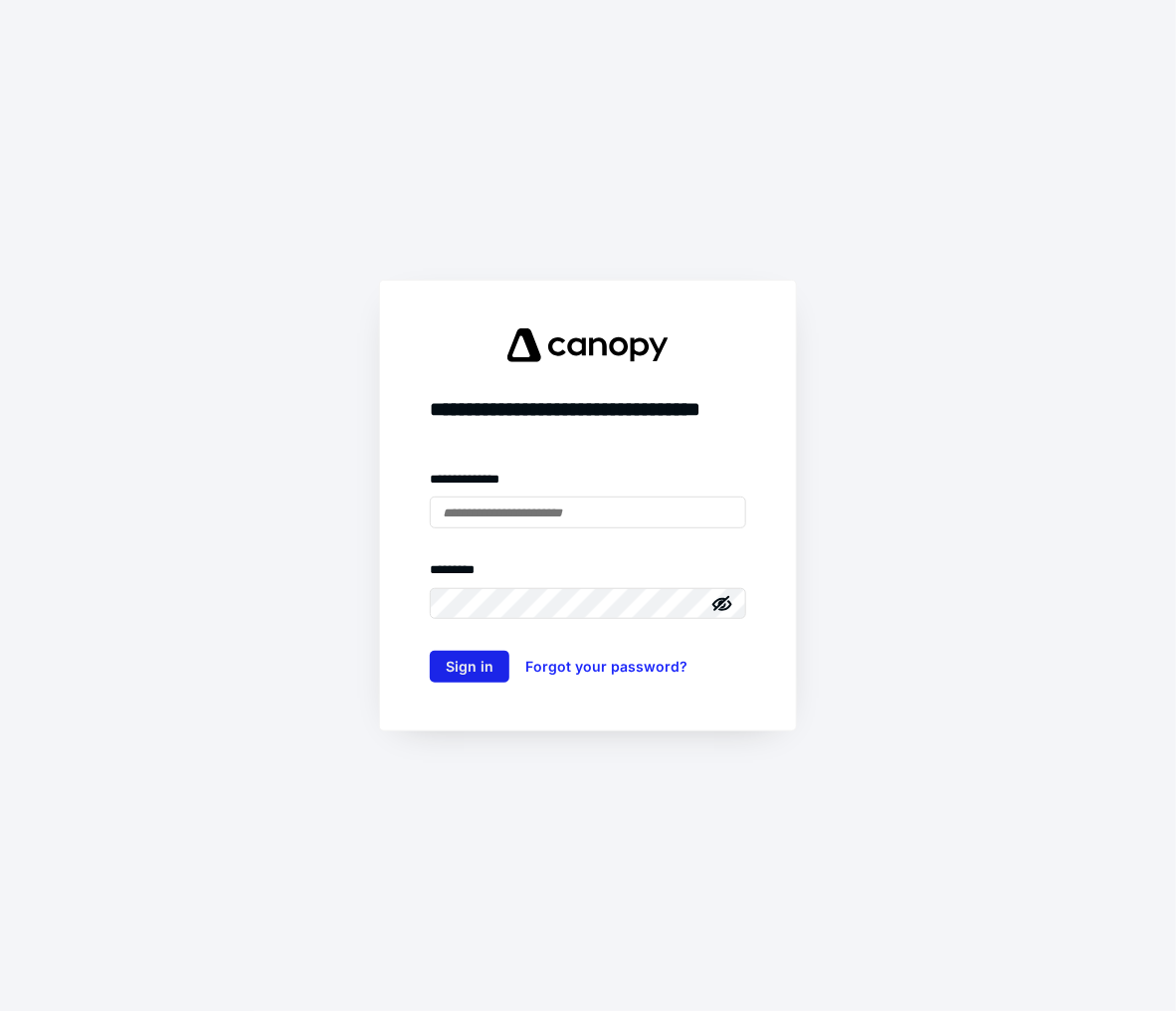 type on "**********" 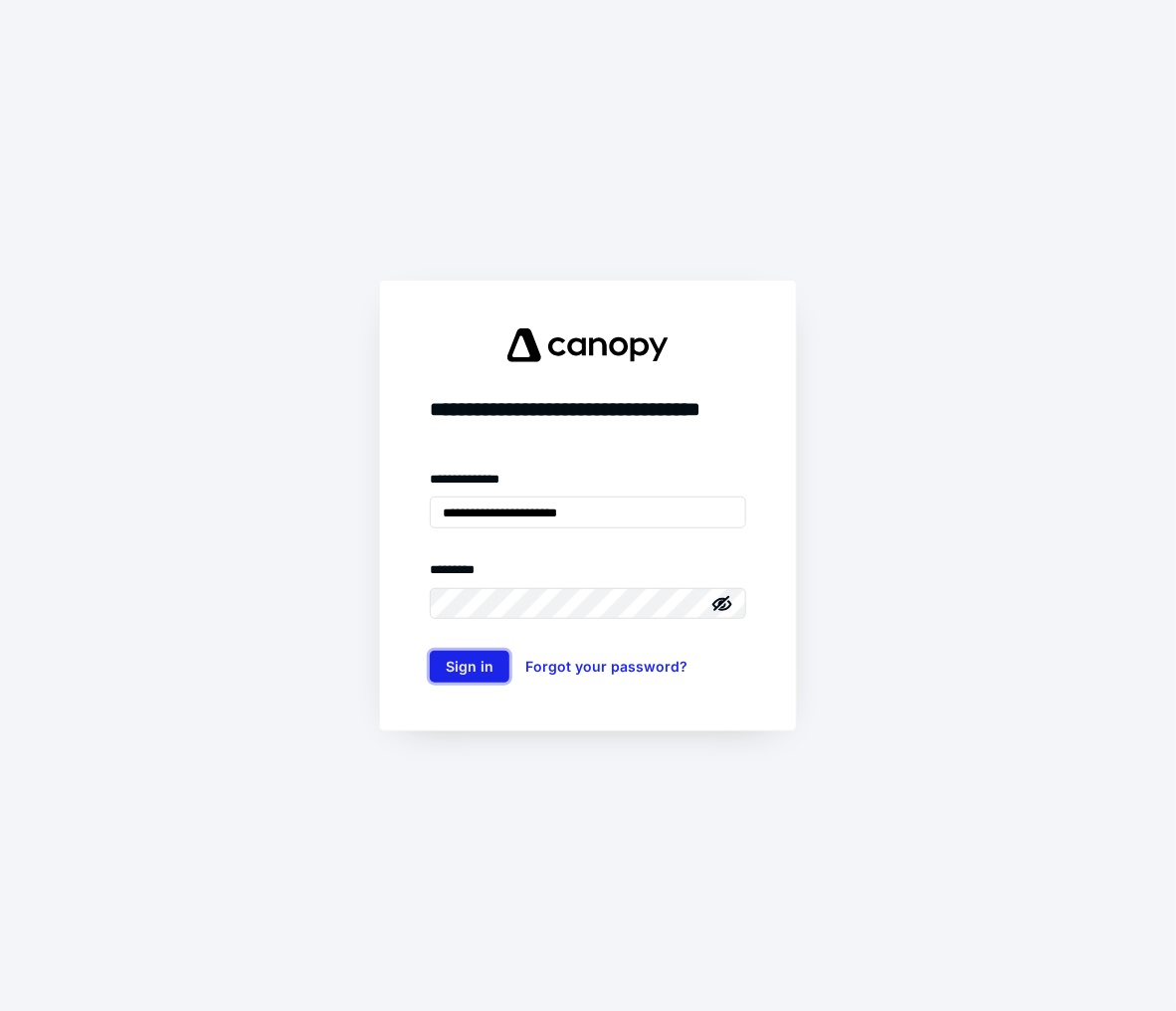 click on "Sign in" at bounding box center (470, 667) 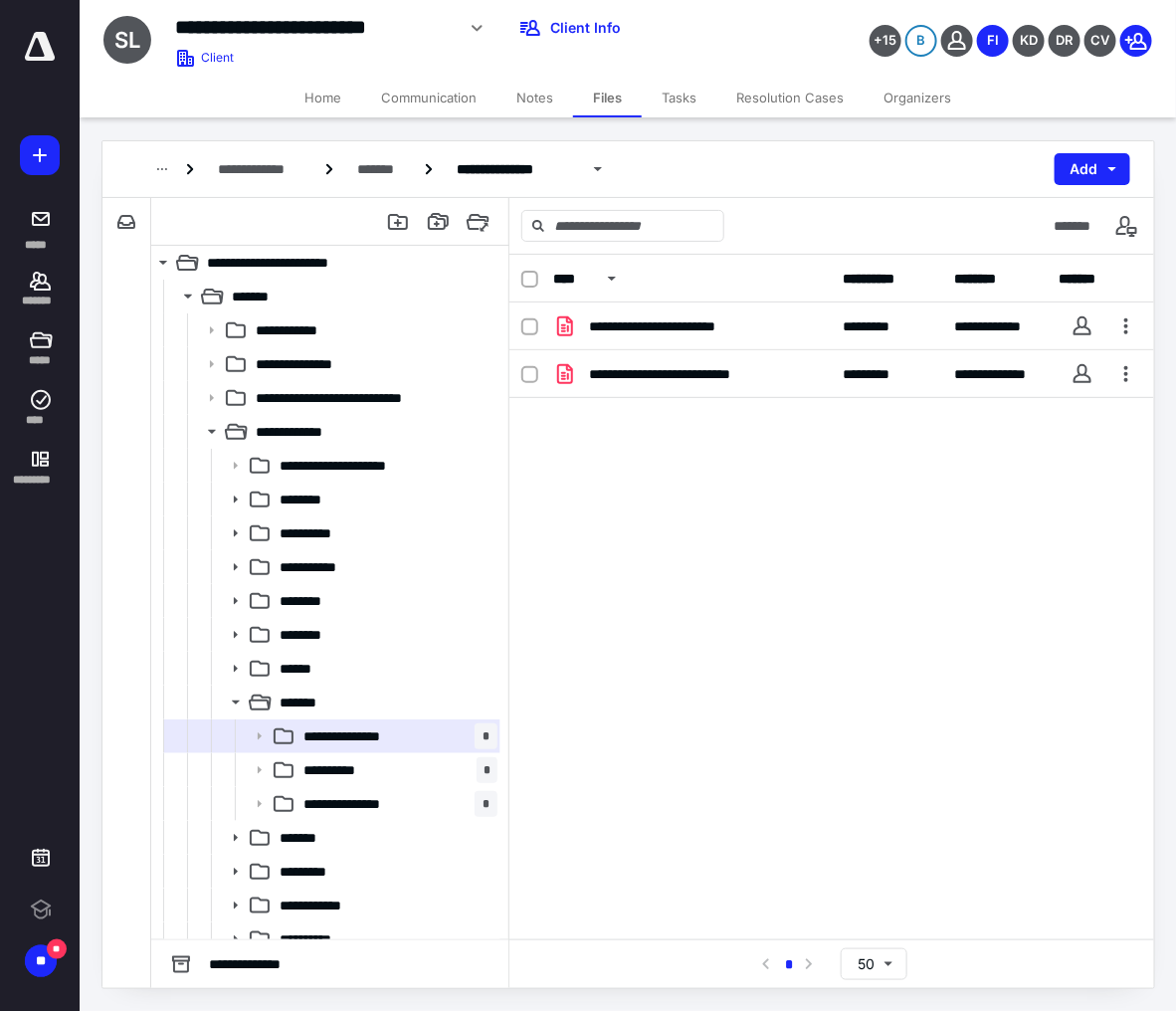 scroll, scrollTop: 0, scrollLeft: 0, axis: both 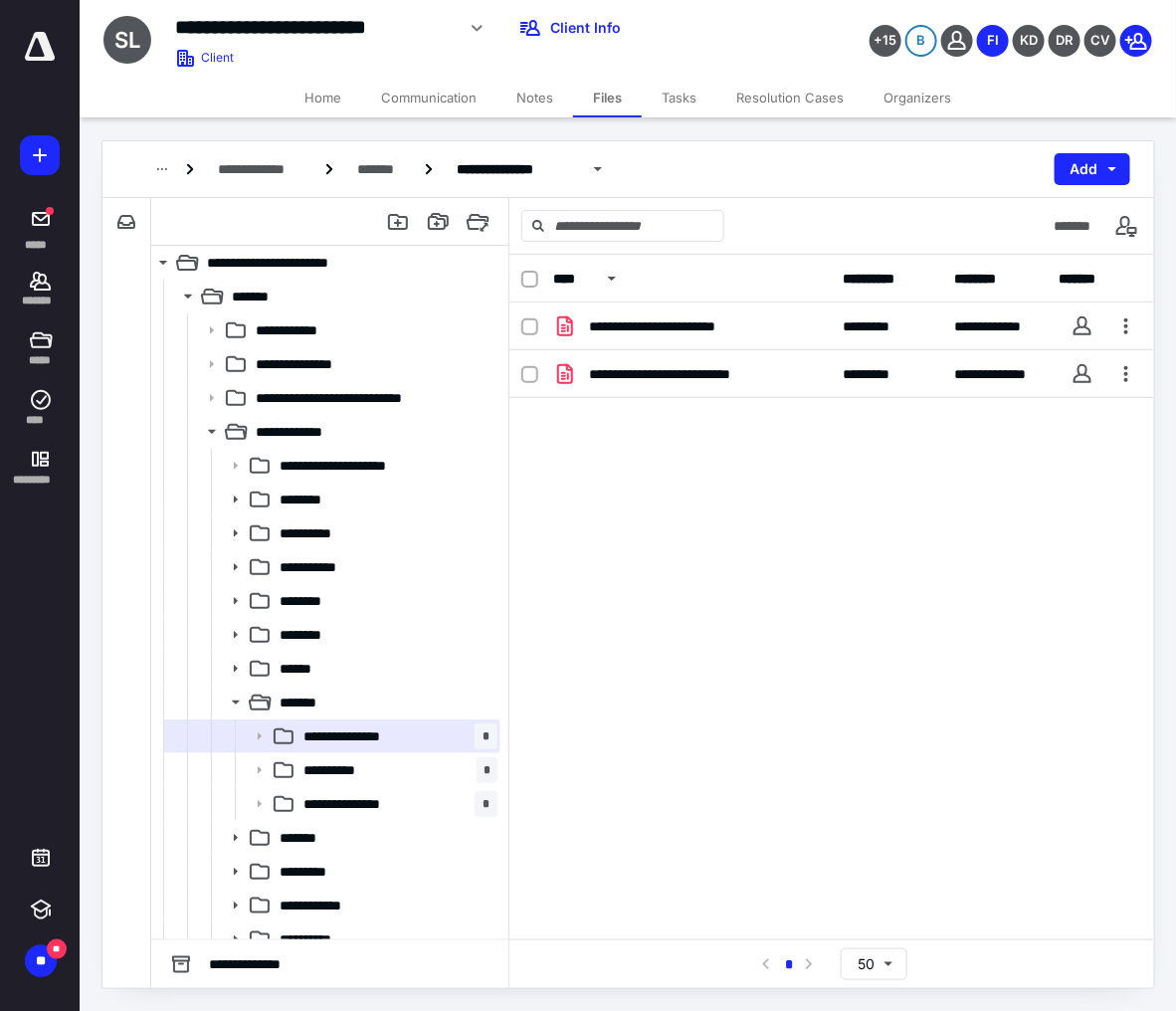 click on "**********" at bounding box center [832, 452] 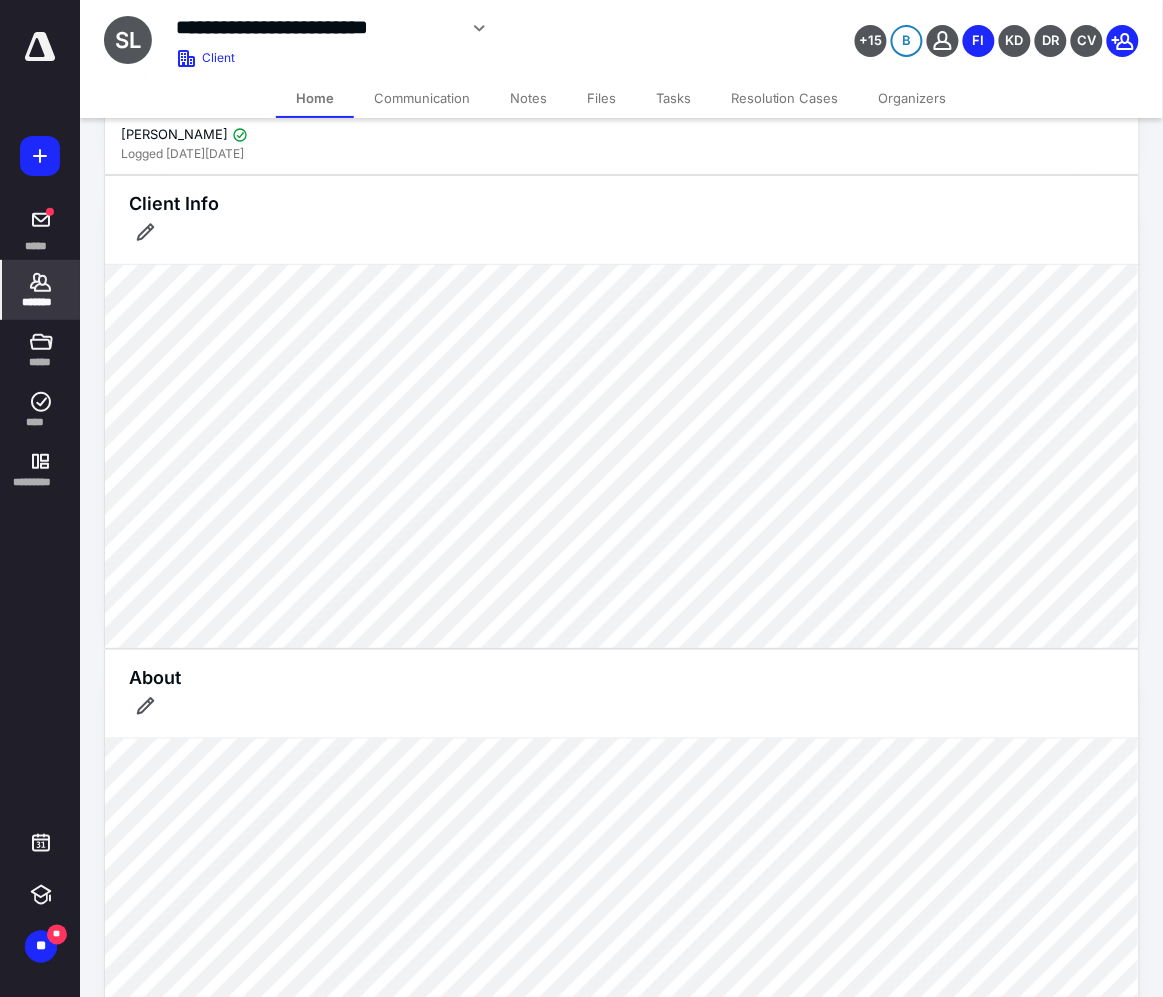click on "Client" at bounding box center [218, 58] 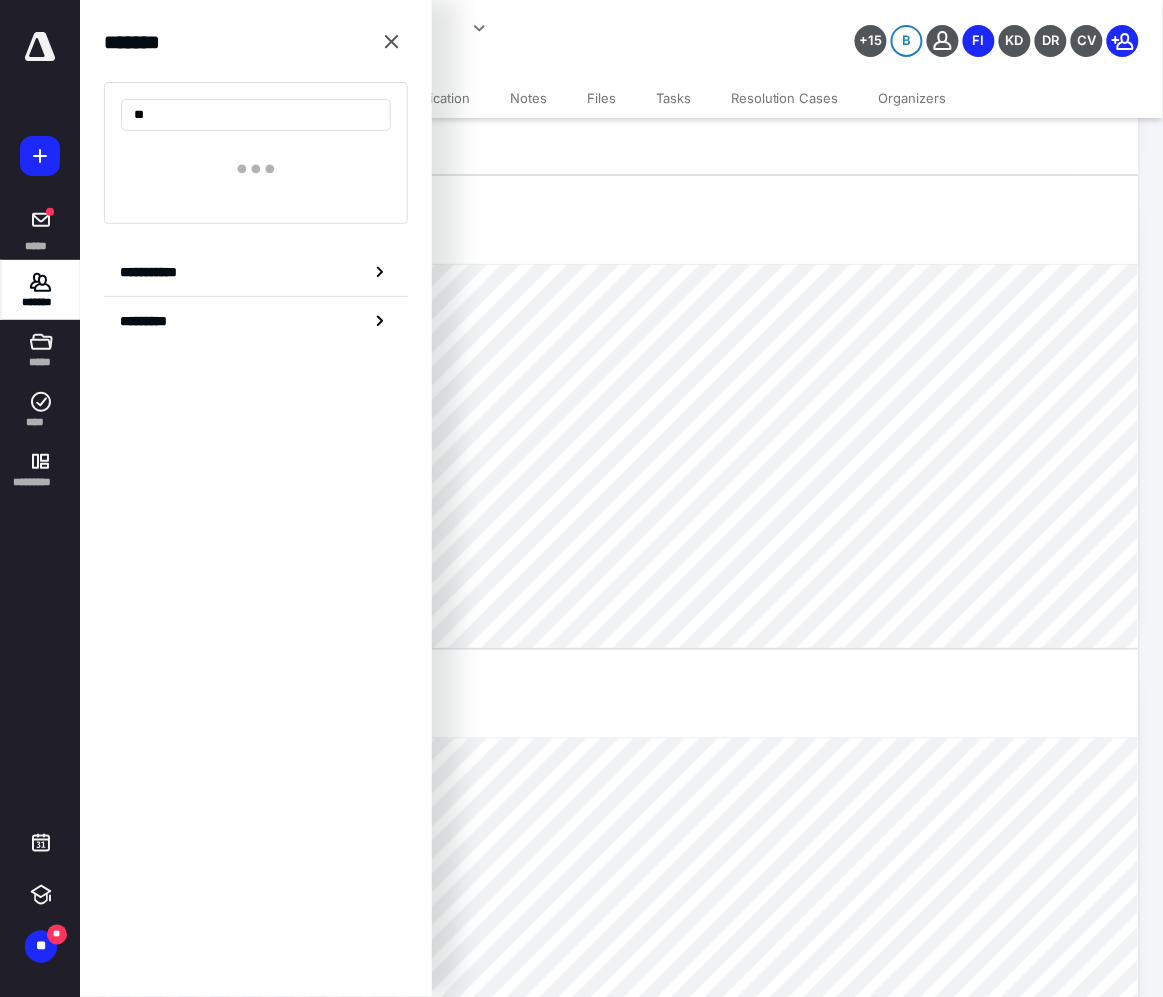 type on "*" 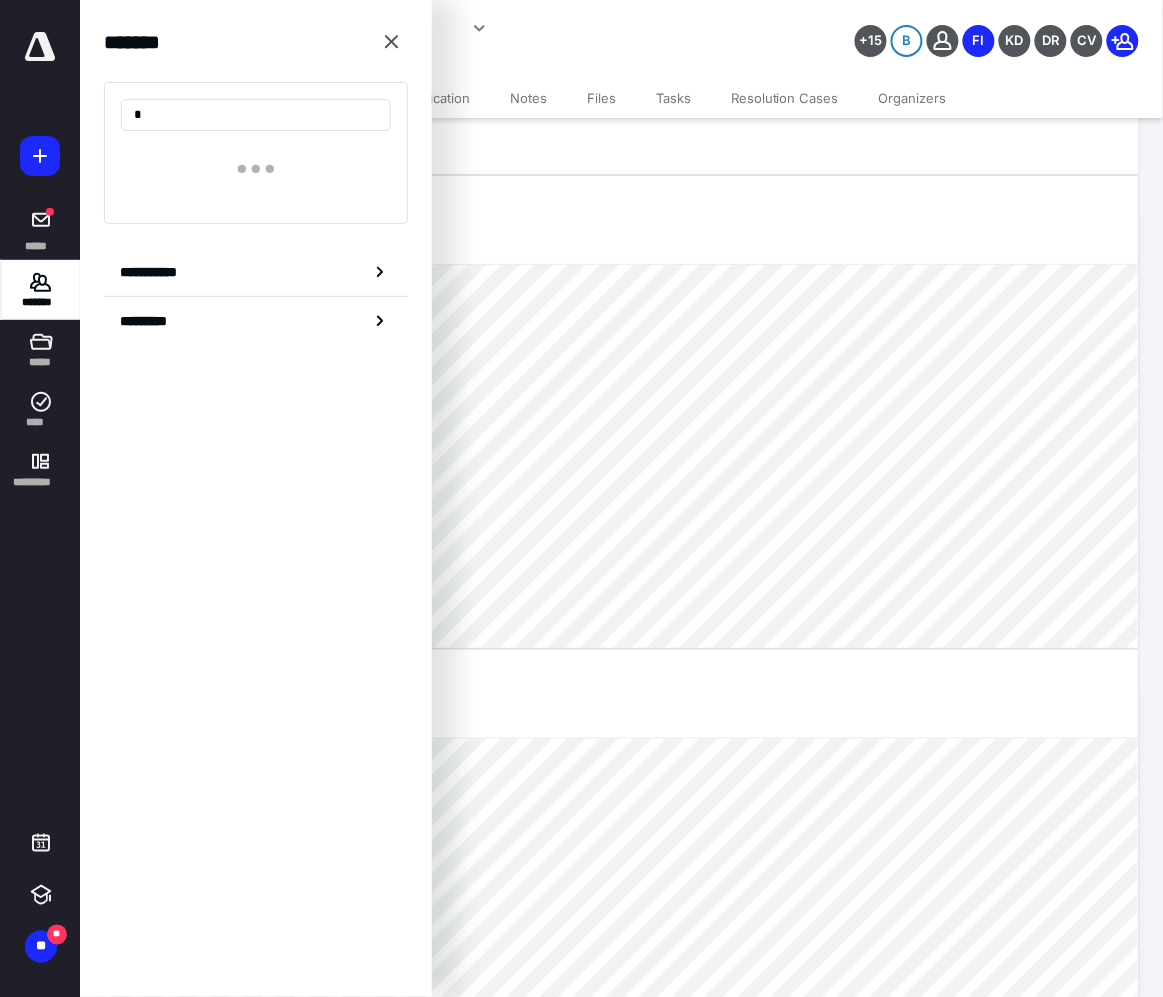type 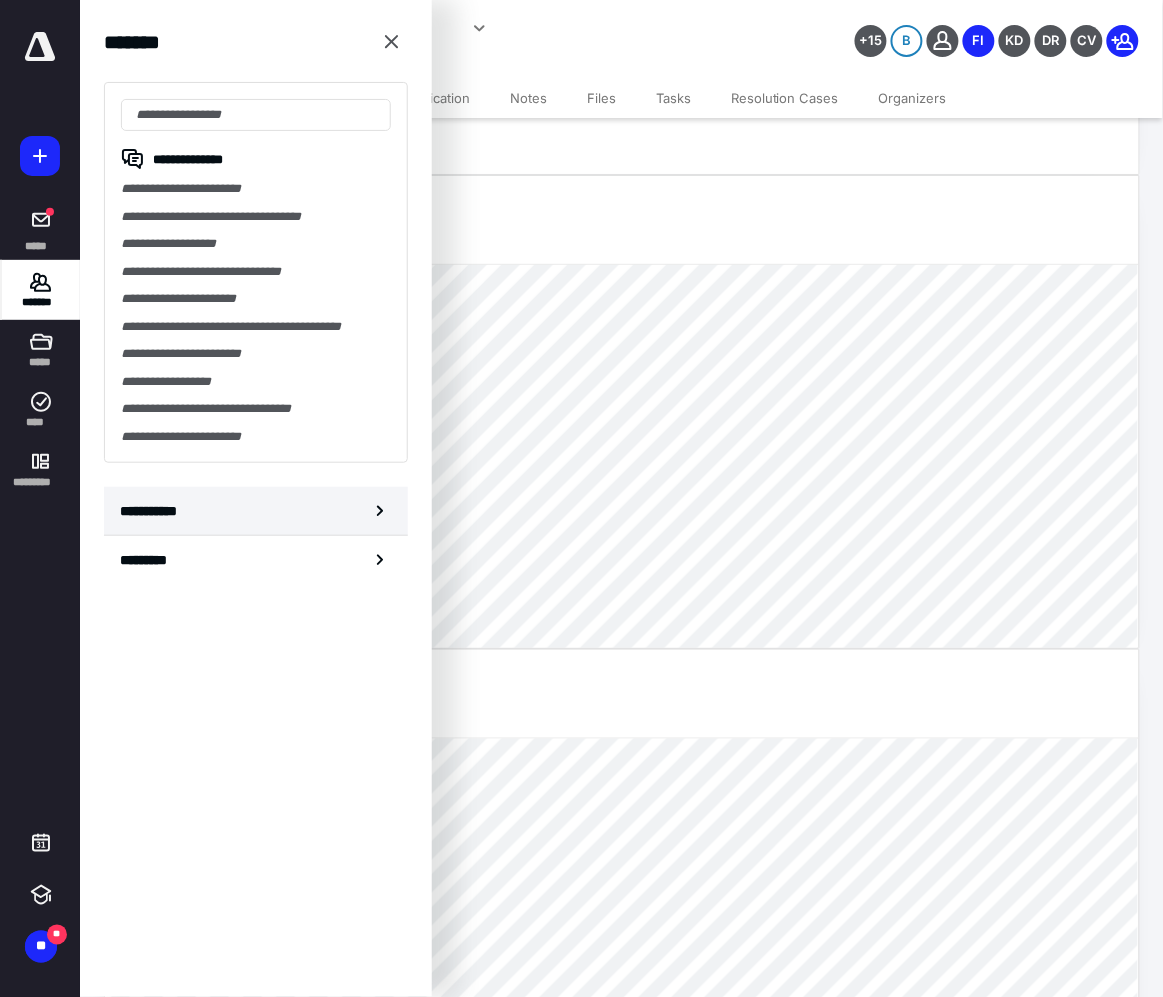 click on "**********" at bounding box center [256, 511] 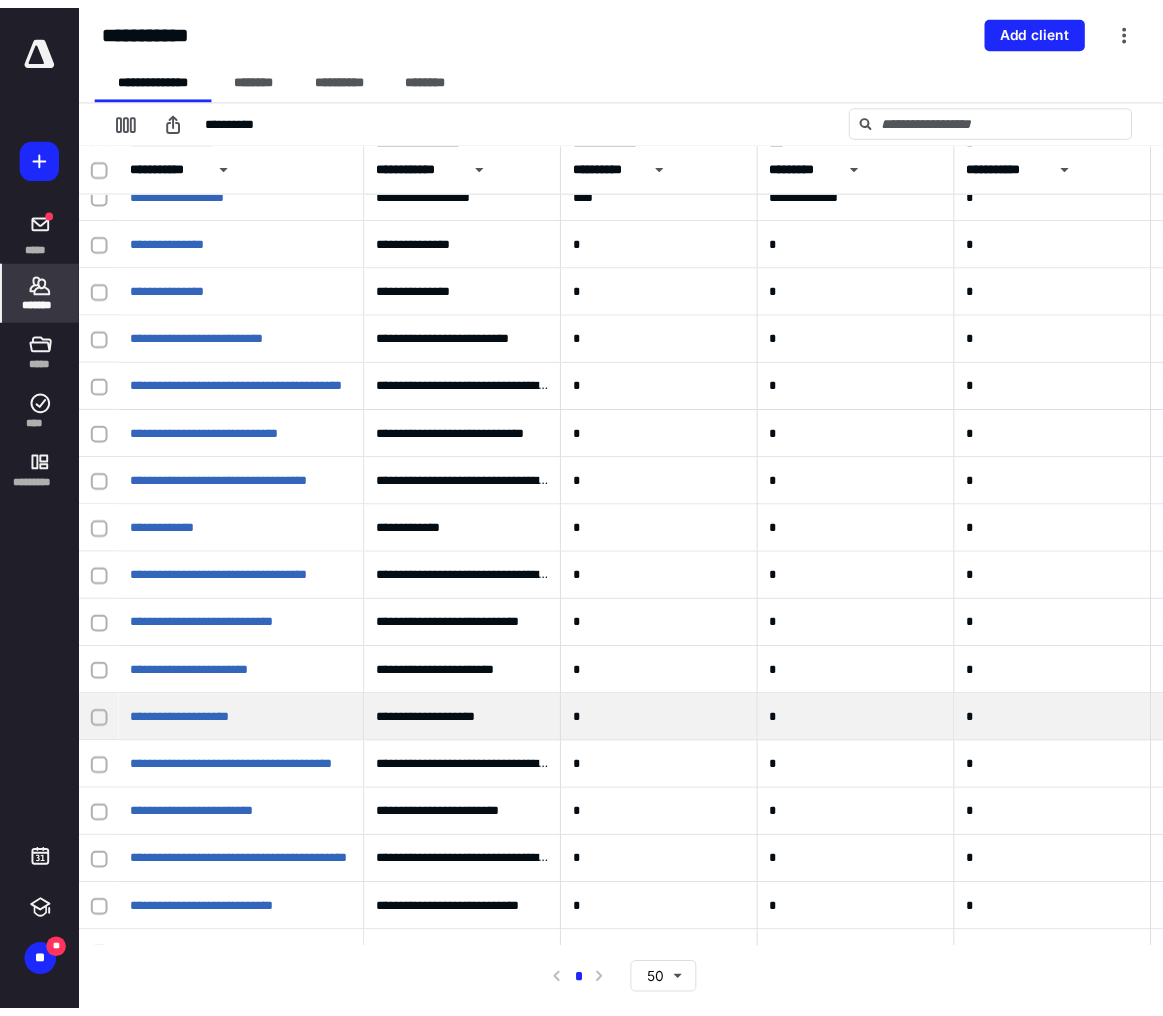 scroll, scrollTop: 1272, scrollLeft: 0, axis: vertical 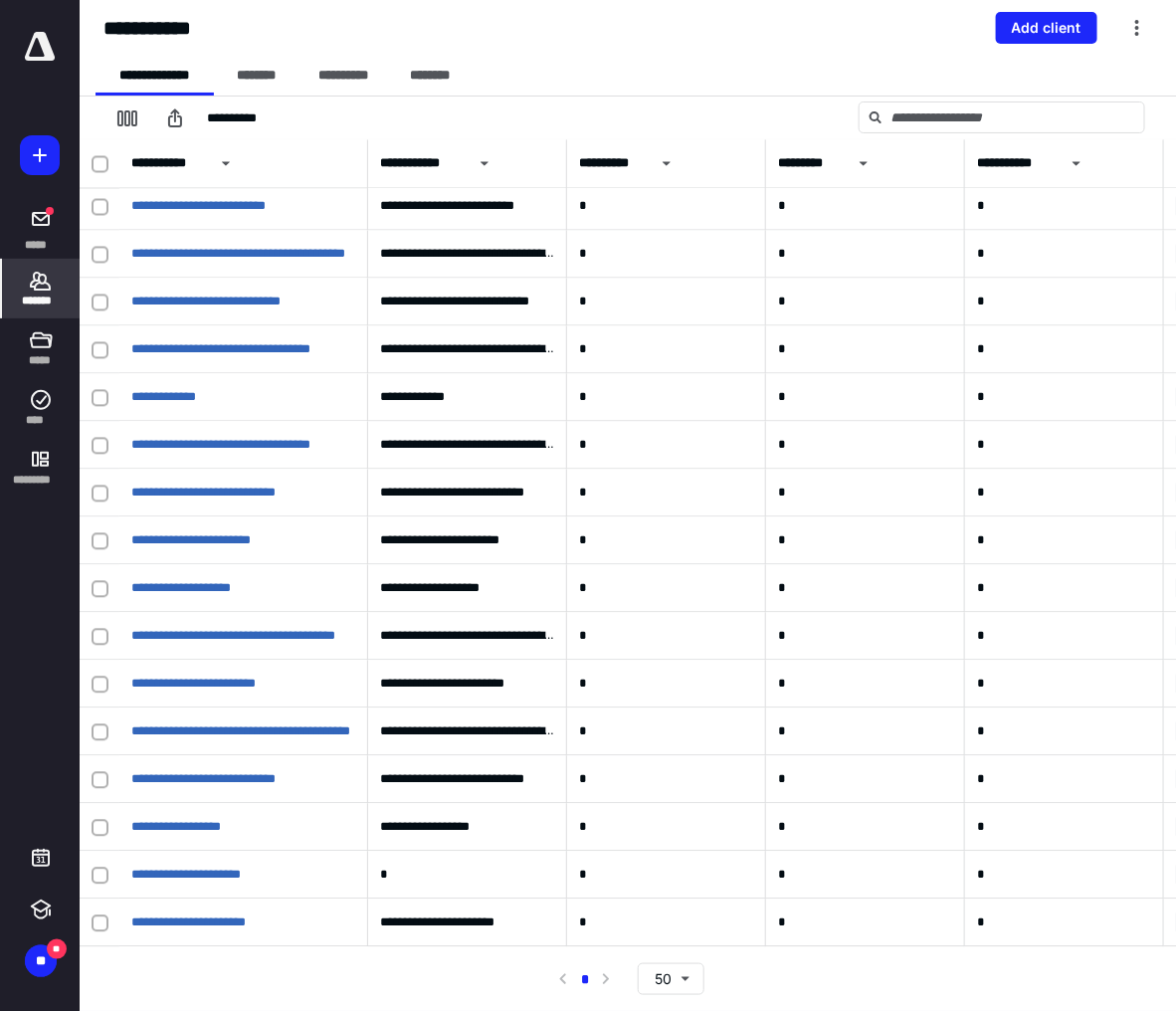 click on "**********" at bounding box center [628, 979] 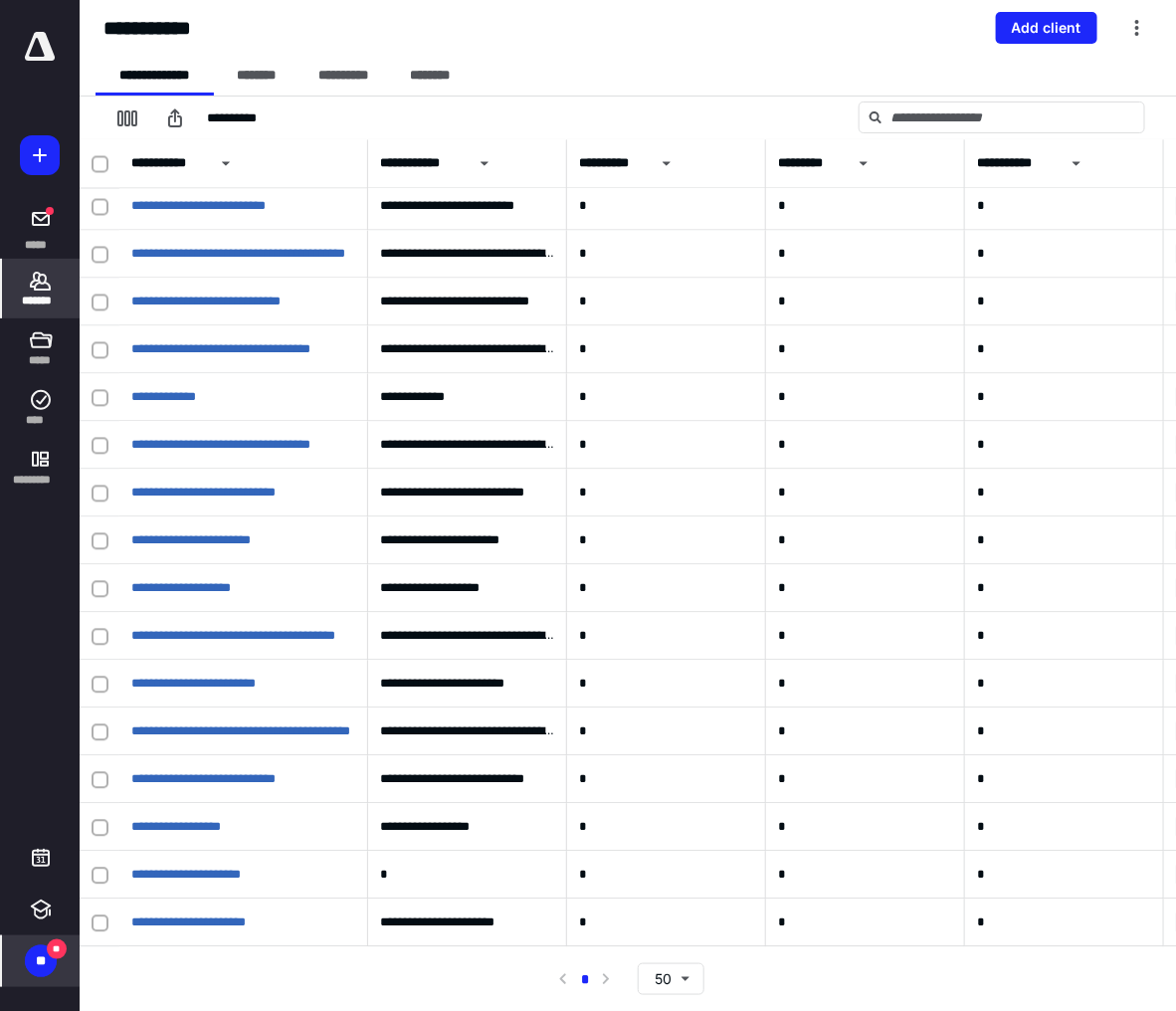 click on "**" at bounding box center (41, 961) 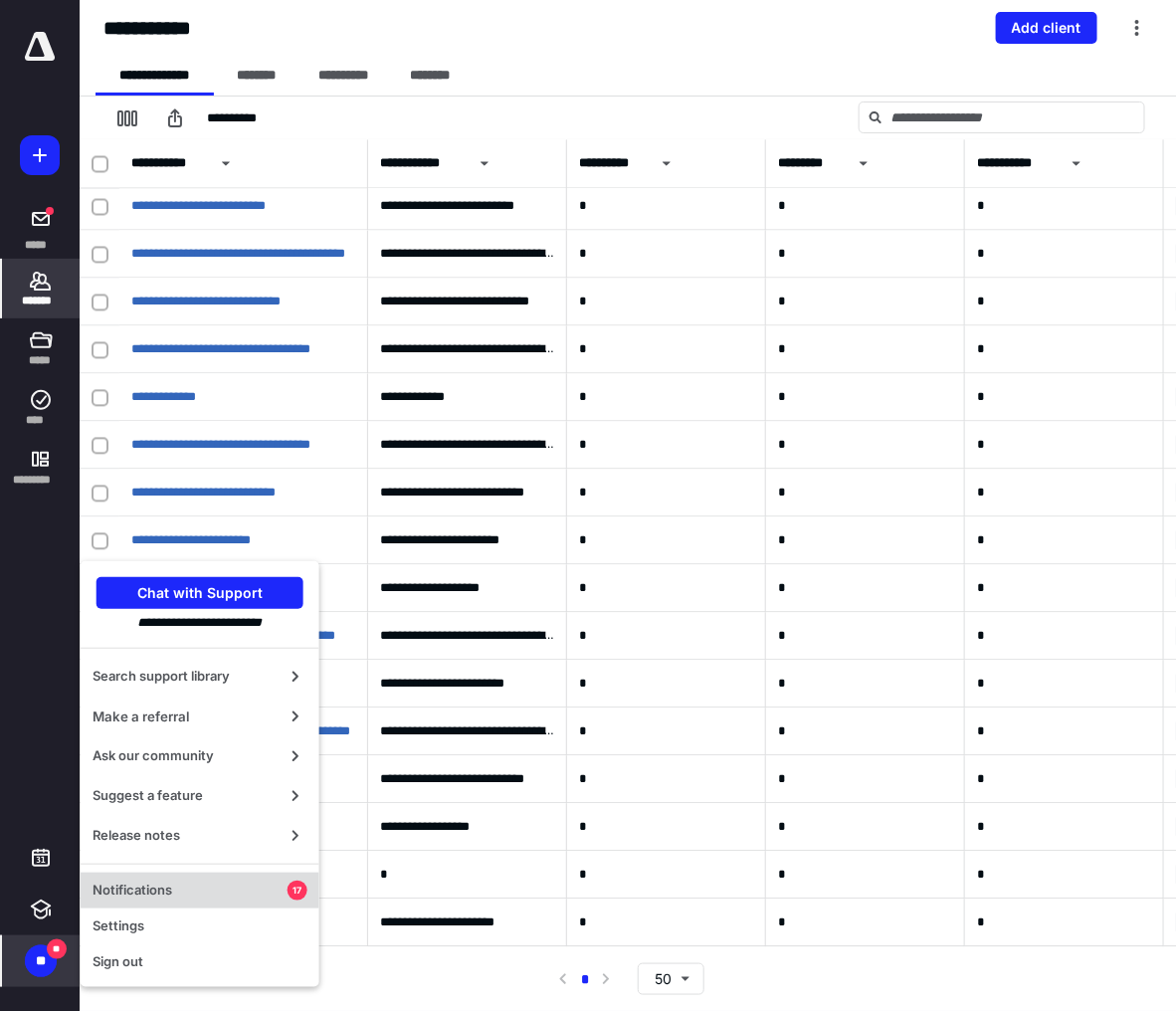 click on "Notifications" at bounding box center (190, 891) 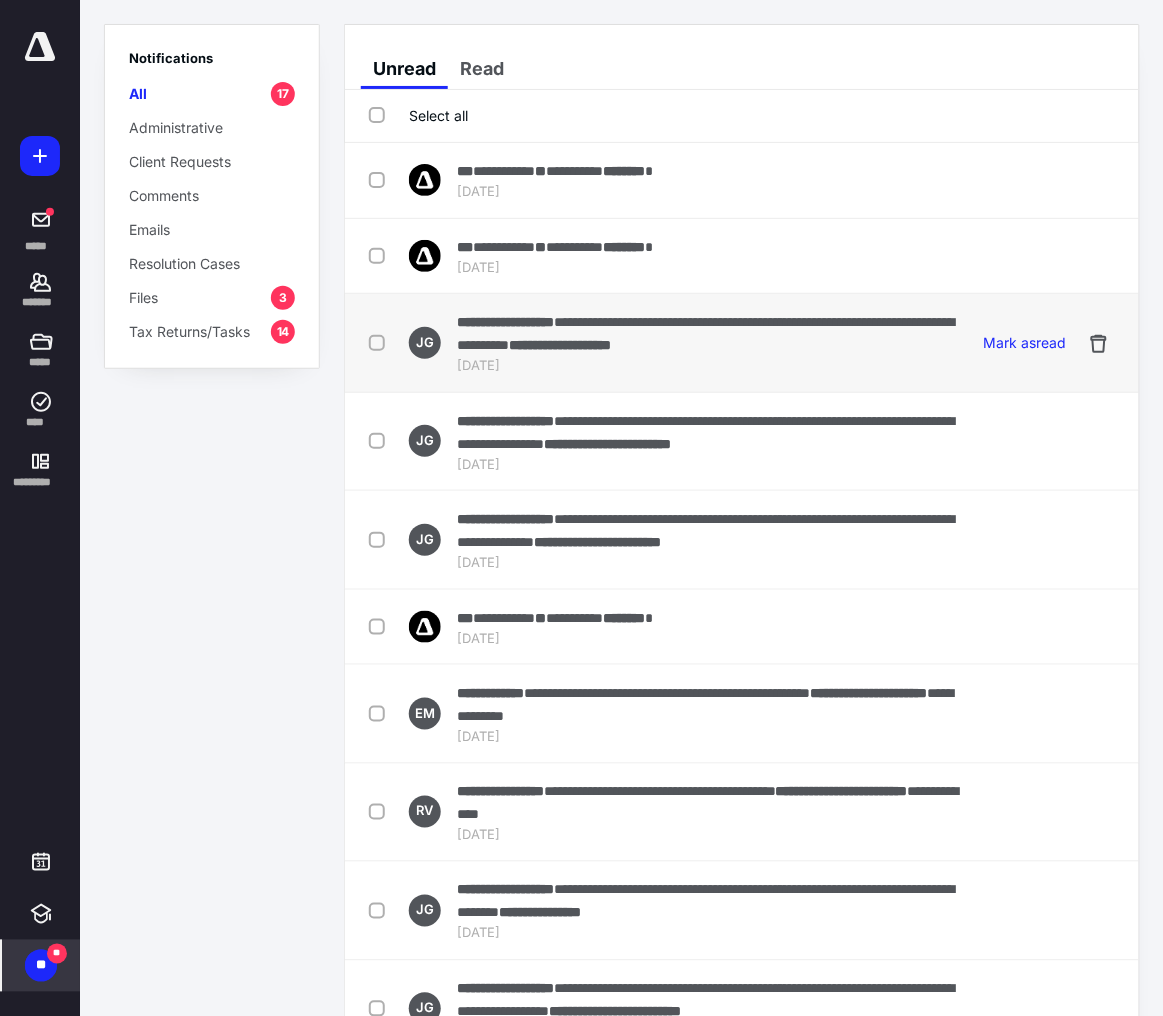 click on "**********" at bounding box center [706, 333] 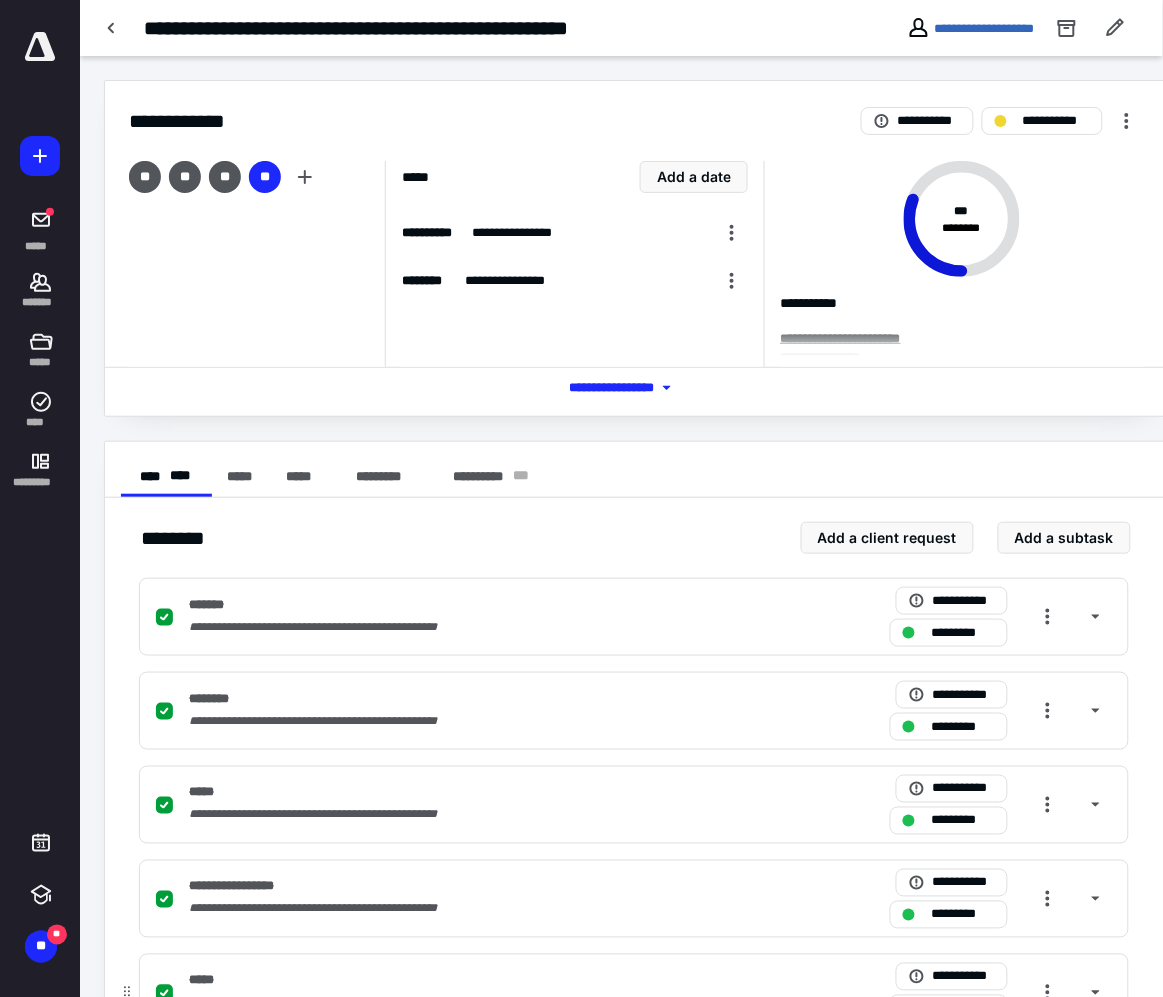 scroll, scrollTop: 375, scrollLeft: 0, axis: vertical 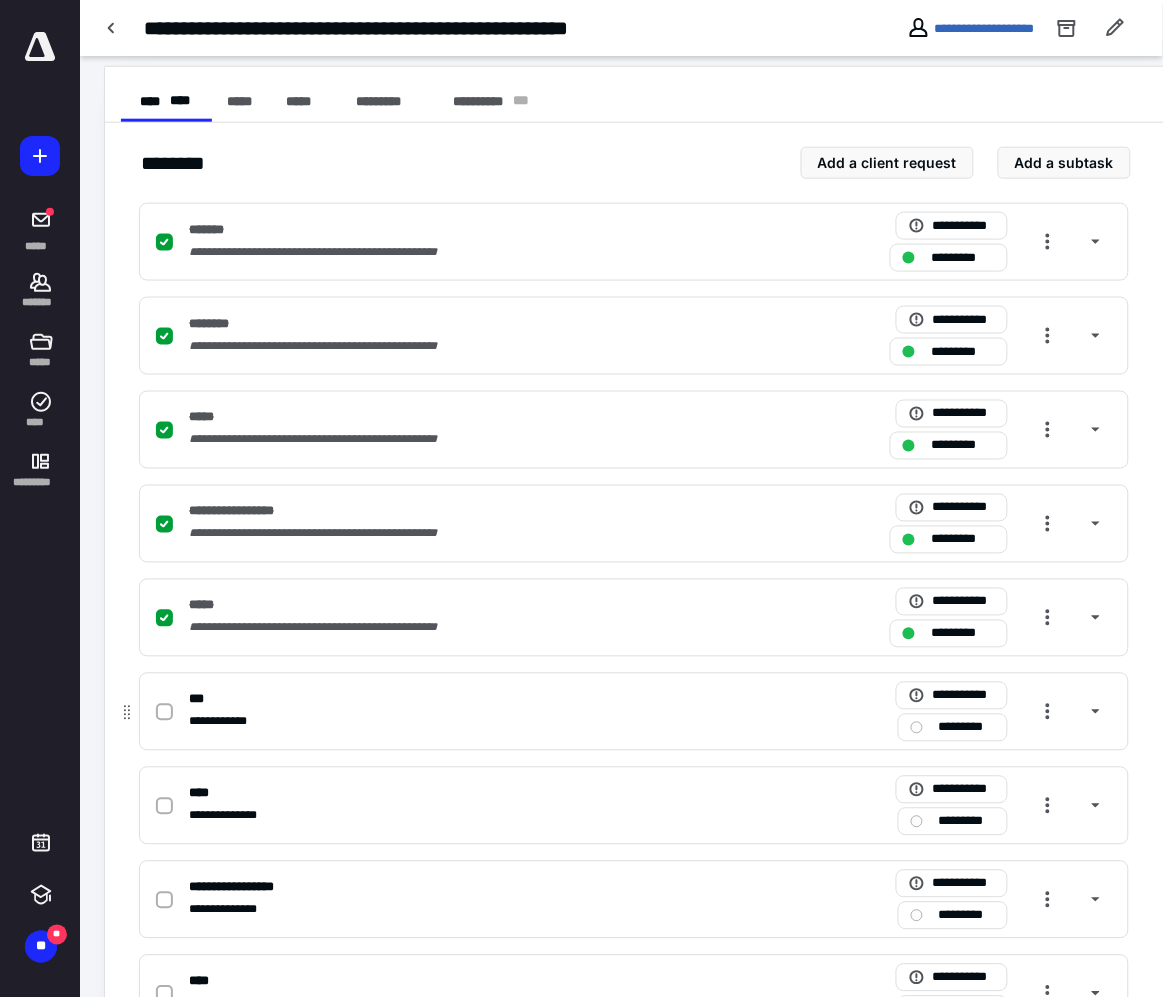 click on "**********" at bounding box center [371, 722] 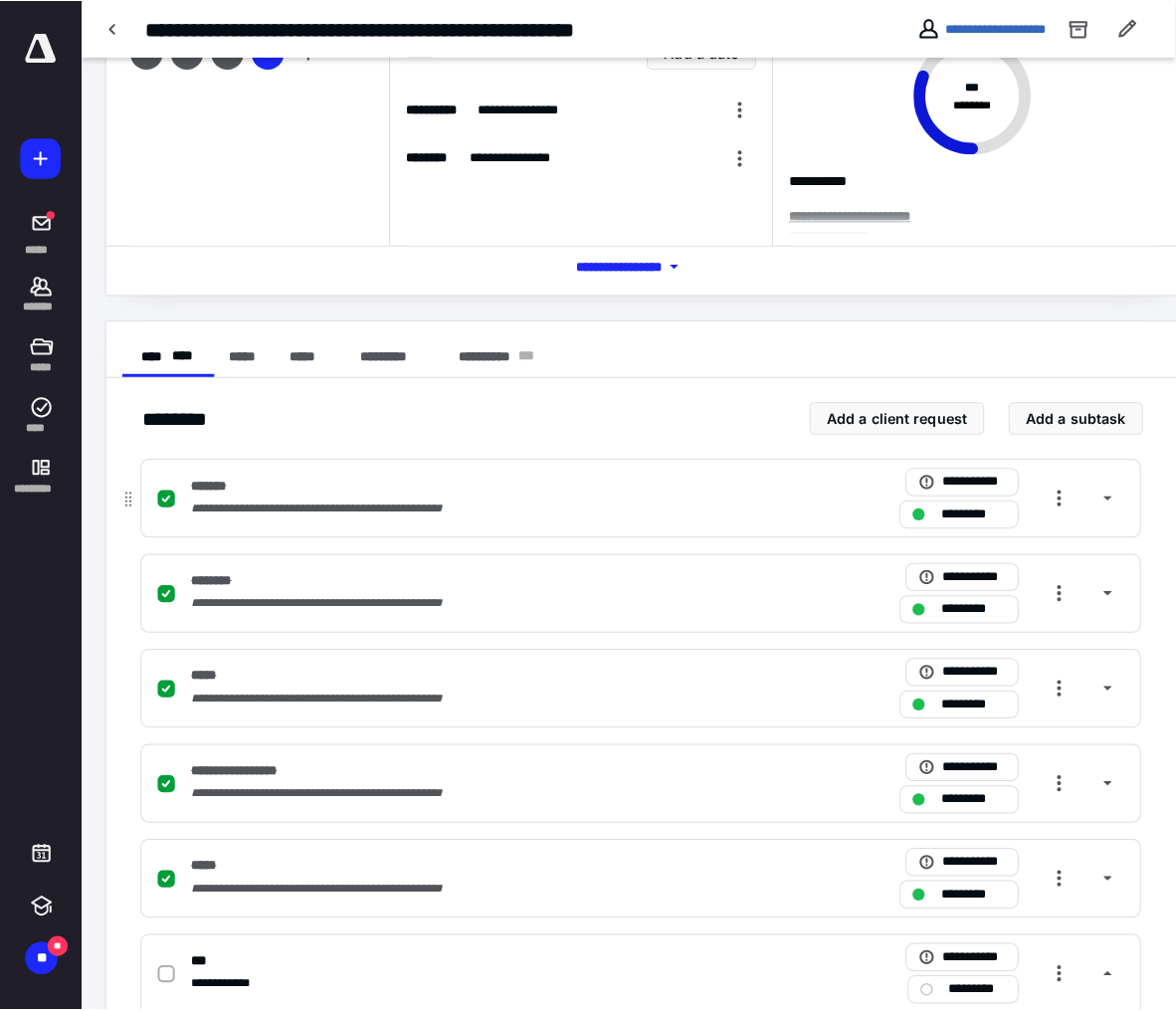 scroll, scrollTop: 0, scrollLeft: 0, axis: both 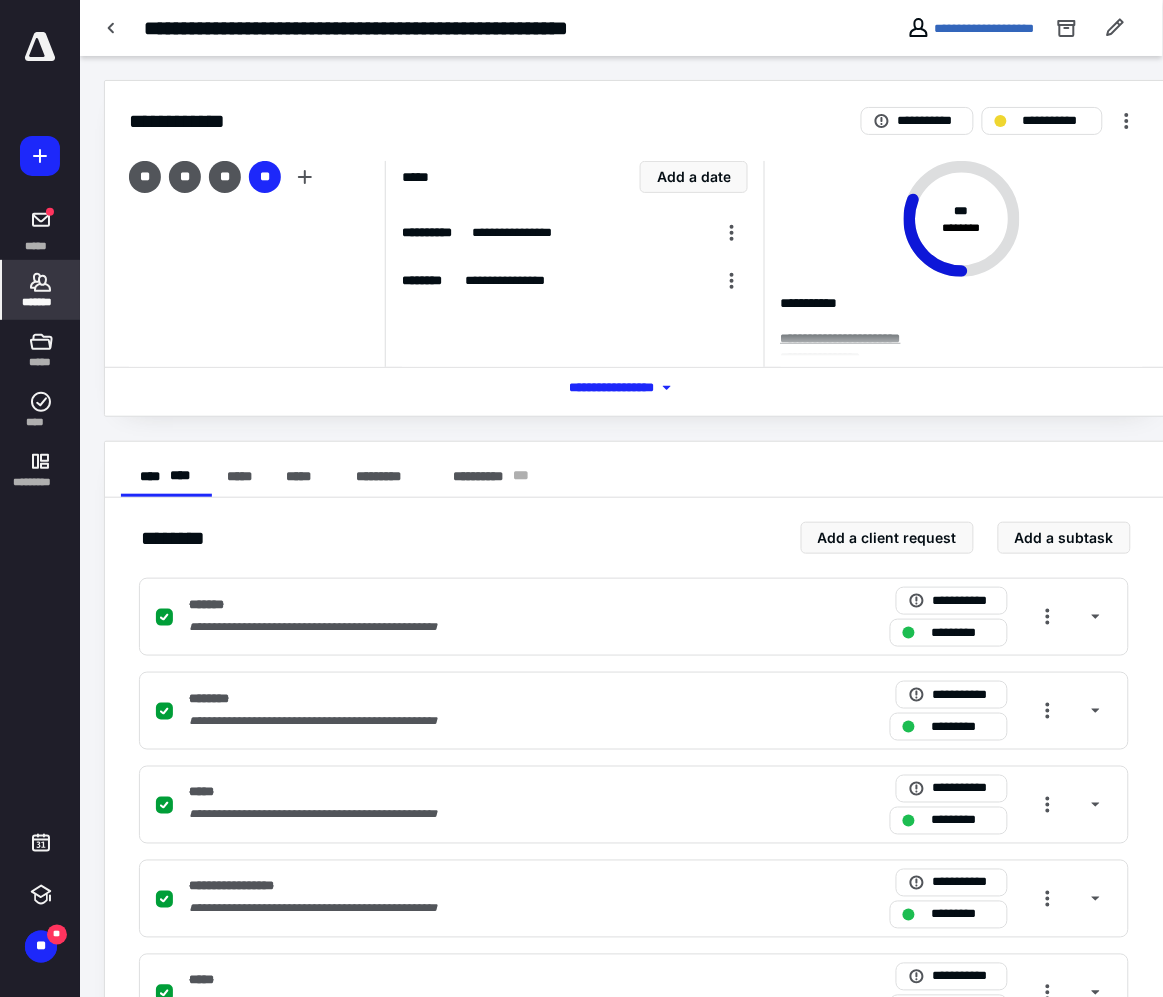 click 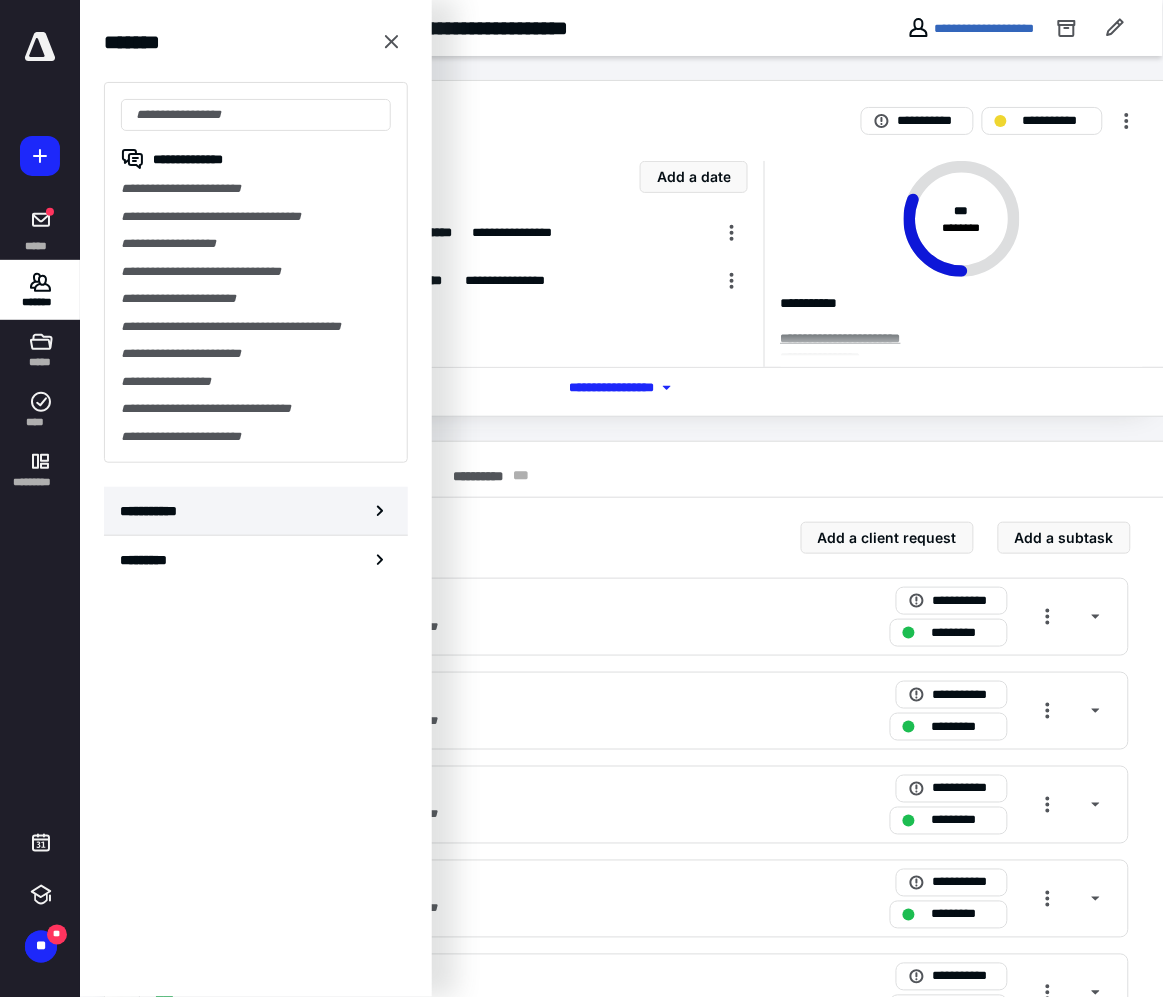 click on "**********" at bounding box center [256, 511] 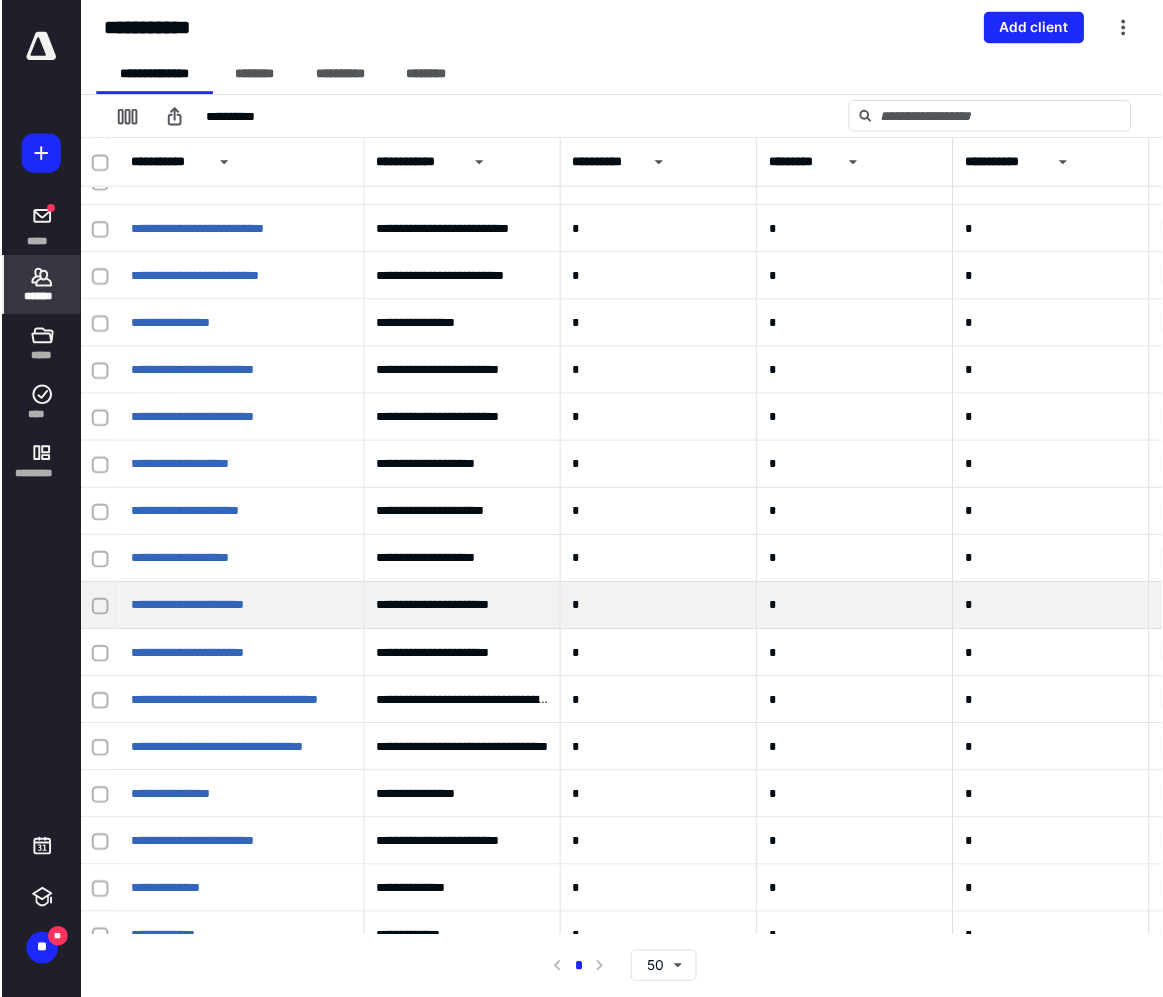 scroll, scrollTop: 0, scrollLeft: 0, axis: both 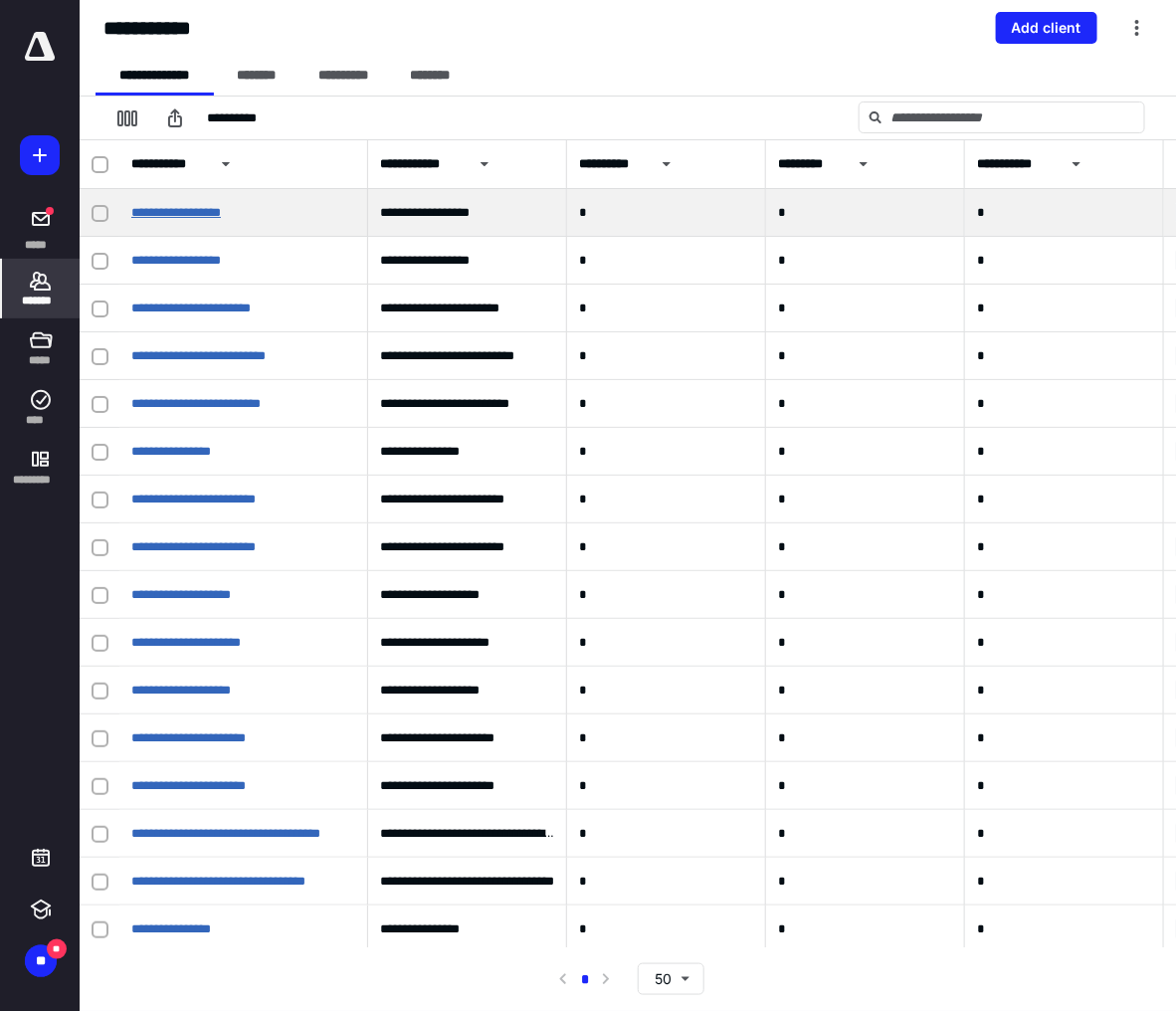 click on "**********" at bounding box center [176, 212] 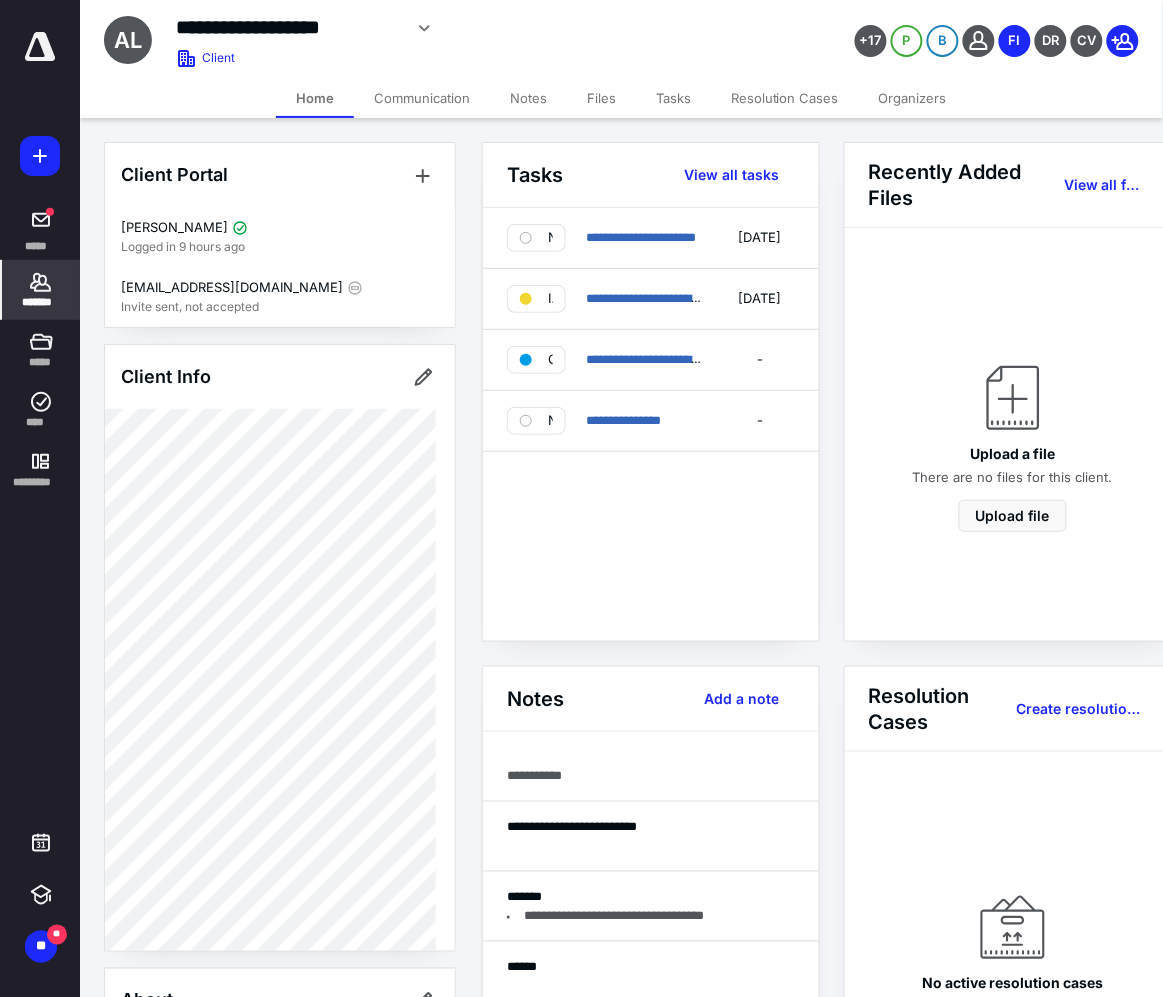 click on "Files" at bounding box center [601, 98] 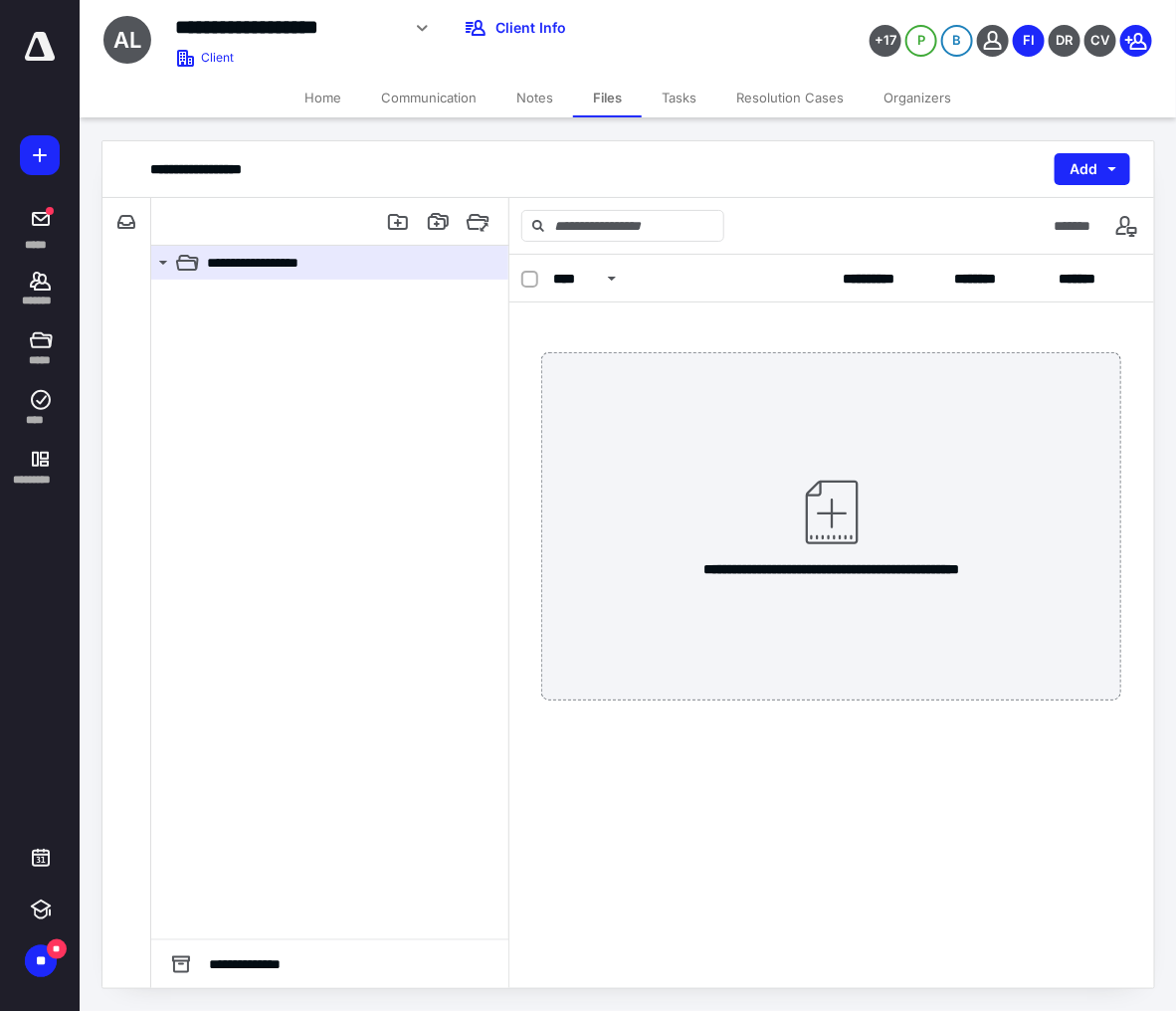 click on "Tasks" at bounding box center [679, 98] 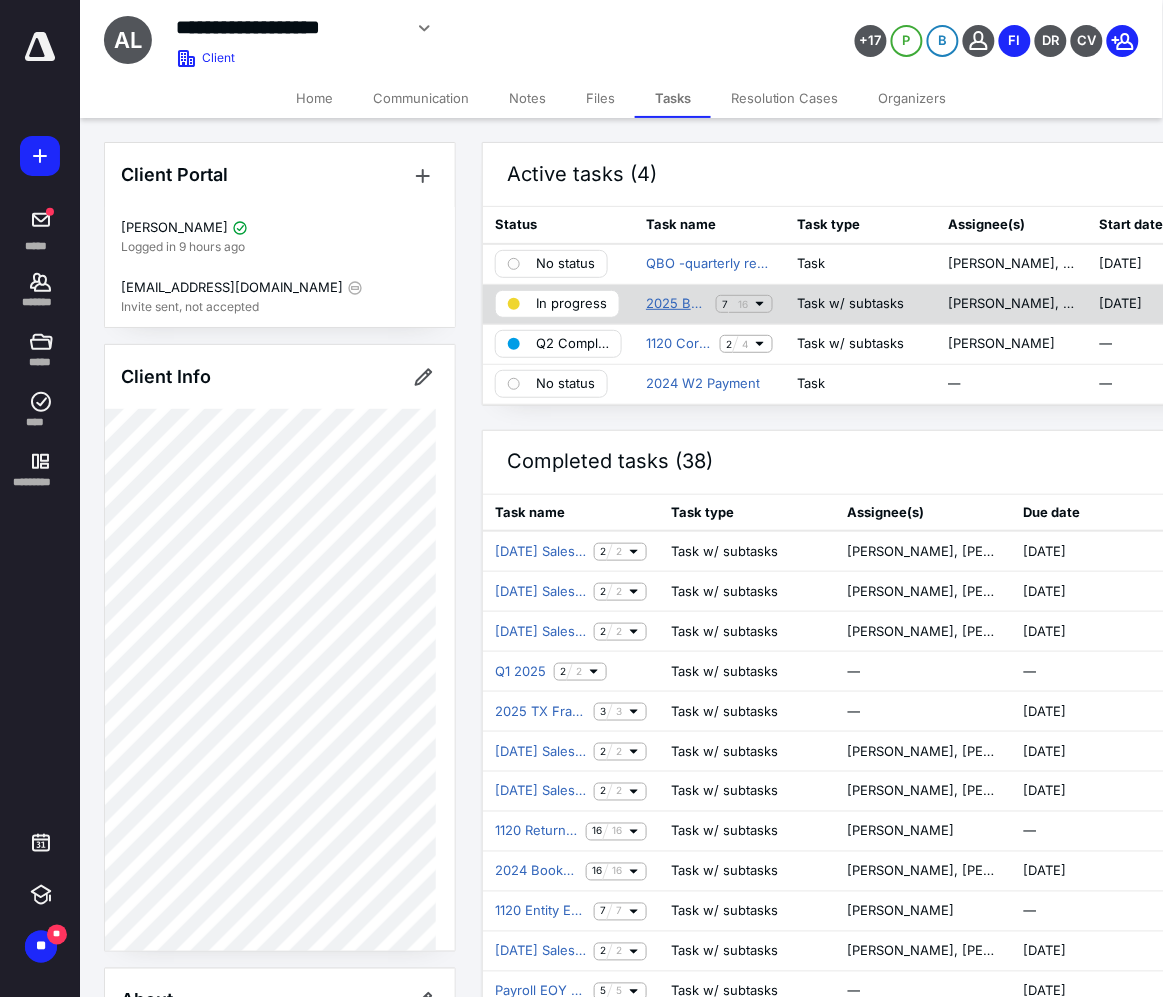 click on "2025 Bookkeeping Tracker  ABBY'S MEXFOOD LLC (1120)" at bounding box center [677, 304] 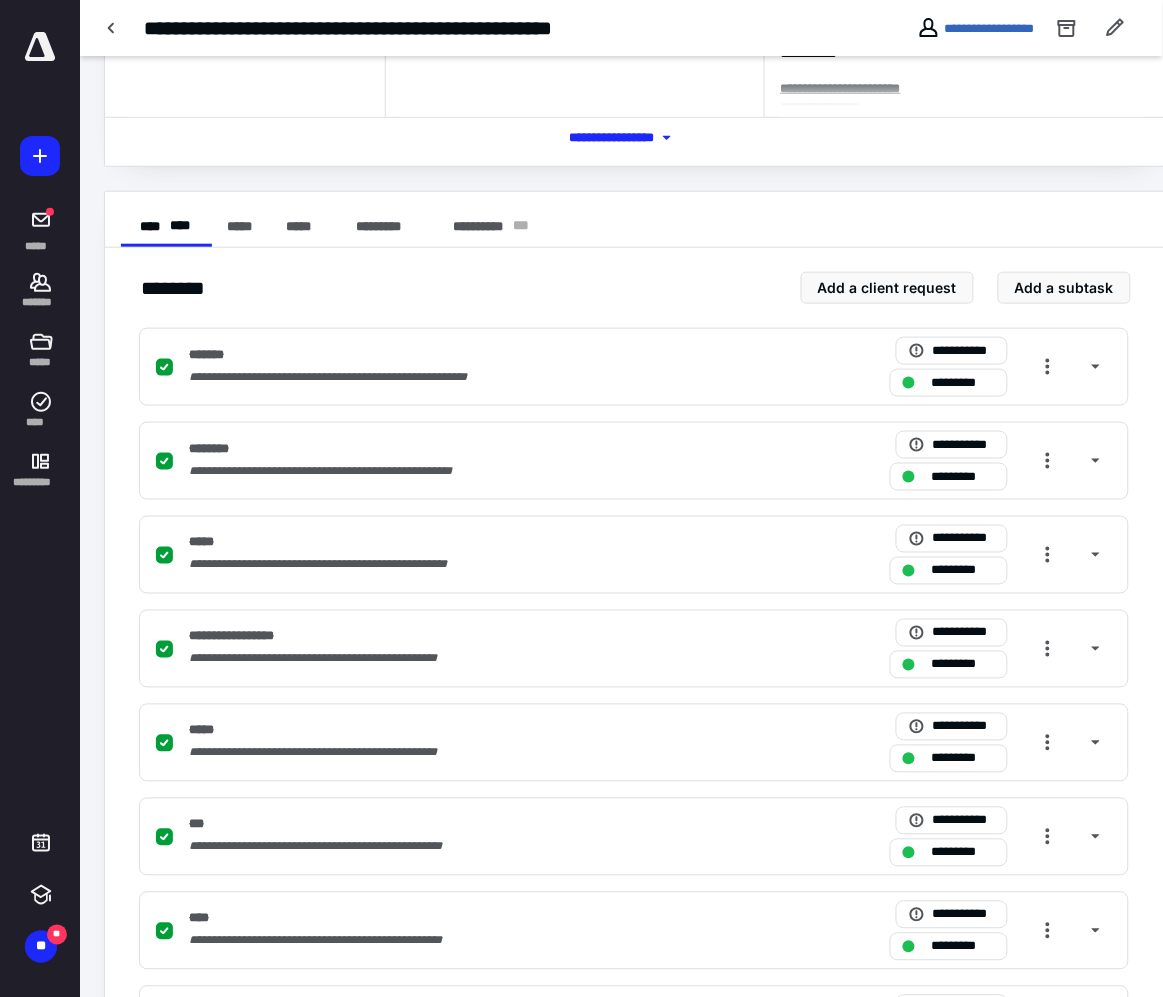scroll, scrollTop: 0, scrollLeft: 0, axis: both 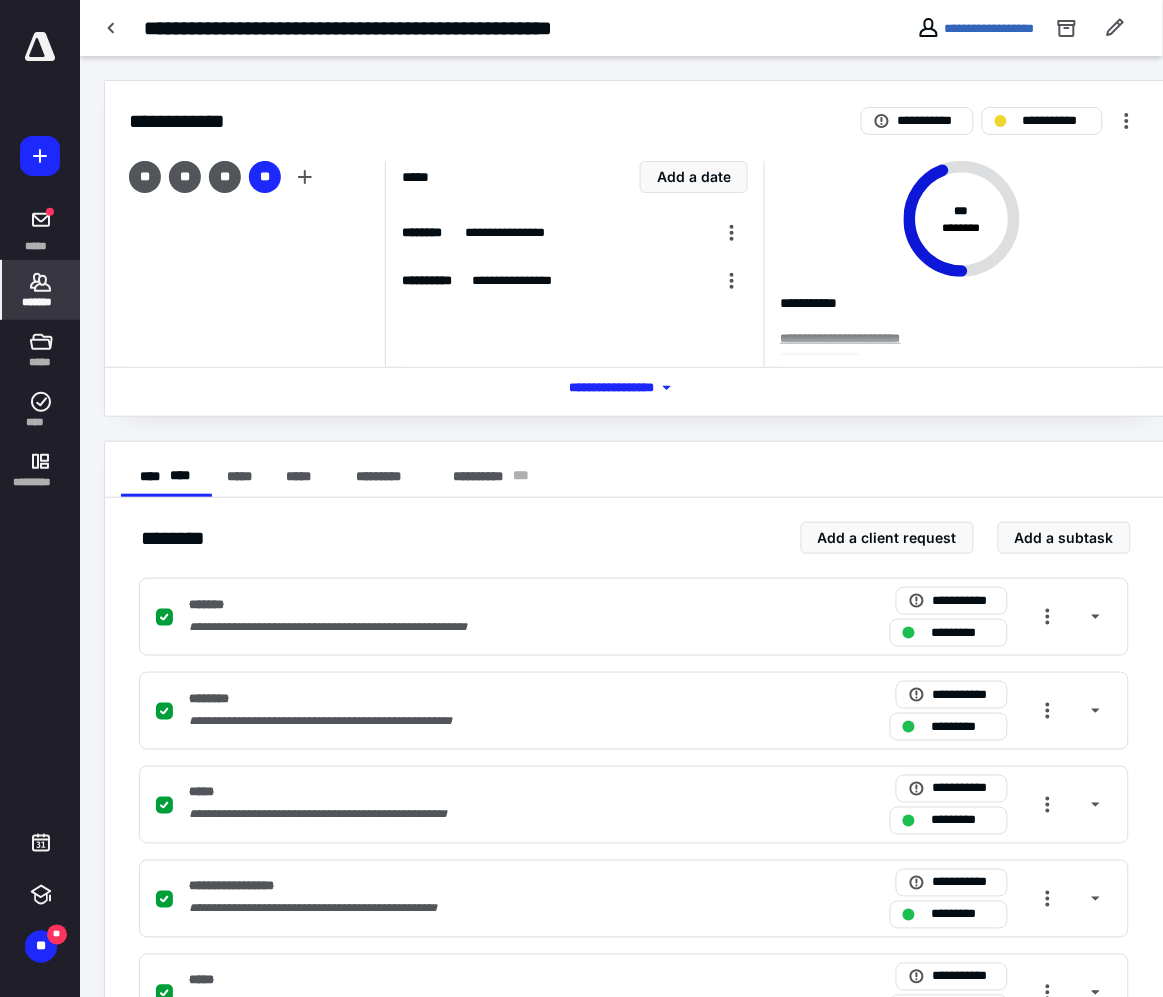 click on "*******" at bounding box center [41, 302] 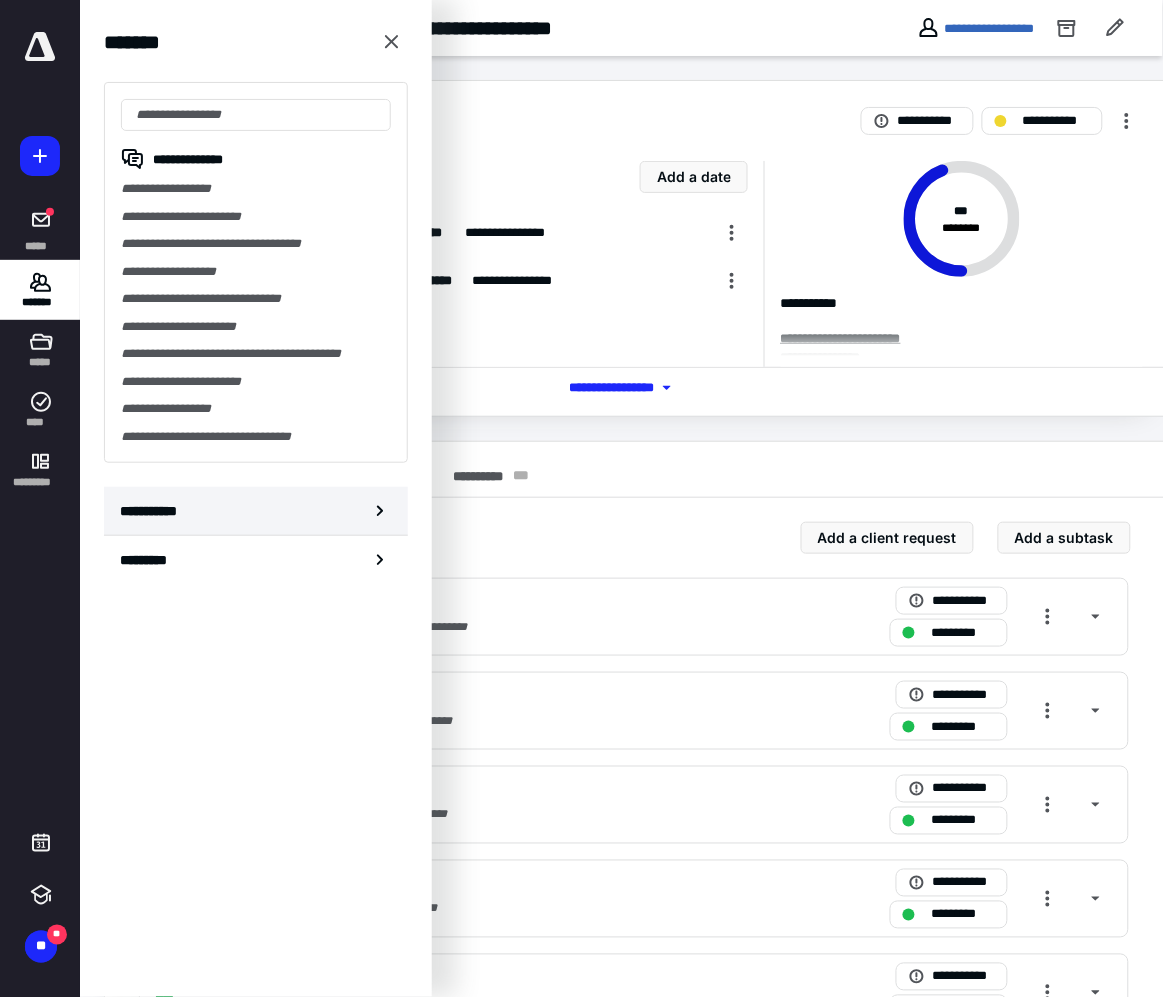 click on "**********" at bounding box center [256, 511] 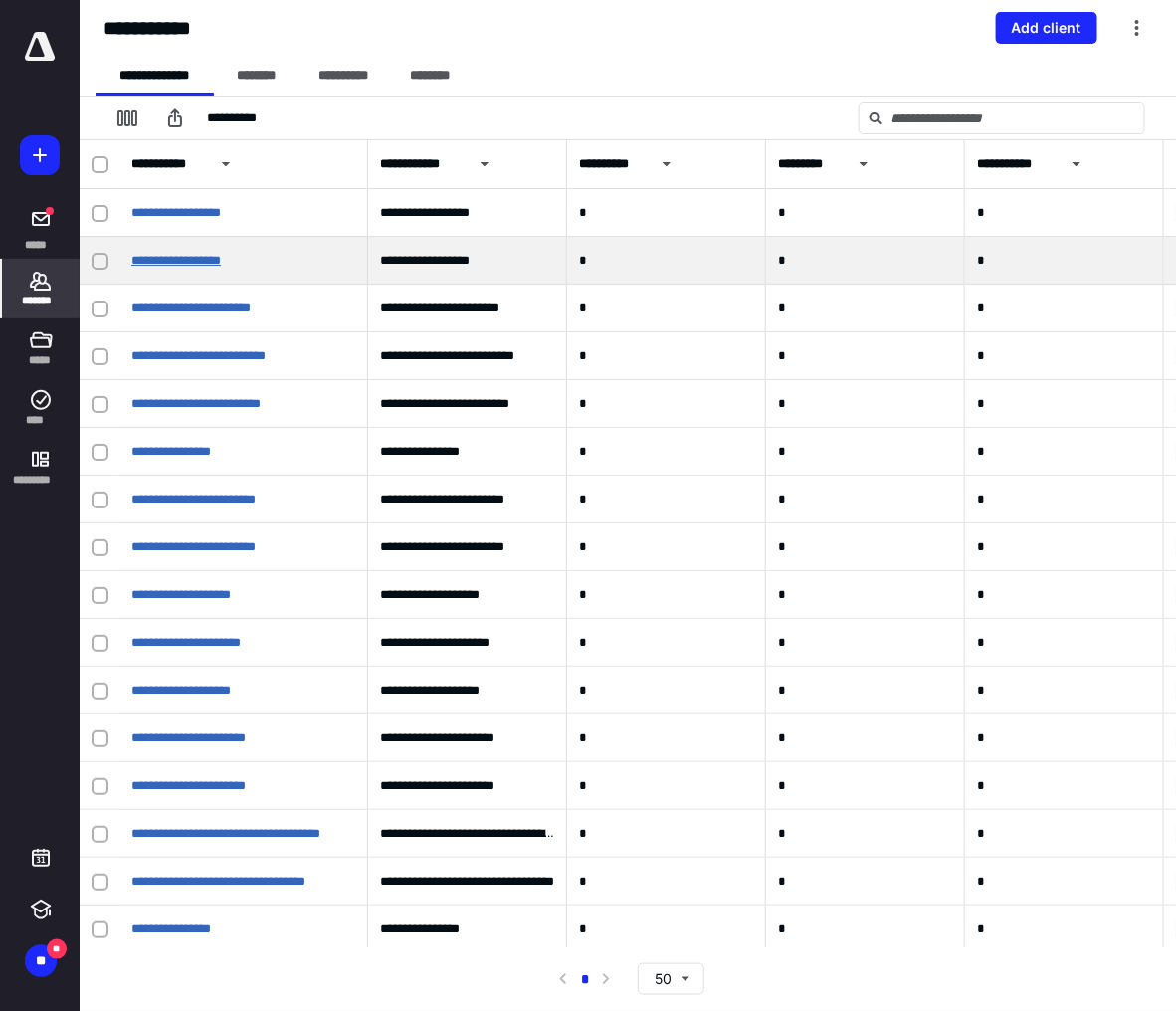 click on "**********" at bounding box center (176, 260) 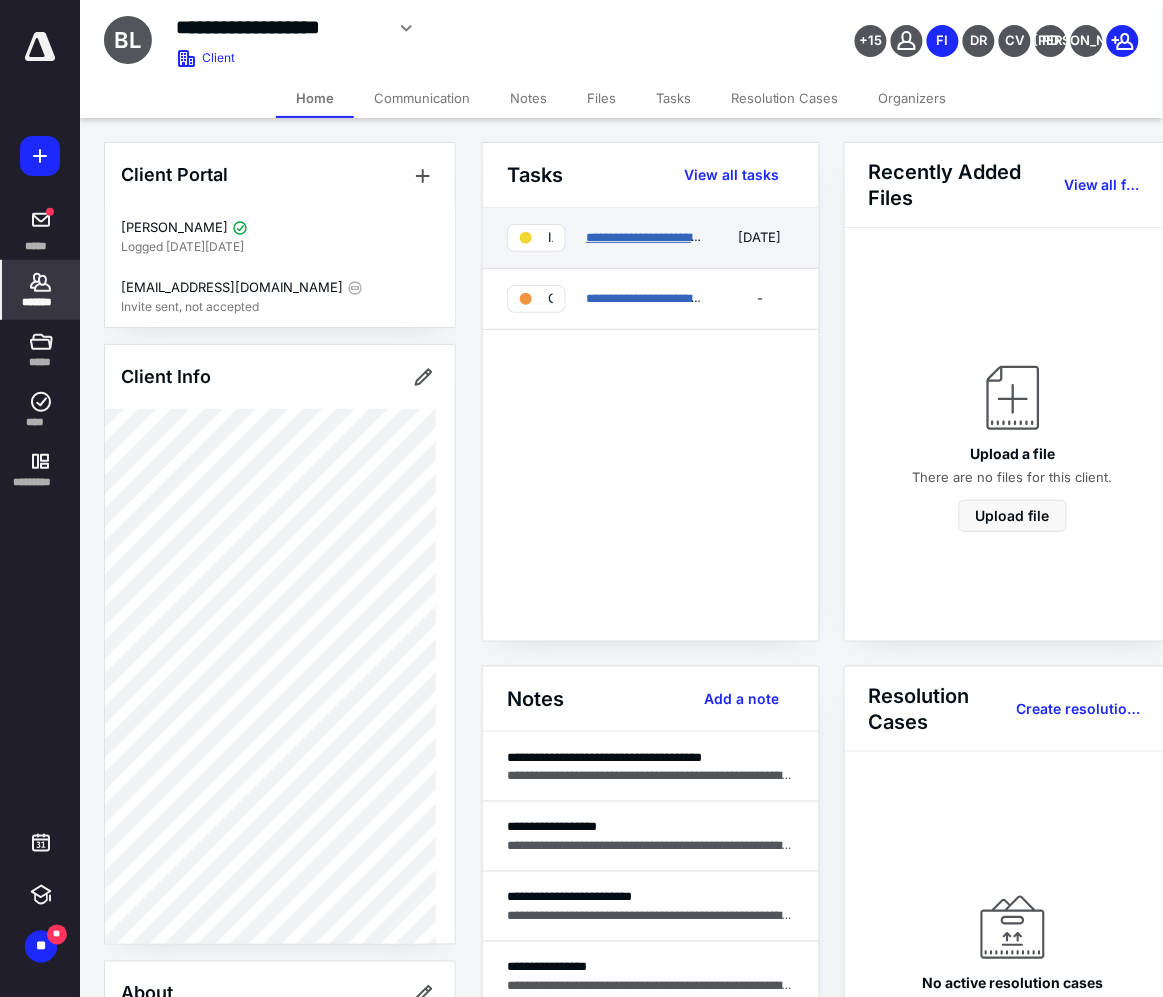 click on "**********" at bounding box center (718, 237) 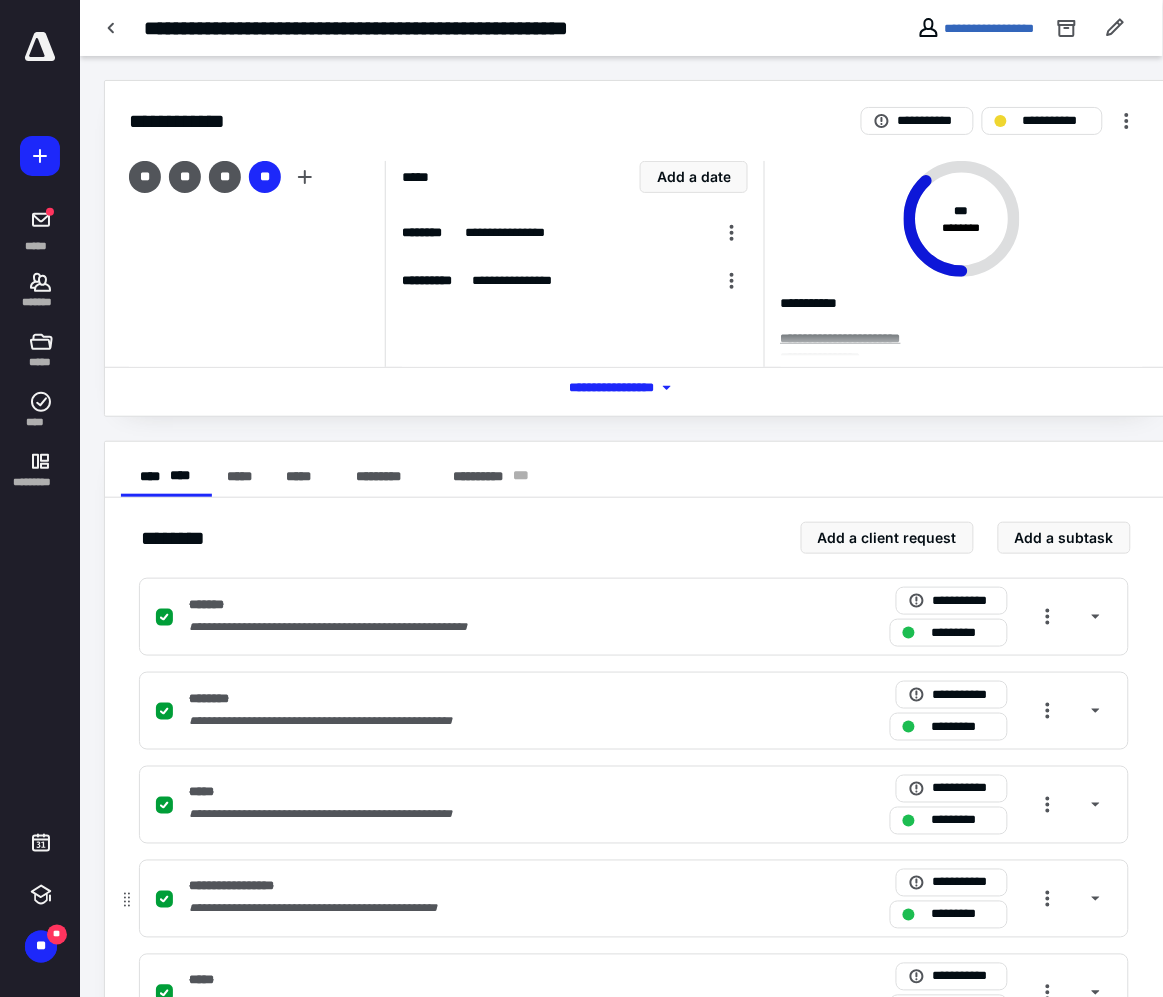 scroll, scrollTop: 375, scrollLeft: 0, axis: vertical 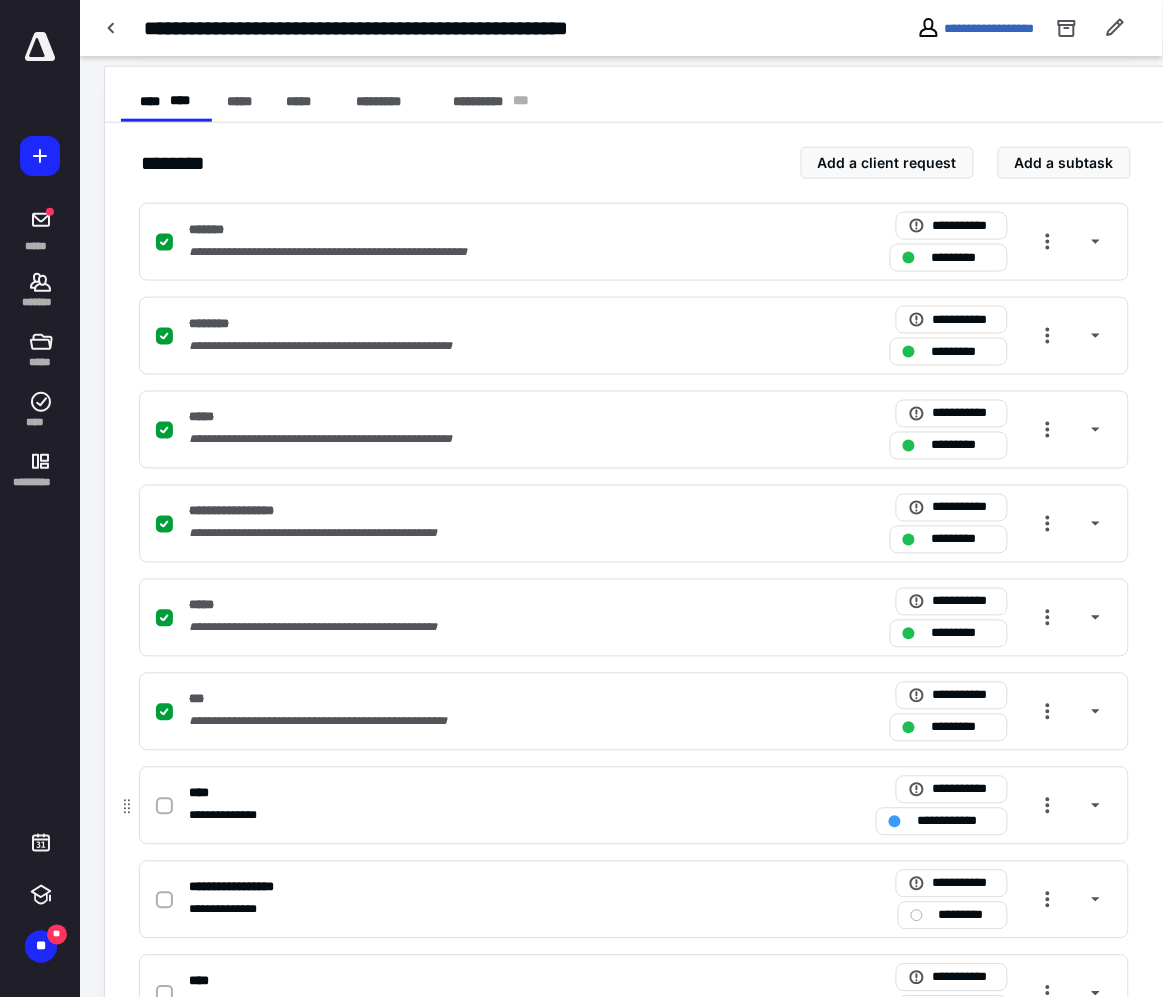 click on "**********" at bounding box center [233, 816] 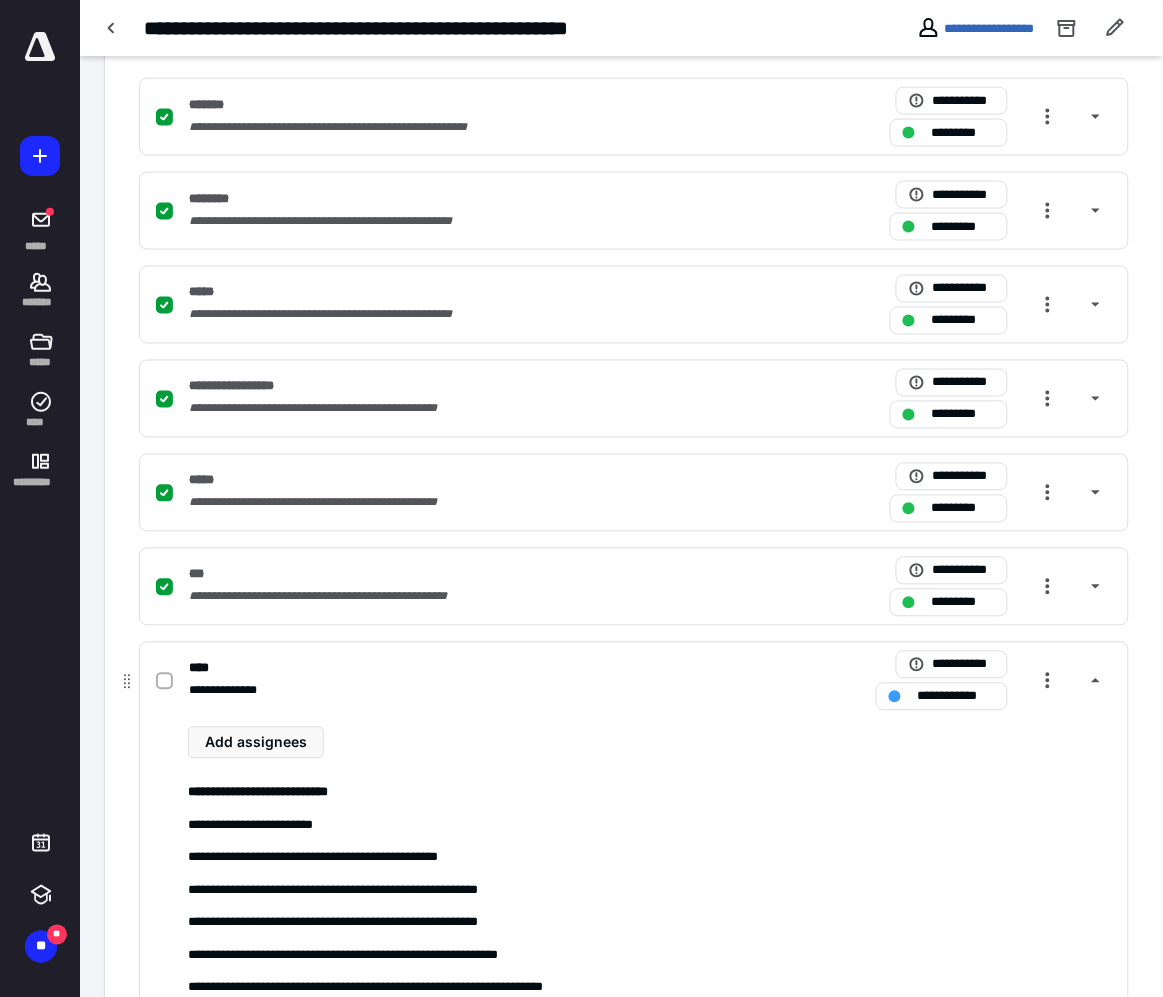scroll, scrollTop: 0, scrollLeft: 0, axis: both 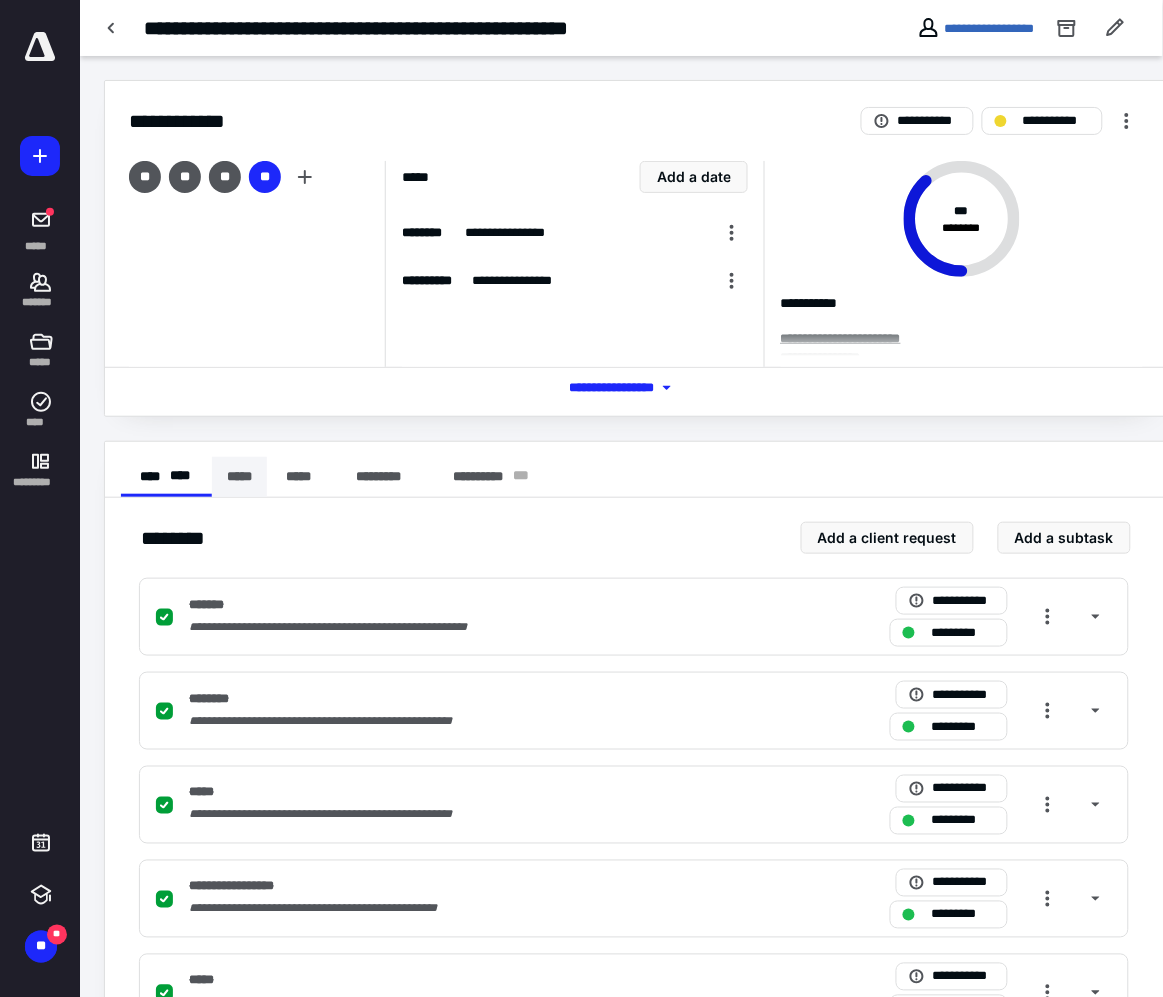 click on "*****" at bounding box center [239, 477] 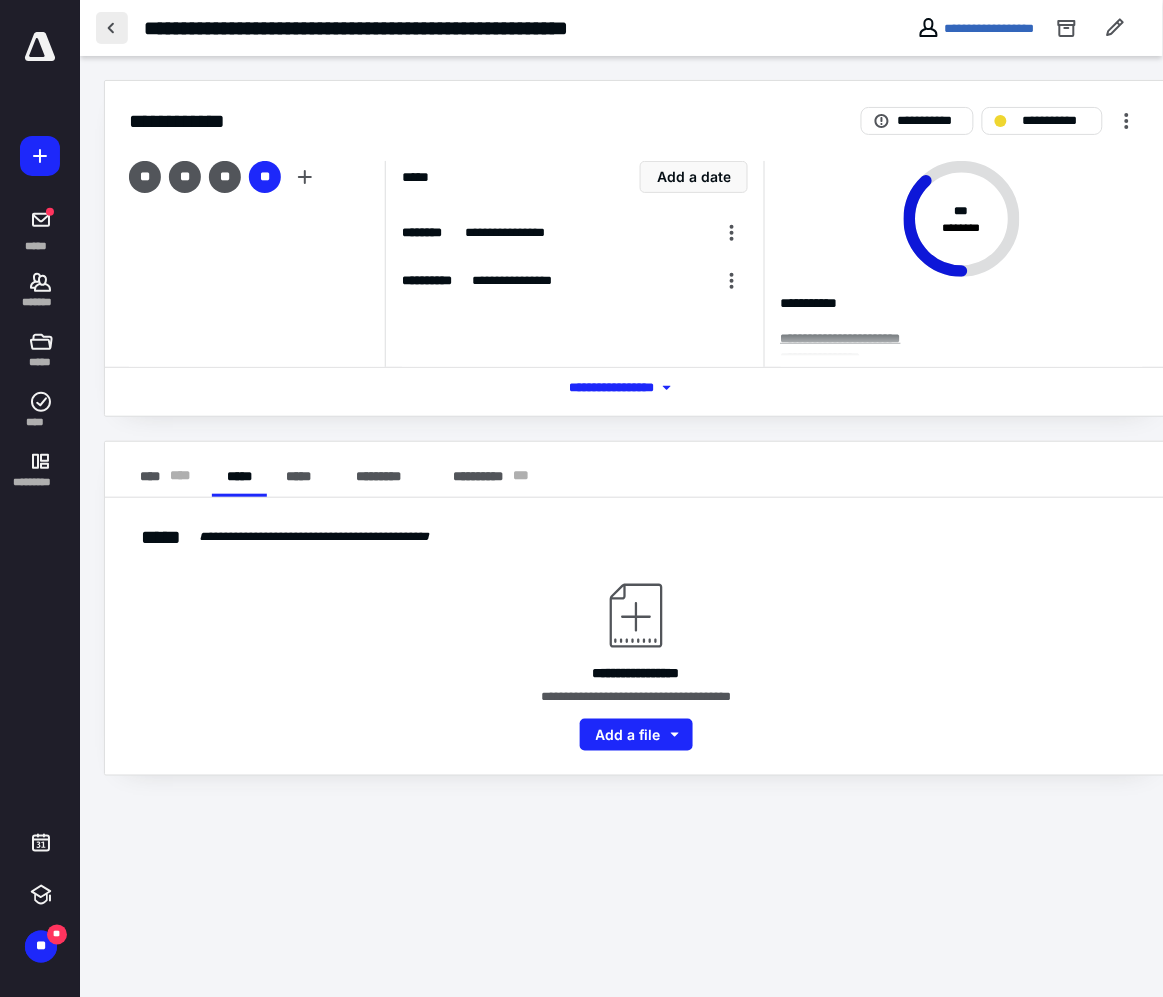 click at bounding box center [112, 28] 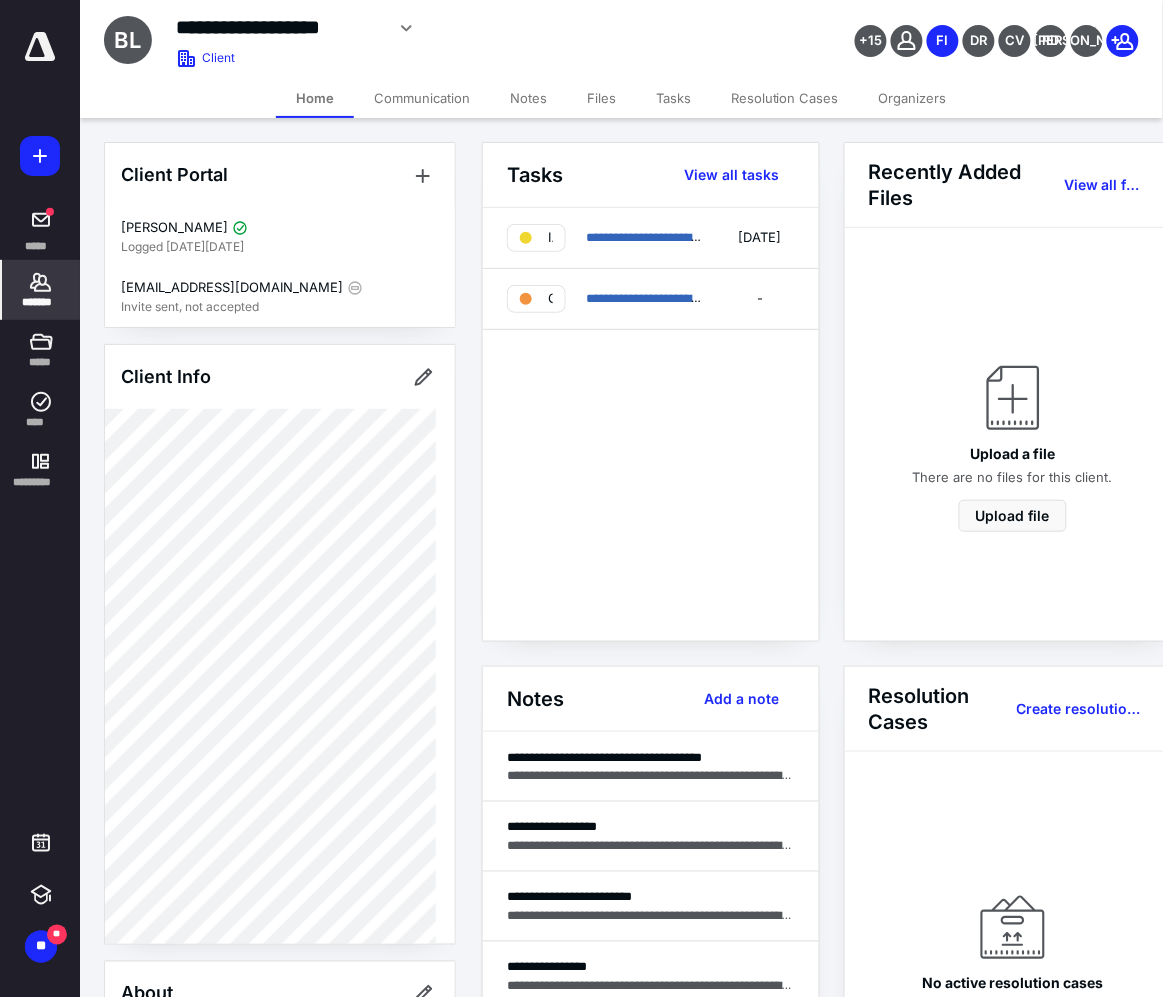 click on "Files" at bounding box center (601, 98) 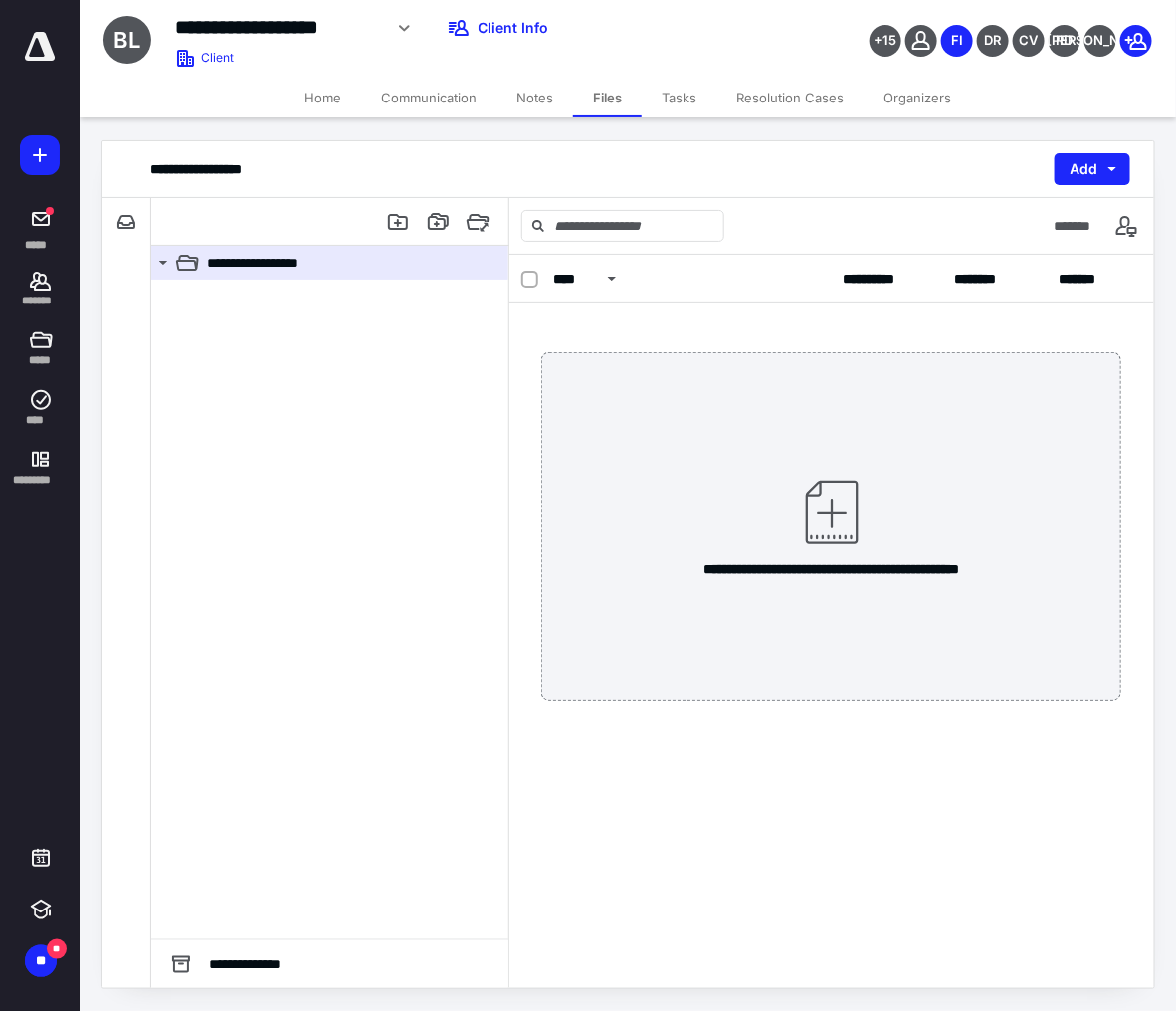 click on "Tasks" at bounding box center [679, 98] 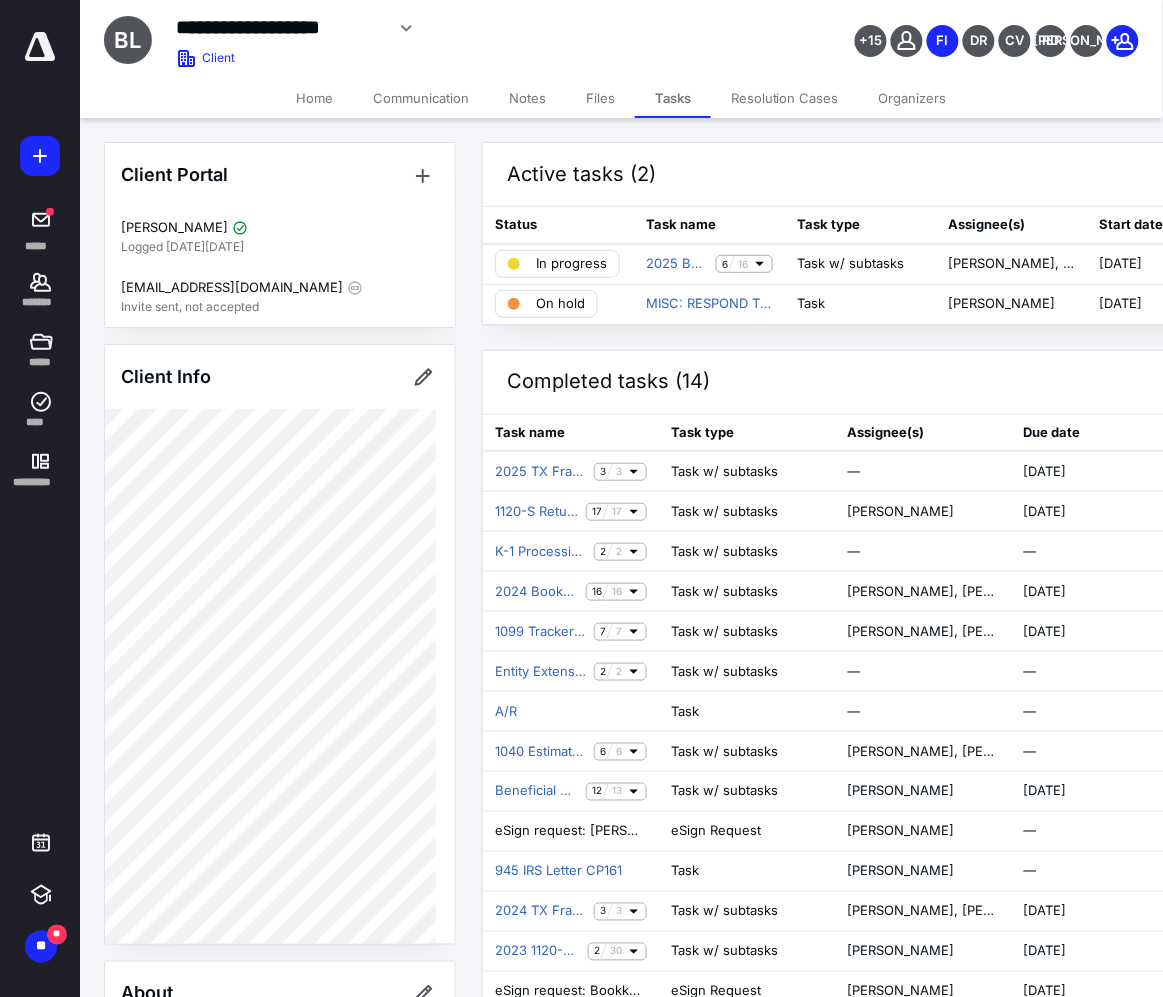 click on "Home" at bounding box center [314, 98] 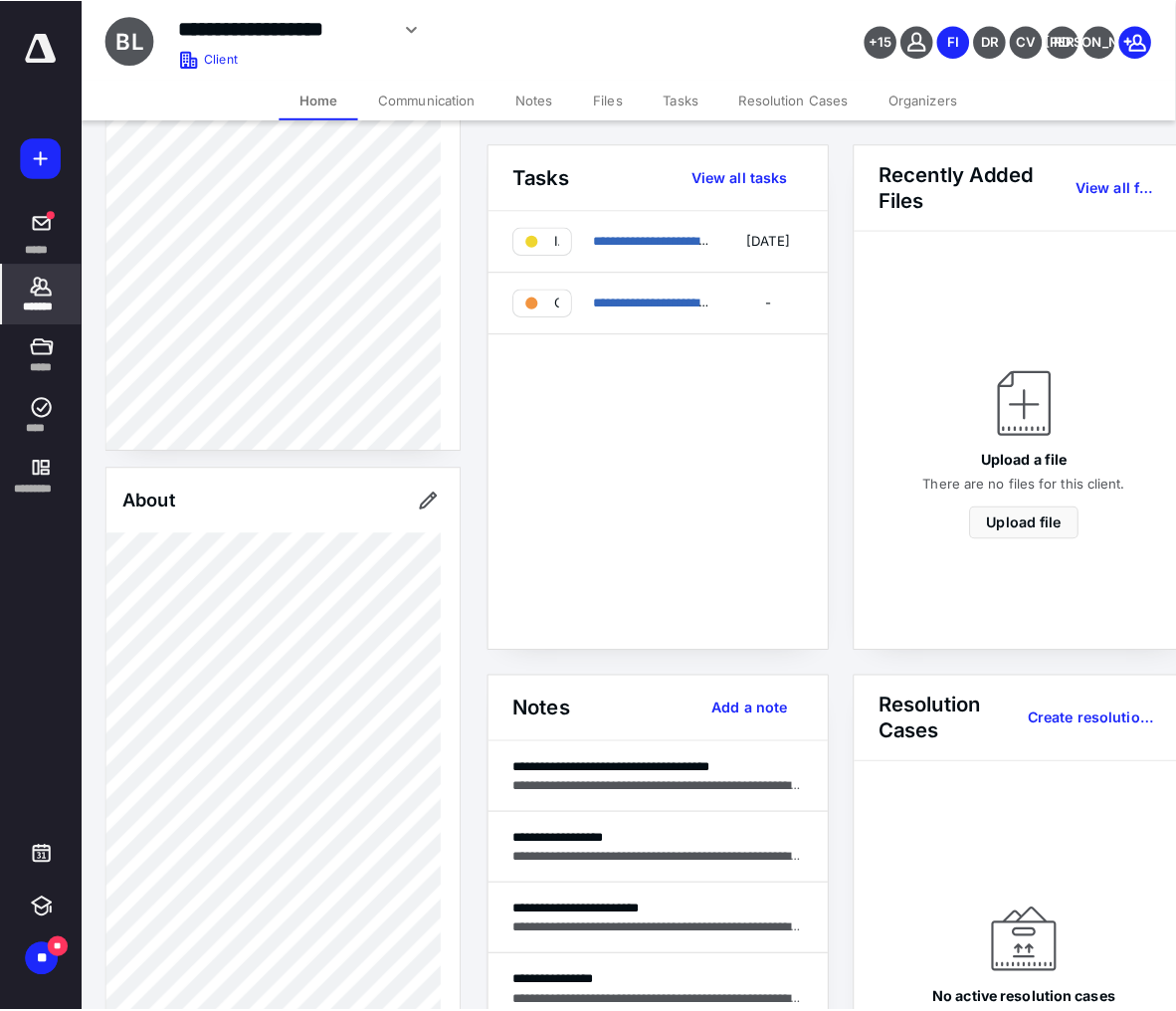 scroll, scrollTop: 622, scrollLeft: 0, axis: vertical 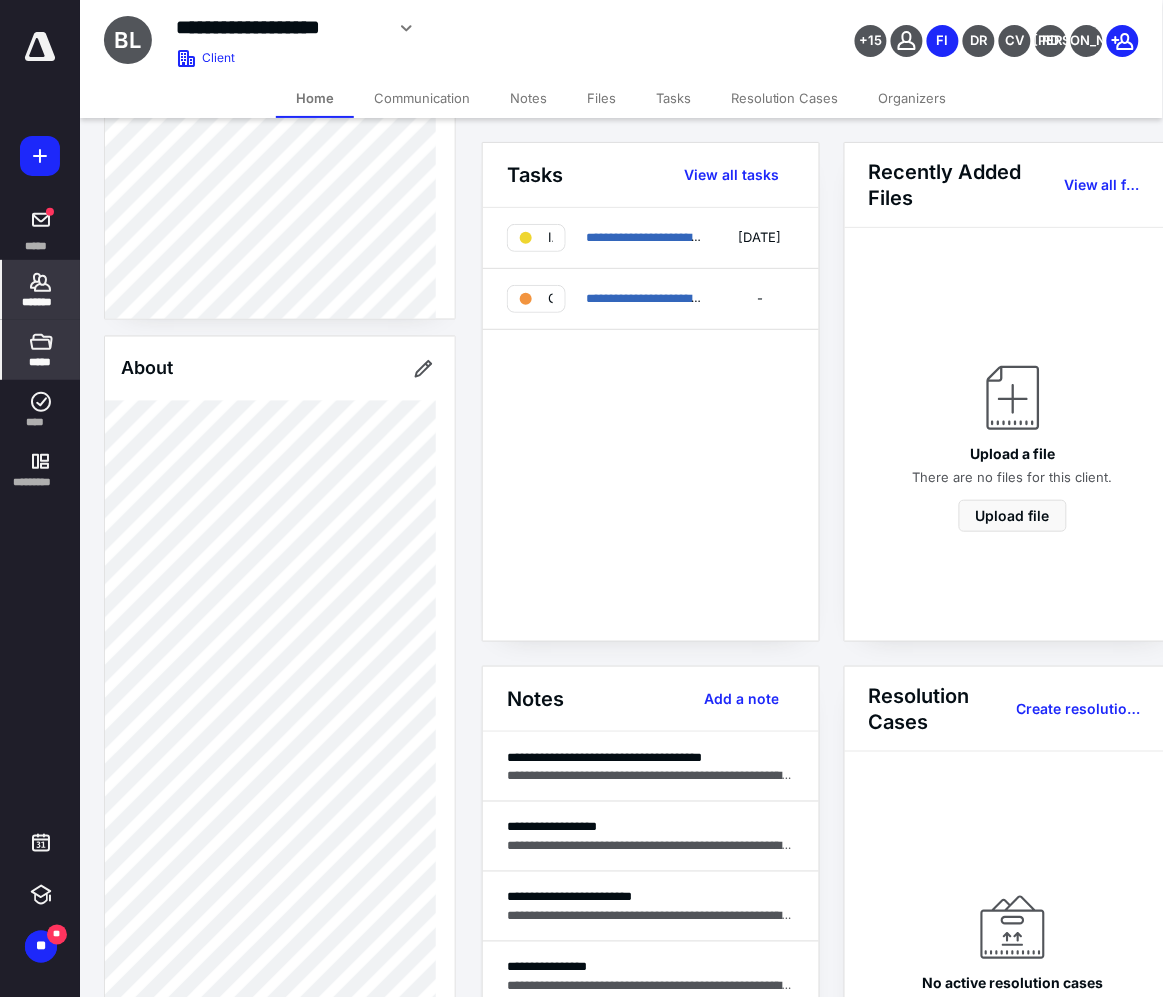 click 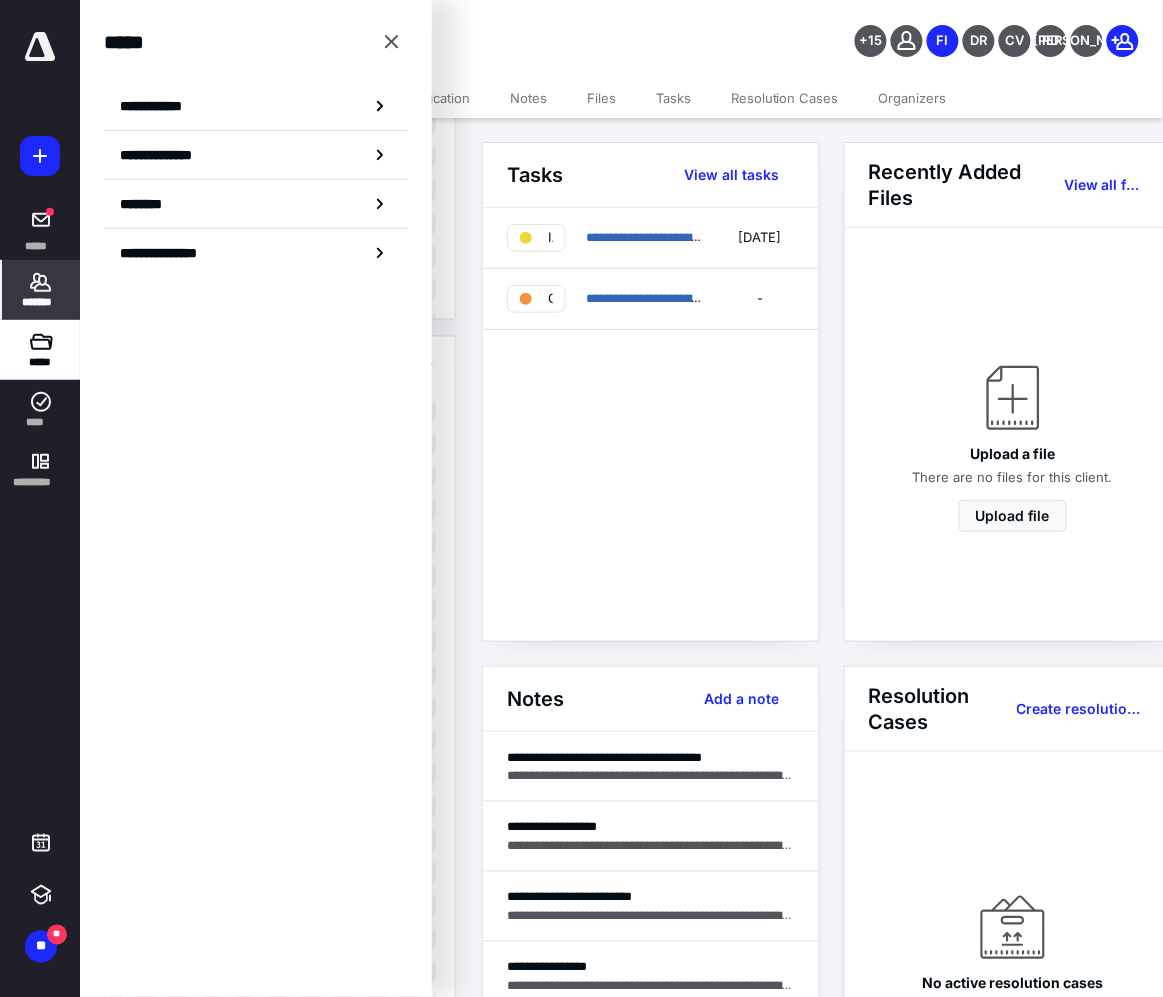 click on "*******" at bounding box center [41, 302] 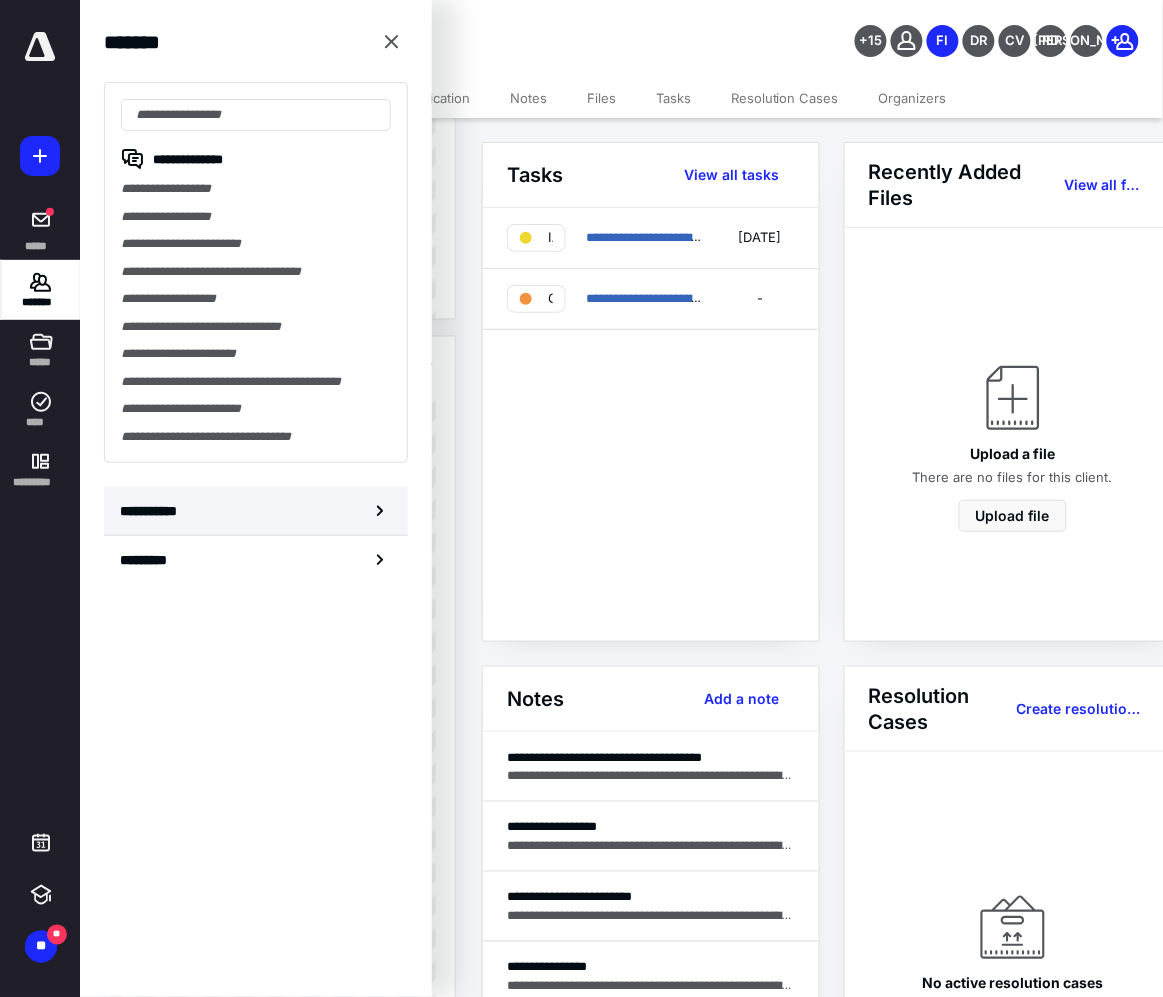 click on "**********" at bounding box center [256, 511] 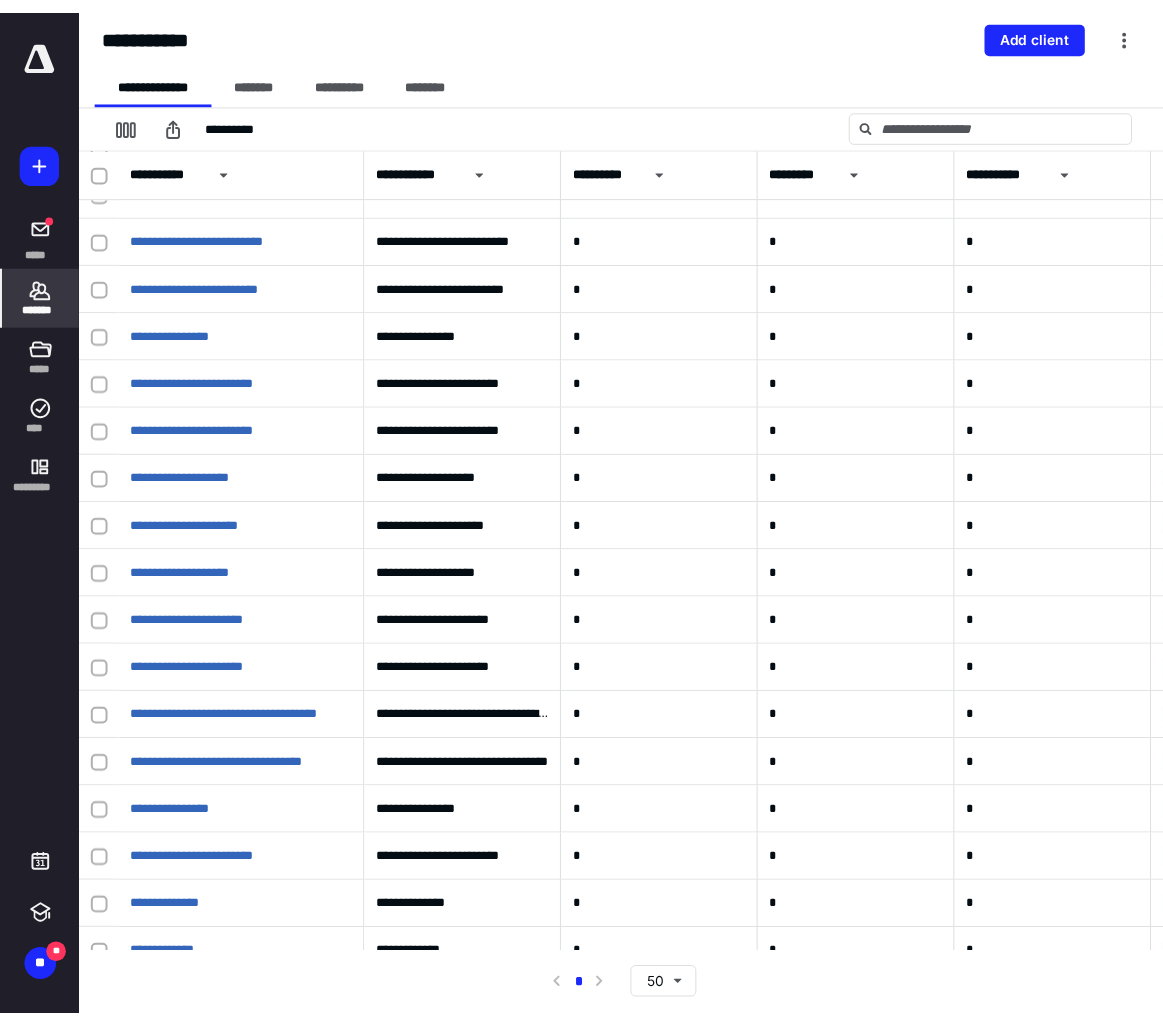 scroll, scrollTop: 0, scrollLeft: 0, axis: both 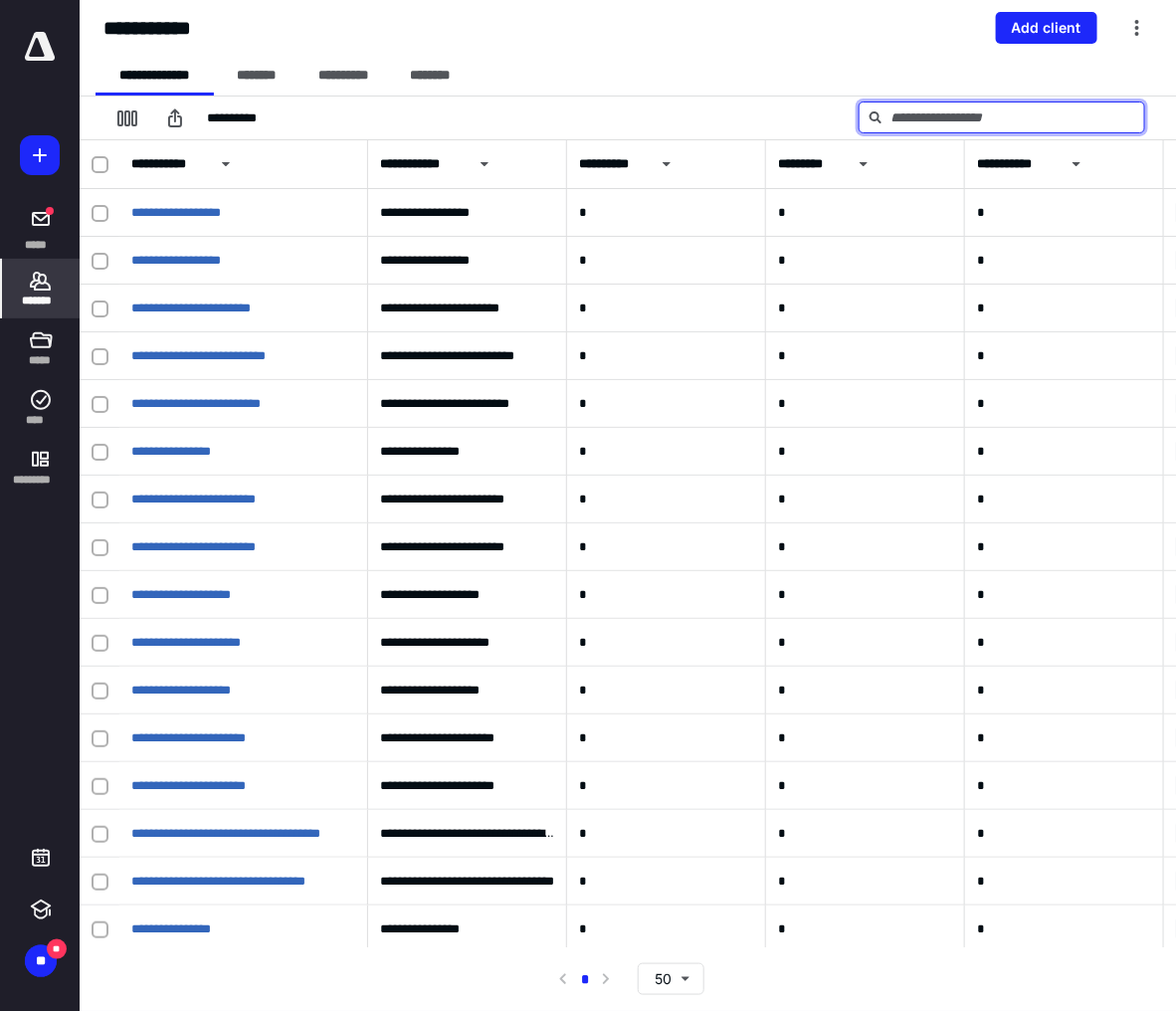 click at bounding box center [1002, 117] 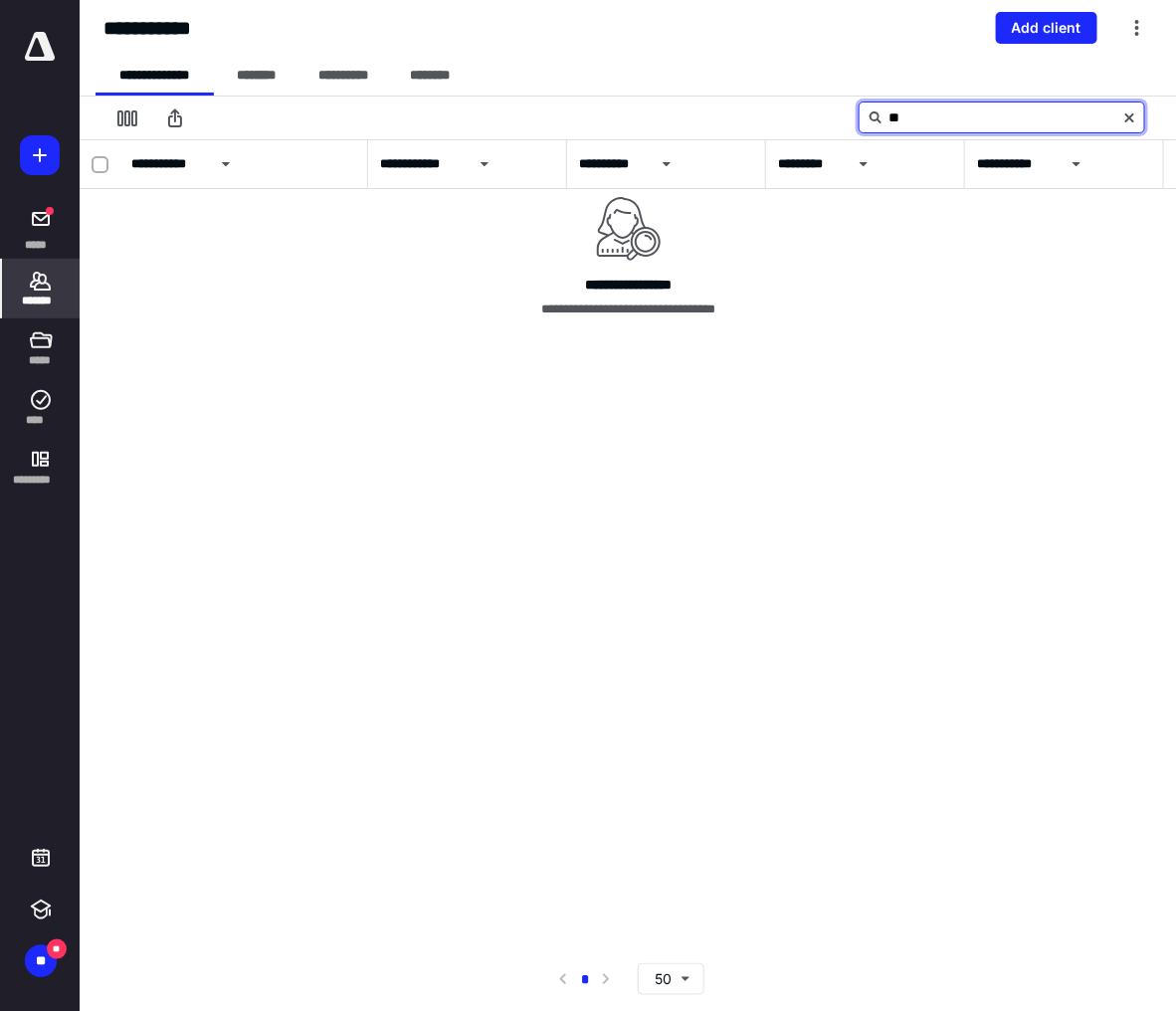 type on "*" 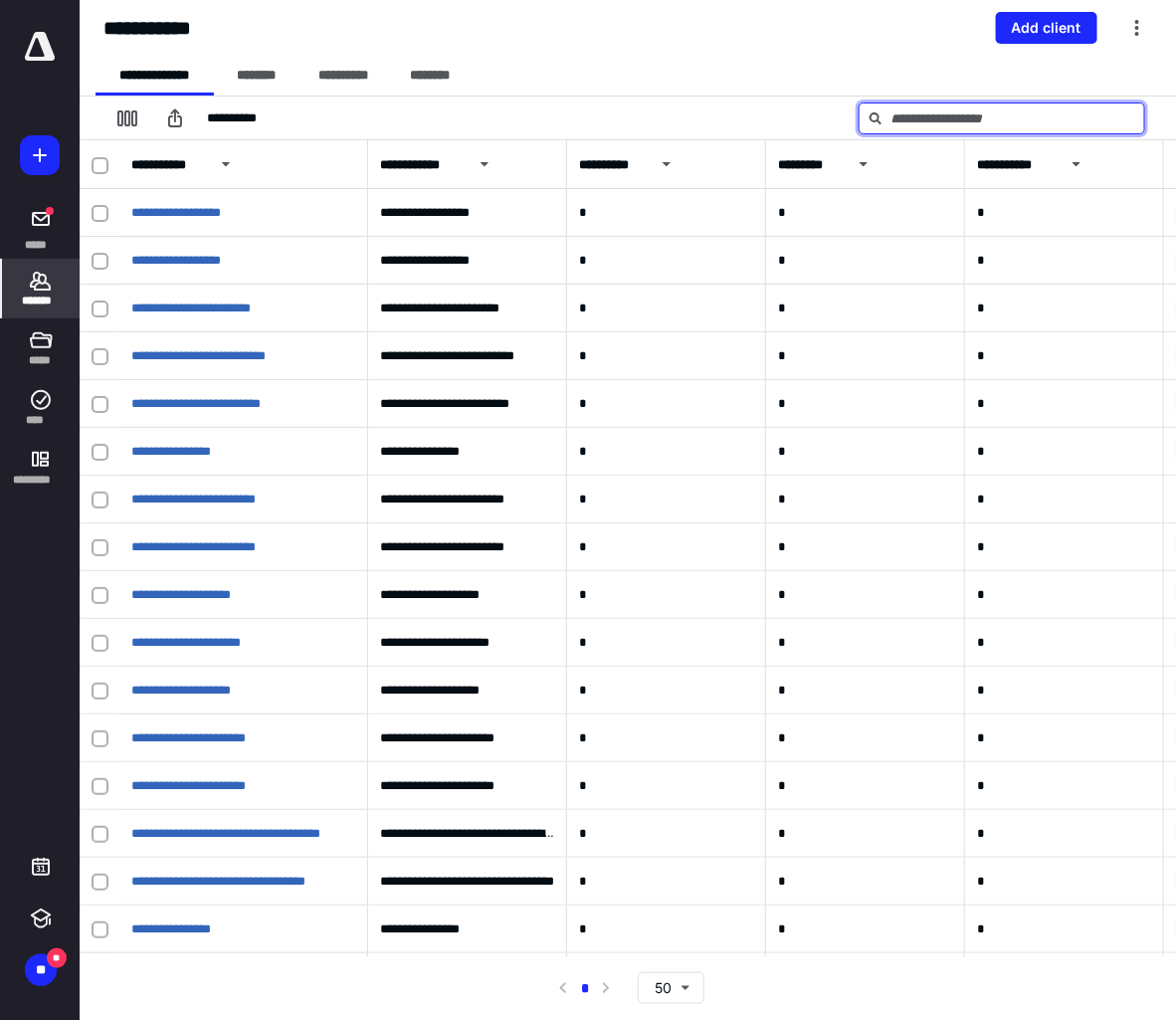 click at bounding box center (1002, 118) 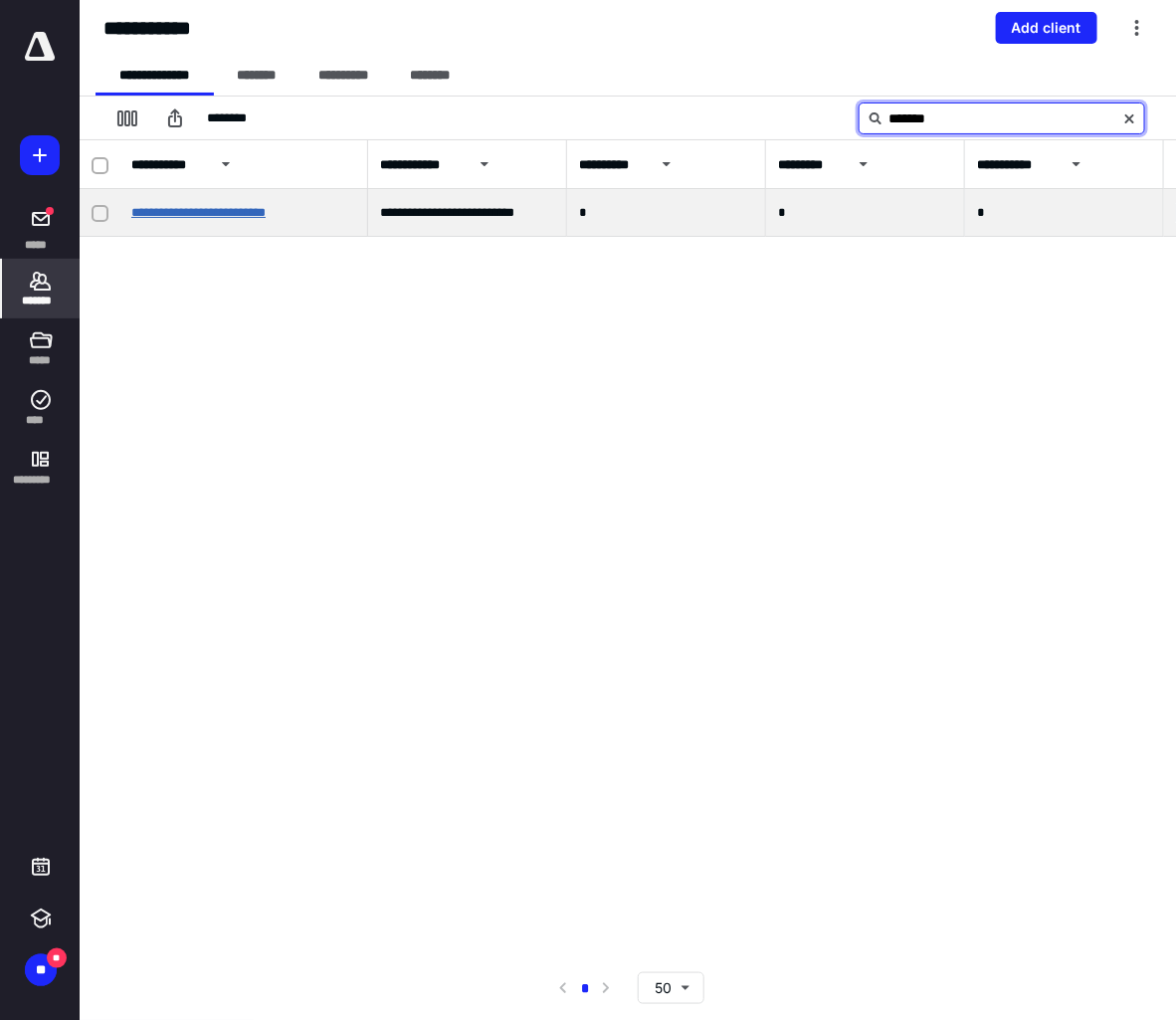 type on "*******" 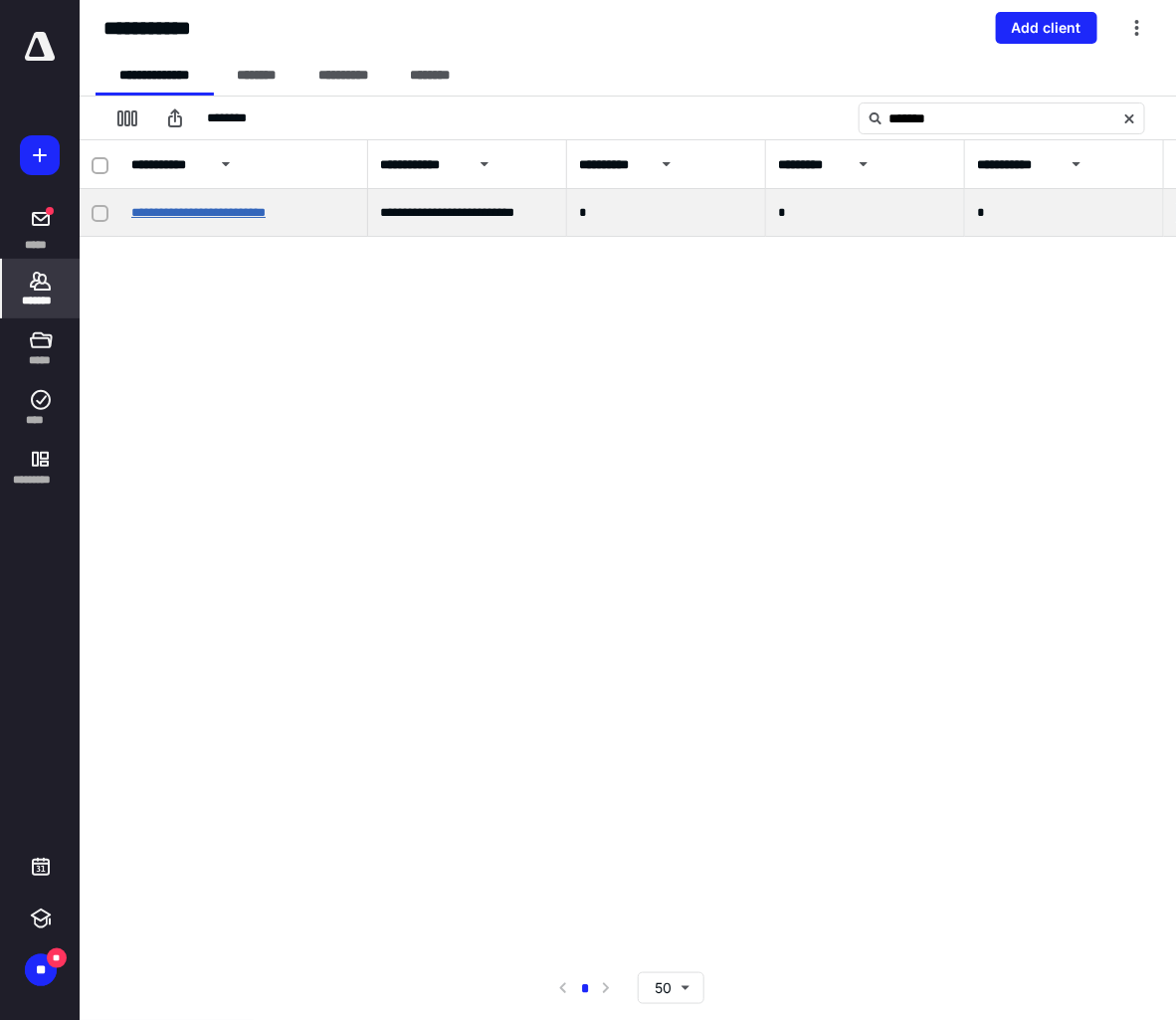 click on "**********" at bounding box center (198, 212) 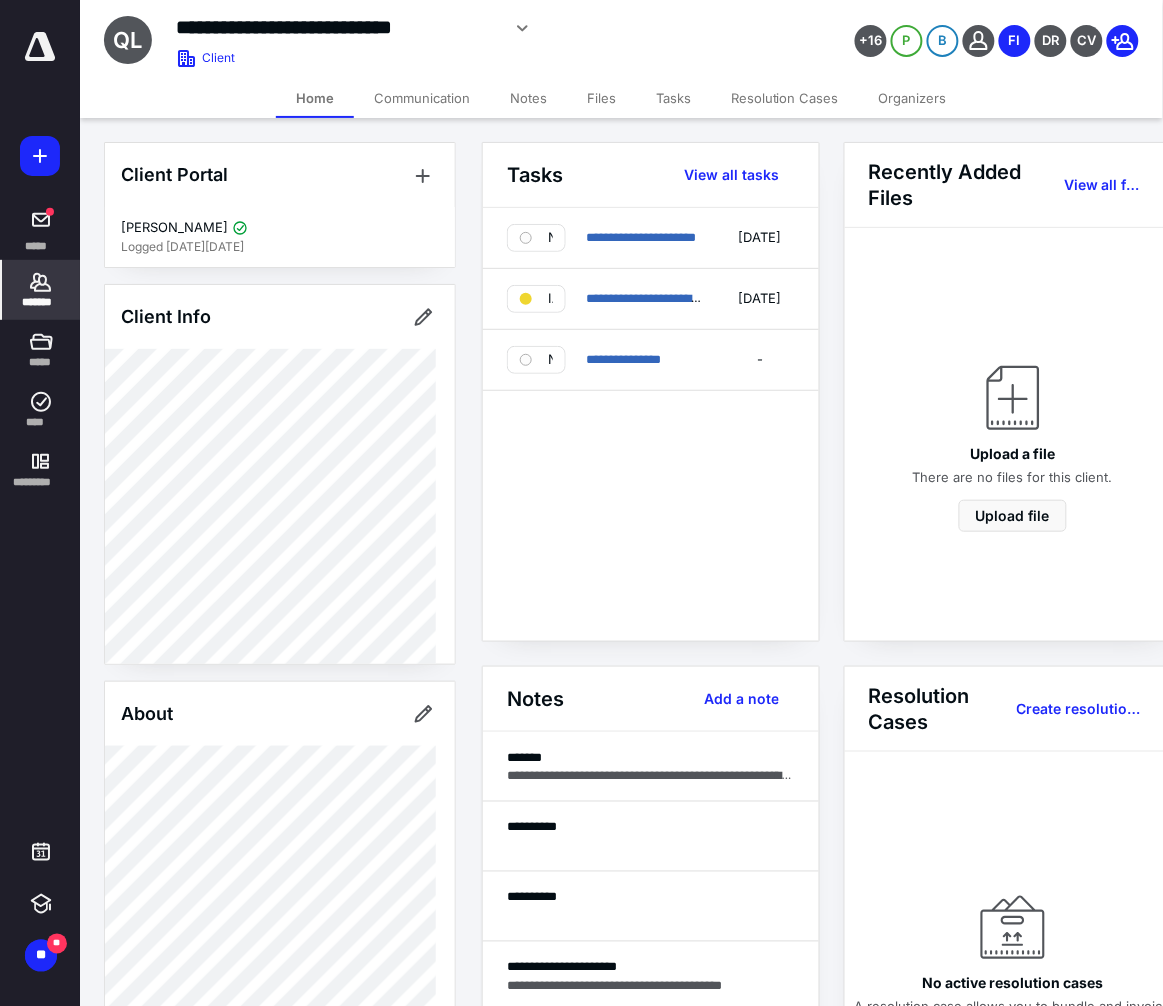 click on "Notes" at bounding box center [528, 98] 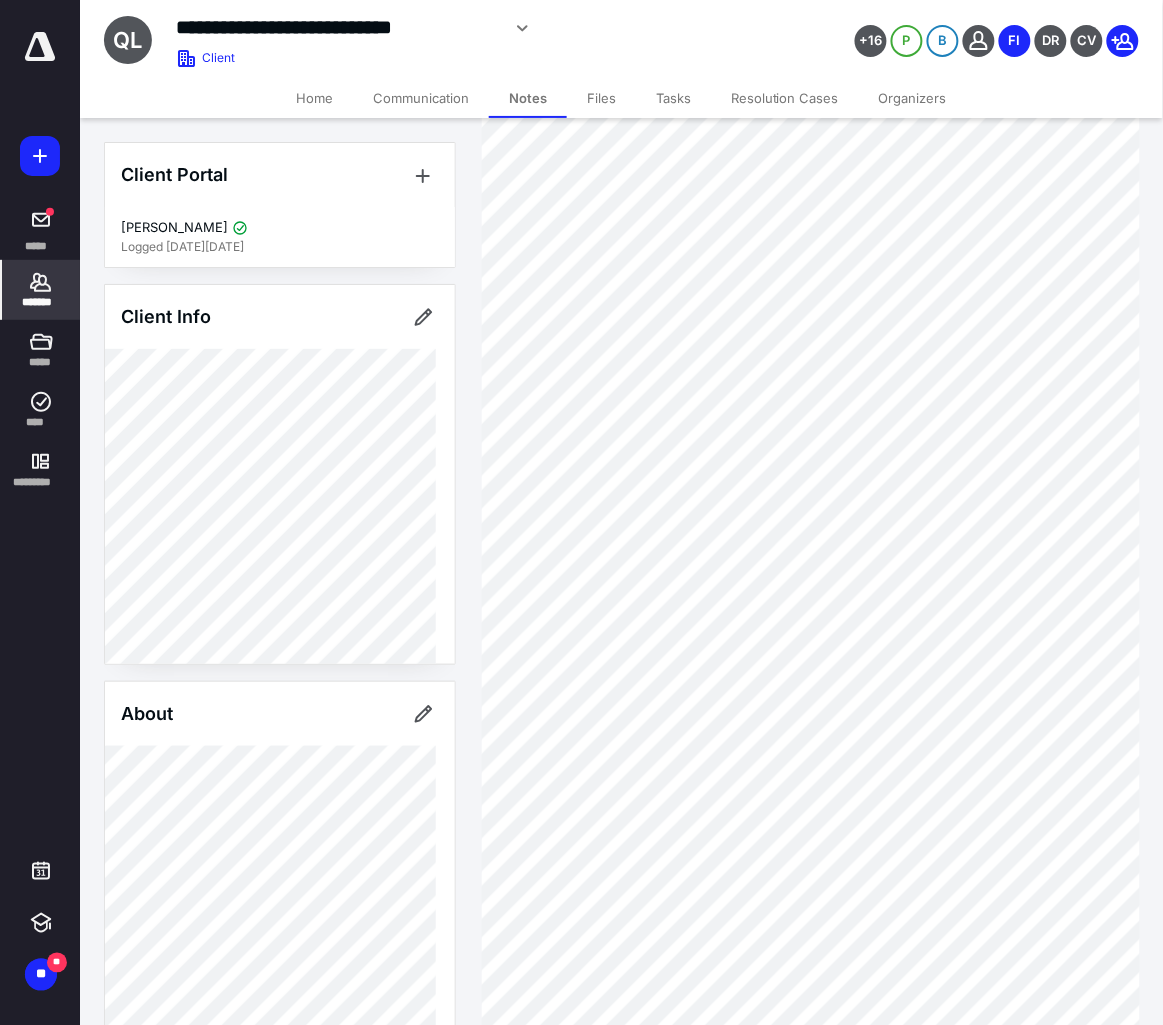 scroll, scrollTop: 0, scrollLeft: 0, axis: both 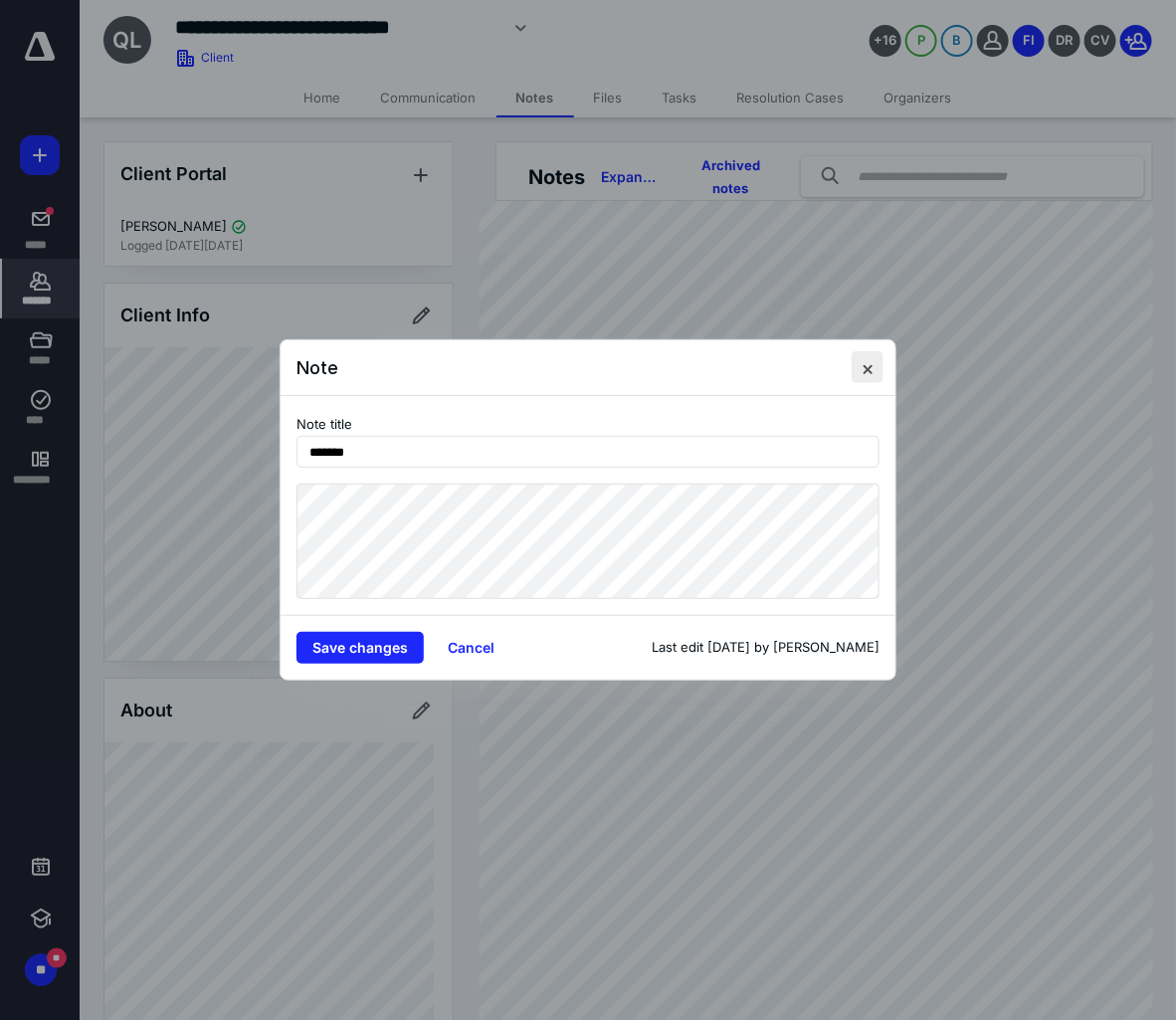 click at bounding box center (868, 367) 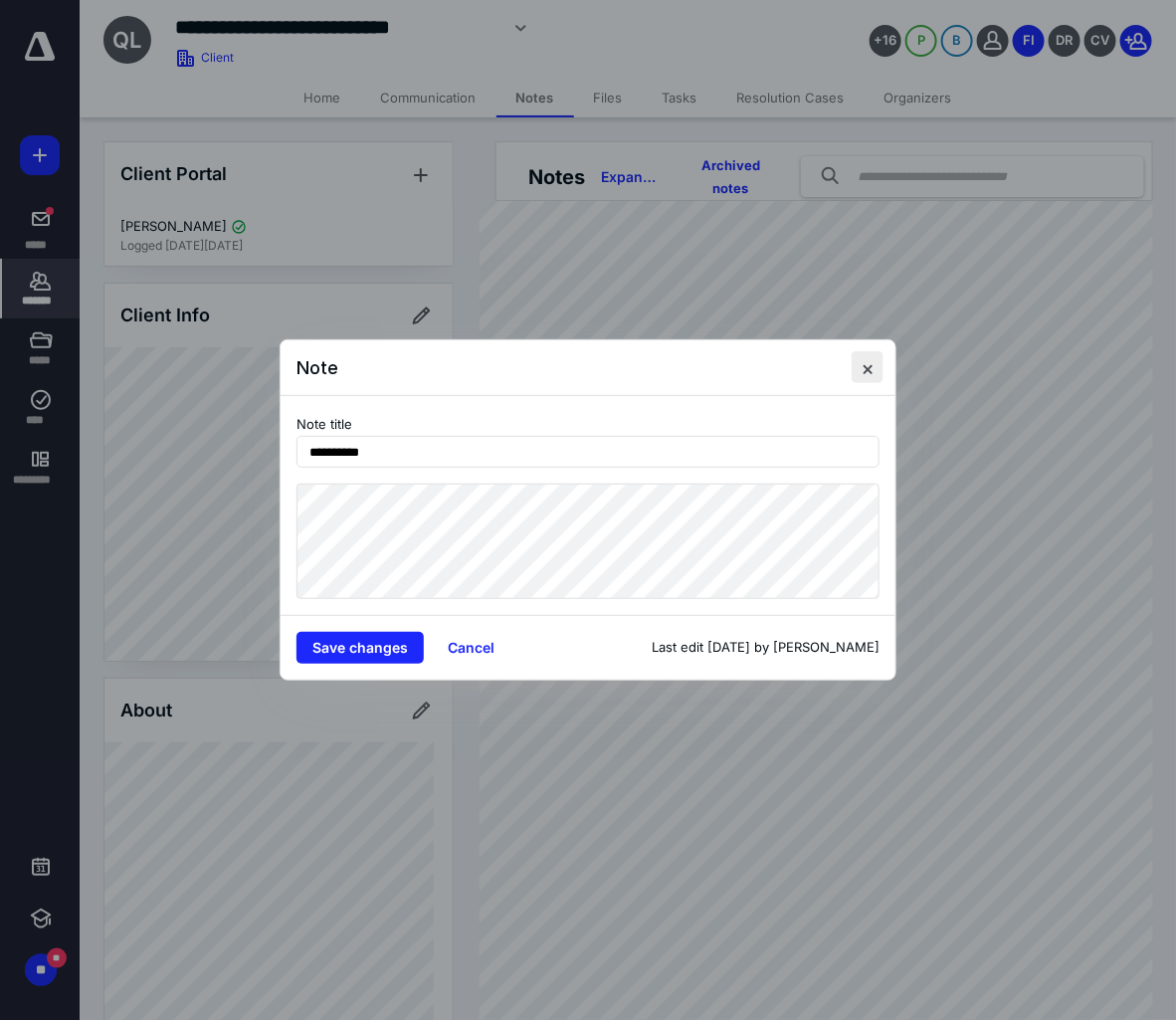 click at bounding box center [868, 367] 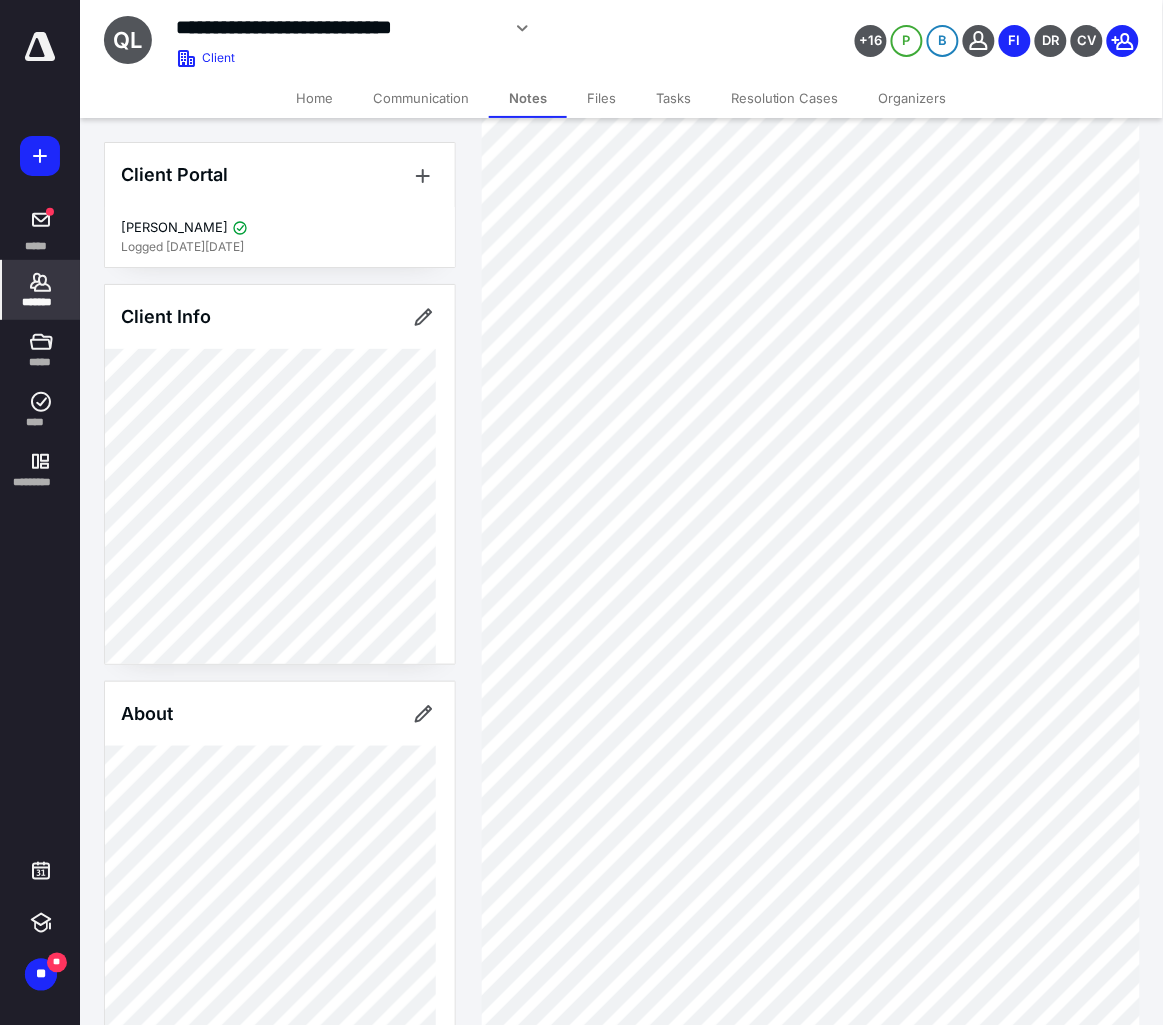 scroll, scrollTop: 750, scrollLeft: 0, axis: vertical 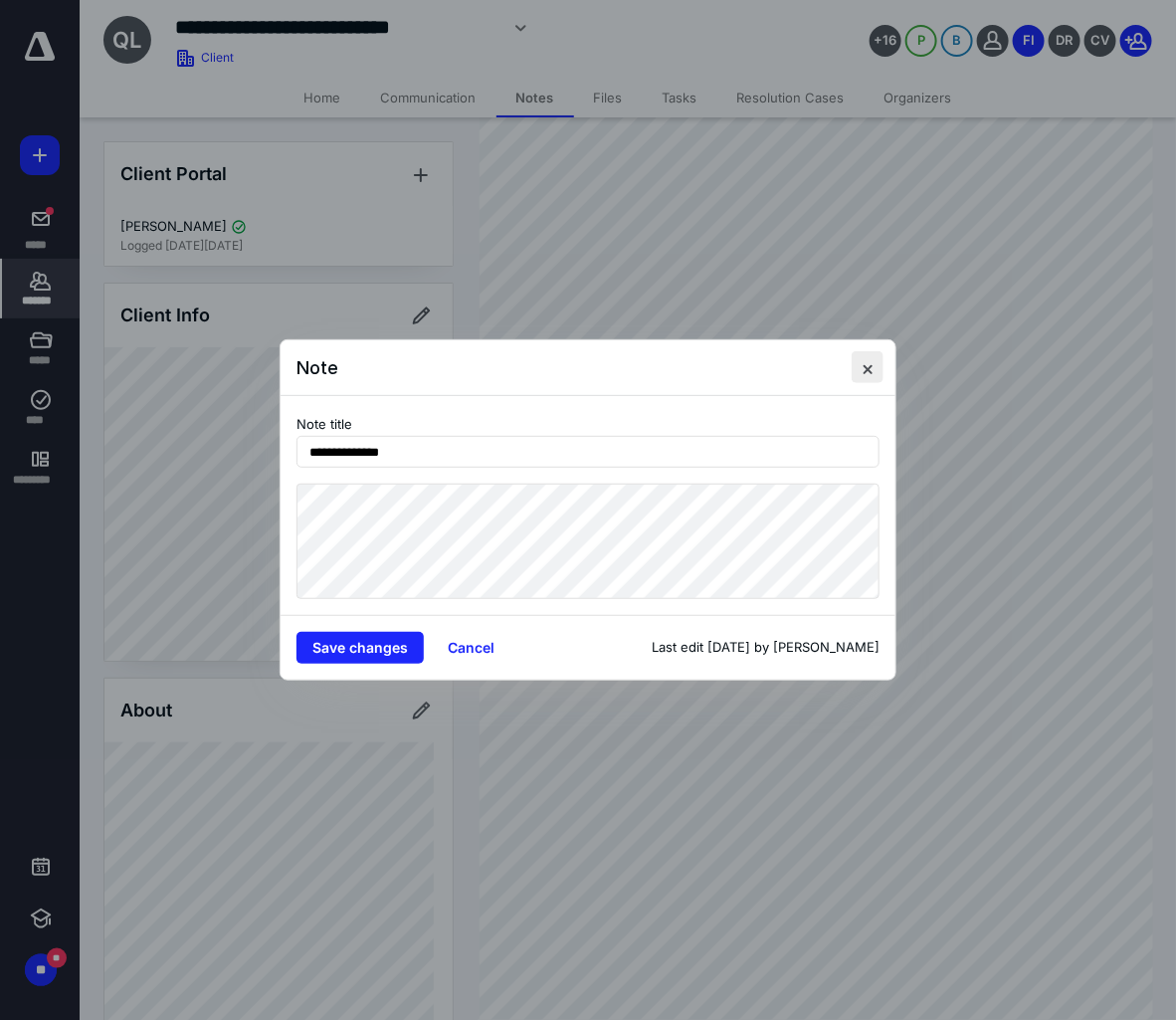 click at bounding box center [868, 367] 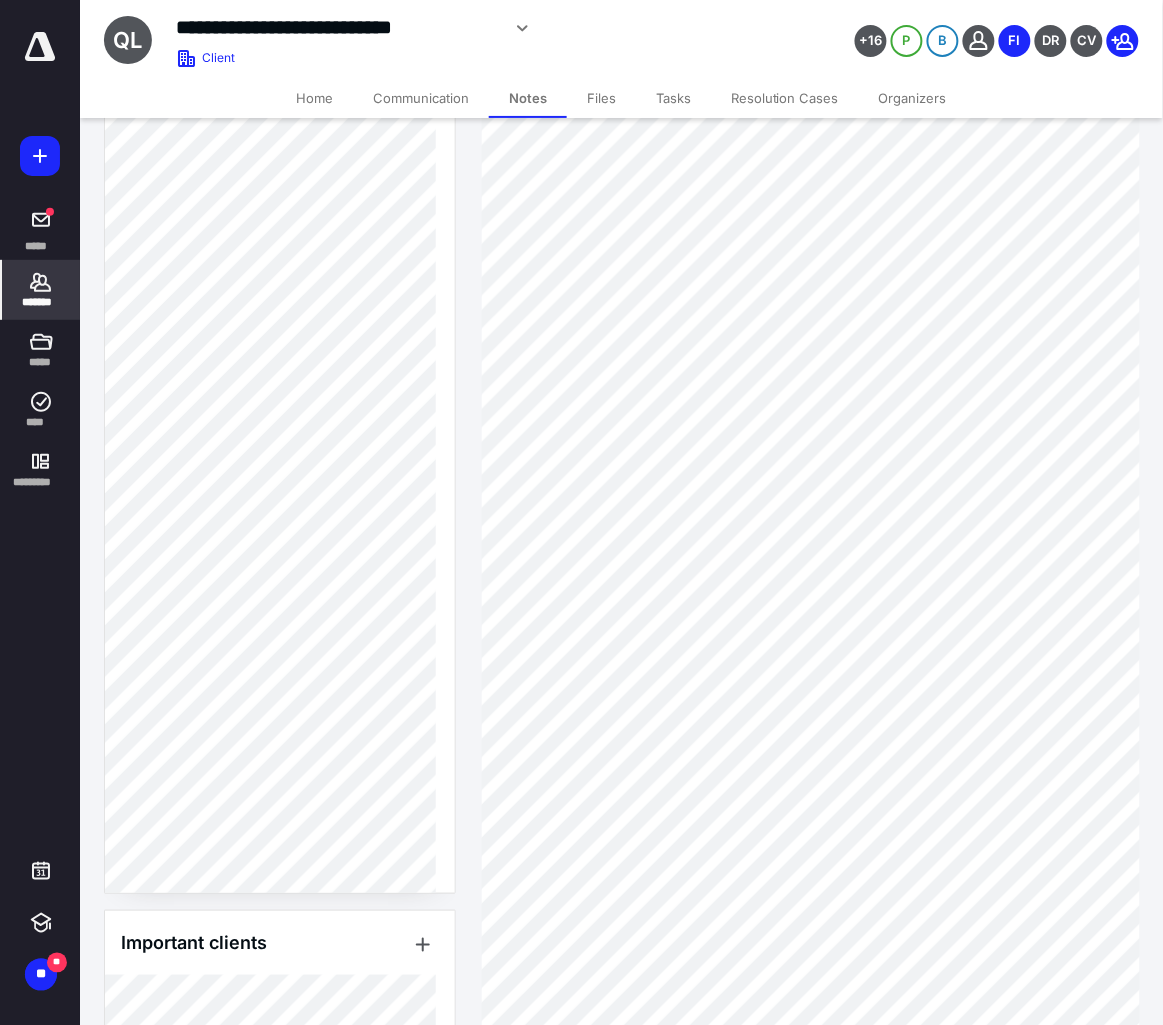 scroll, scrollTop: 1723, scrollLeft: 0, axis: vertical 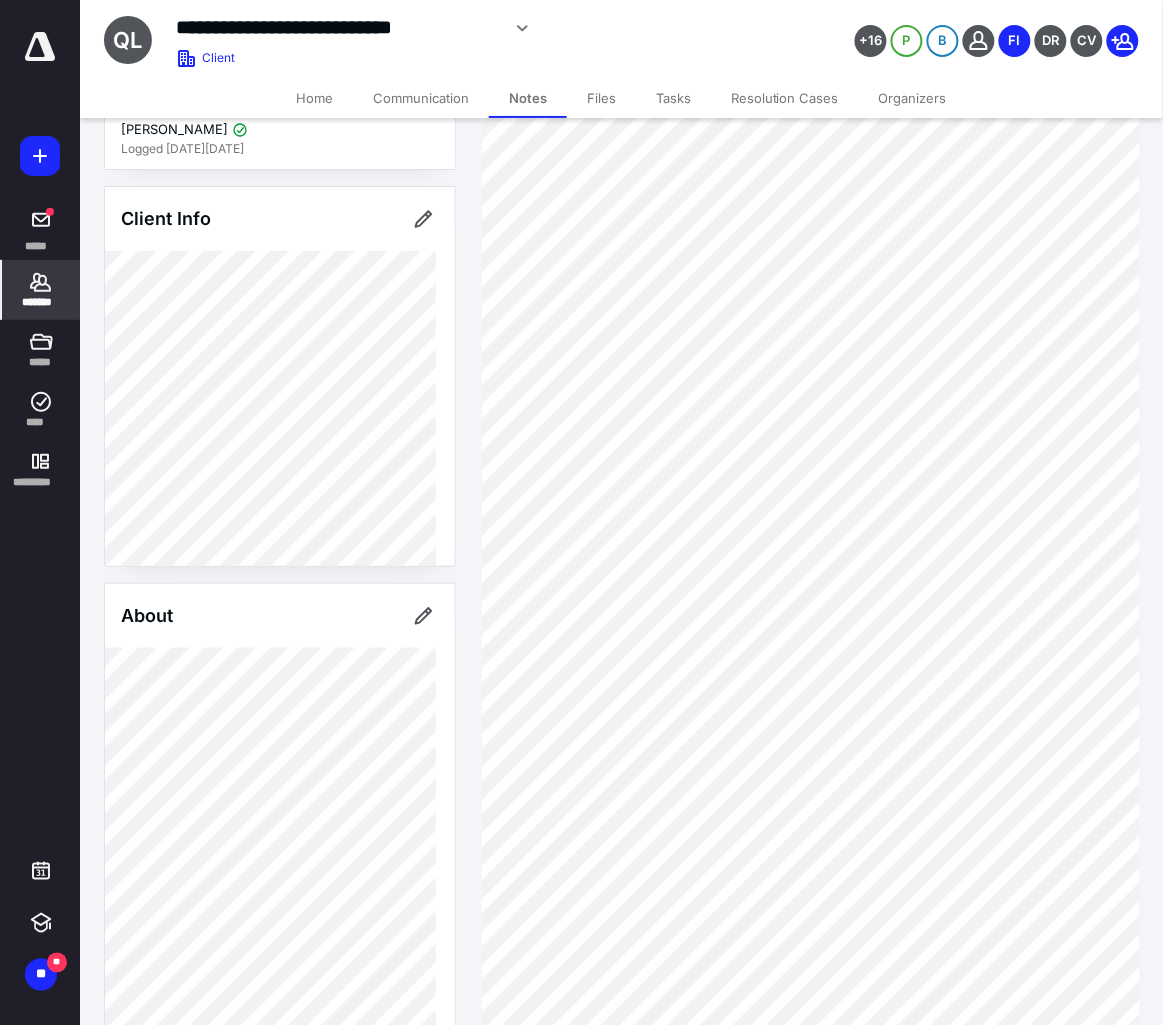 click on "Files" at bounding box center (601, 98) 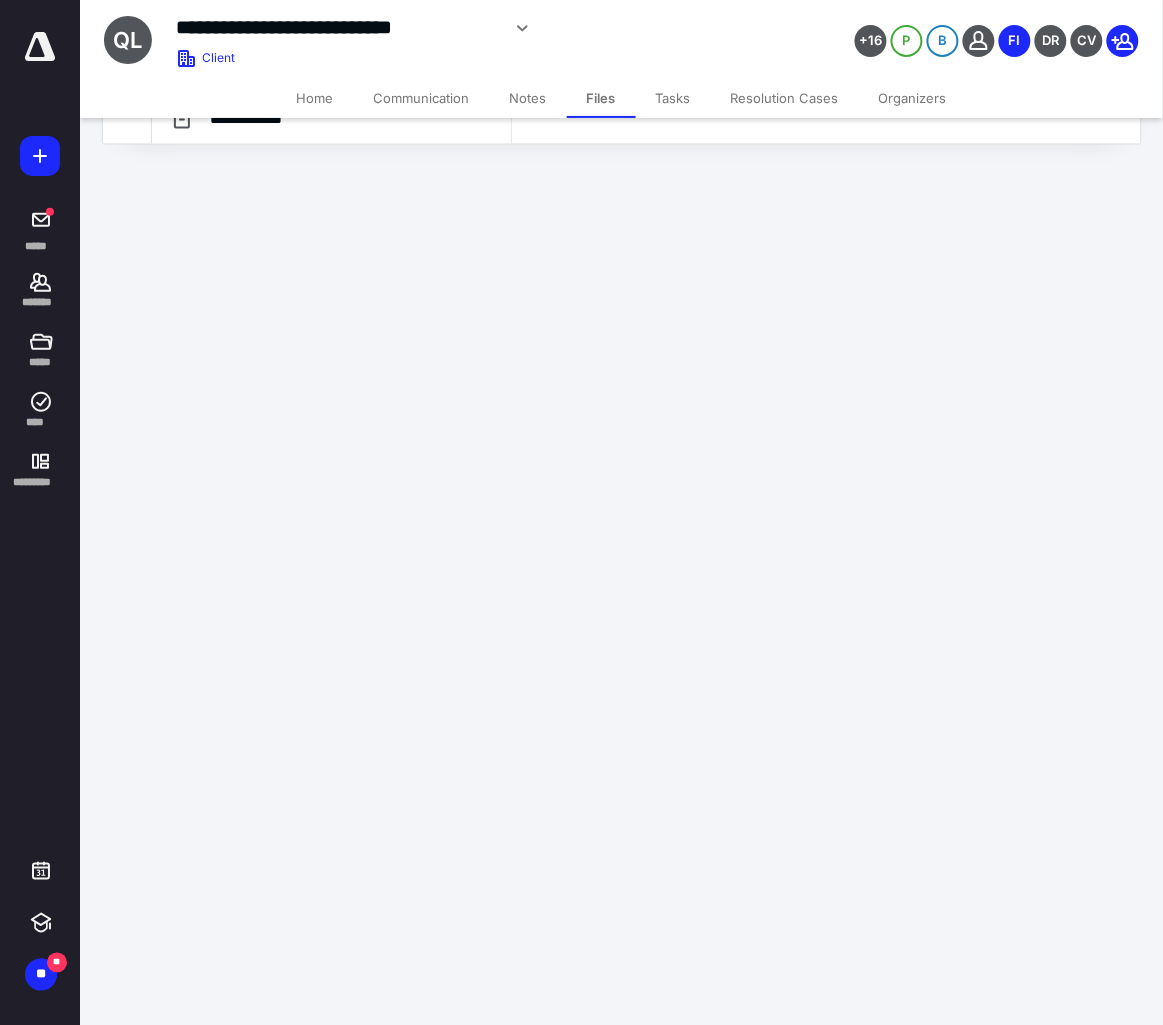 scroll, scrollTop: 0, scrollLeft: 0, axis: both 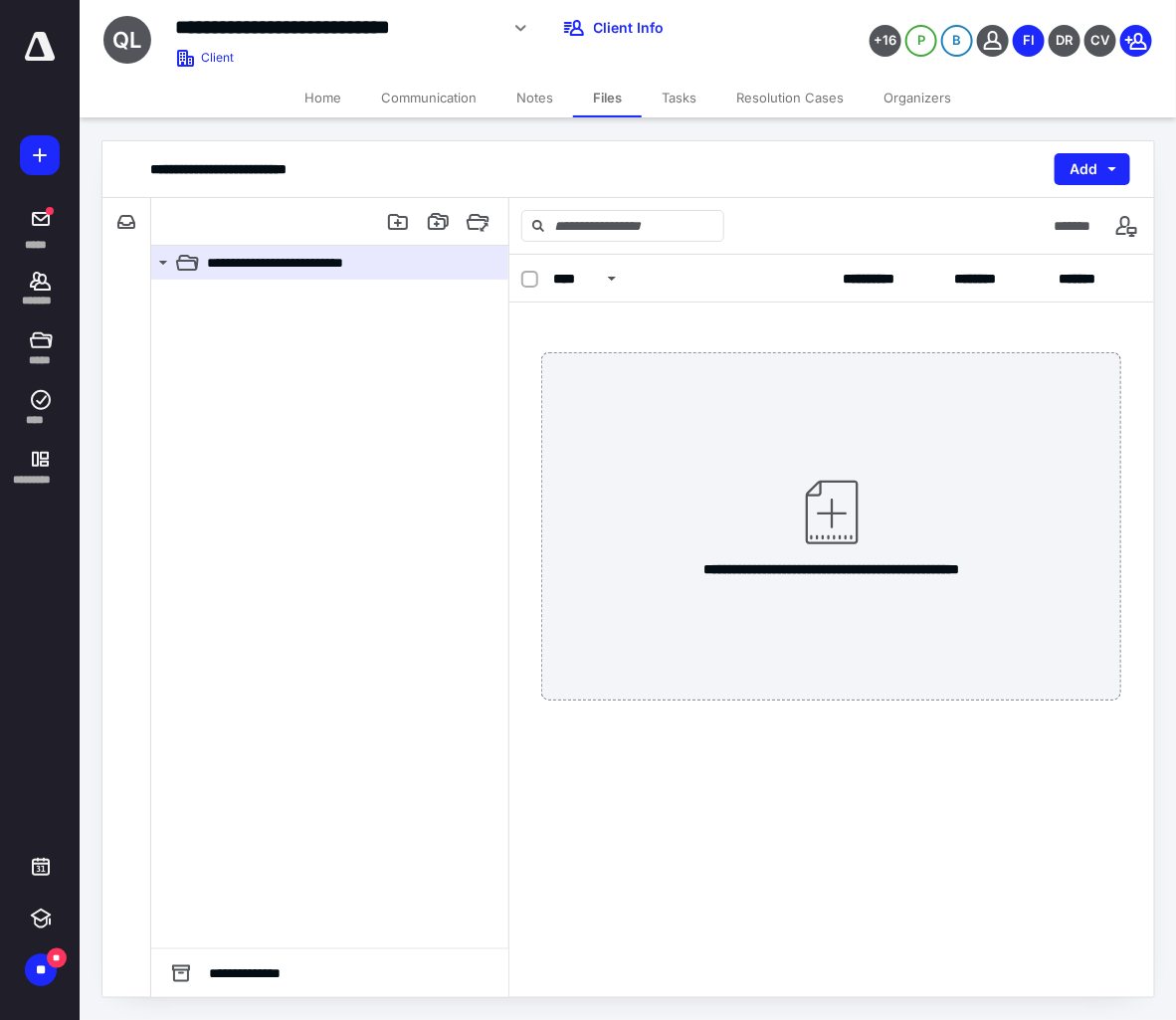 click on "Home" at bounding box center [322, 98] 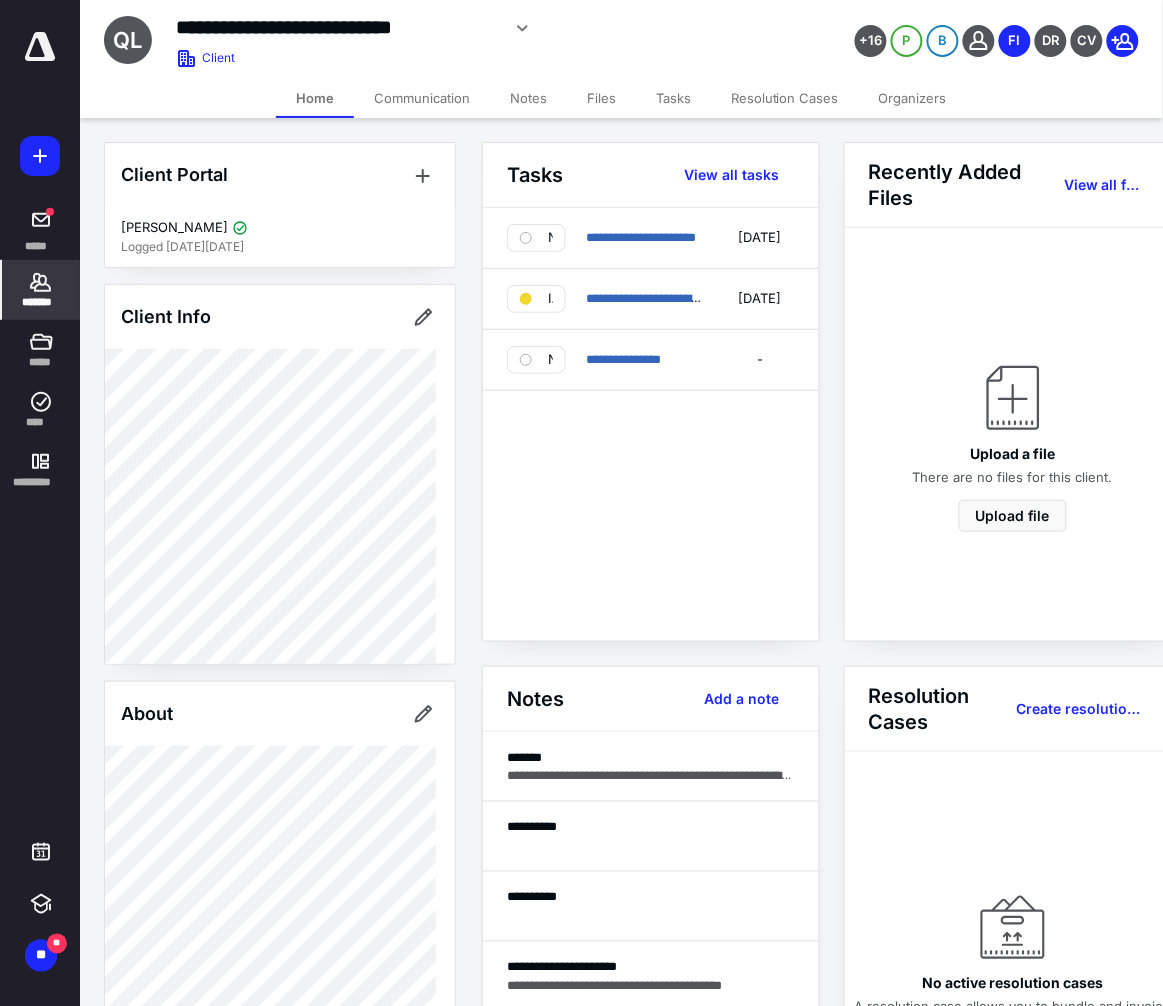 click on "*******" at bounding box center (41, 302) 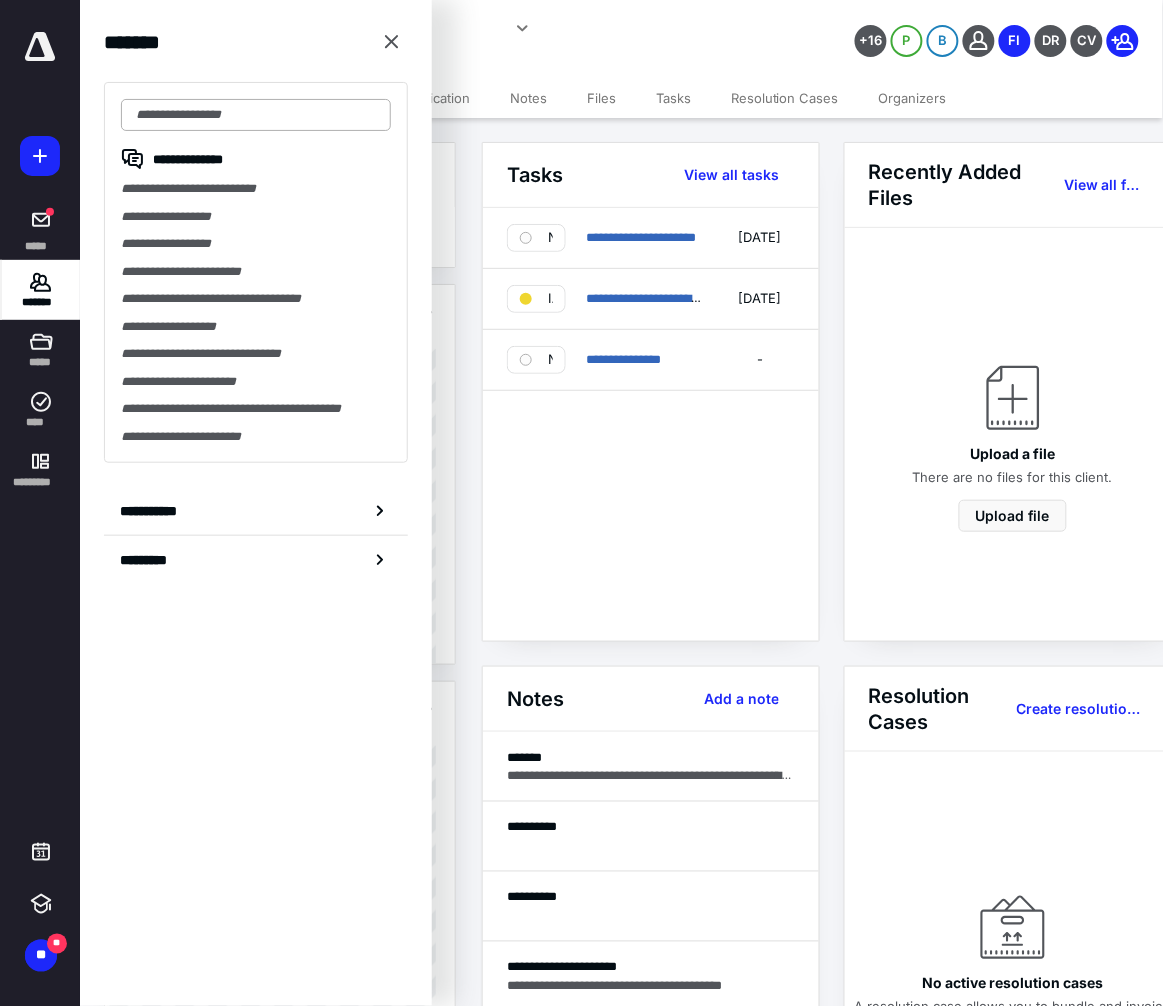 click at bounding box center (256, 115) 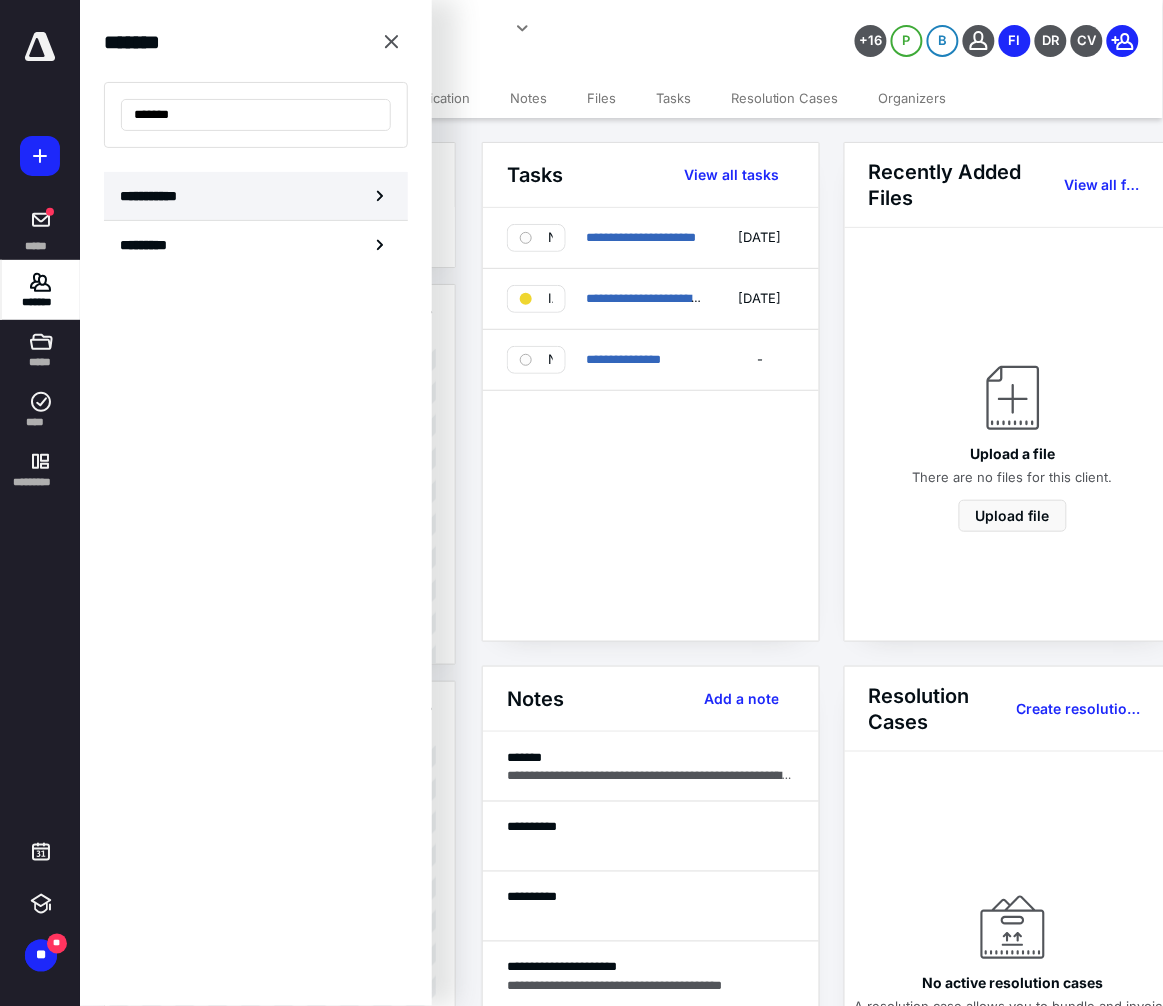 type on "*******" 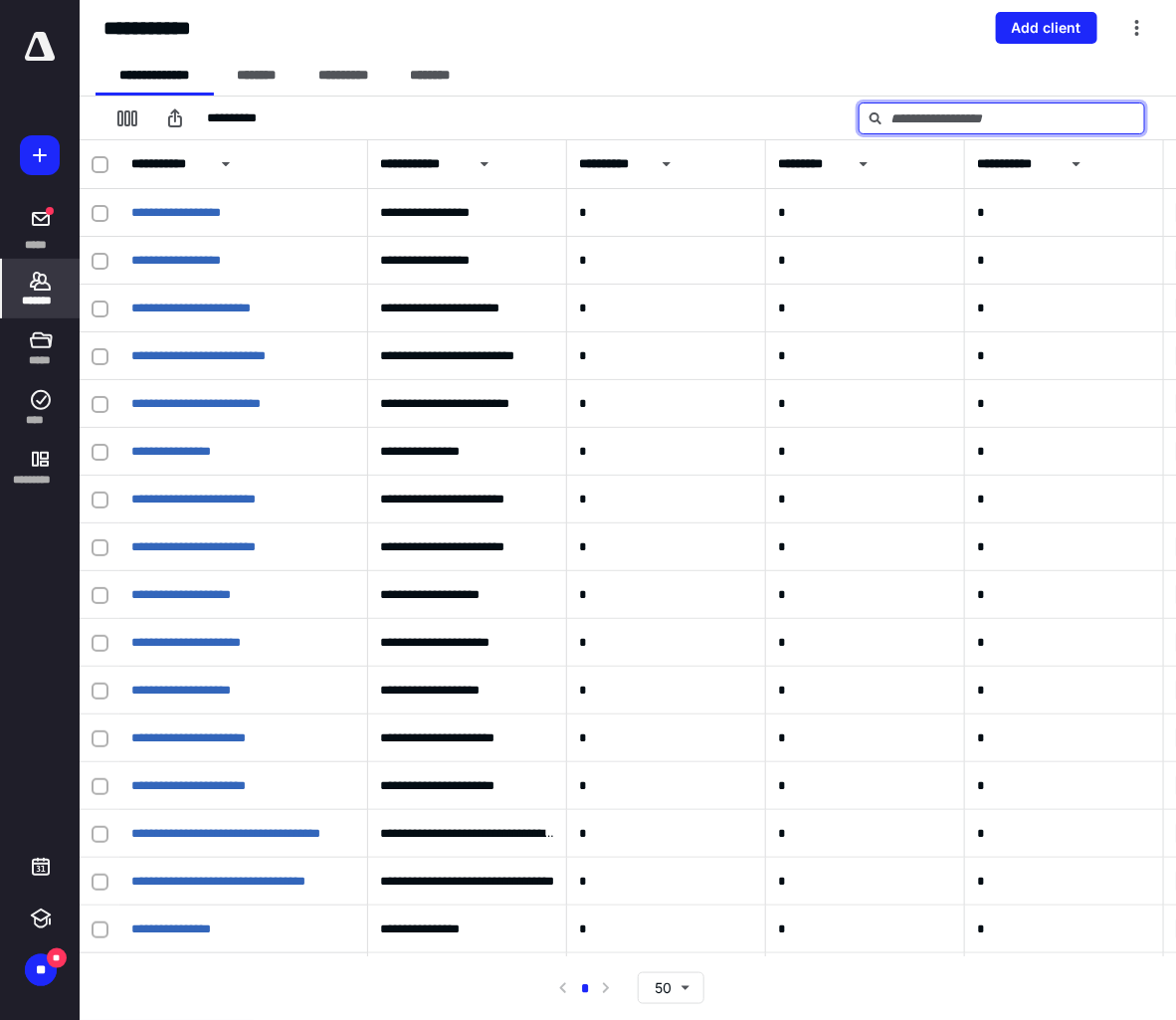 click at bounding box center (1002, 118) 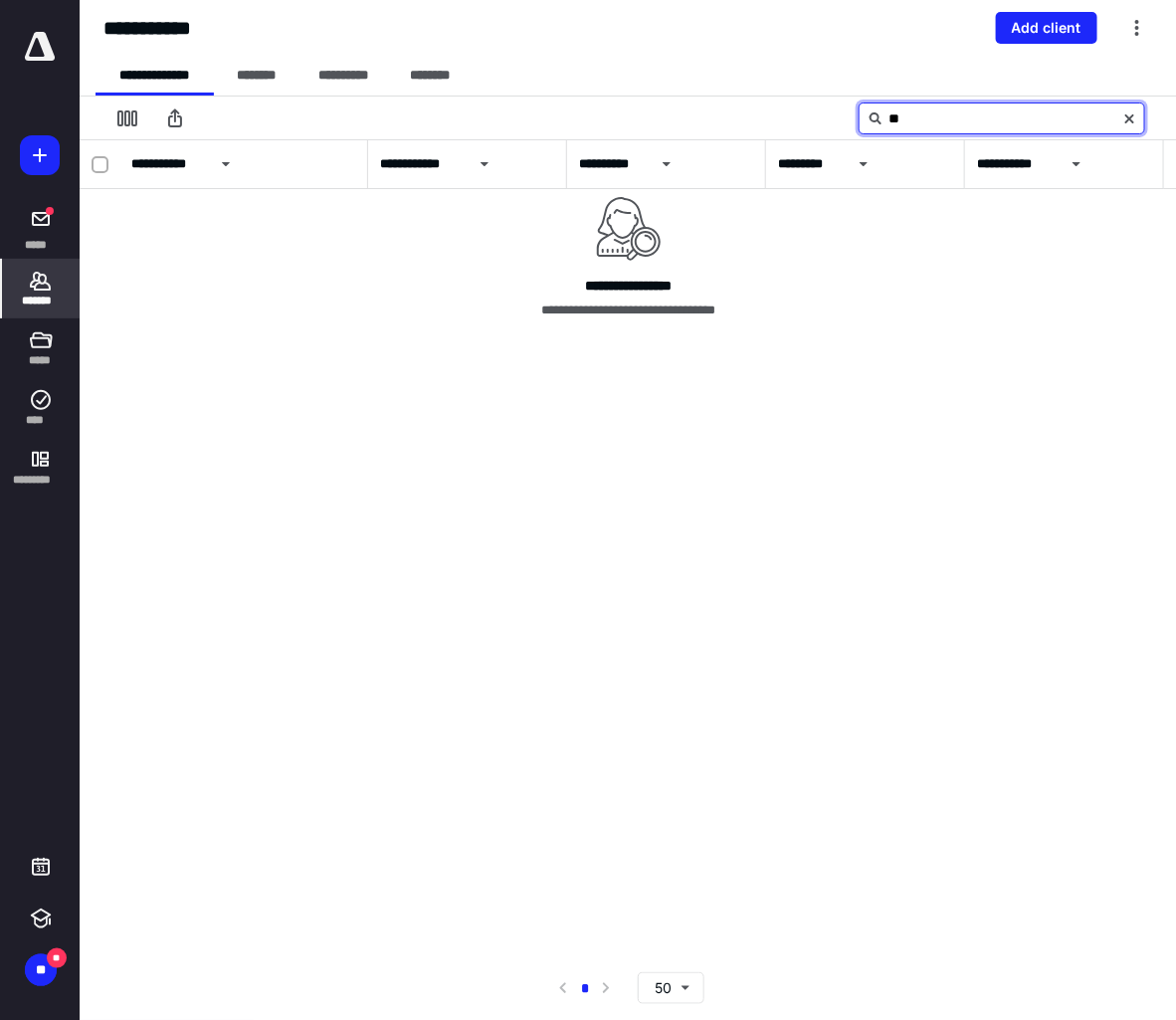 type on "*" 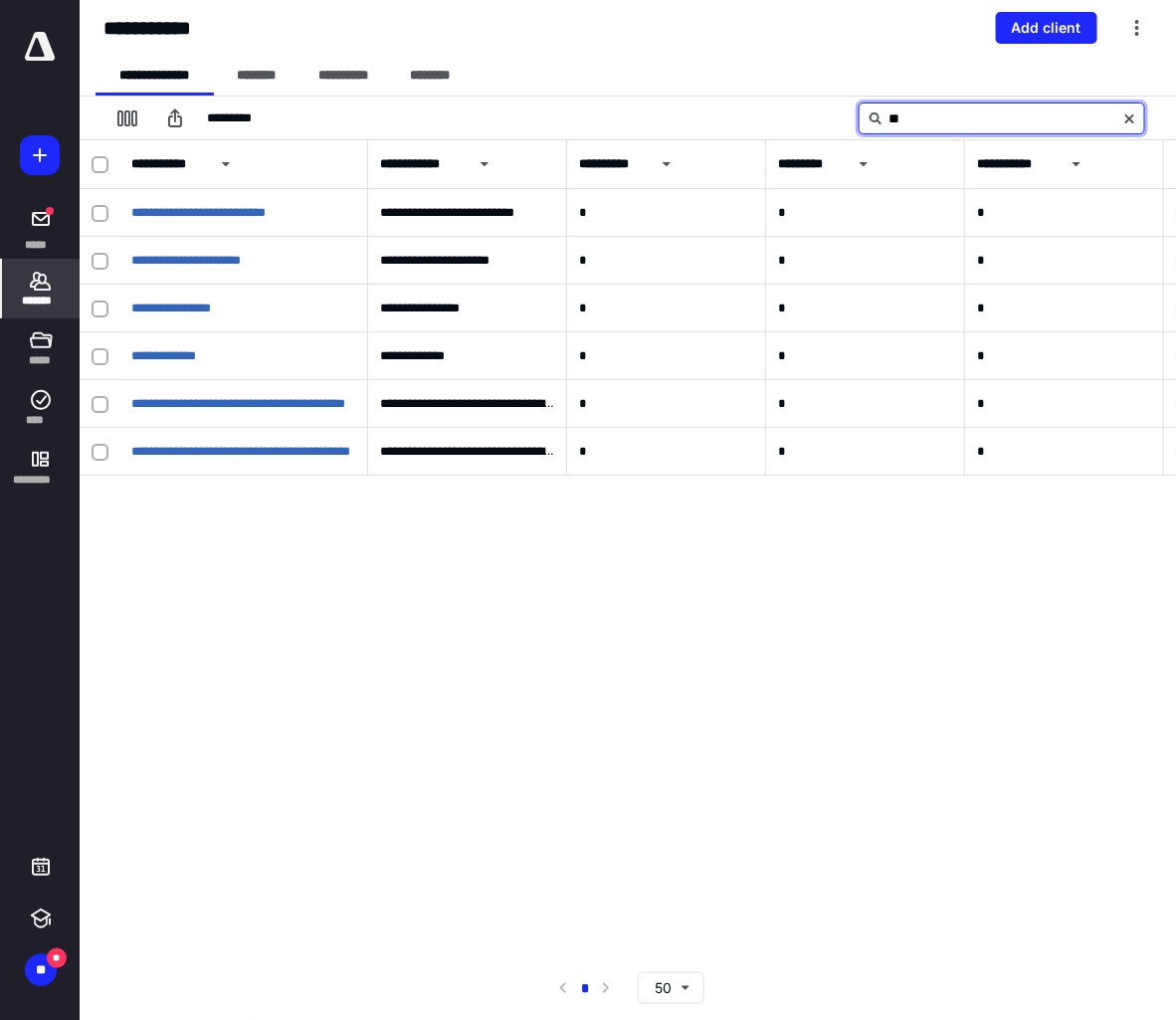 type on "*" 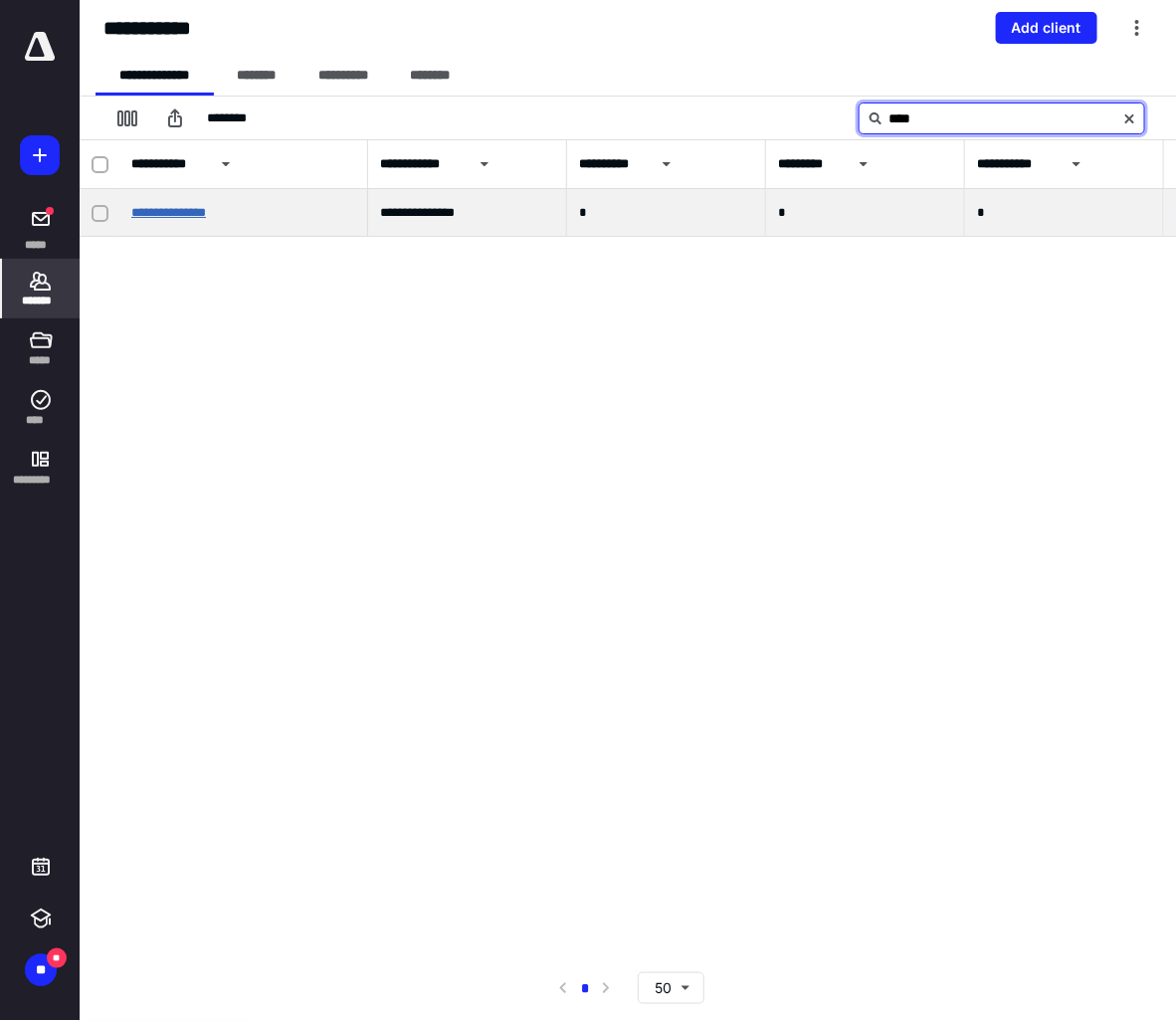 type on "****" 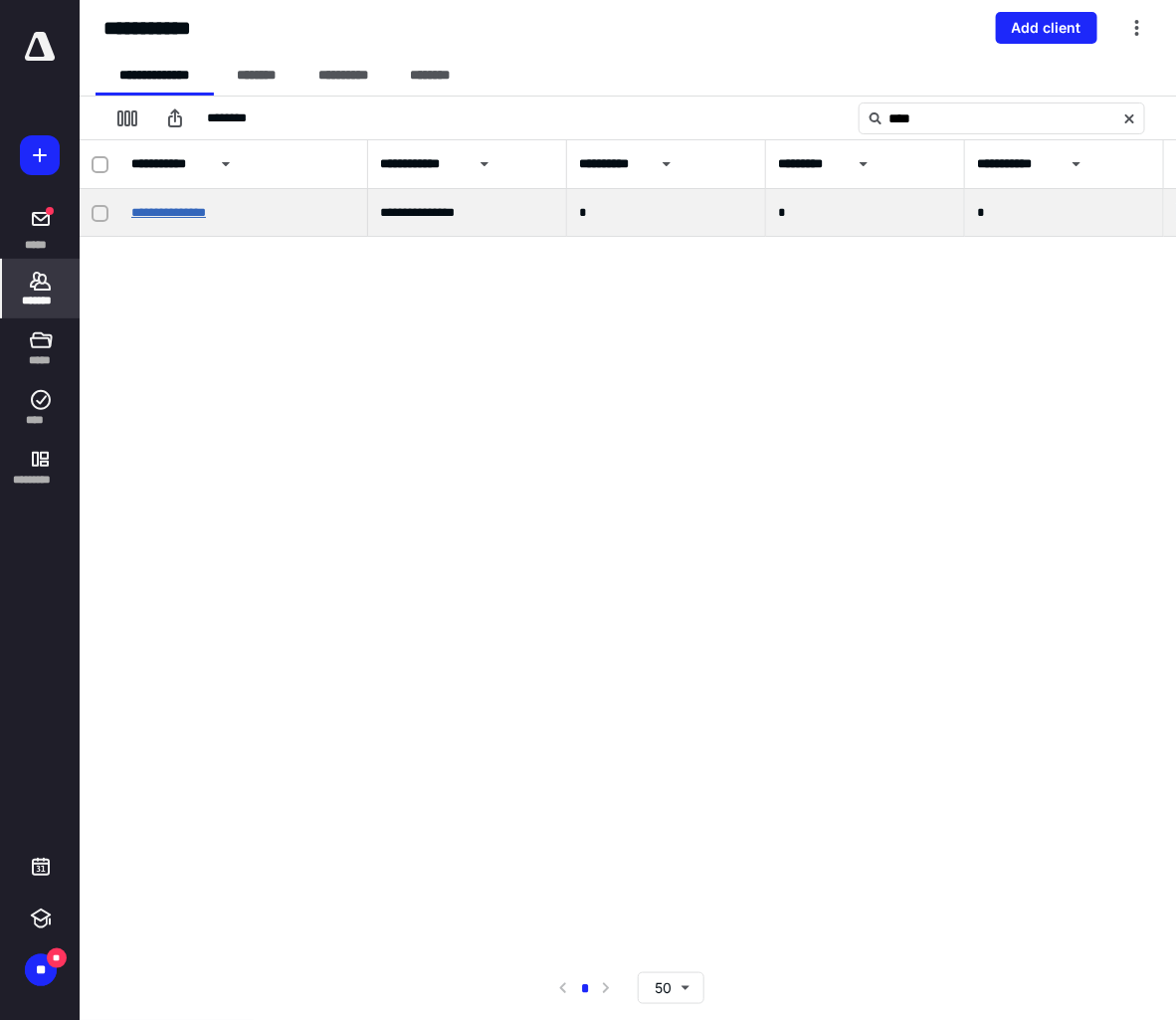click on "**********" at bounding box center [168, 212] 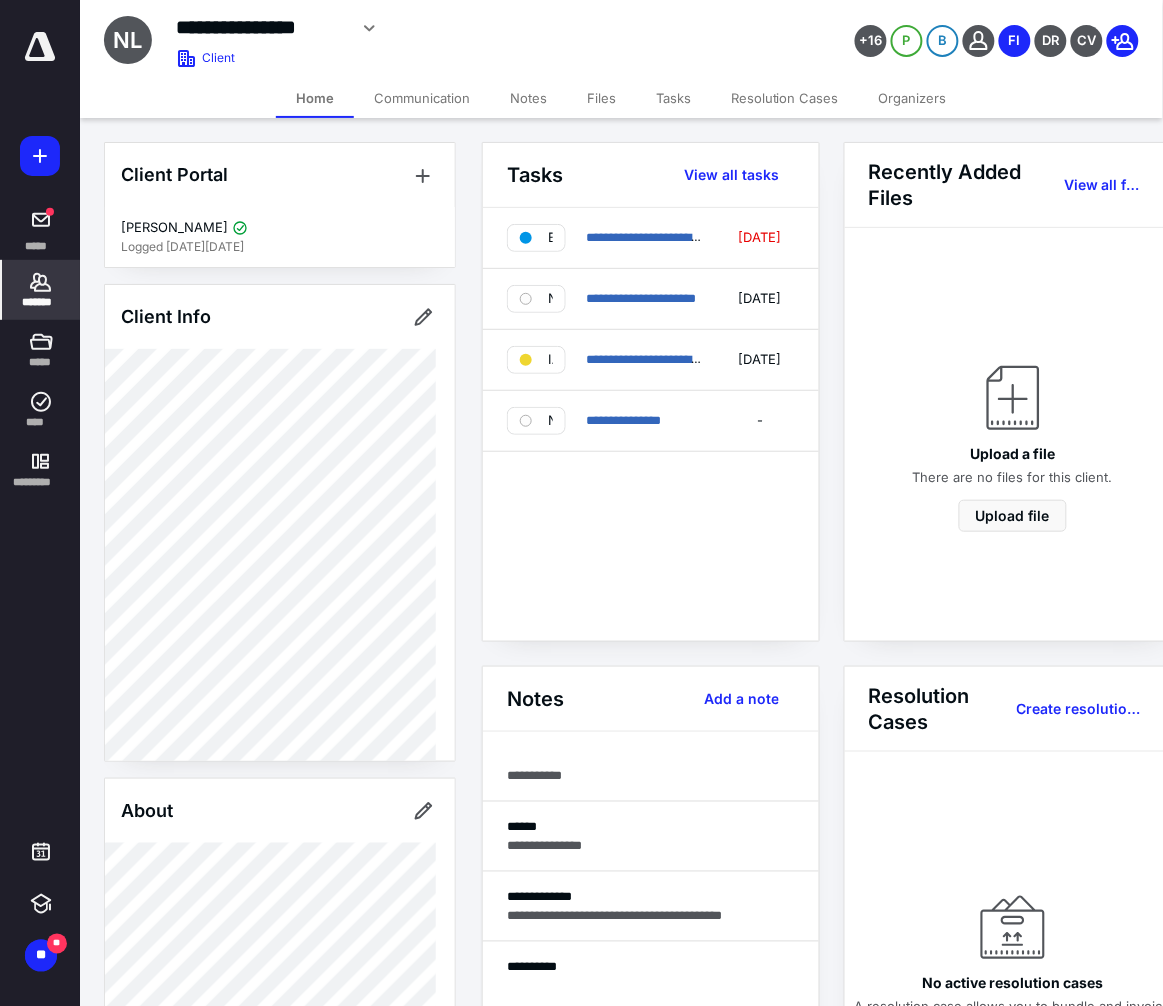 click on "Notes" at bounding box center [528, 98] 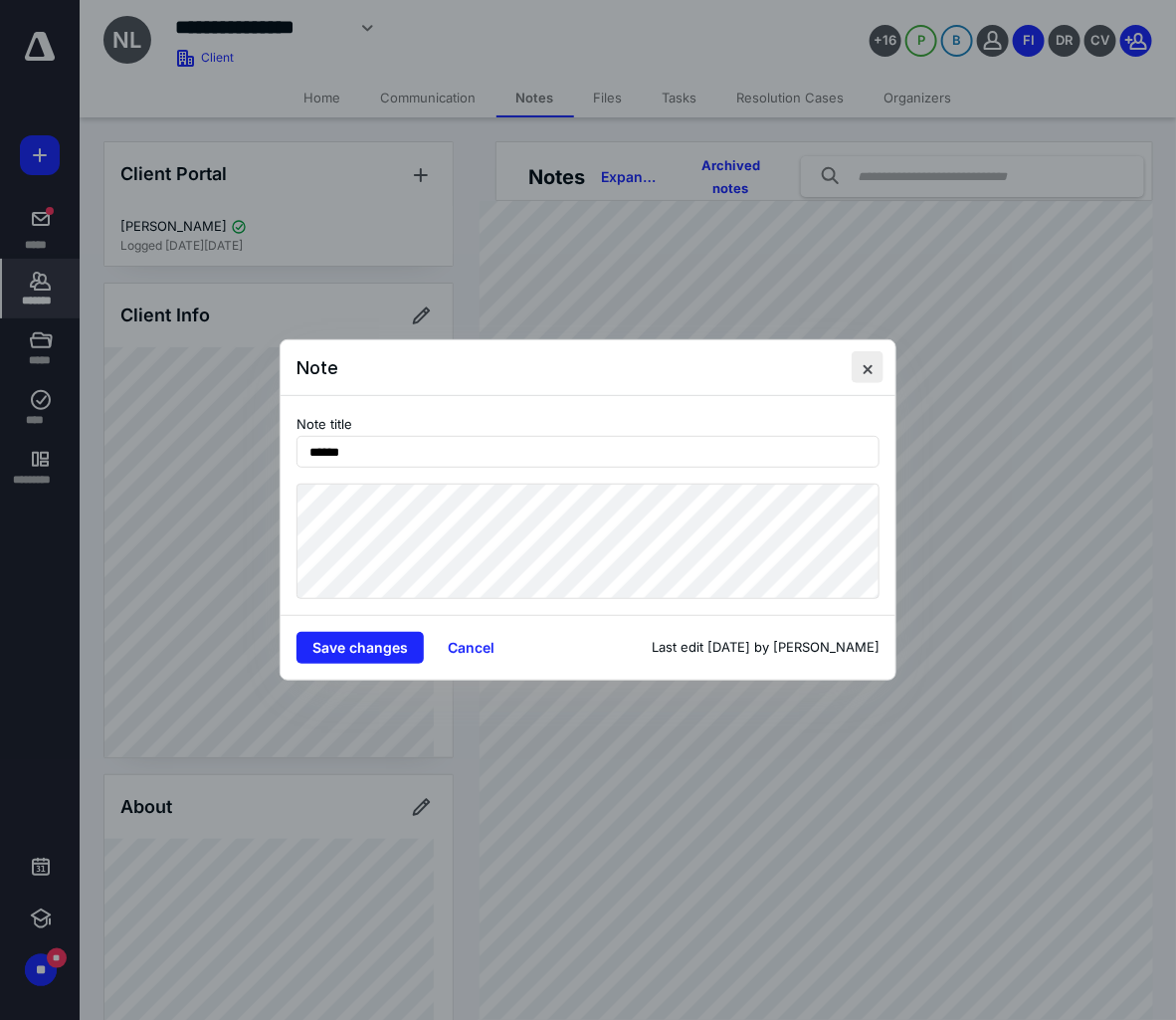 click at bounding box center (868, 367) 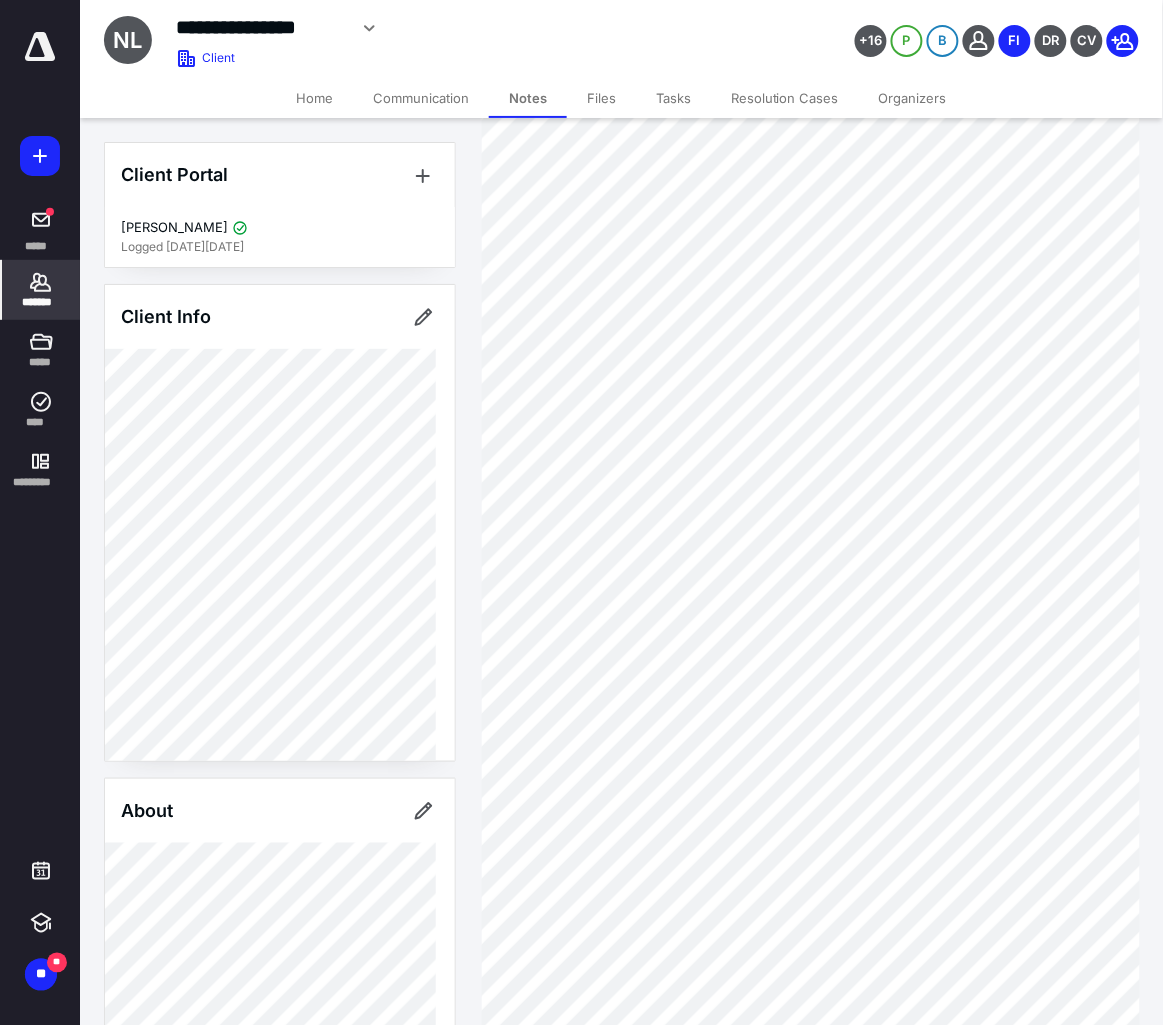 scroll, scrollTop: 1125, scrollLeft: 0, axis: vertical 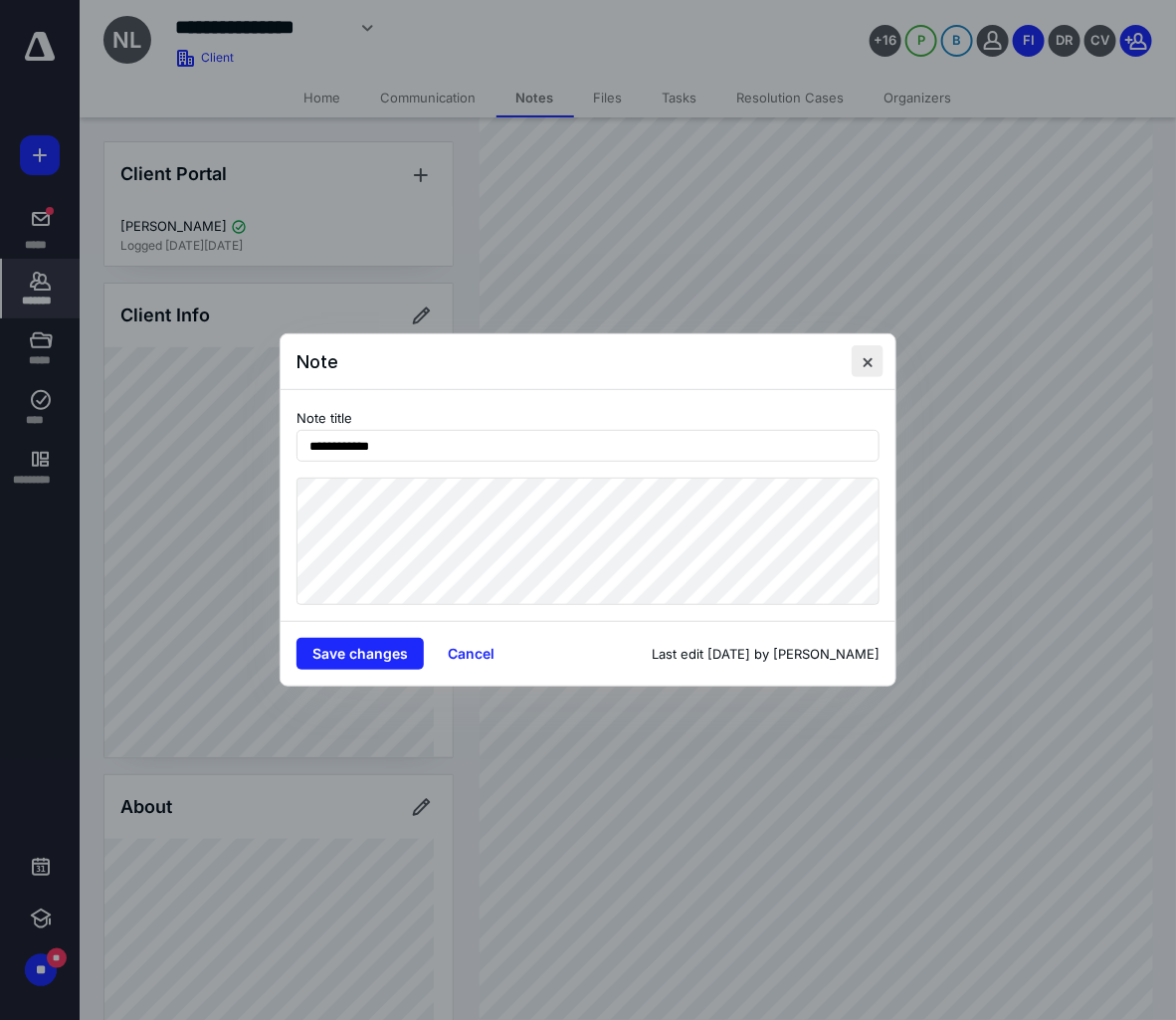 click at bounding box center [868, 361] 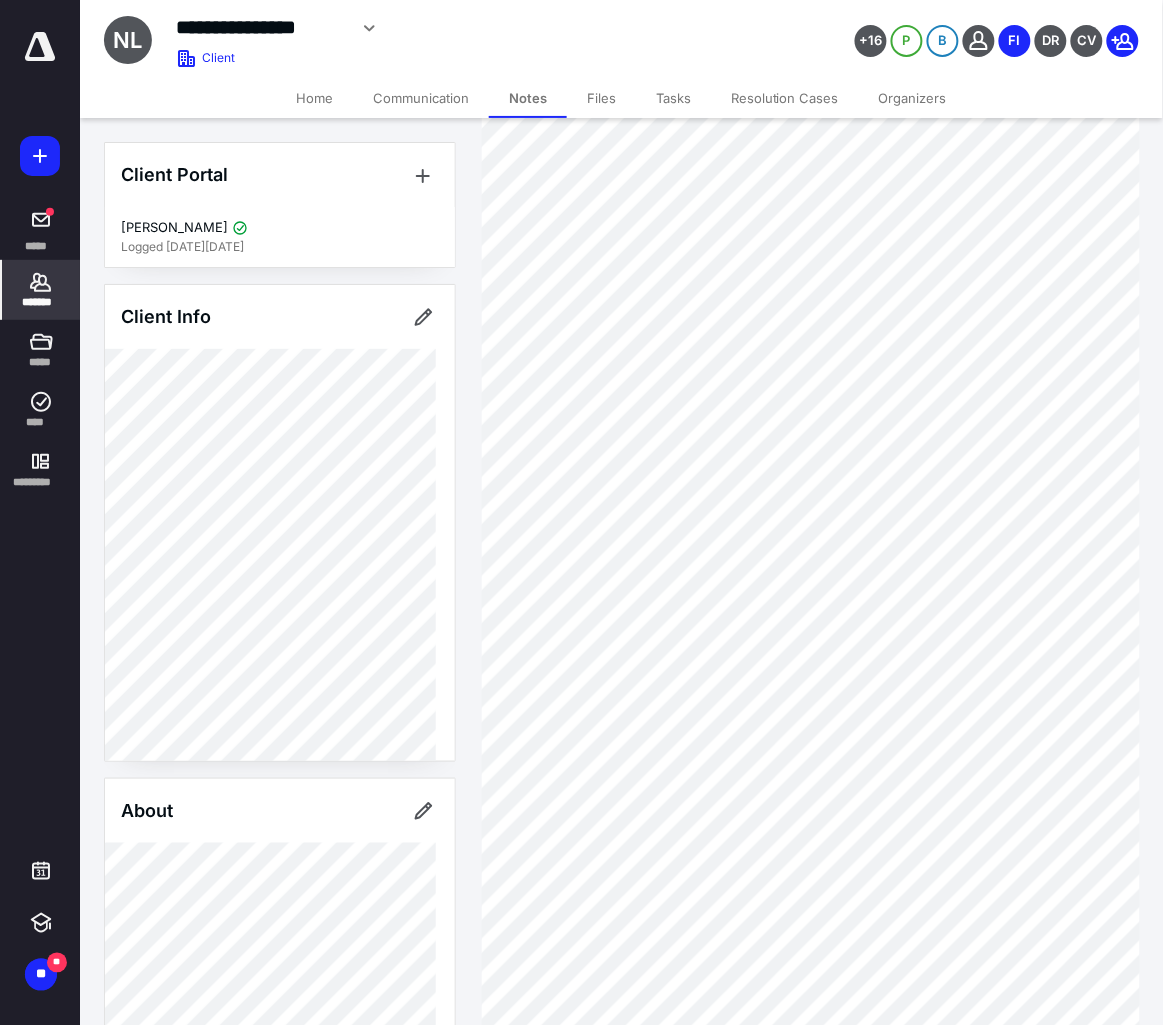 scroll, scrollTop: 1693, scrollLeft: 0, axis: vertical 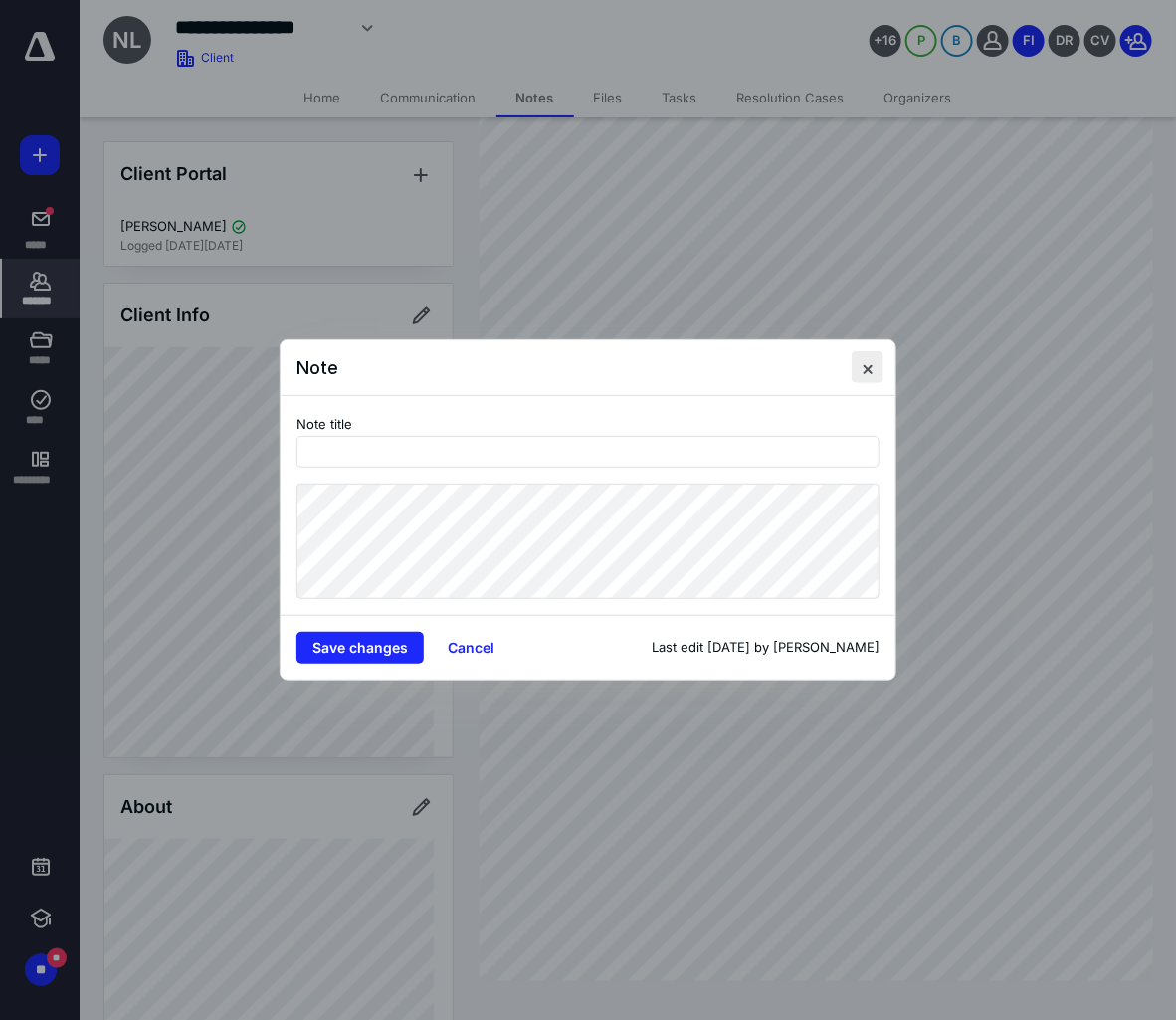 click at bounding box center [868, 367] 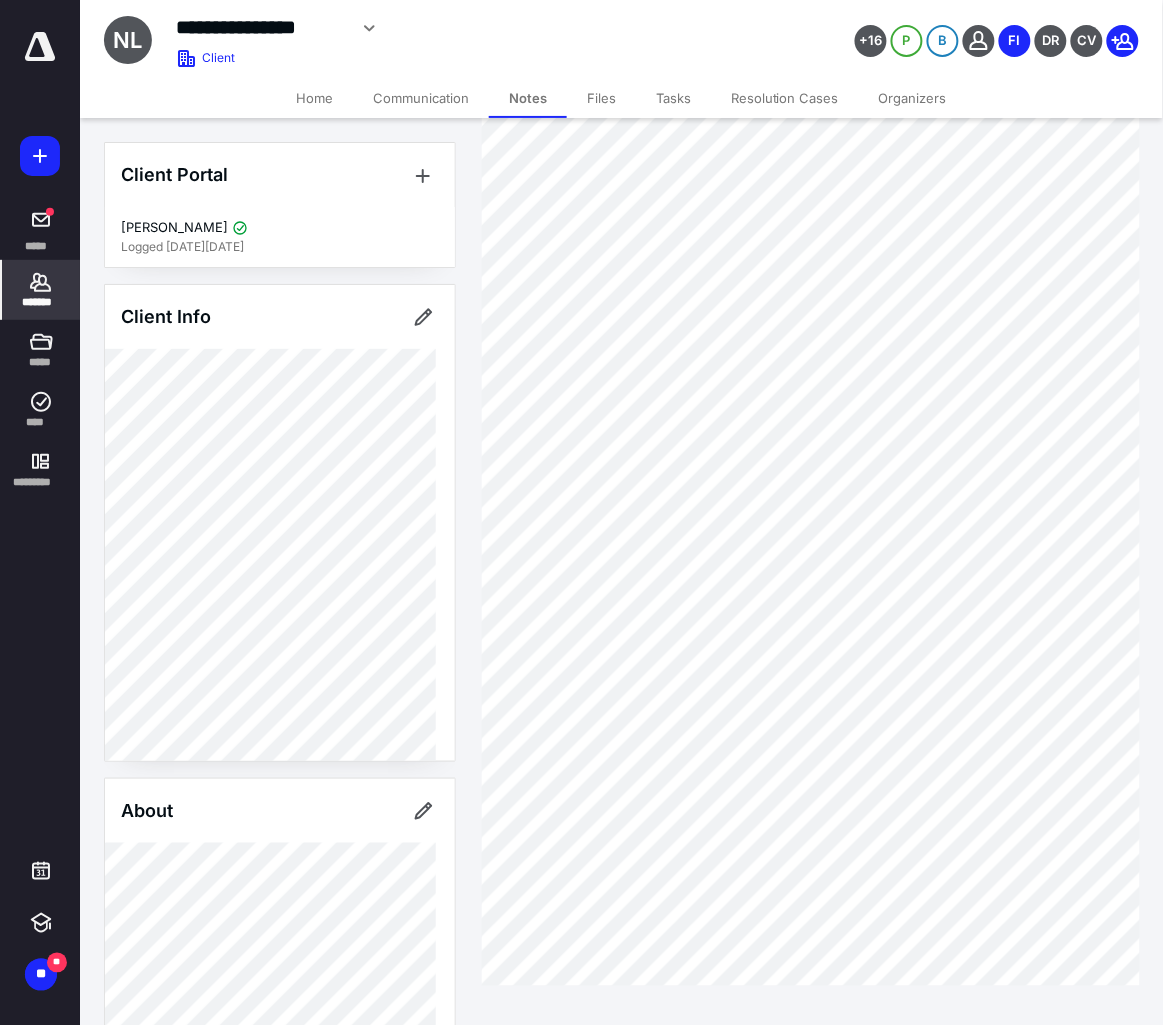 click on "Communication" at bounding box center [421, 98] 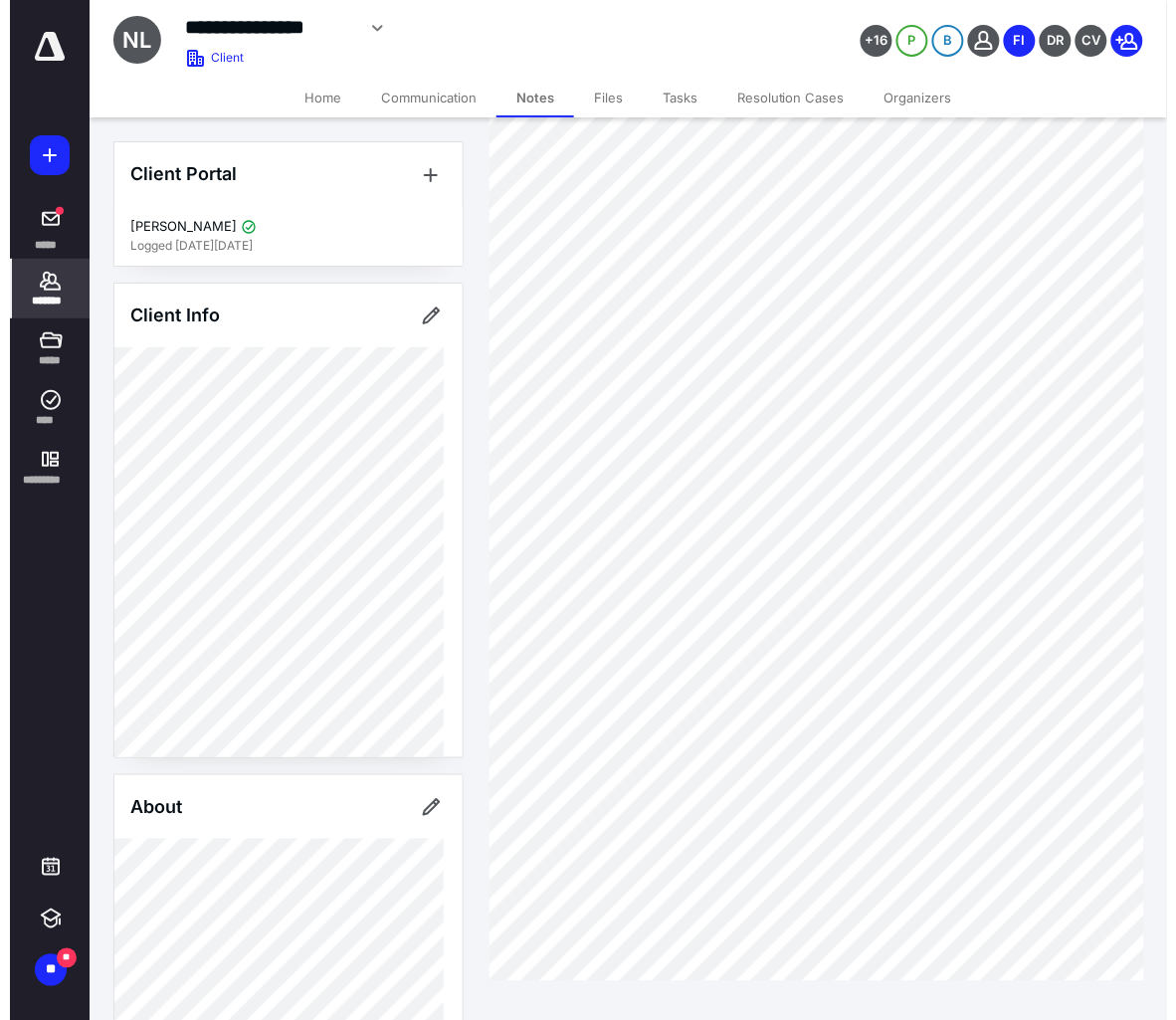 scroll, scrollTop: 0, scrollLeft: 0, axis: both 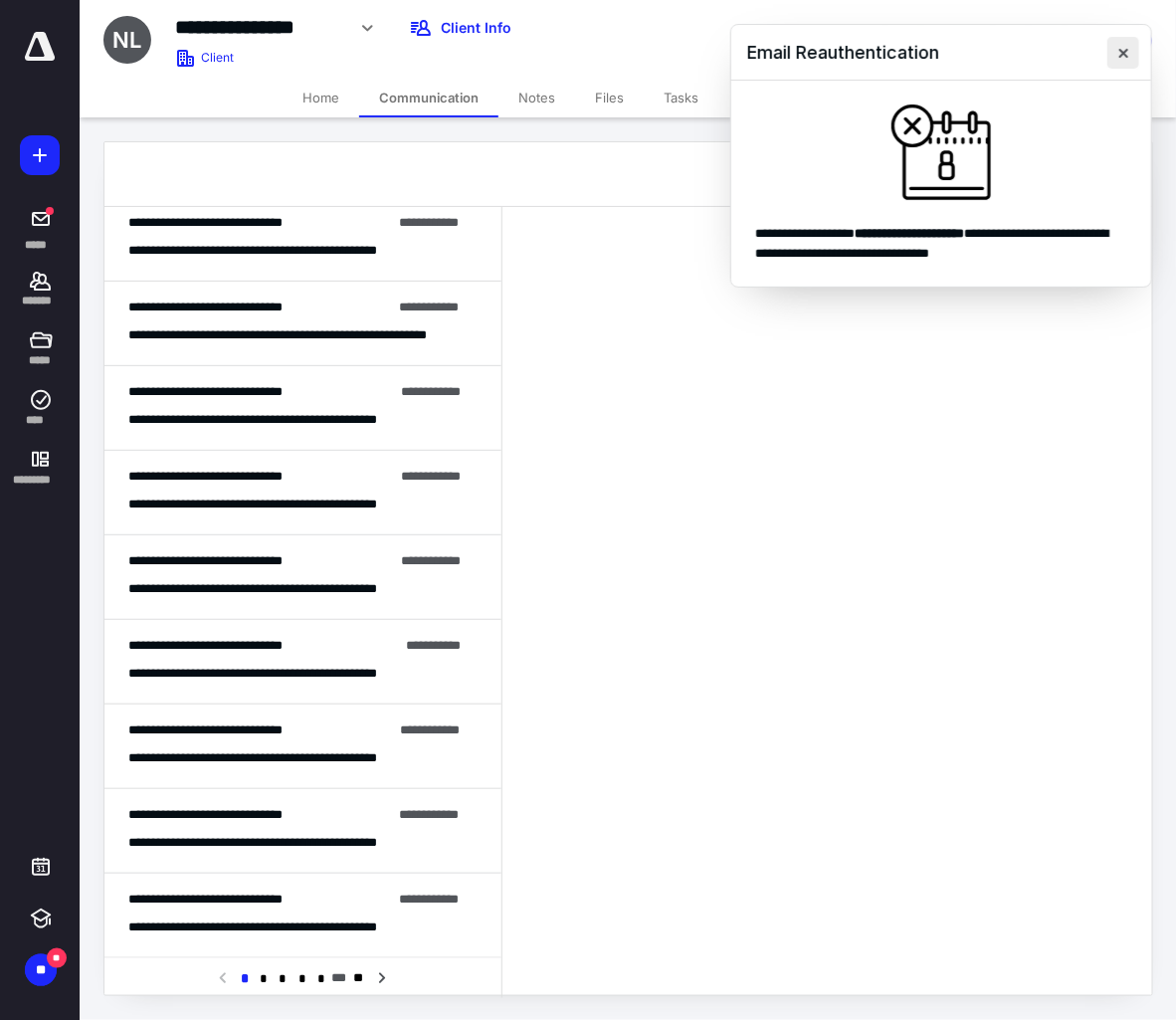 click at bounding box center (1123, 53) 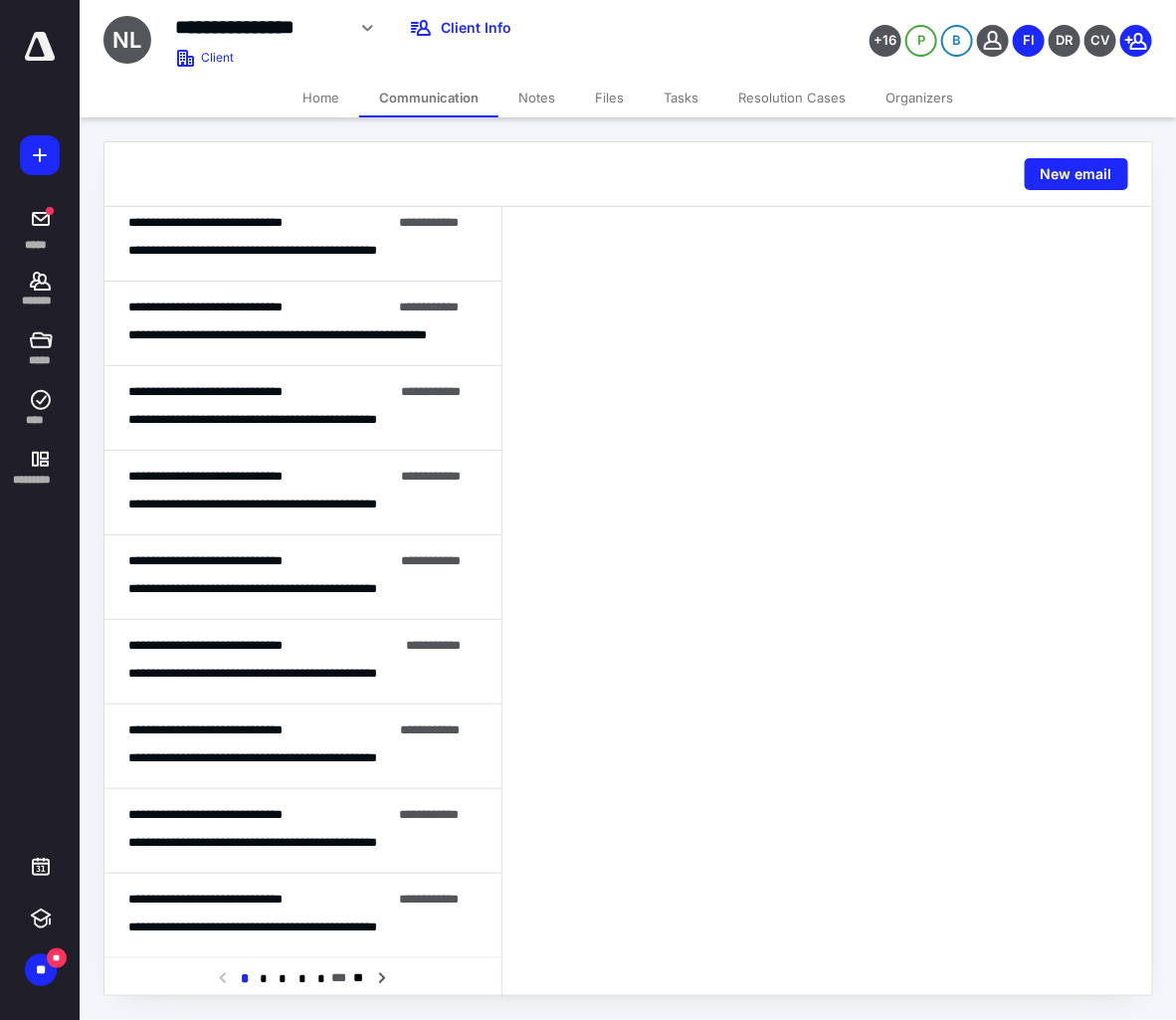 click on "Home" at bounding box center [320, 98] 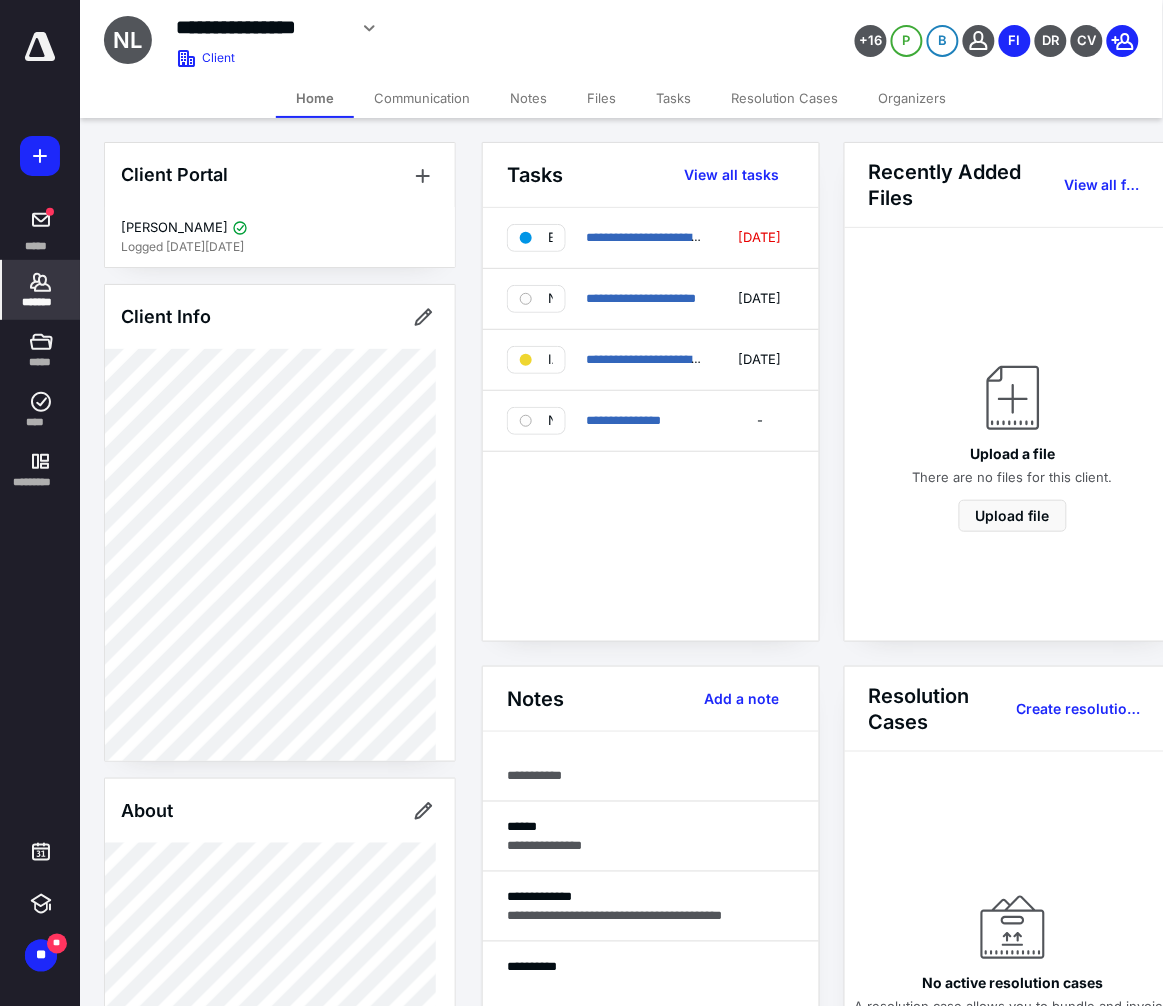 click on "Notes" at bounding box center [528, 98] 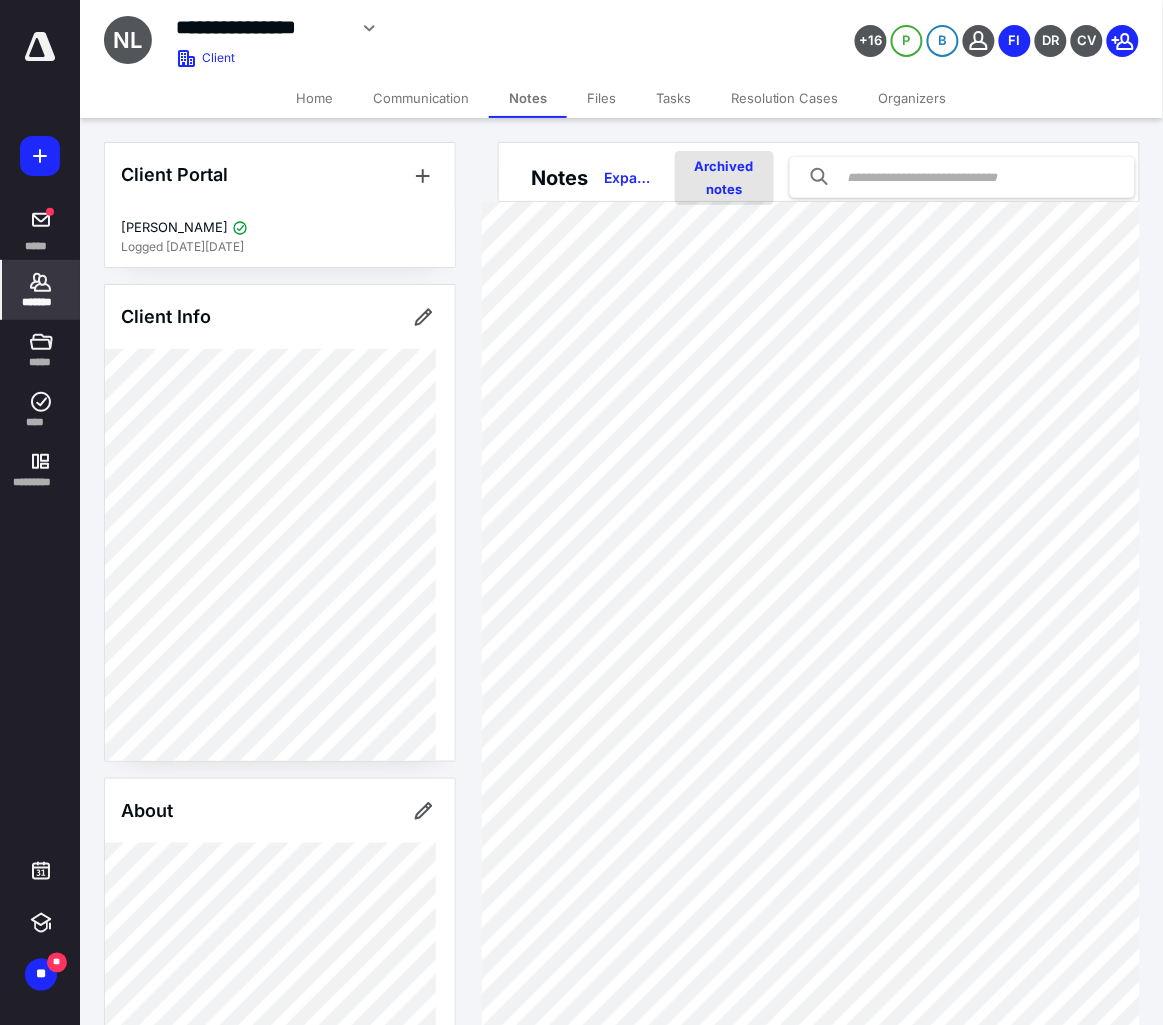 click on "Archived notes" at bounding box center [724, 178] 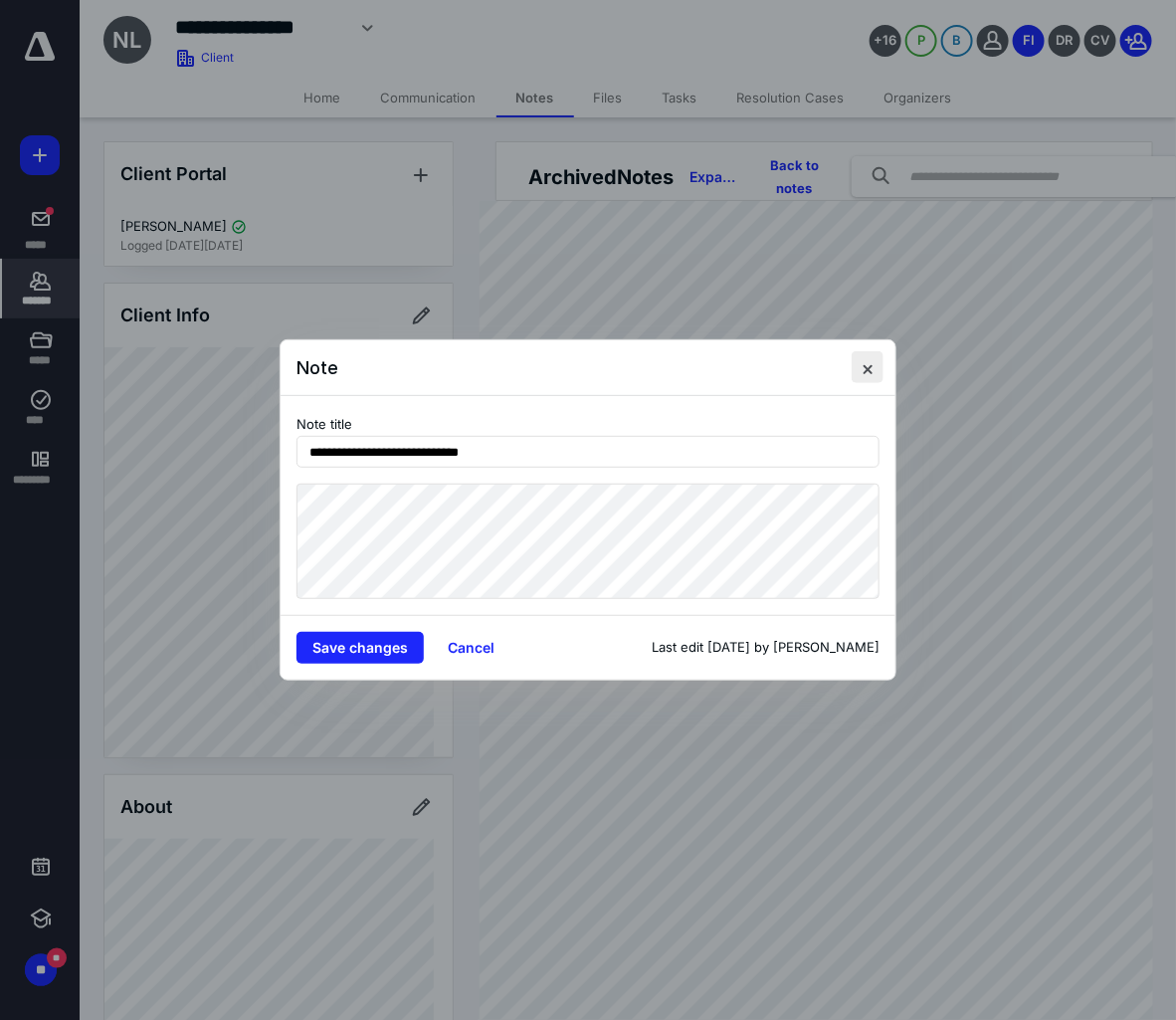 click at bounding box center (868, 367) 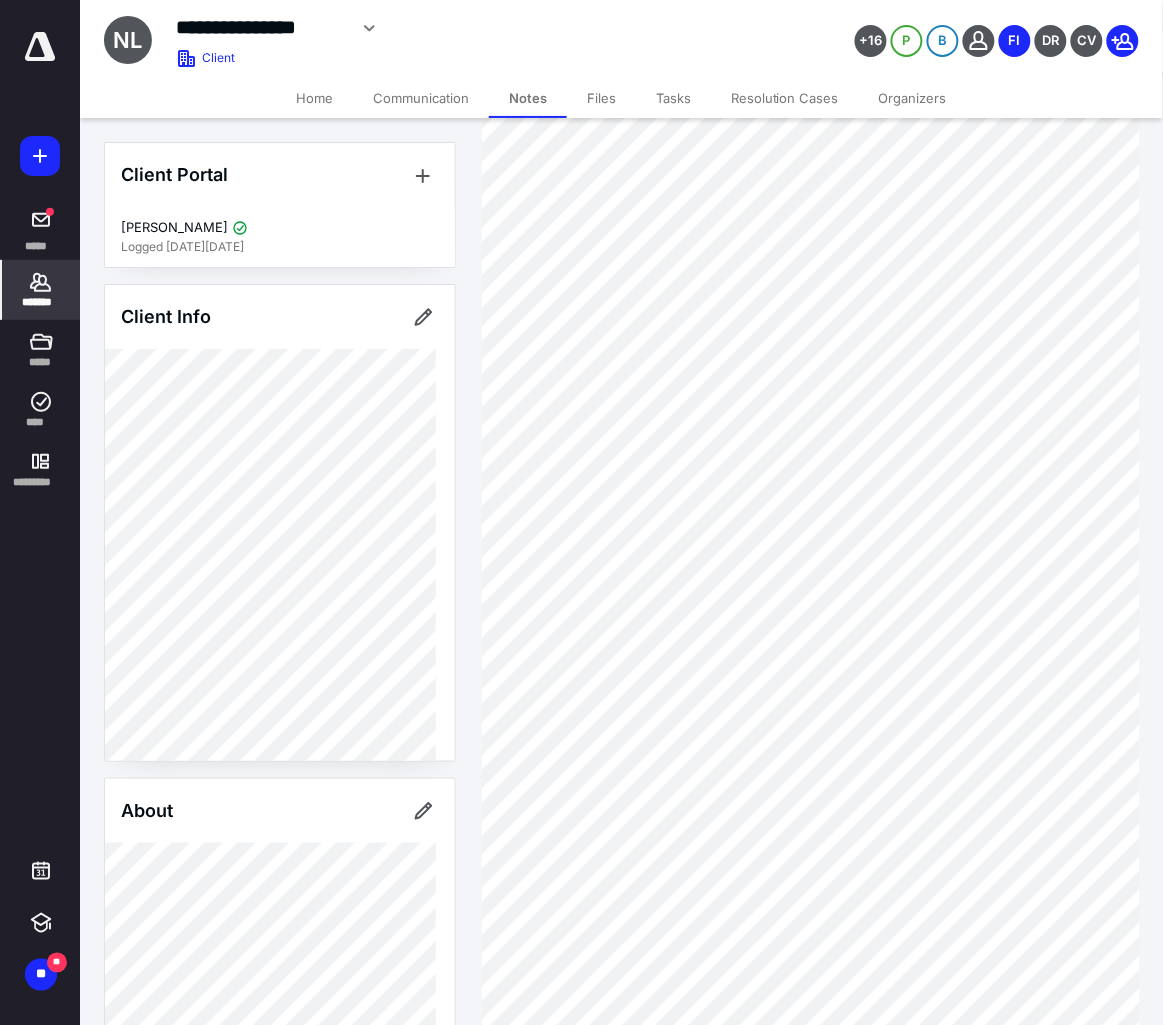 scroll, scrollTop: 0, scrollLeft: 0, axis: both 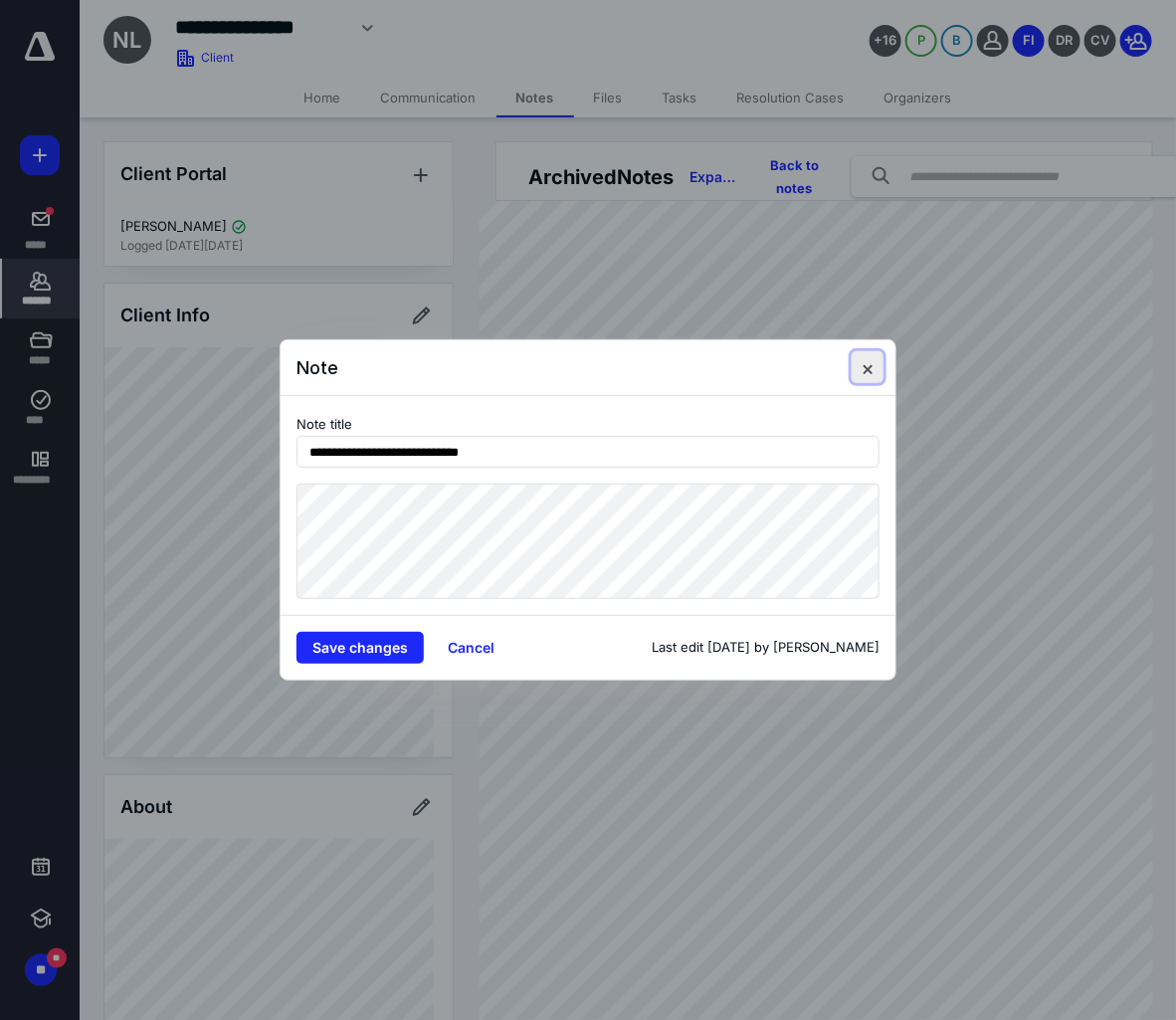 click at bounding box center [868, 367] 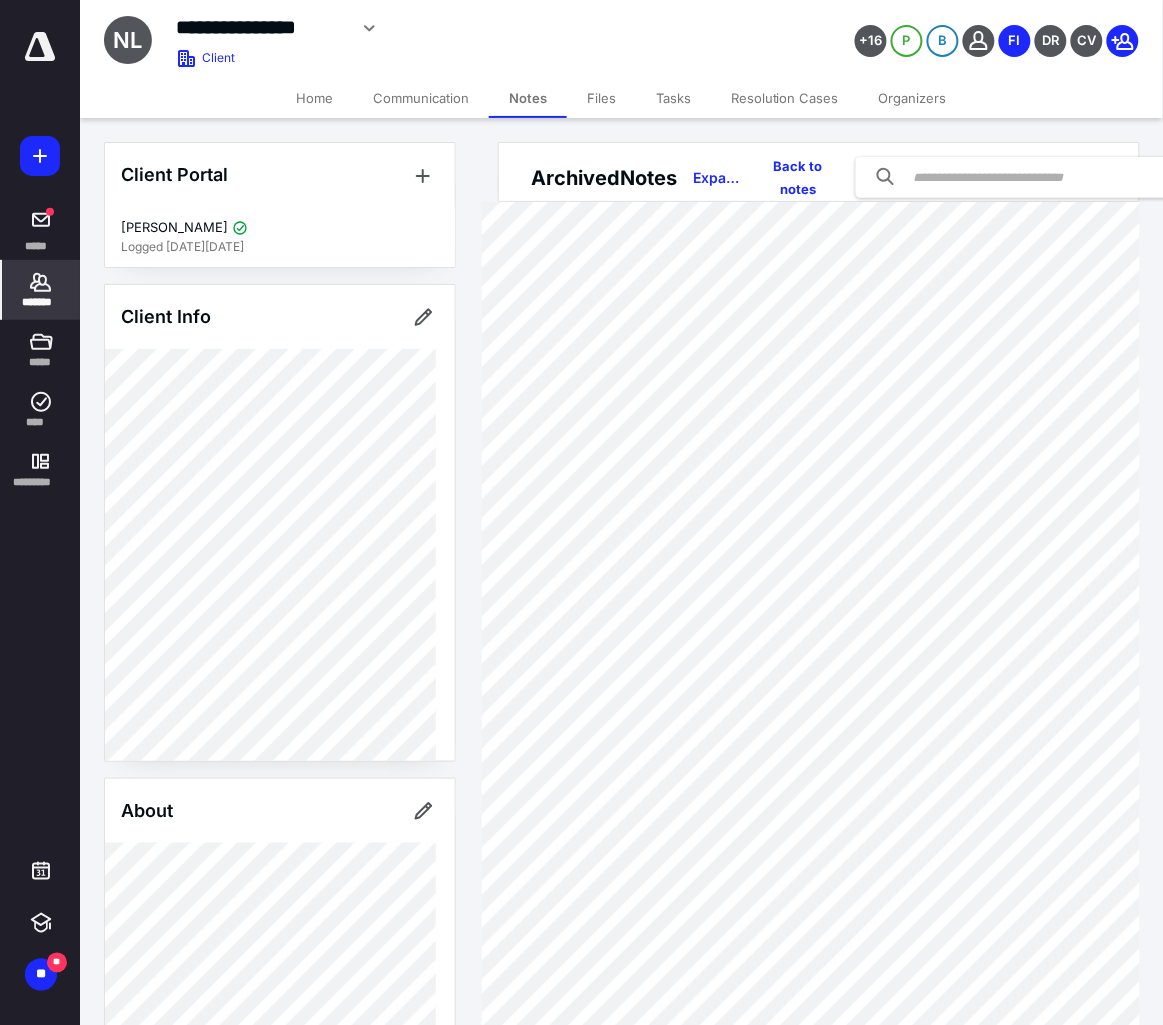 click on "Home" at bounding box center [314, 98] 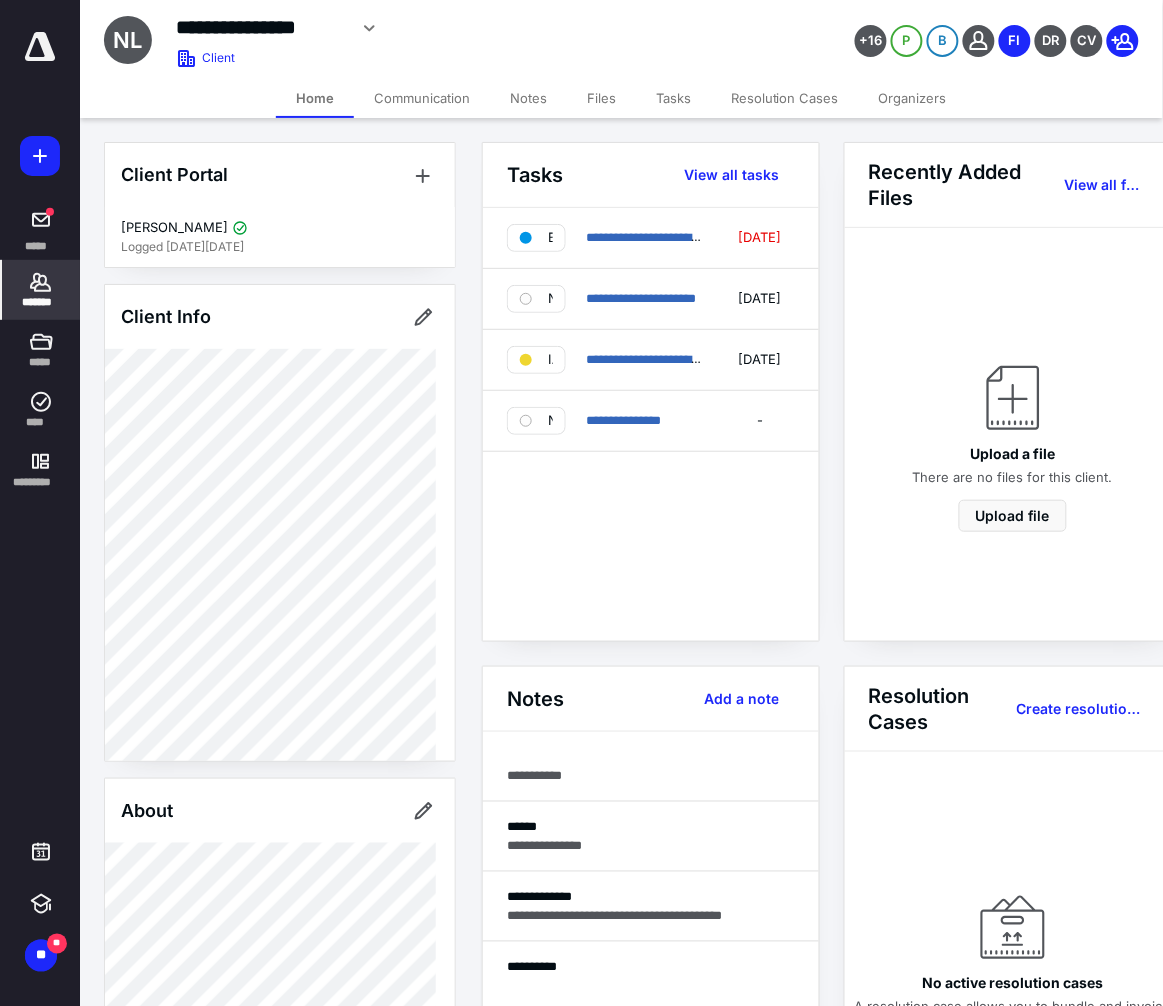 click on "**********" at bounding box center (651, 424) 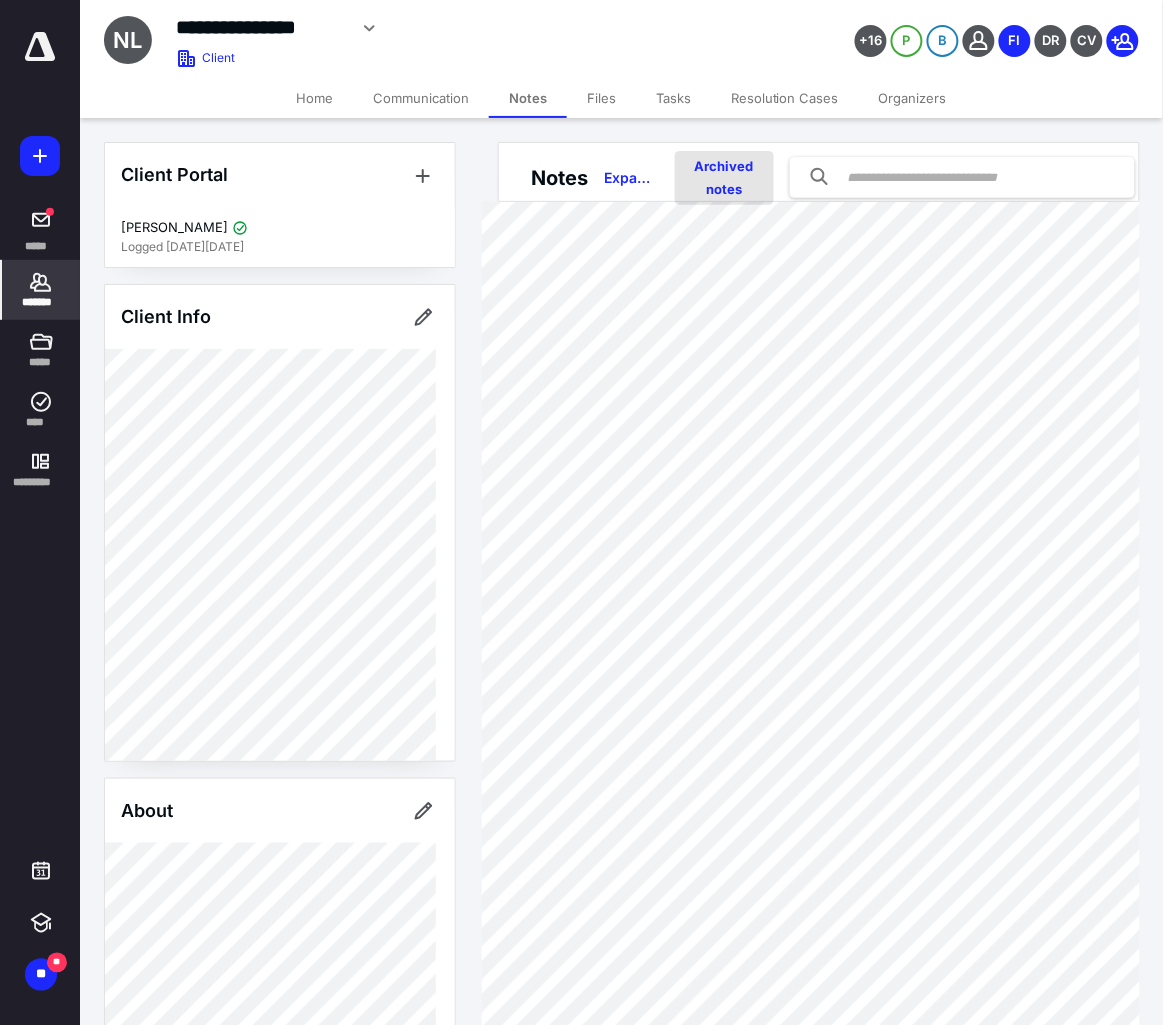 click on "Archived notes" at bounding box center (724, 178) 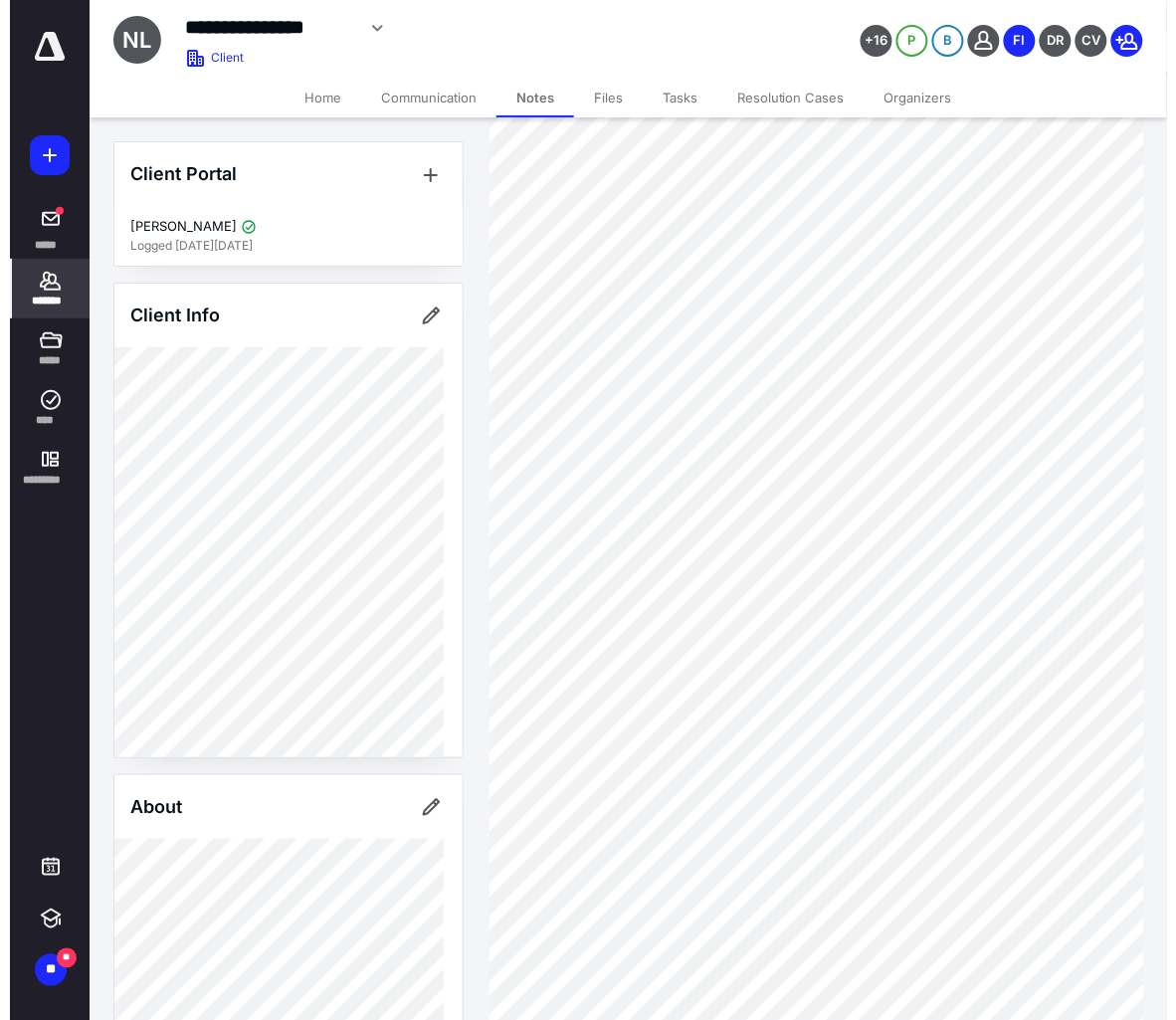 scroll, scrollTop: 0, scrollLeft: 0, axis: both 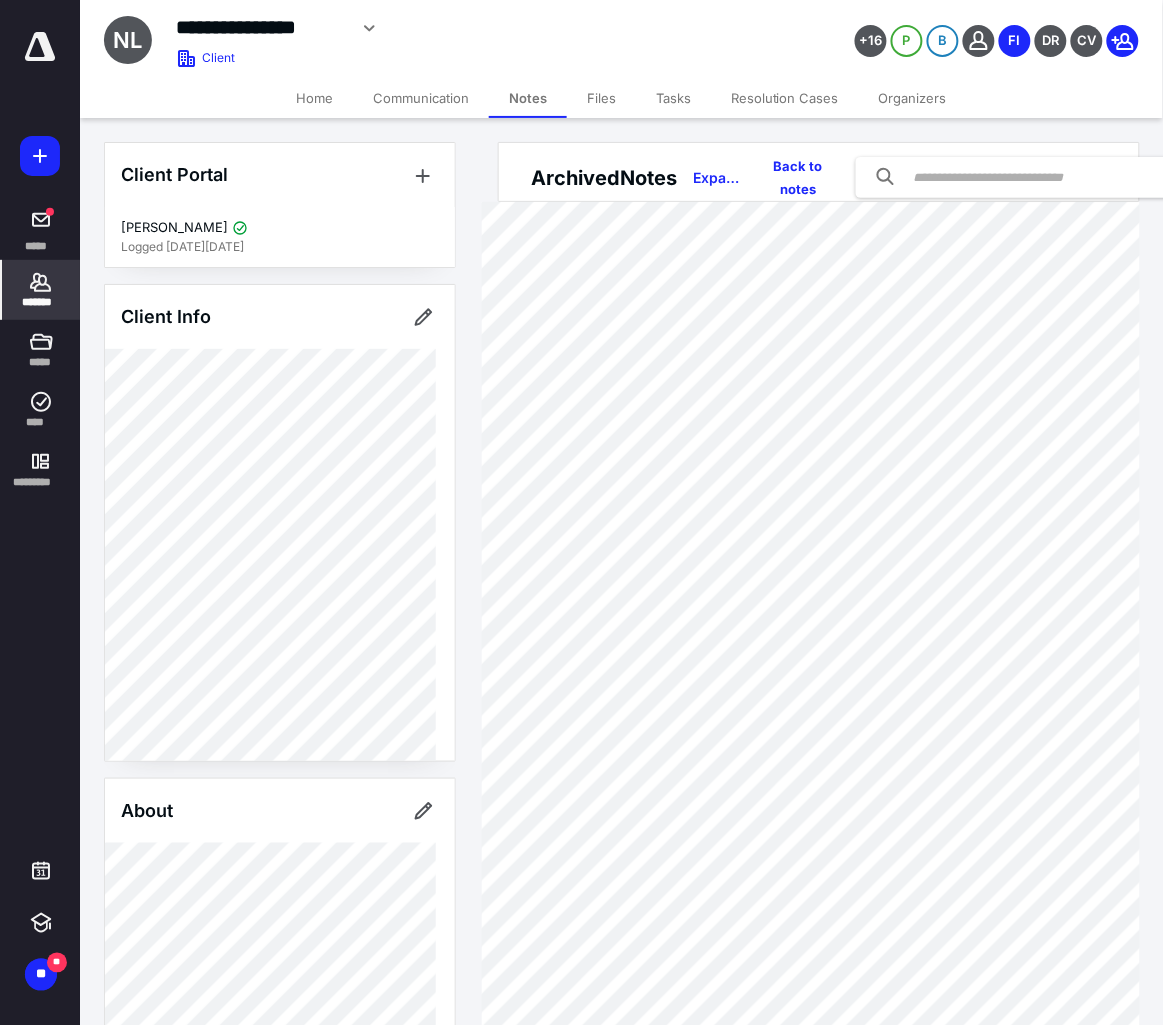click 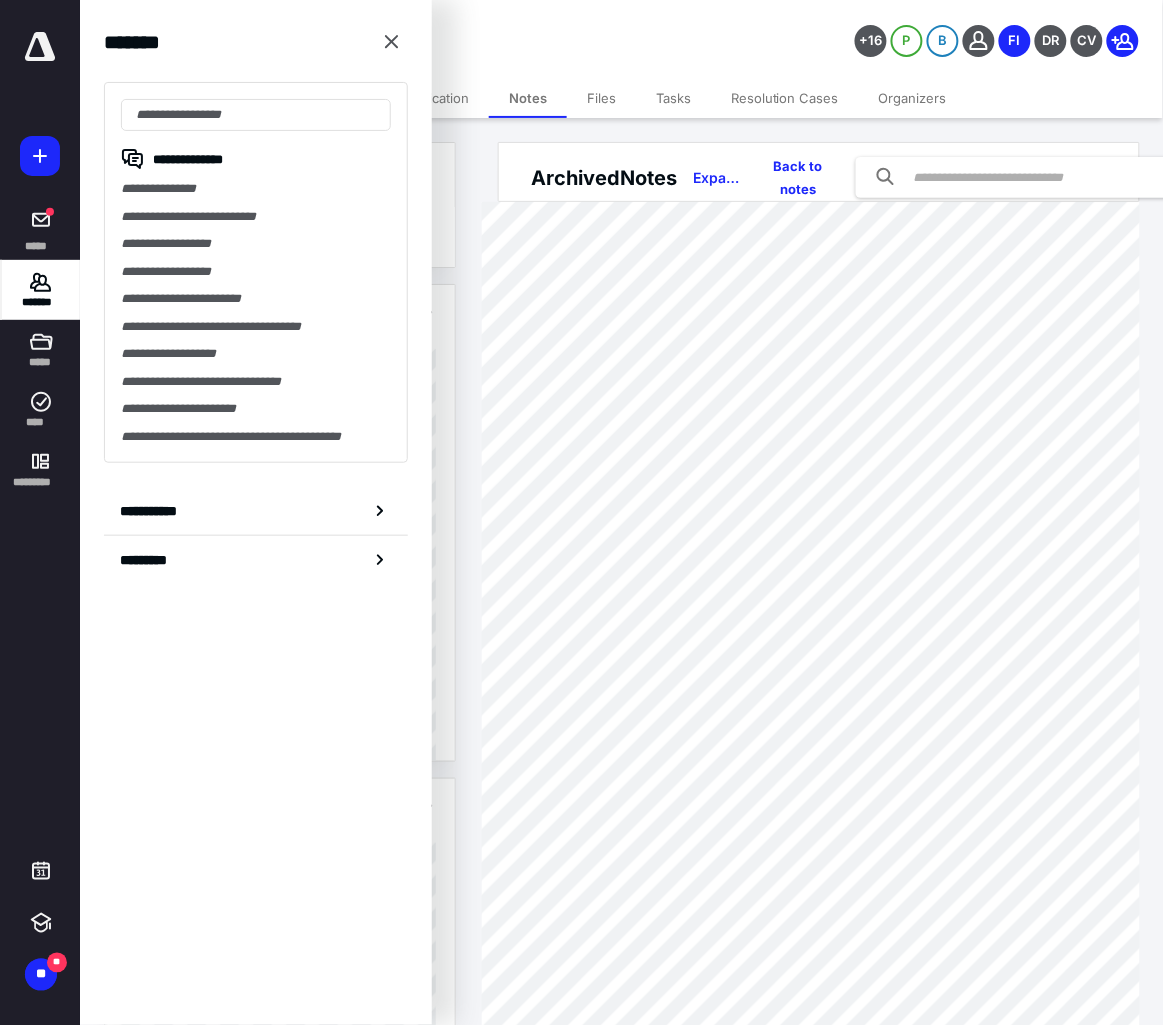 click on "**********" at bounding box center (256, 512) 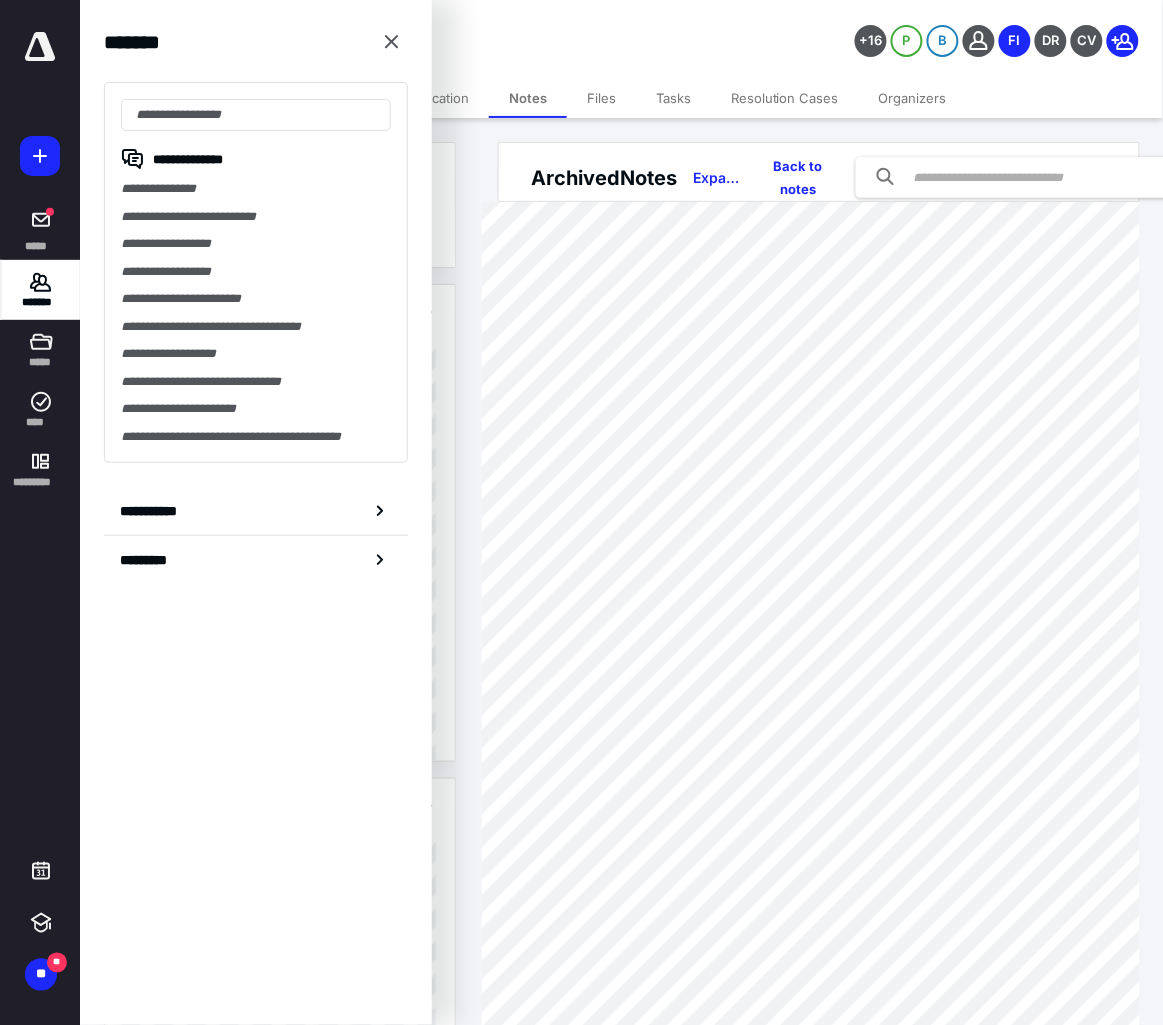 click on "*******" at bounding box center (41, 302) 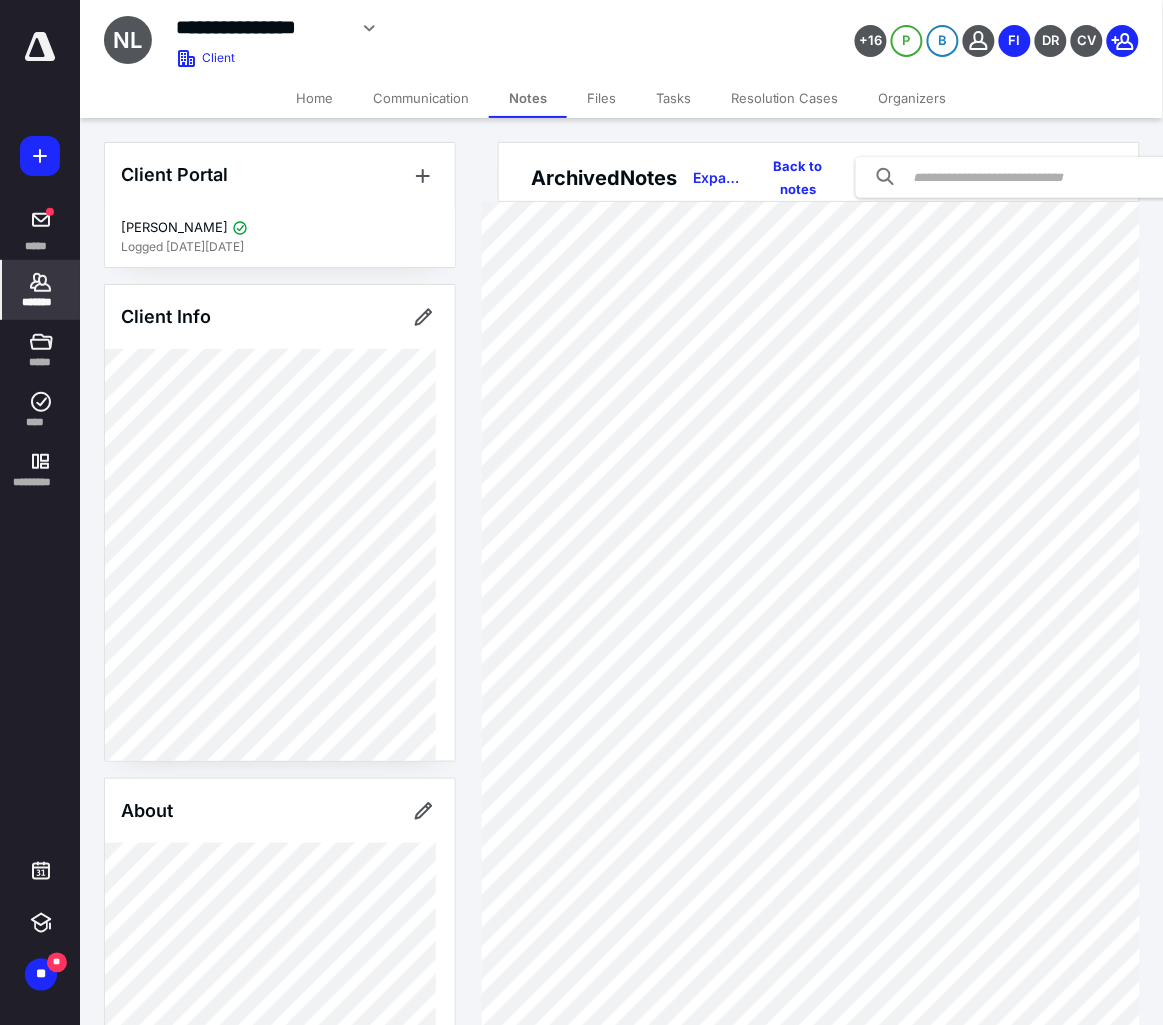 click 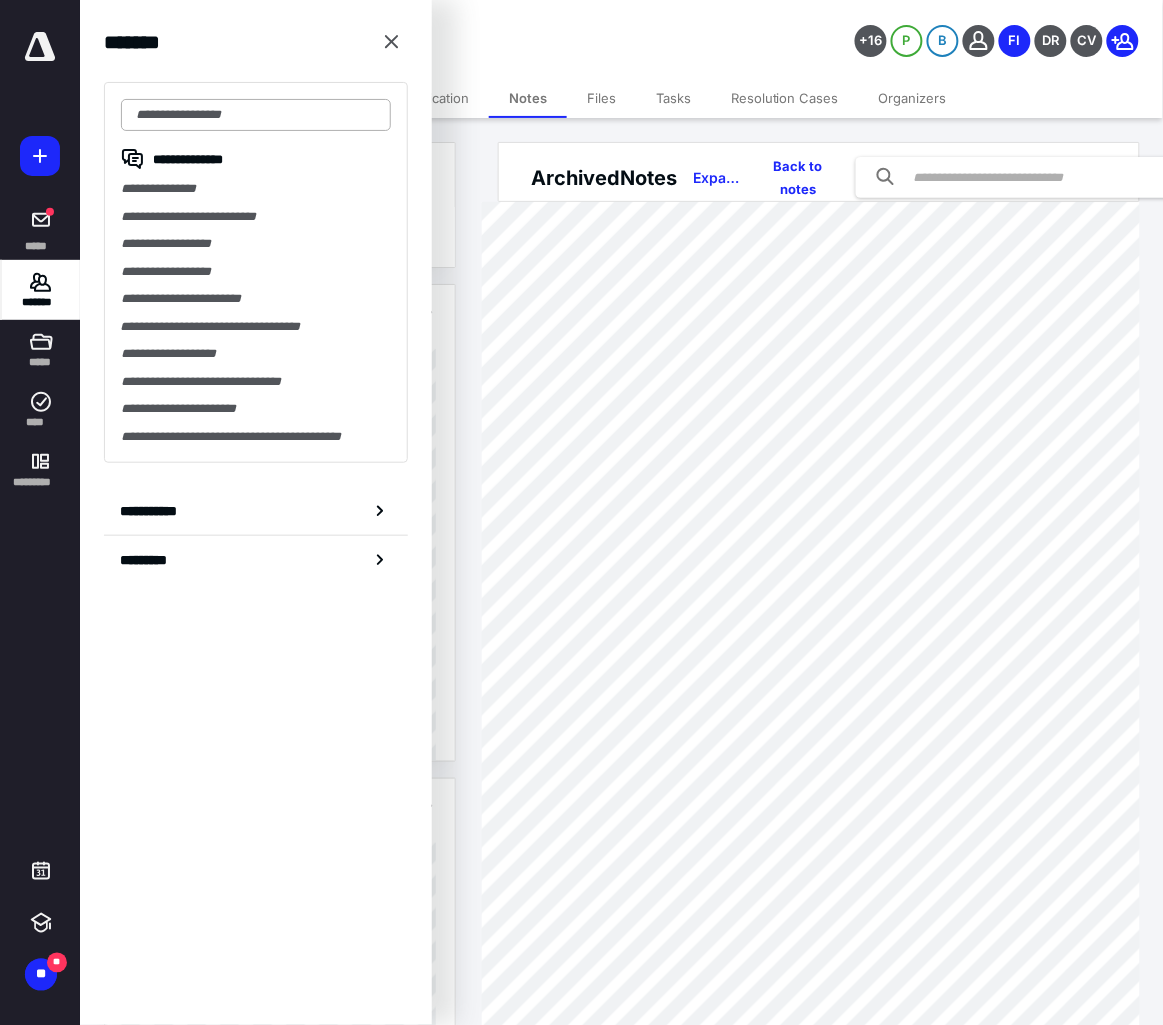 click at bounding box center [256, 115] 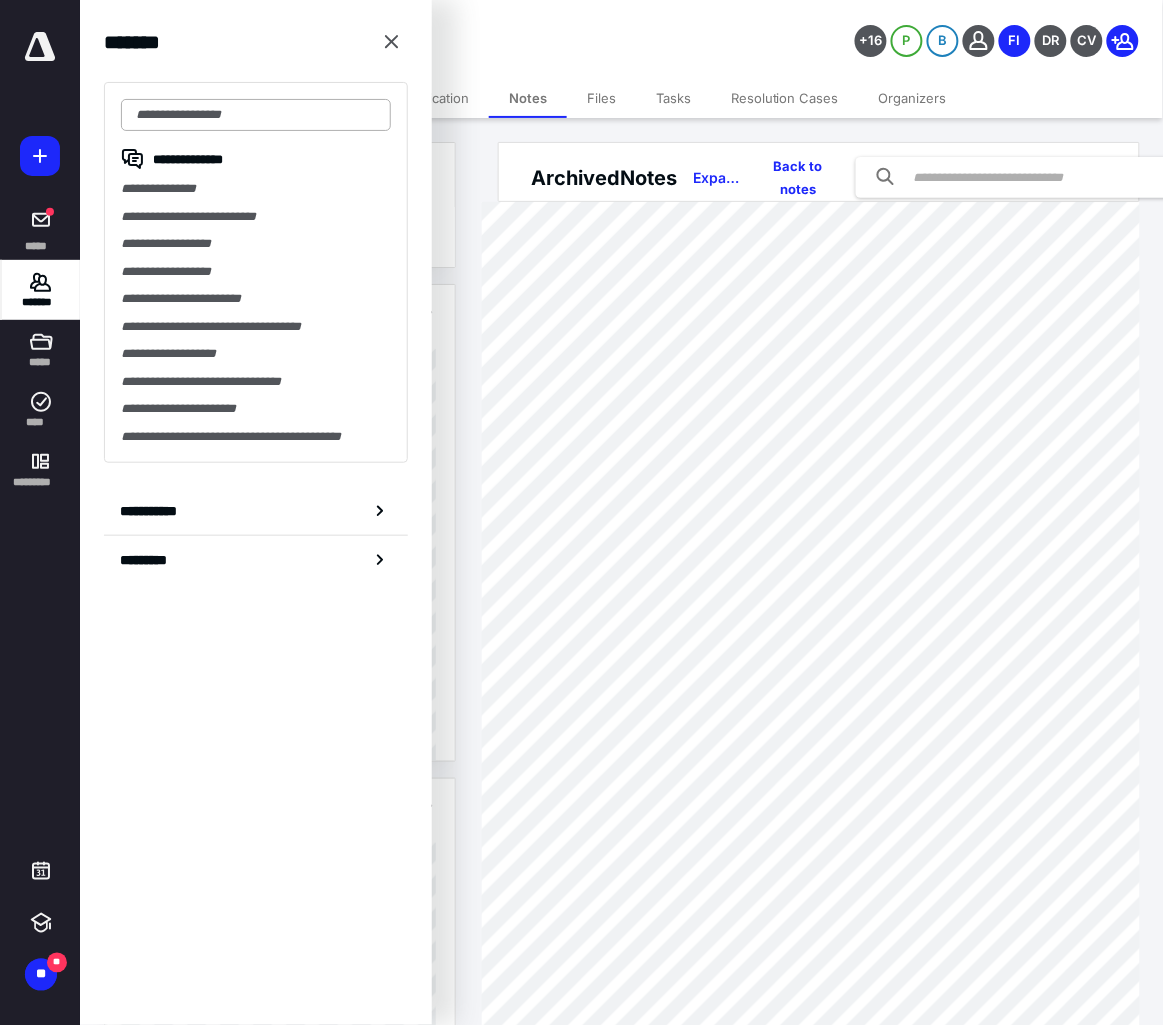 click at bounding box center [256, 115] 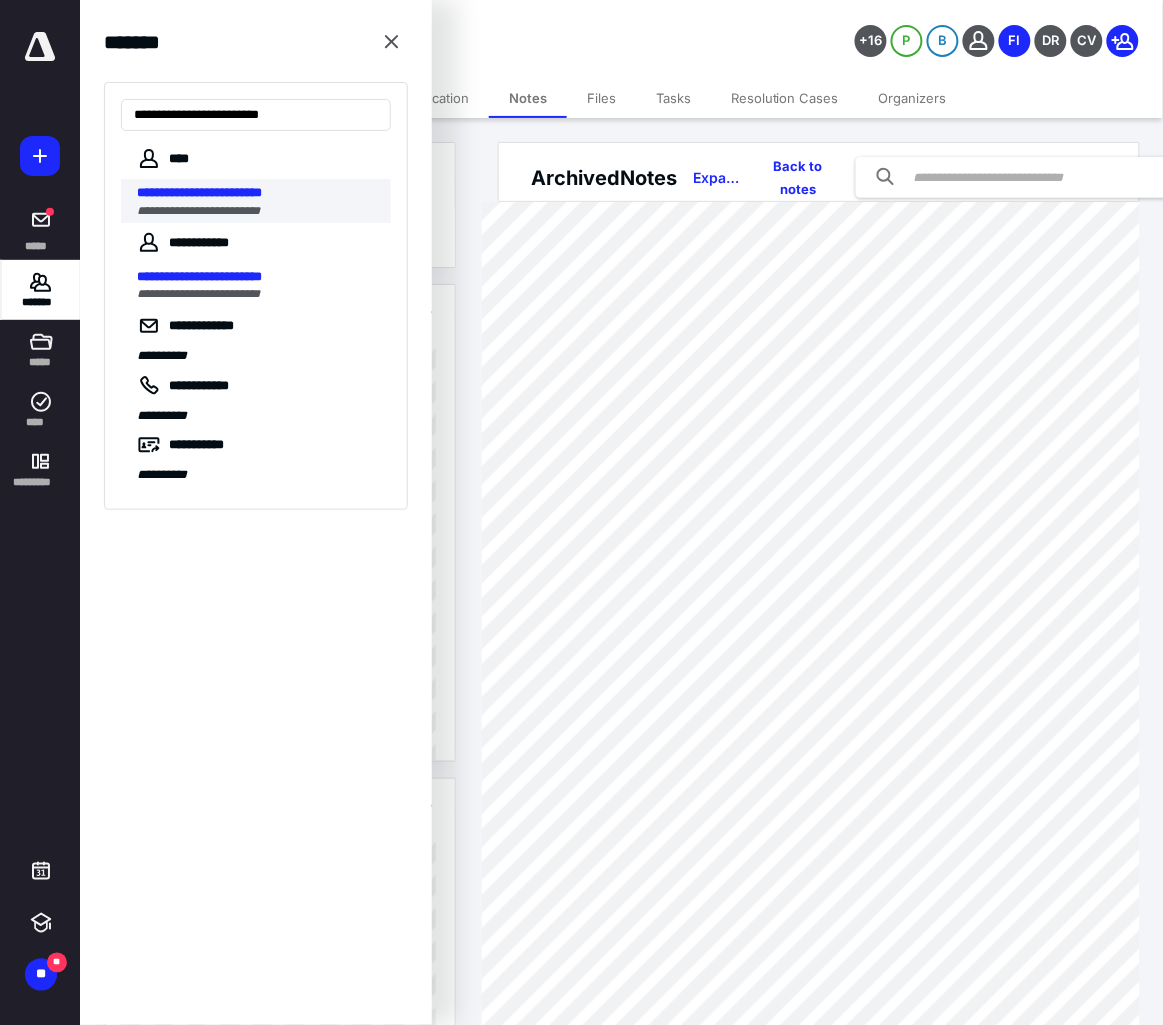 type on "**********" 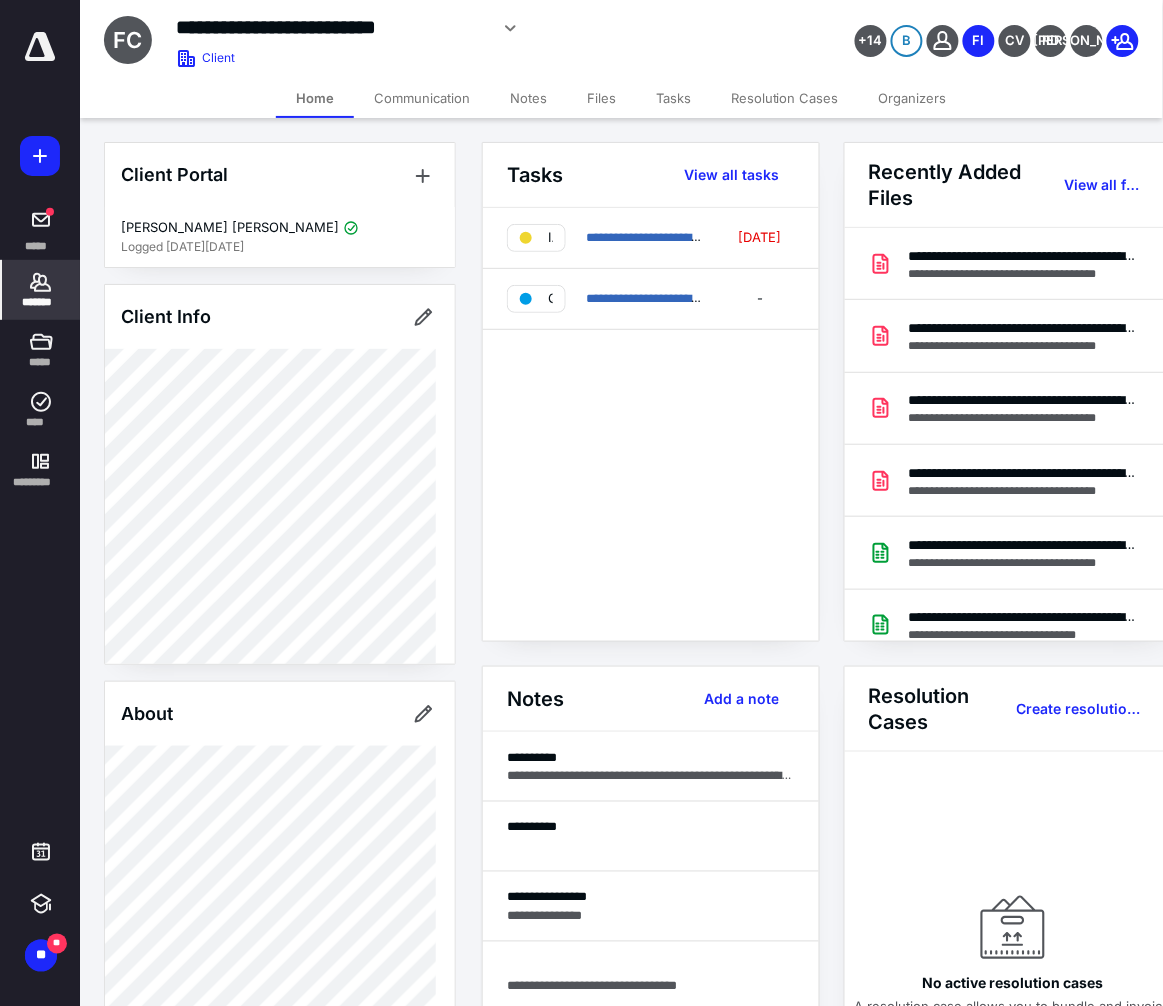 click on "Files" at bounding box center (601, 98) 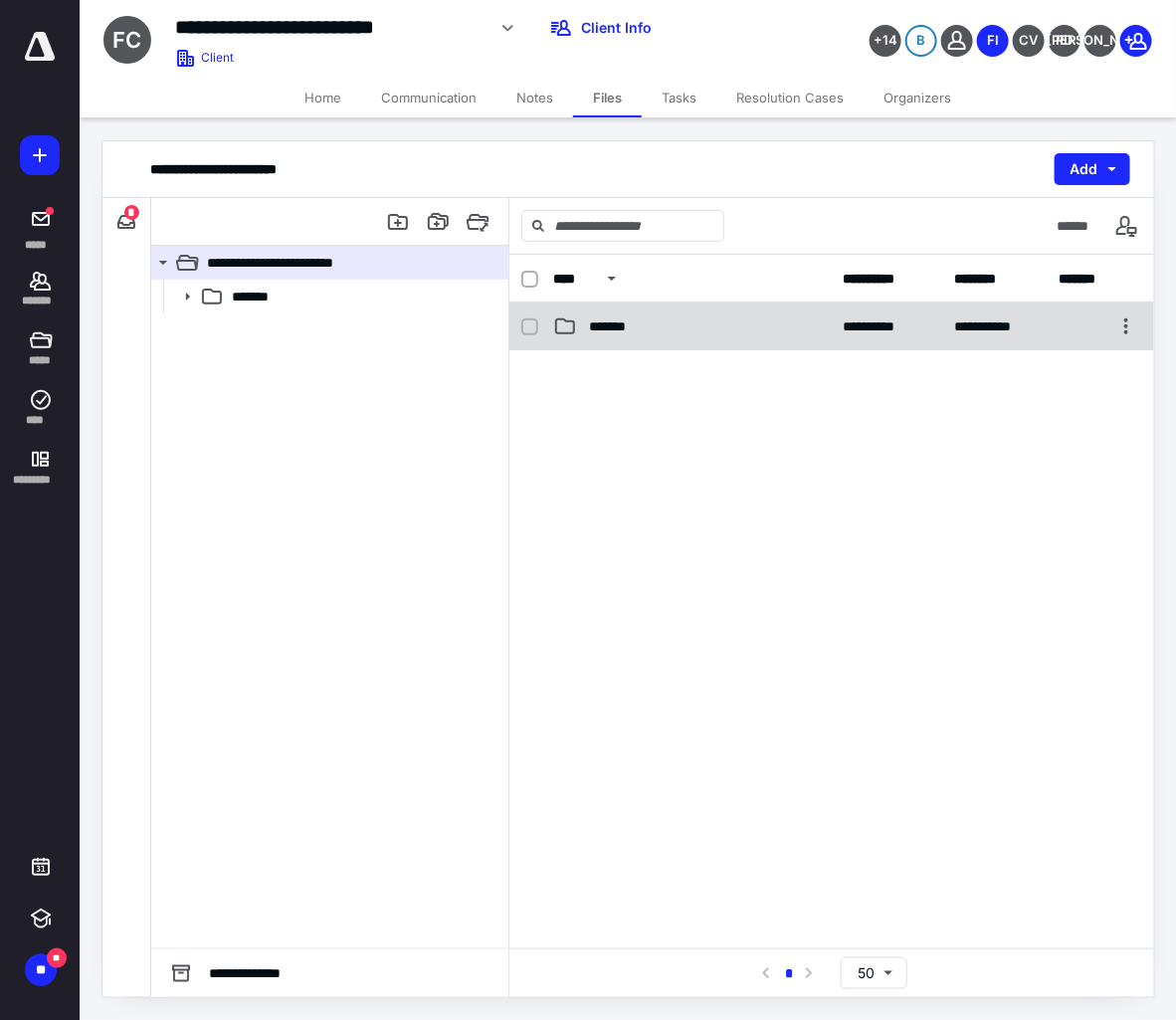 click on "*******" at bounding box center [617, 326] 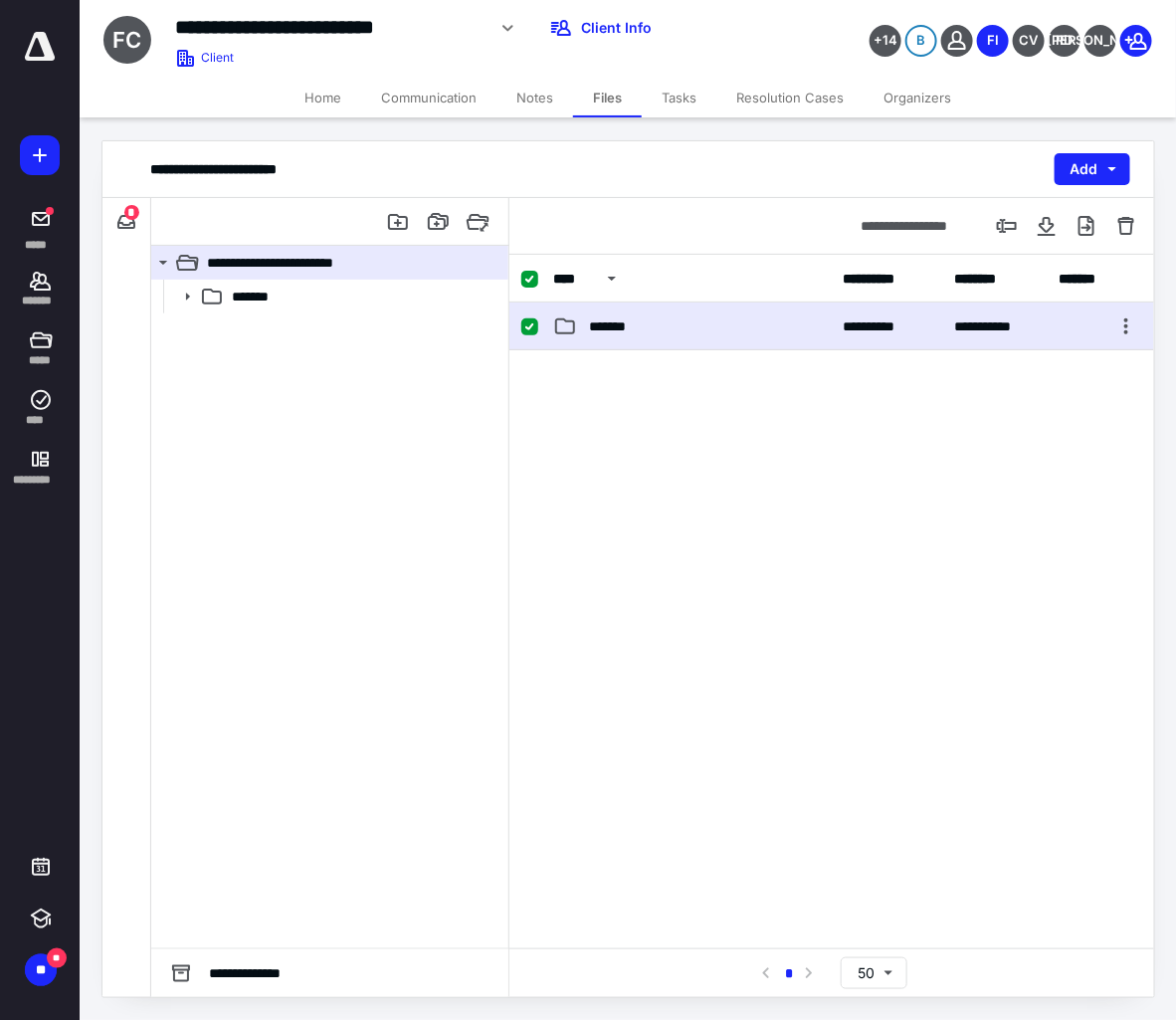 click on "*******" at bounding box center [692, 326] 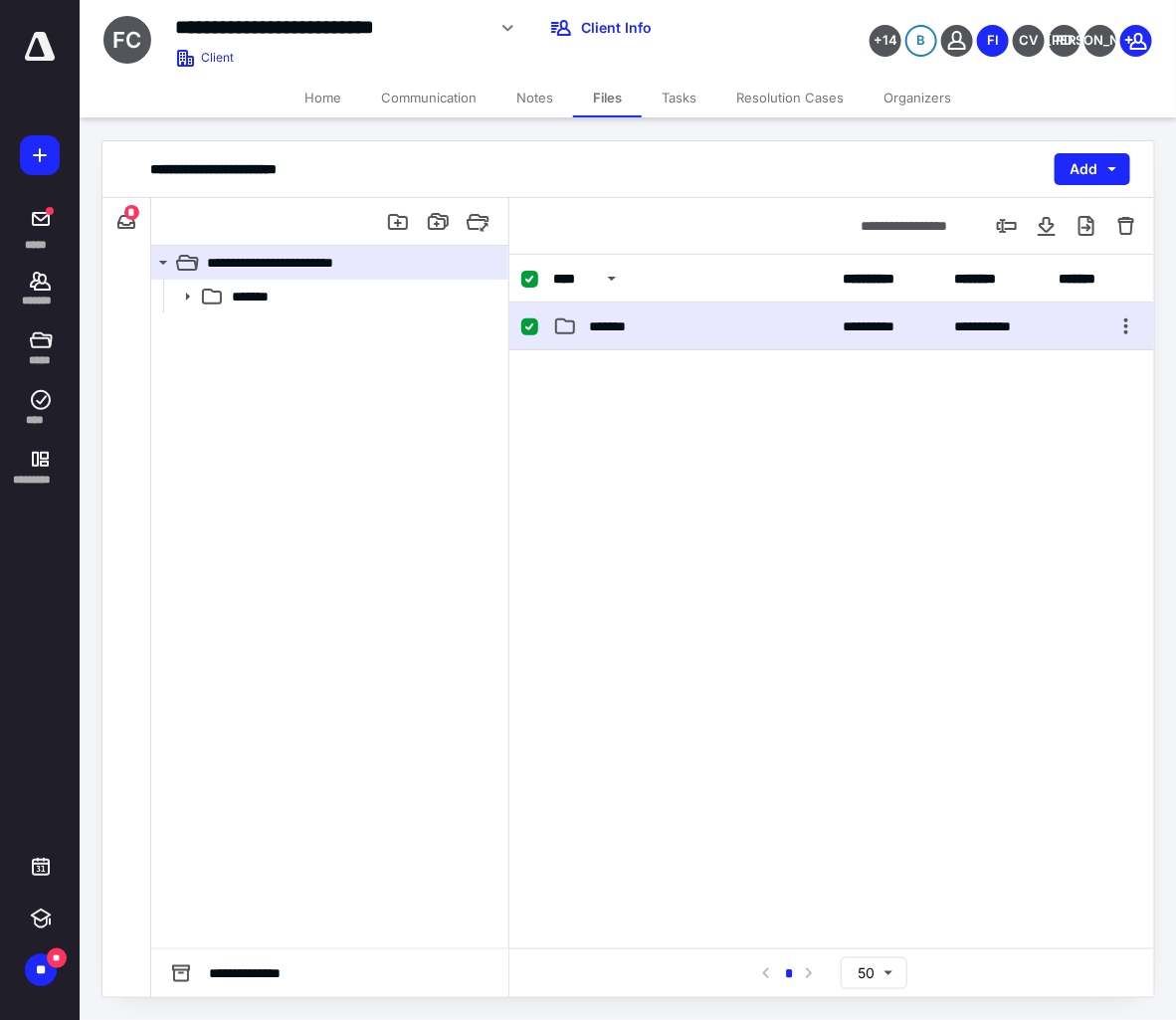 checkbox on "false" 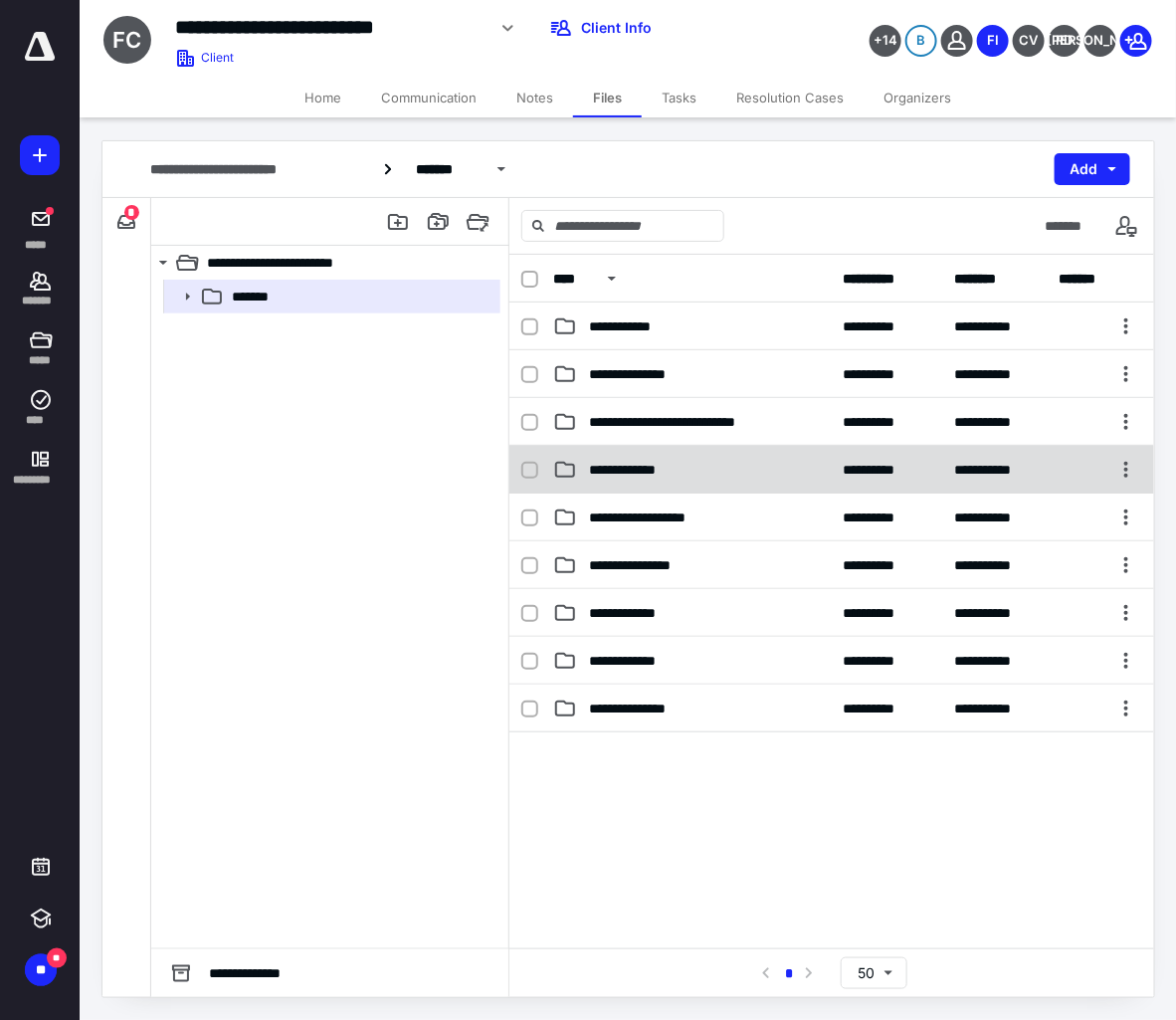 click on "**********" at bounding box center (631, 470) 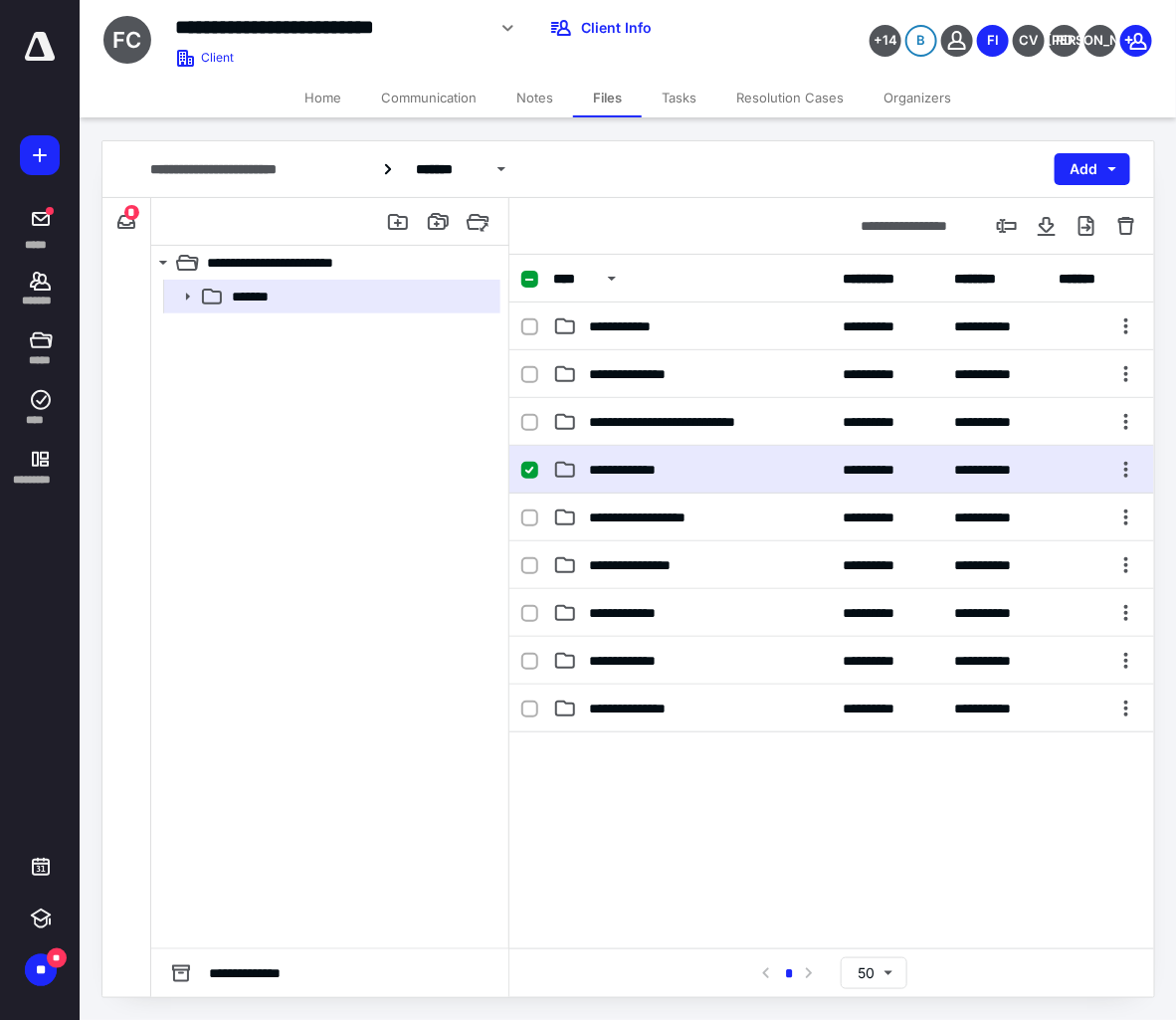 click on "**********" at bounding box center (631, 470) 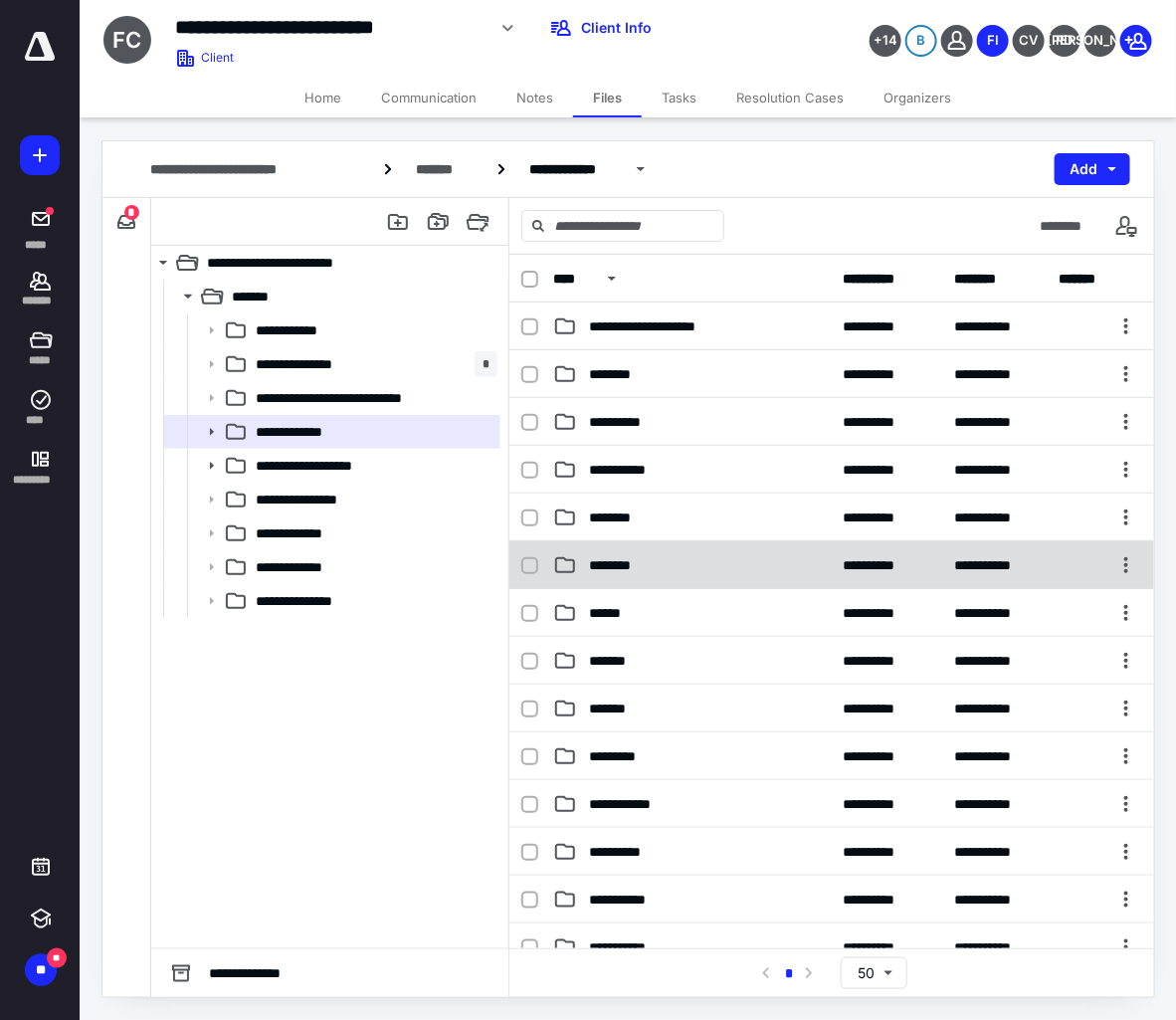 click on "********" at bounding box center (613, 565) 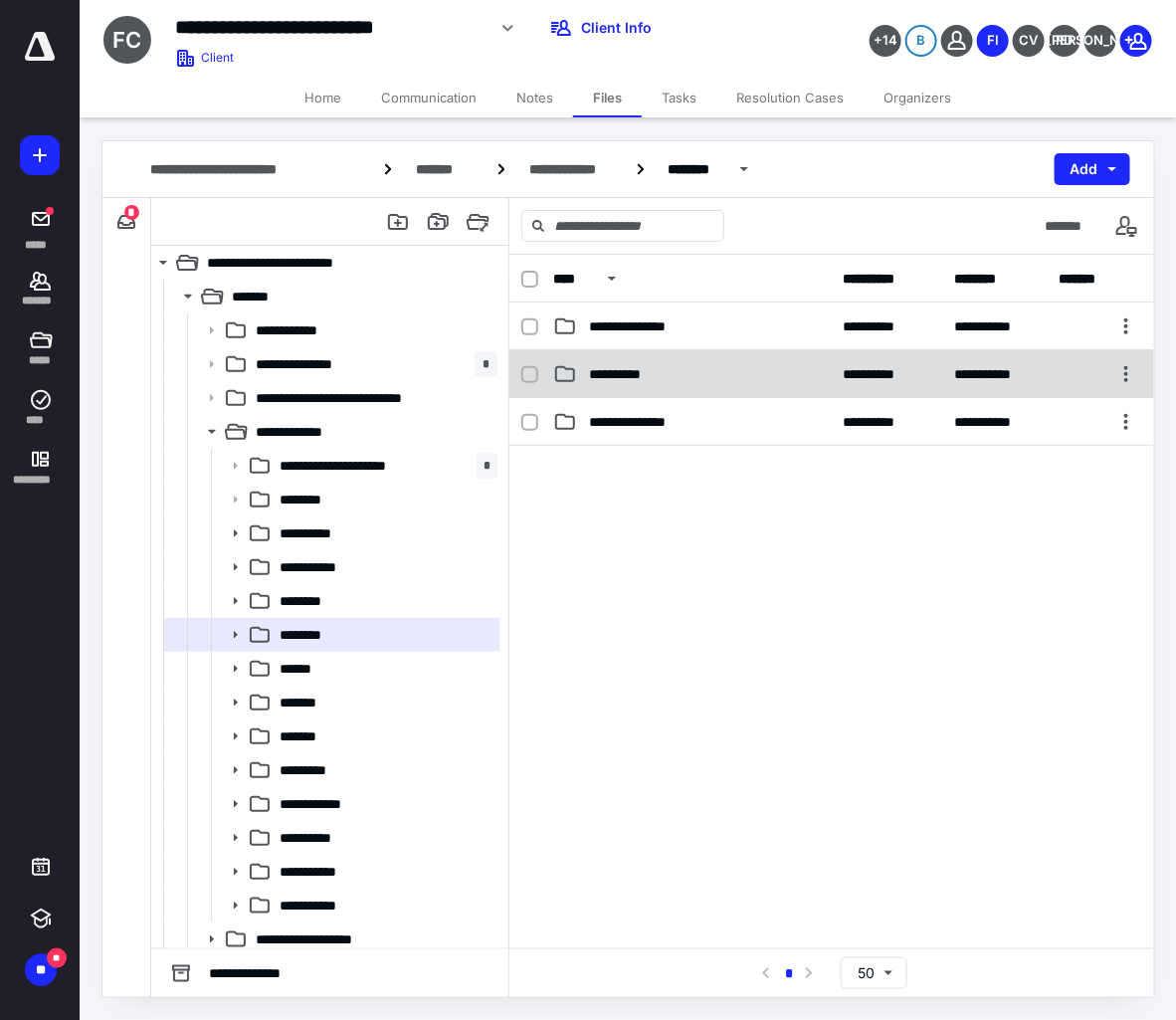 click on "**********" at bounding box center [623, 374] 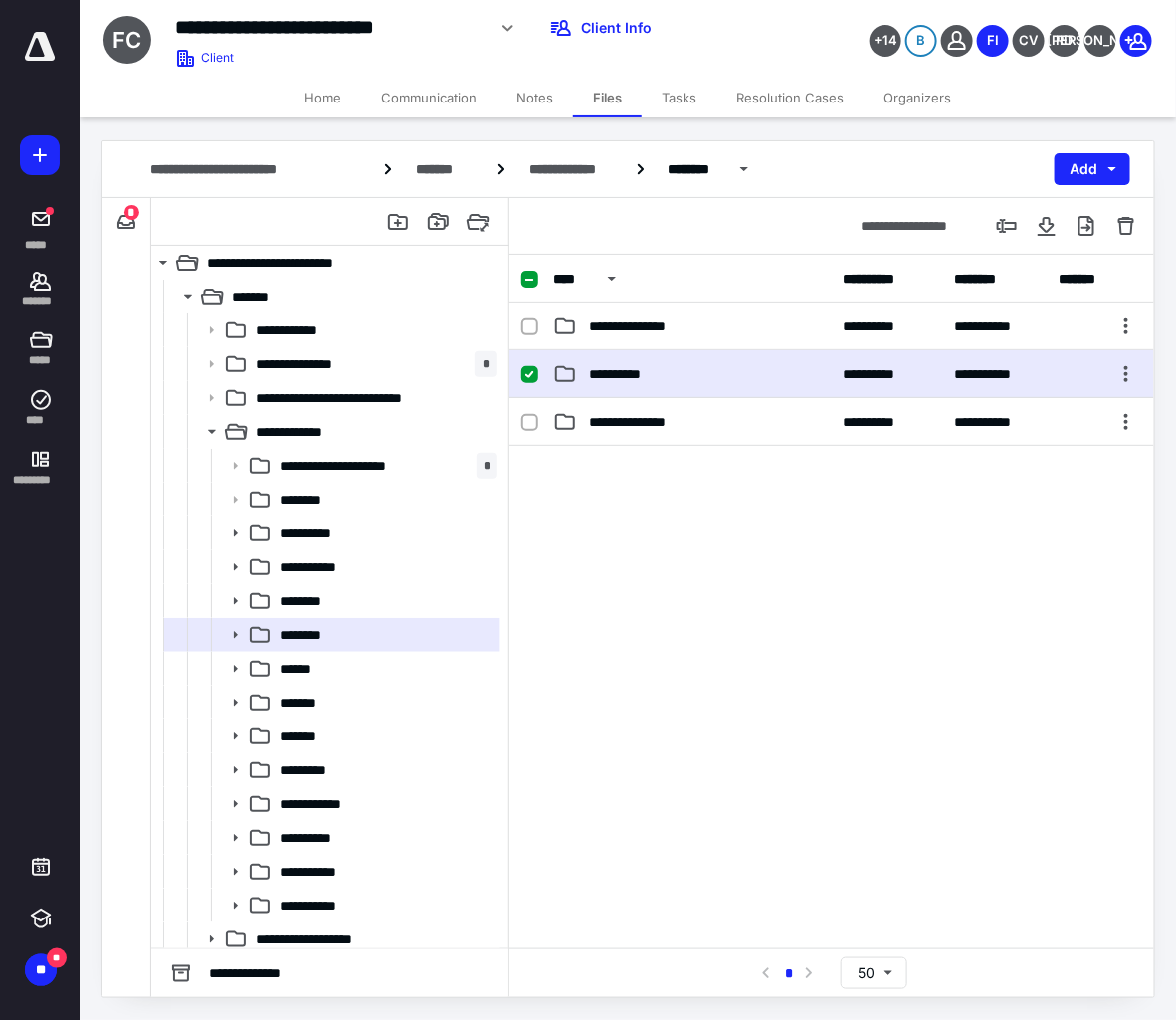 click on "**********" at bounding box center [623, 374] 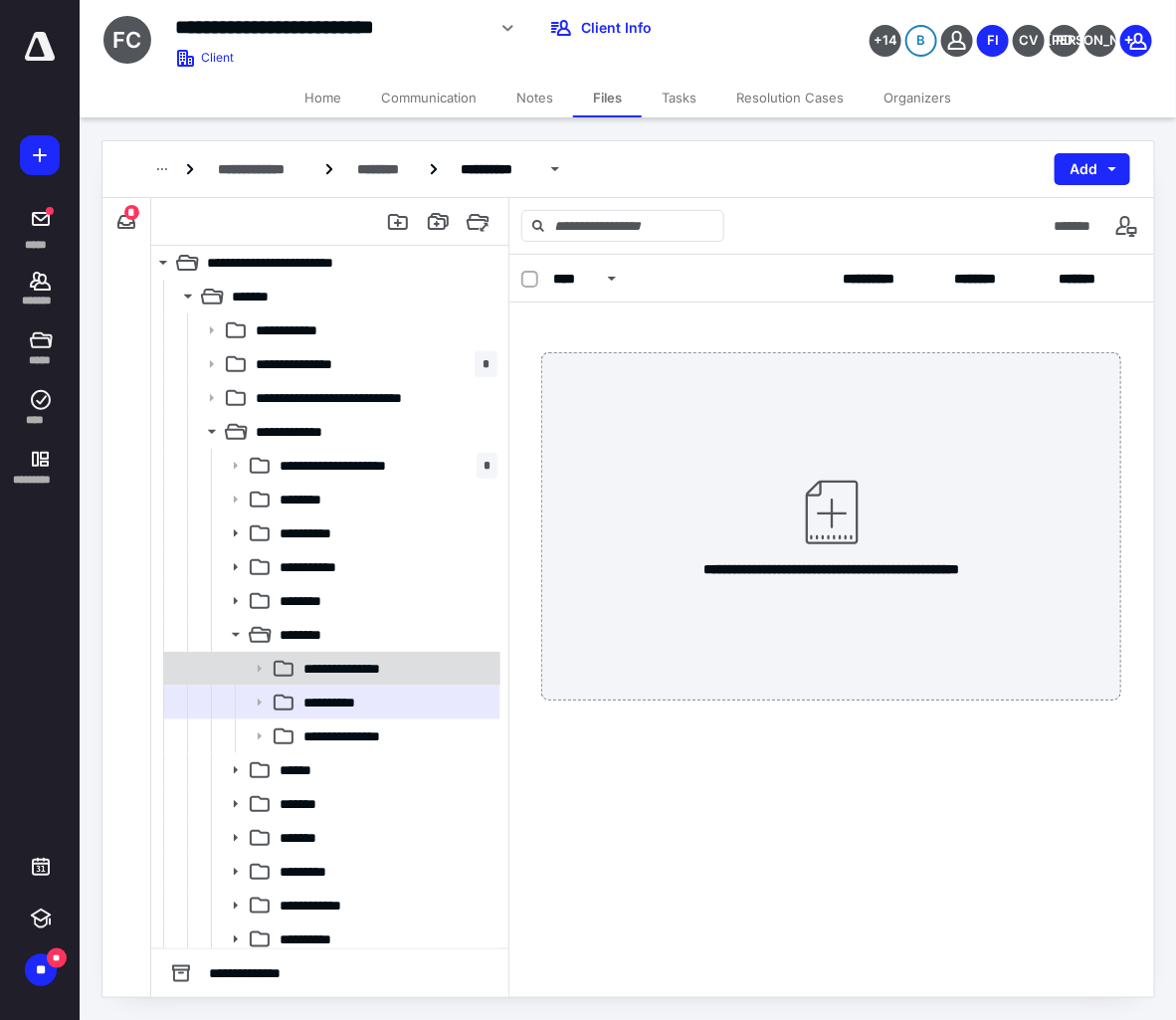 click on "**********" at bounding box center (358, 669) 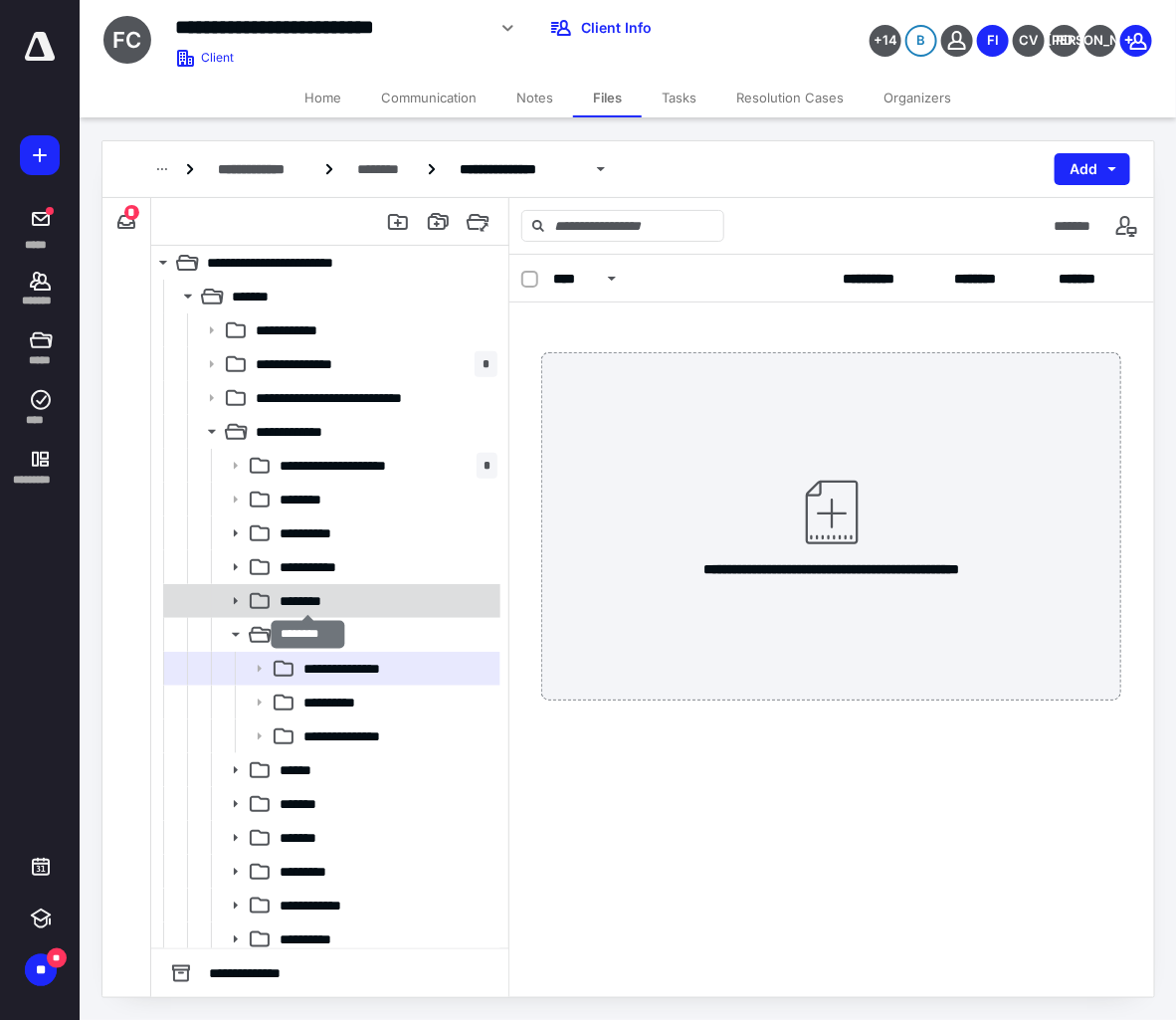 click on "********" at bounding box center [307, 601] 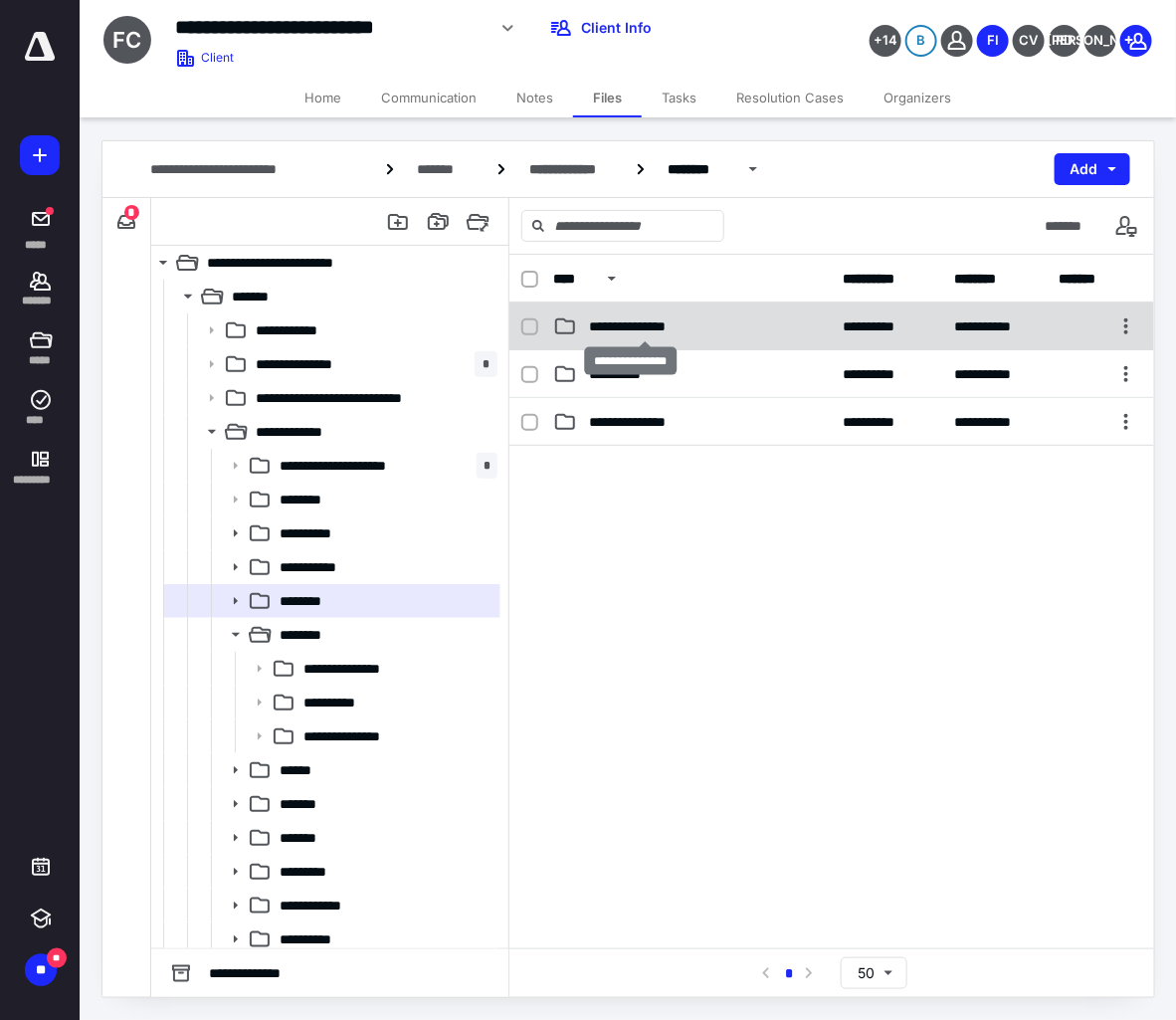 click on "**********" at bounding box center (644, 326) 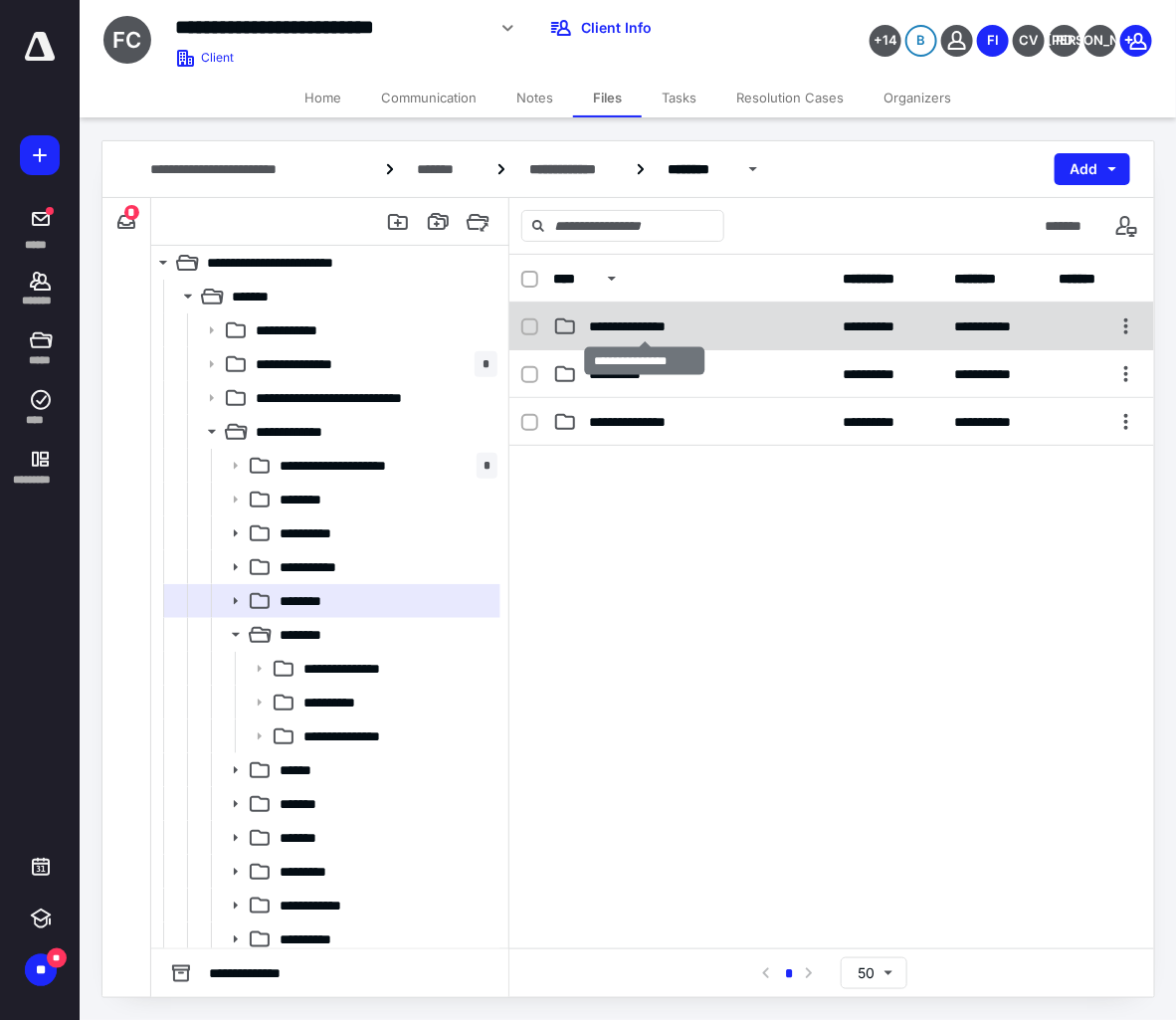 click on "**********" at bounding box center [644, 326] 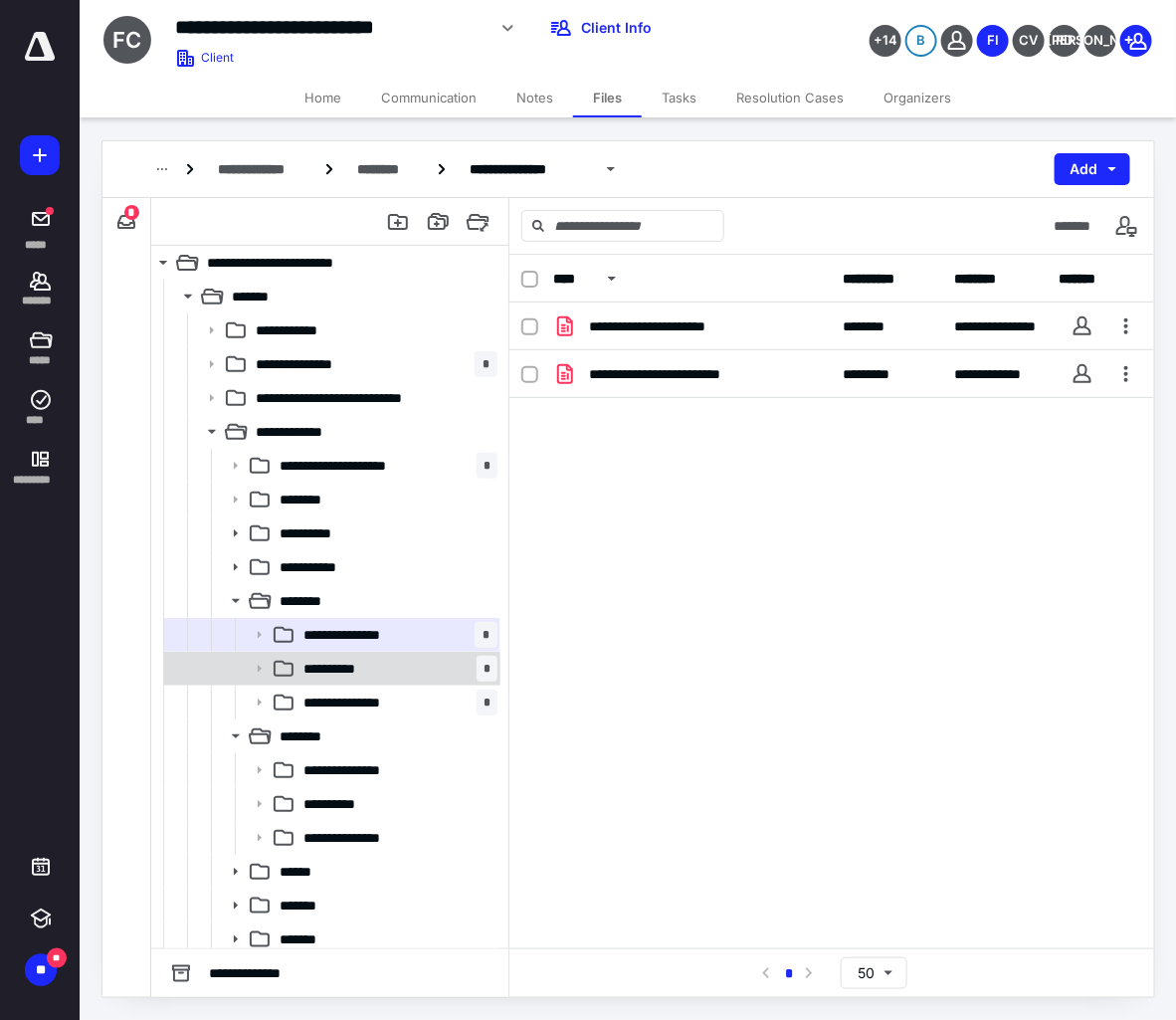 click on "**********" at bounding box center [396, 669] 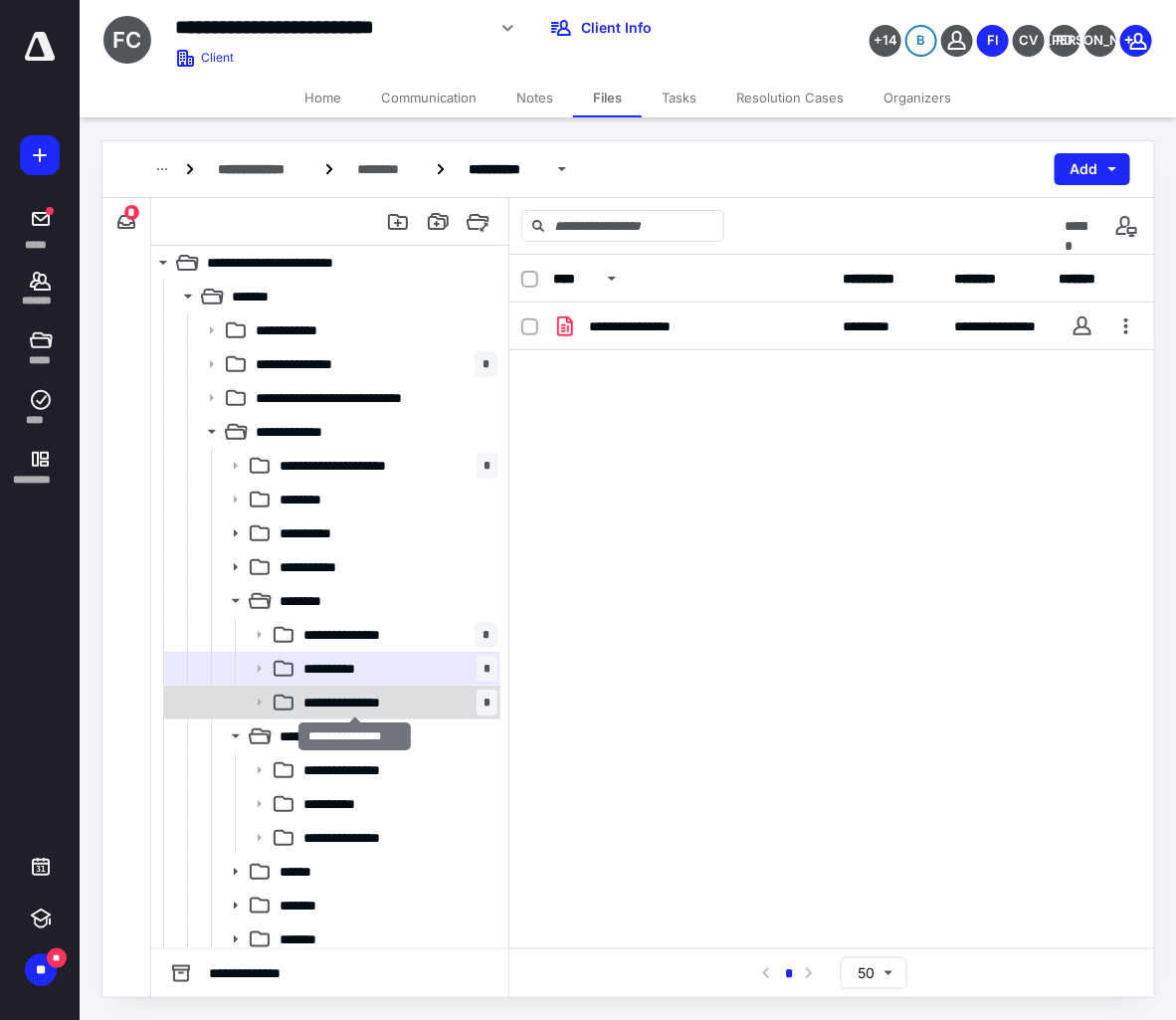 click on "**********" at bounding box center (353, 703) 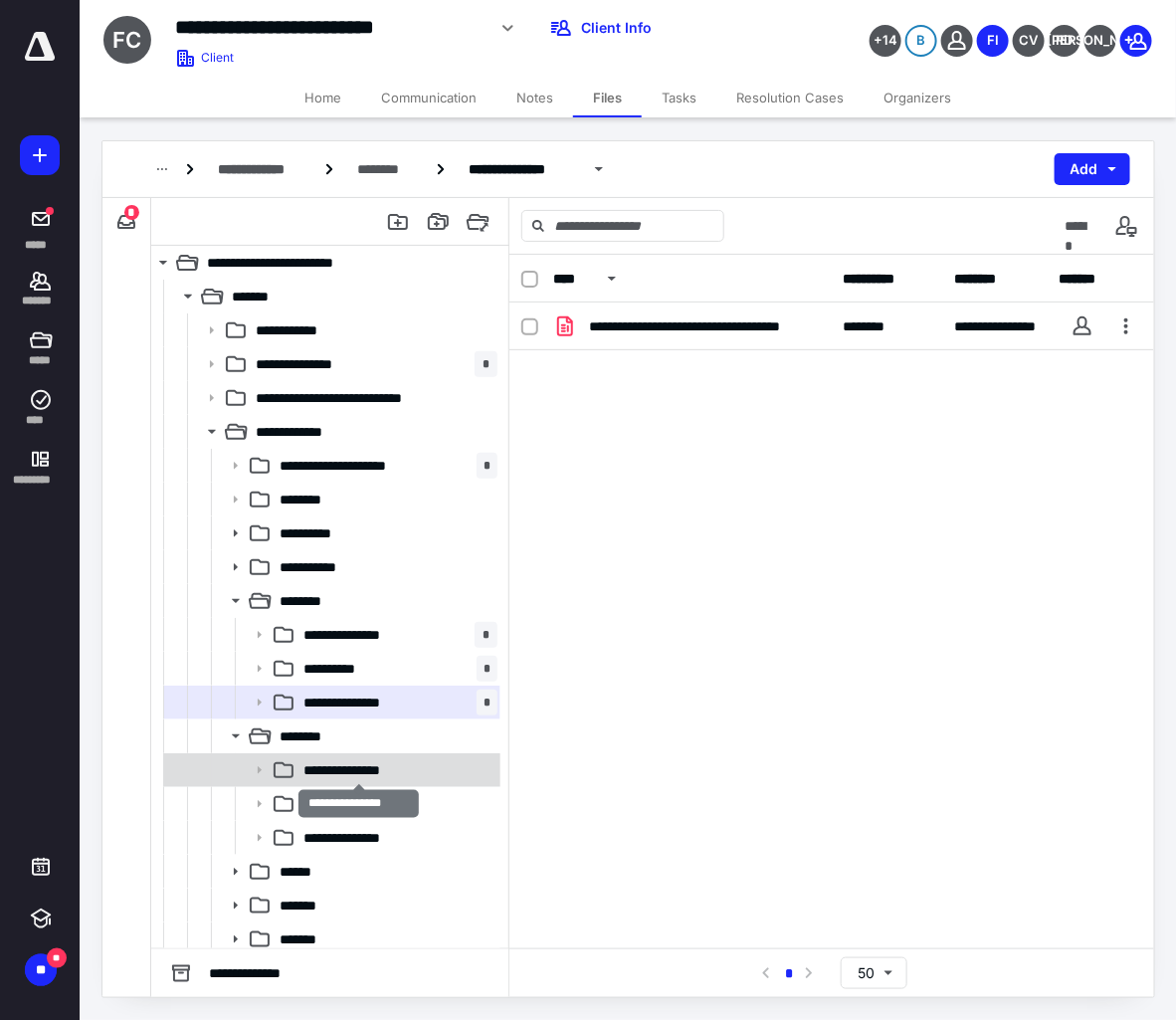click on "**********" at bounding box center [358, 770] 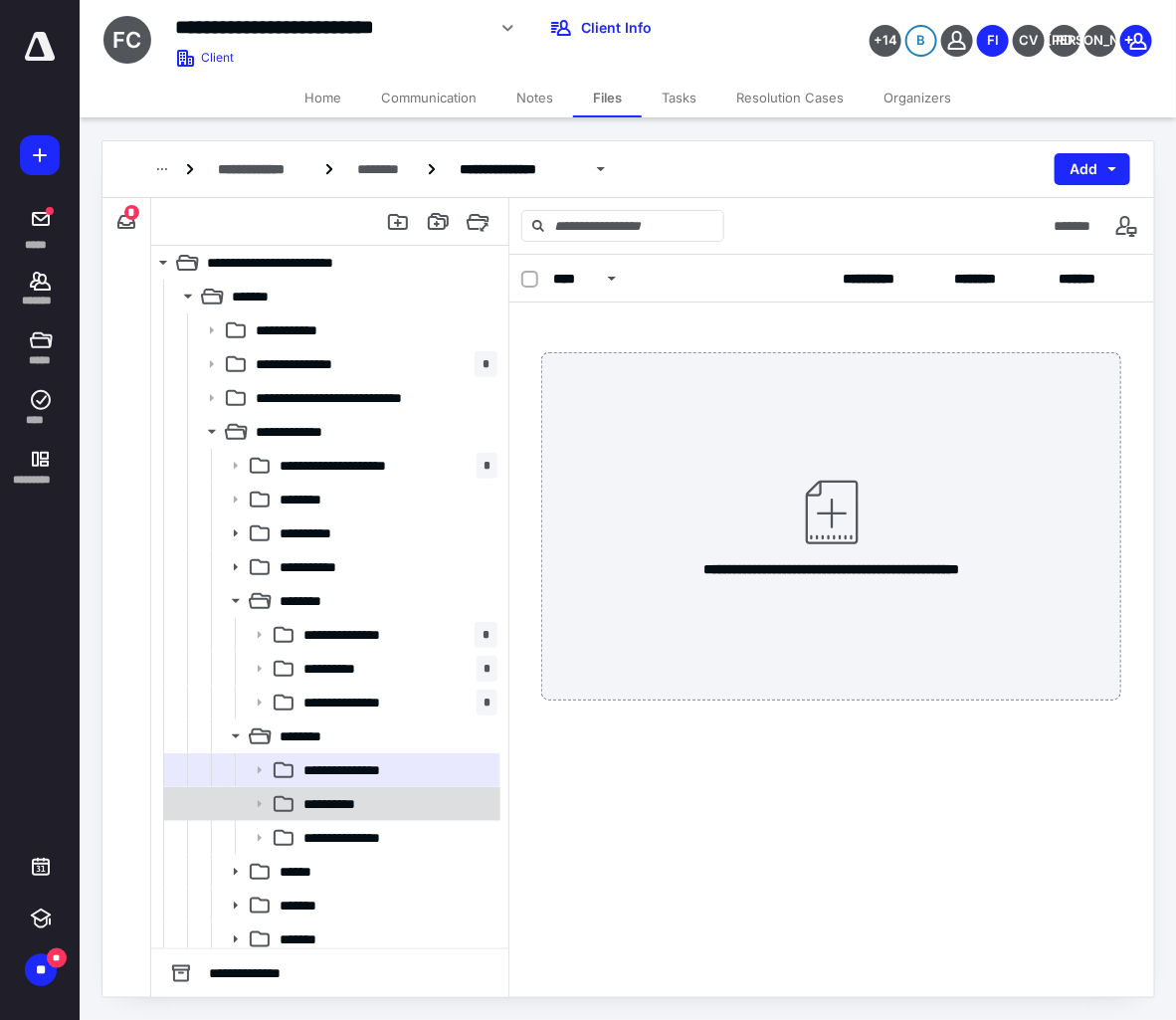 click on "**********" at bounding box center [337, 804] 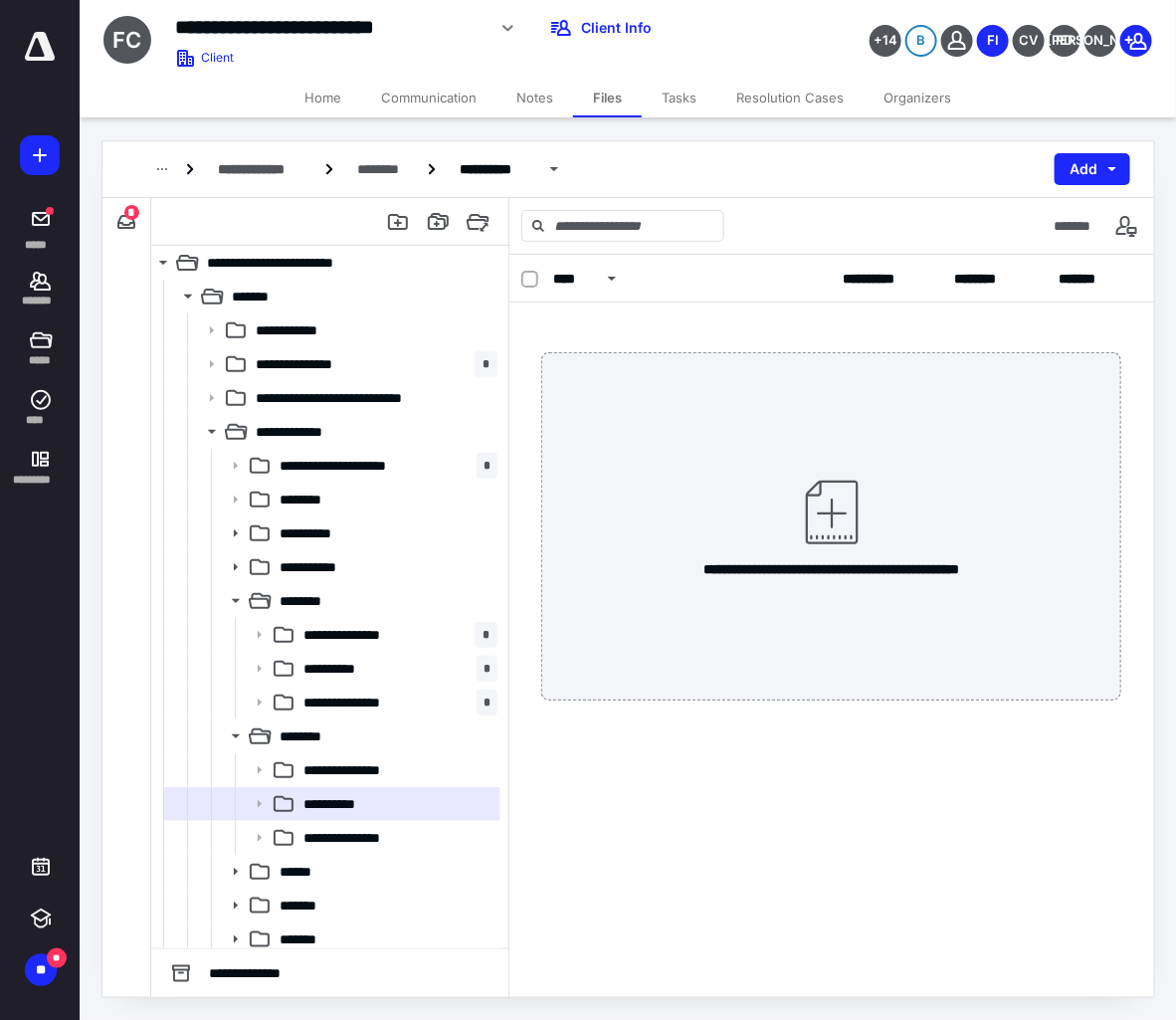 click on "Notes" at bounding box center (534, 98) 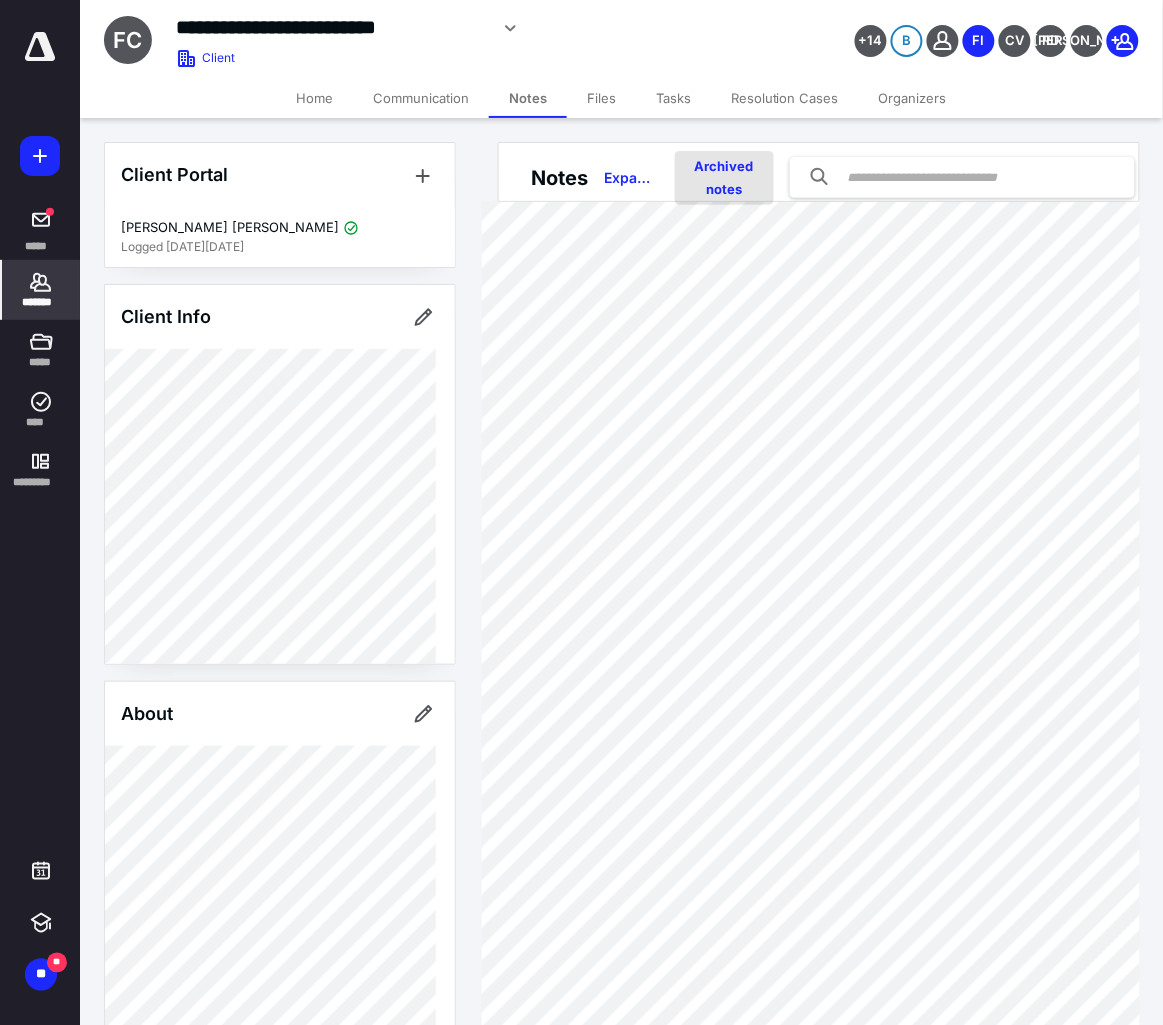 click on "Archived notes" at bounding box center (724, 178) 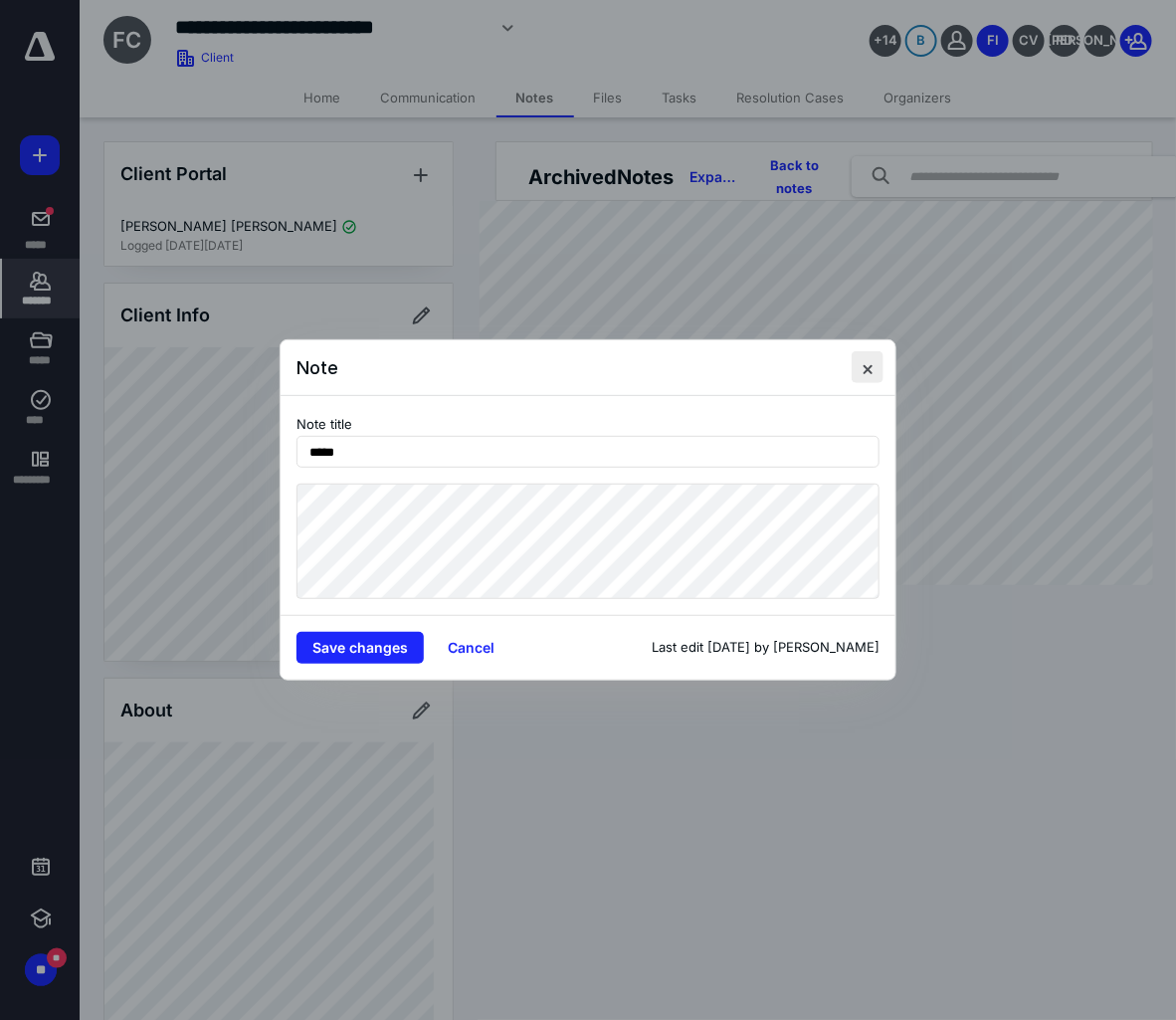 click at bounding box center (868, 367) 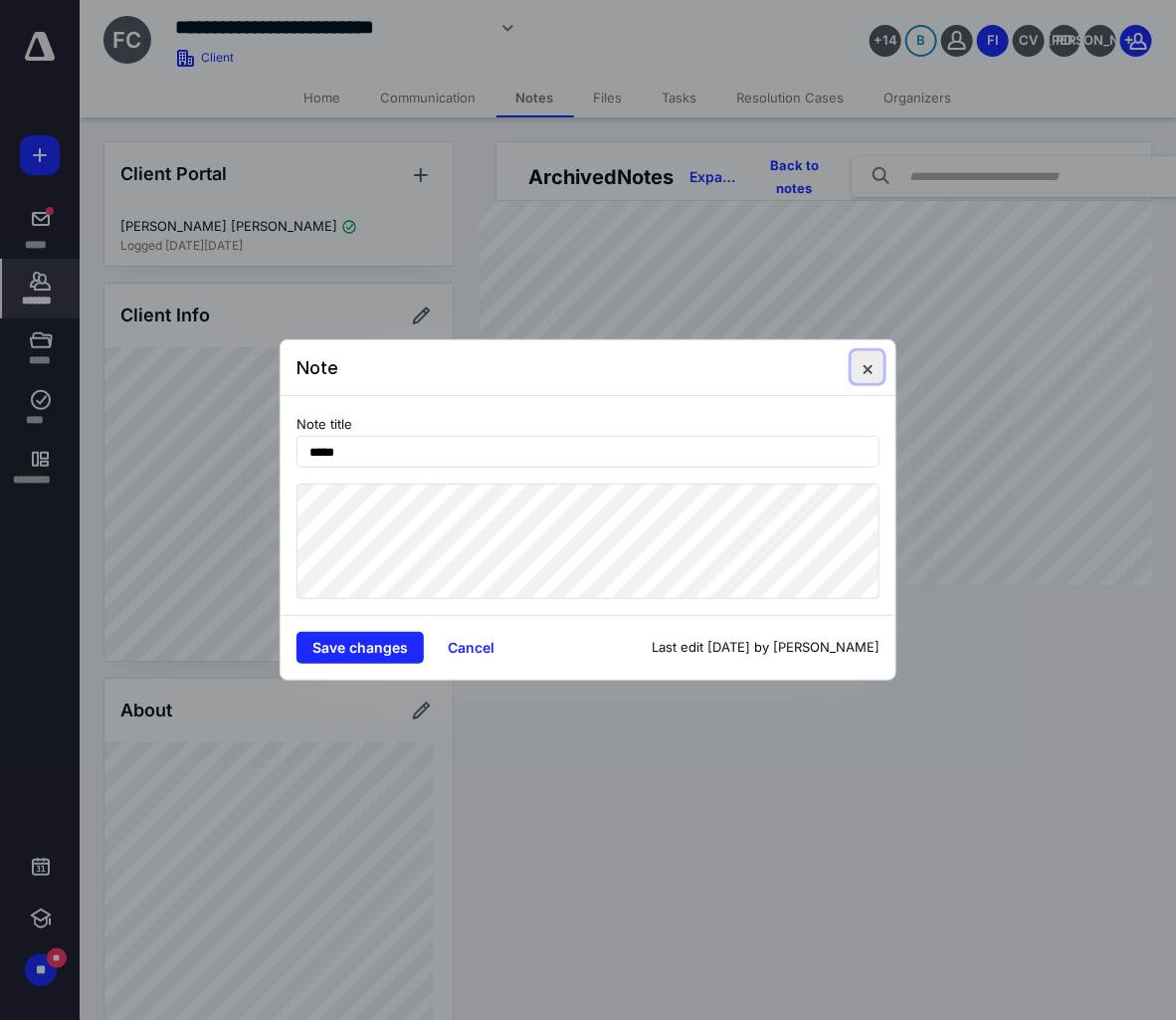 click at bounding box center [868, 367] 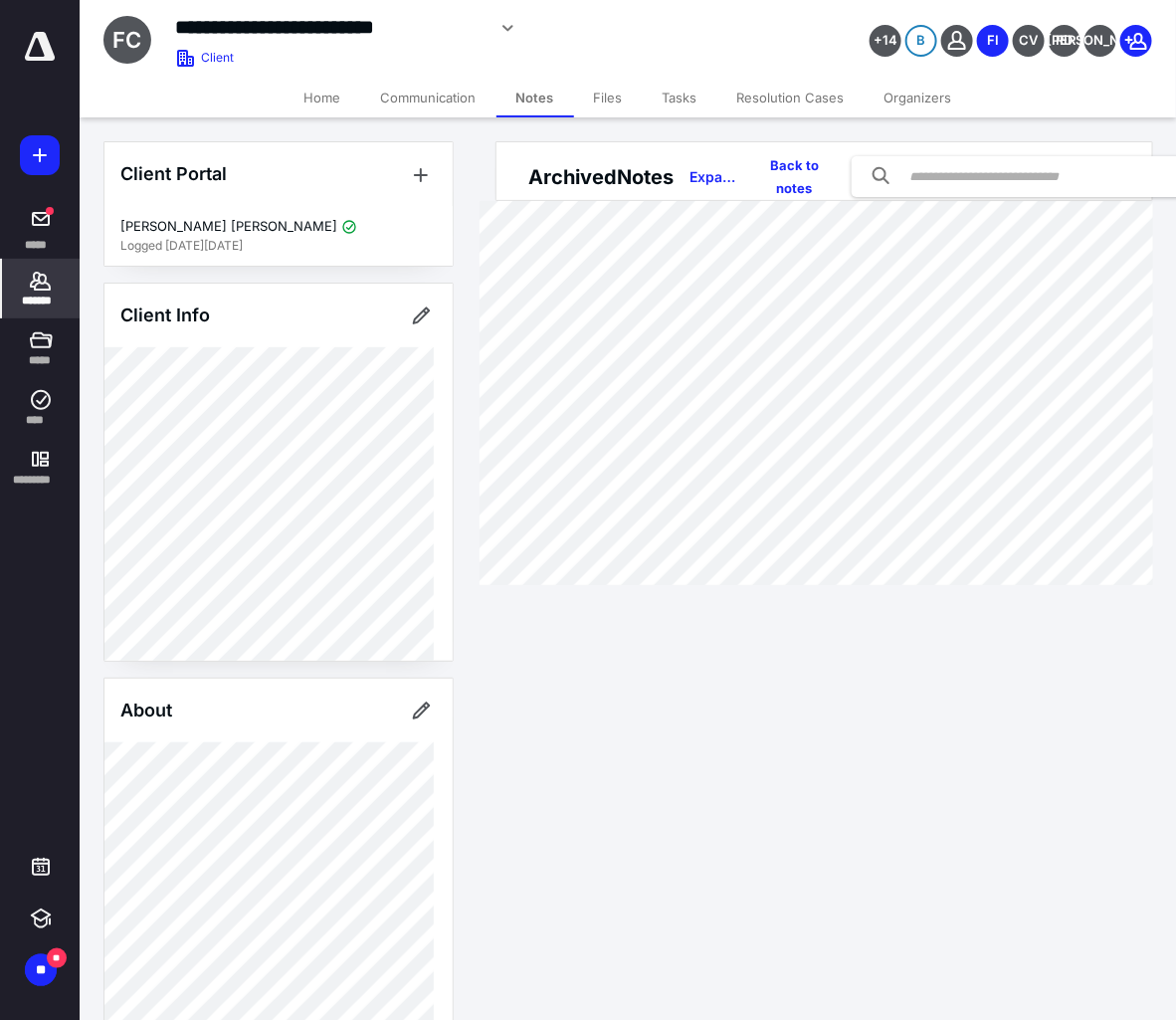 click on "Files" at bounding box center (608, 98) 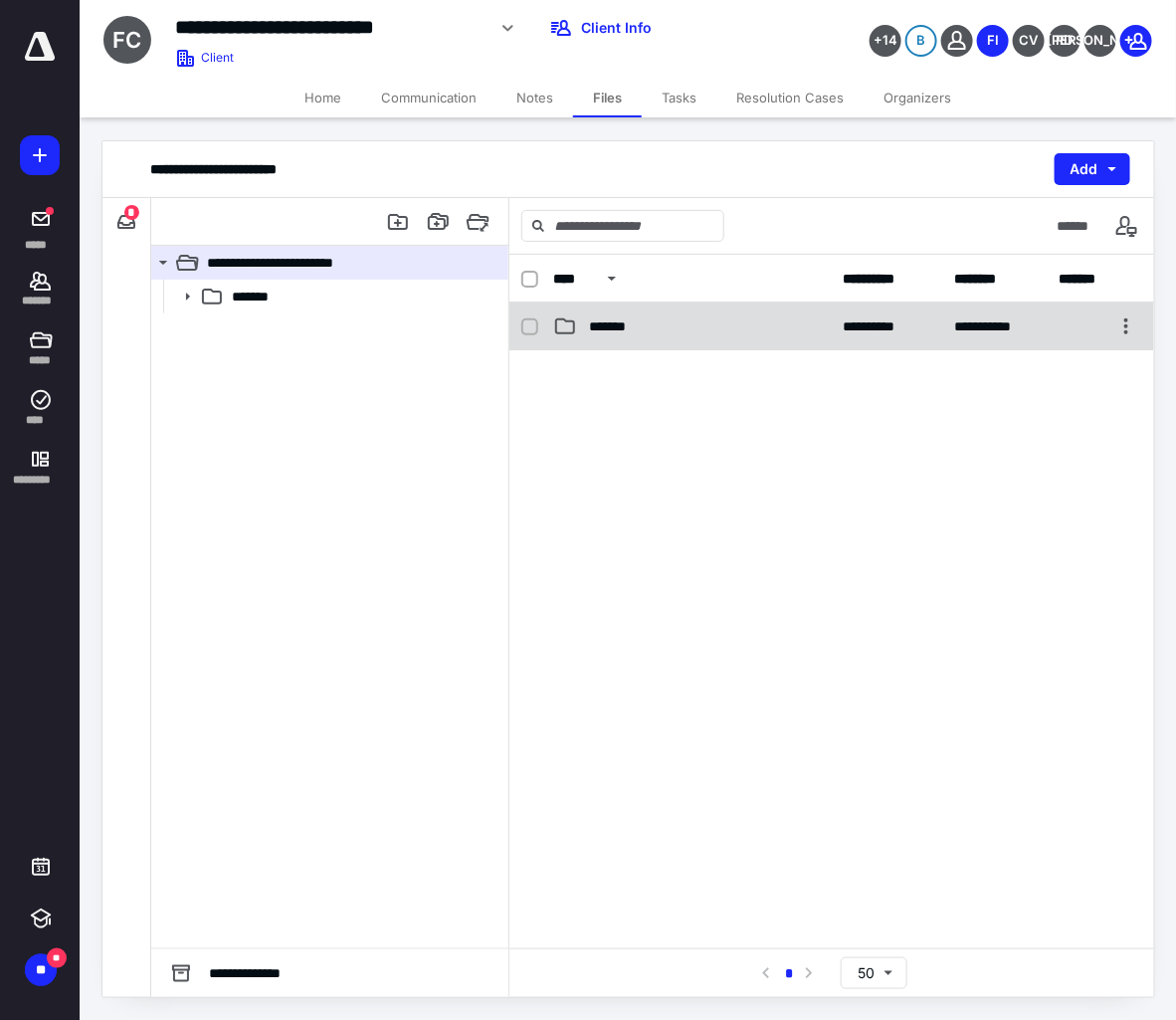 click on "*******" at bounding box center [692, 326] 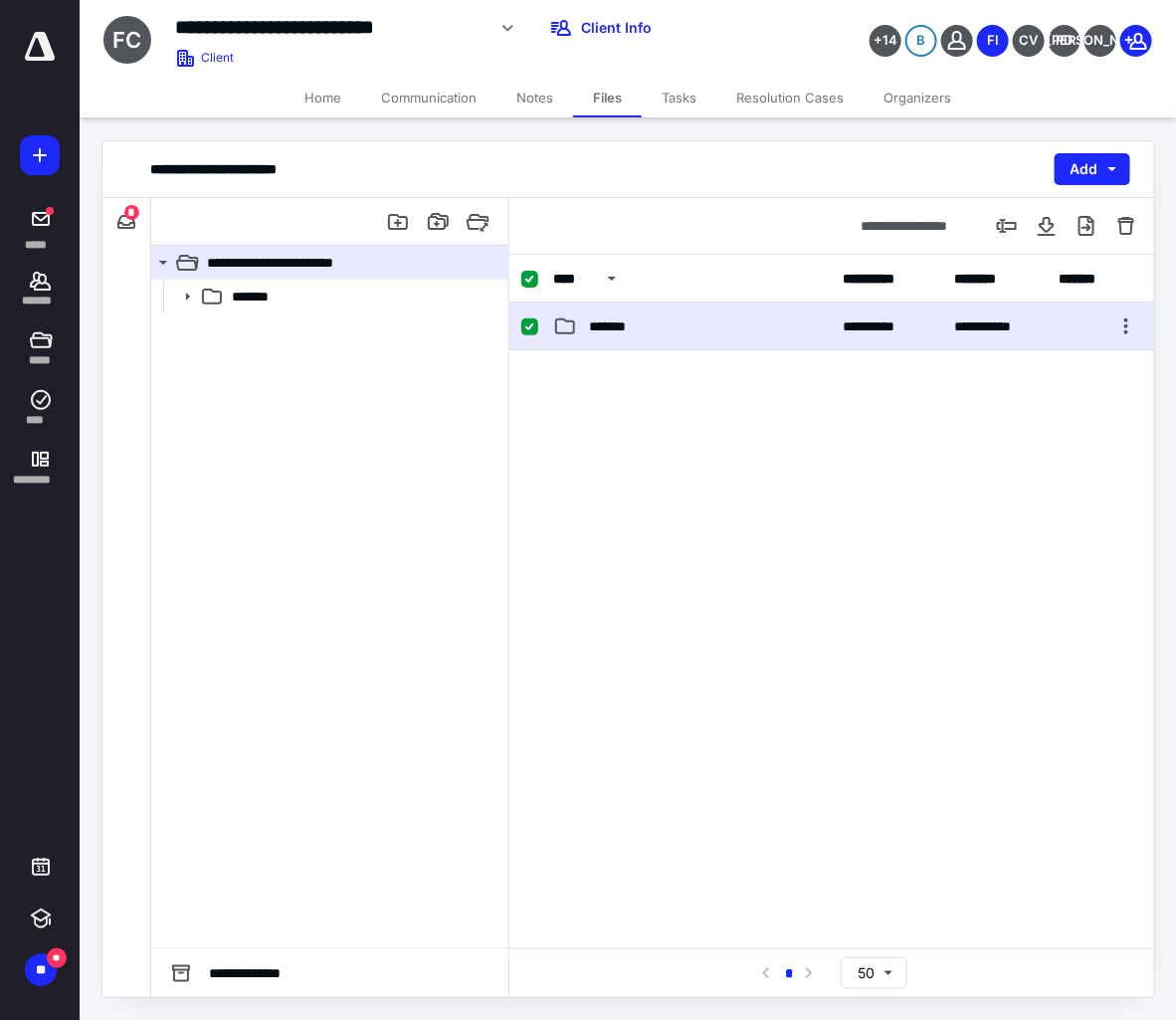 click on "*******" at bounding box center [692, 326] 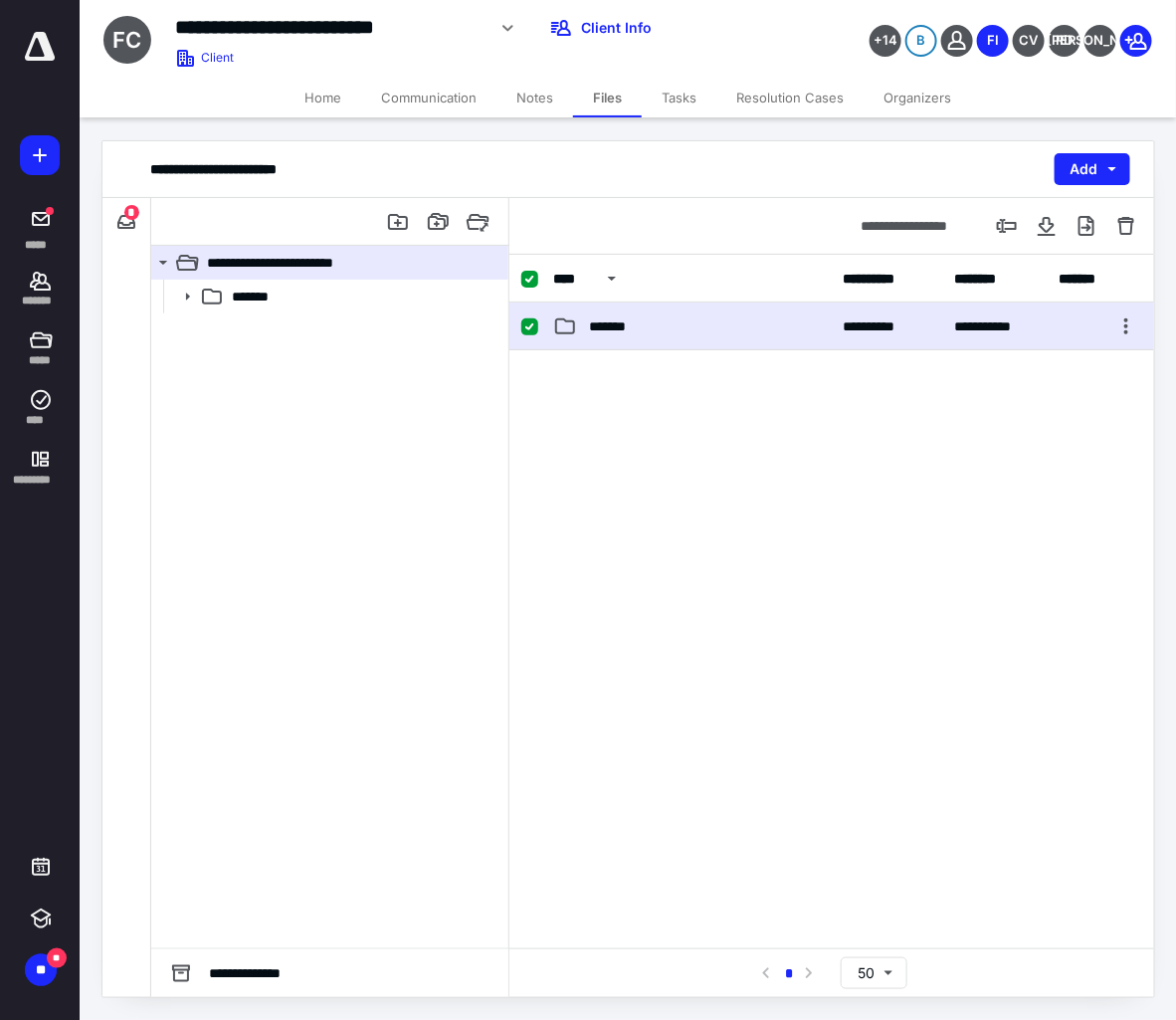 checkbox on "false" 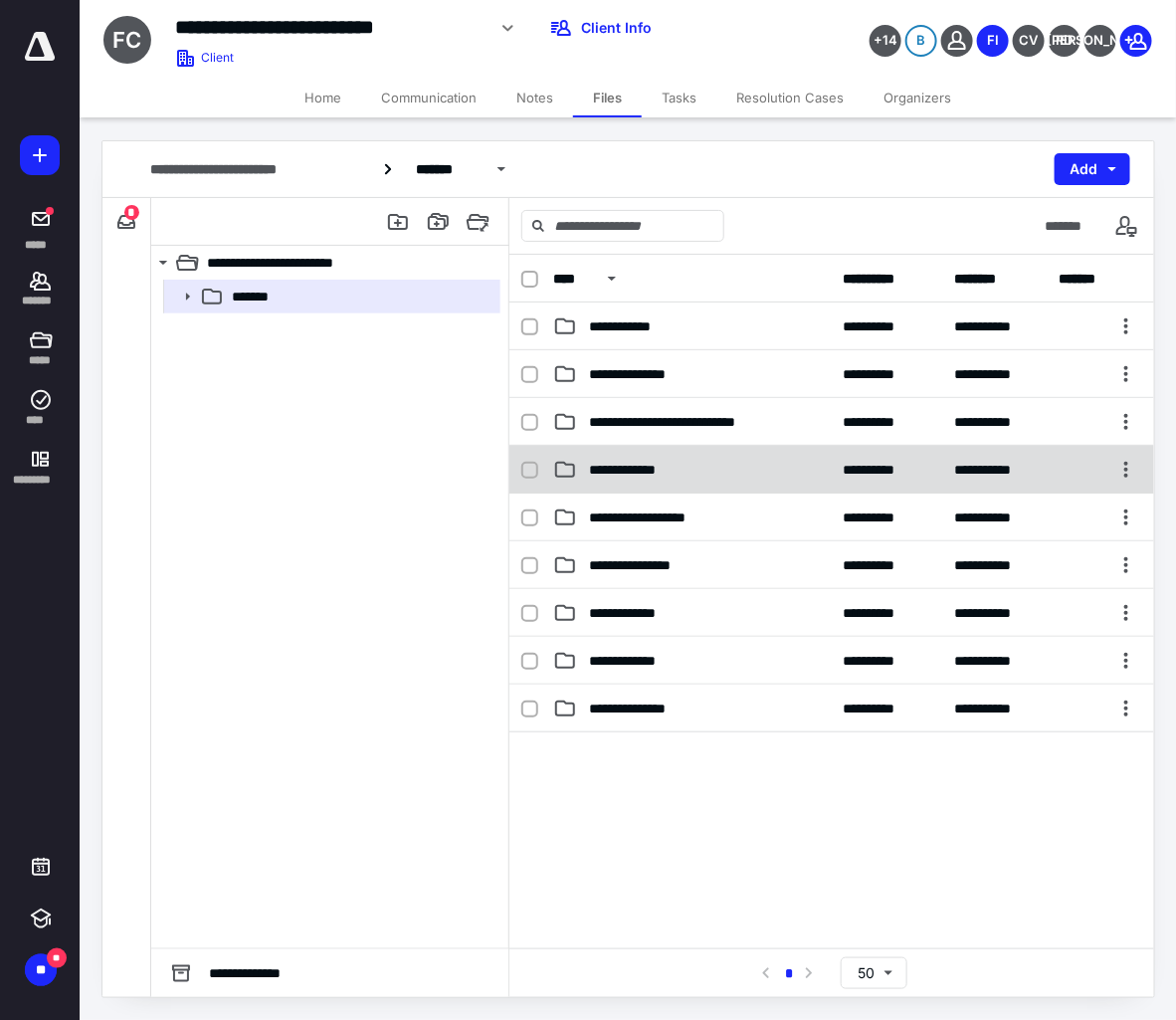 click on "**********" at bounding box center [692, 470] 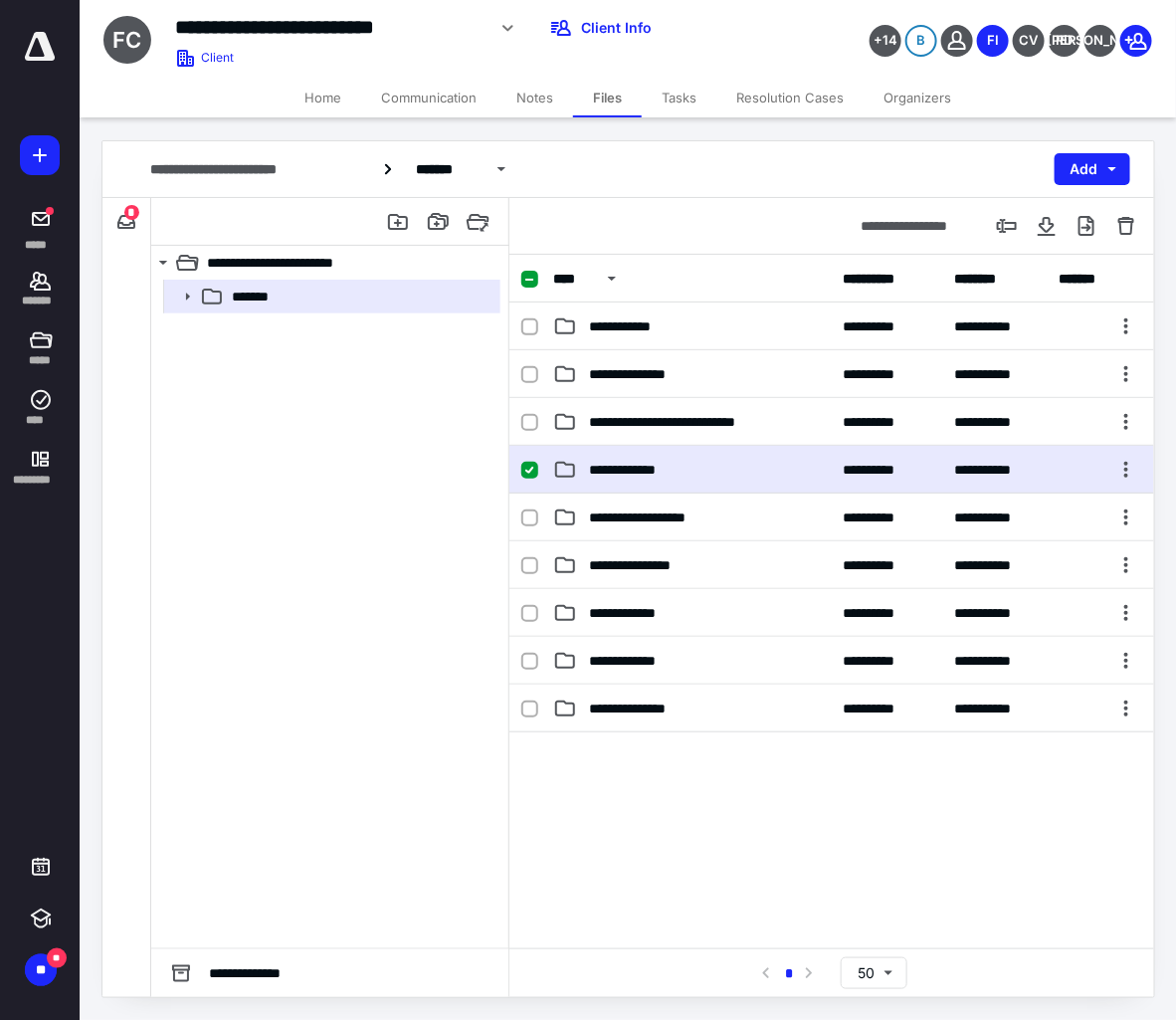 click on "**********" at bounding box center [692, 470] 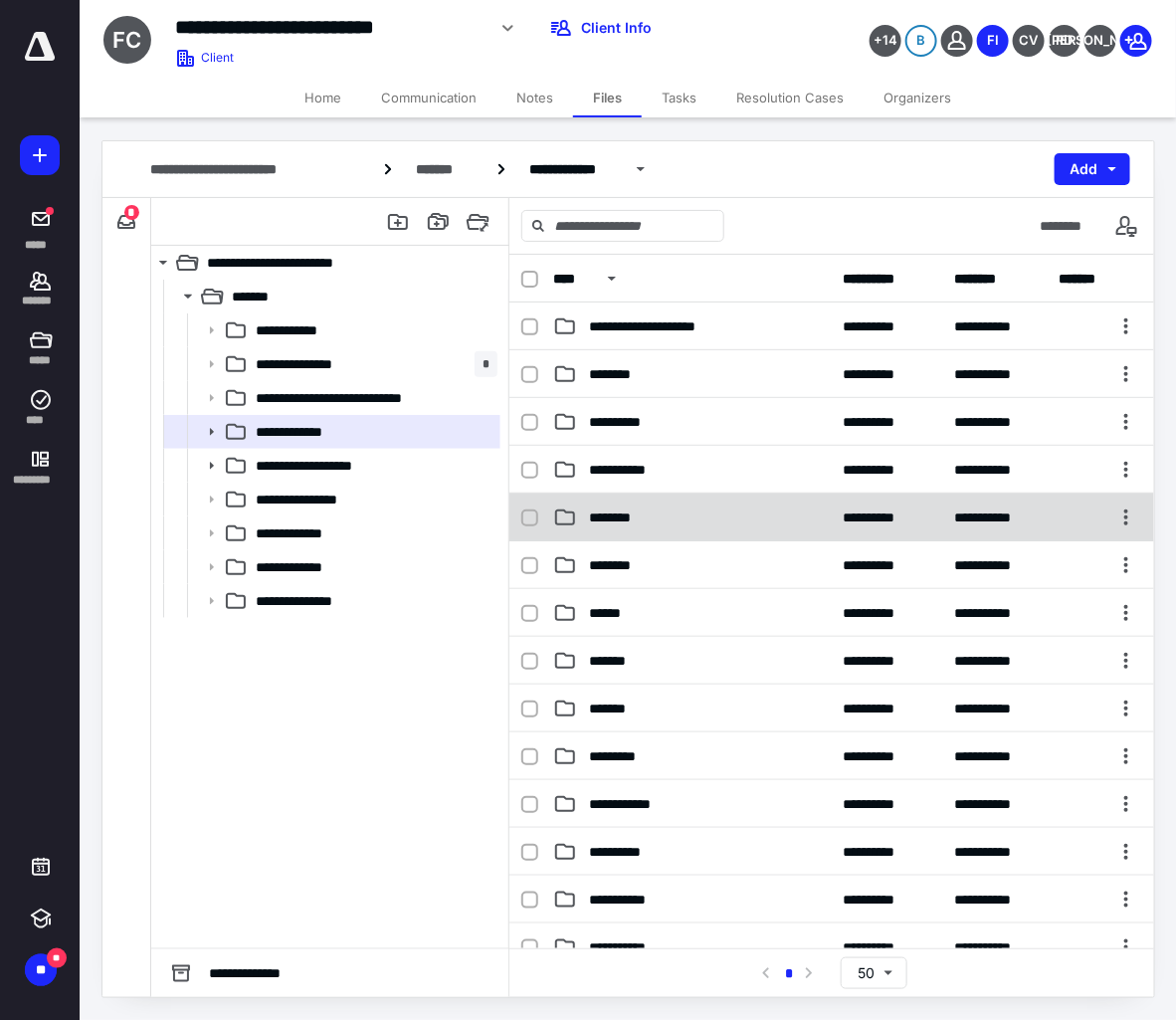 click on "********" at bounding box center [692, 517] 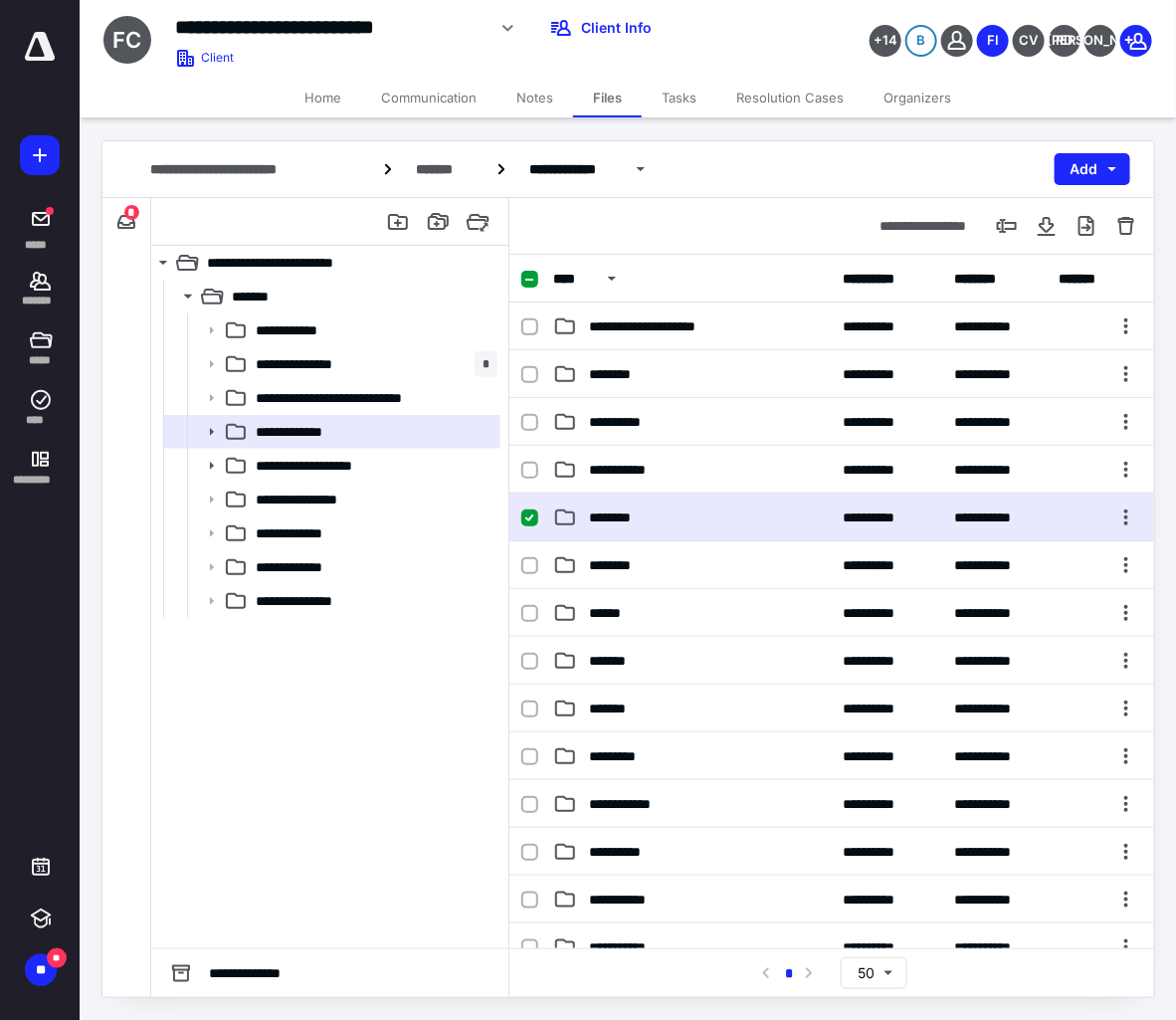 click on "********" at bounding box center [692, 517] 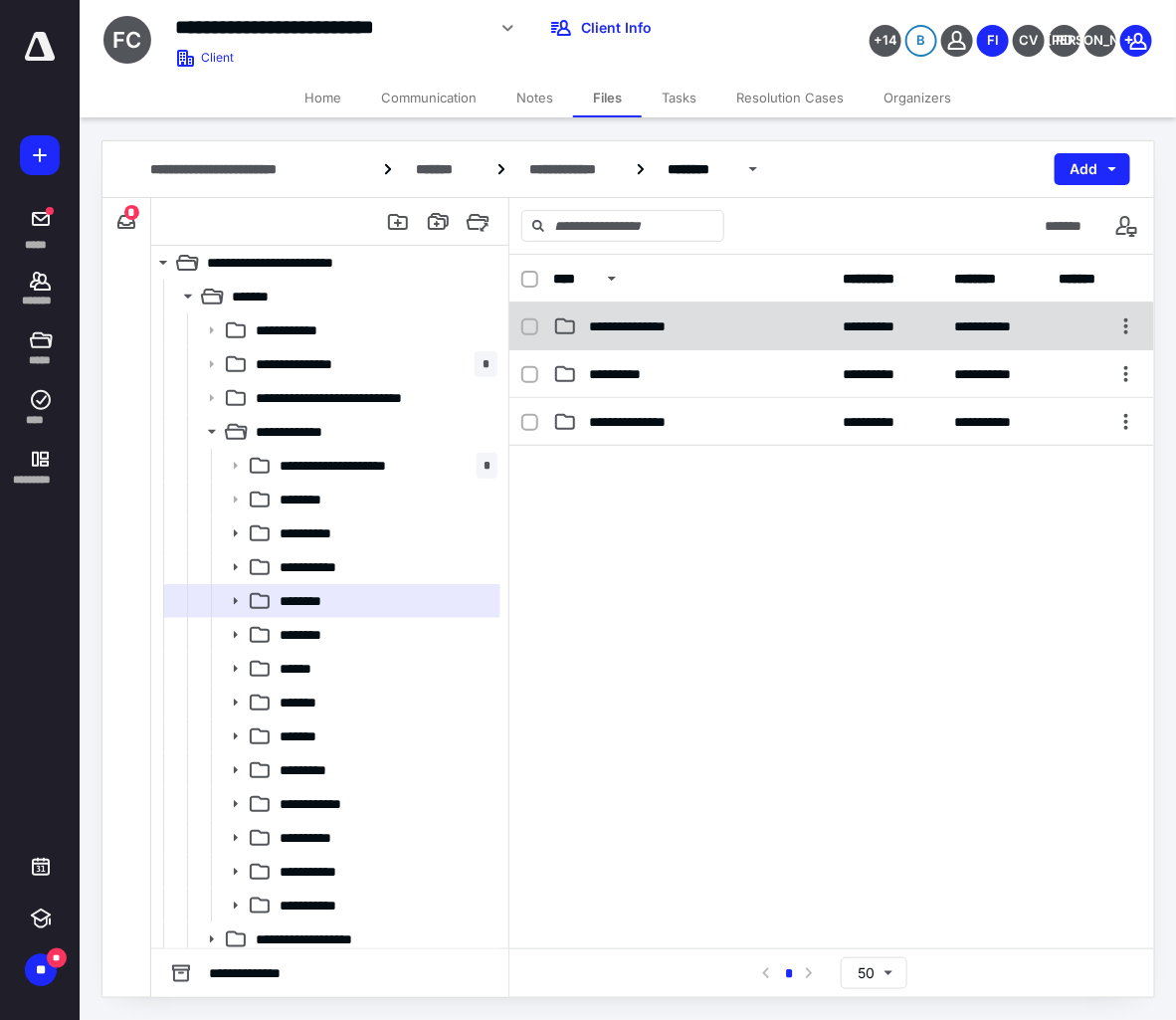 click on "**********" at bounding box center (692, 326) 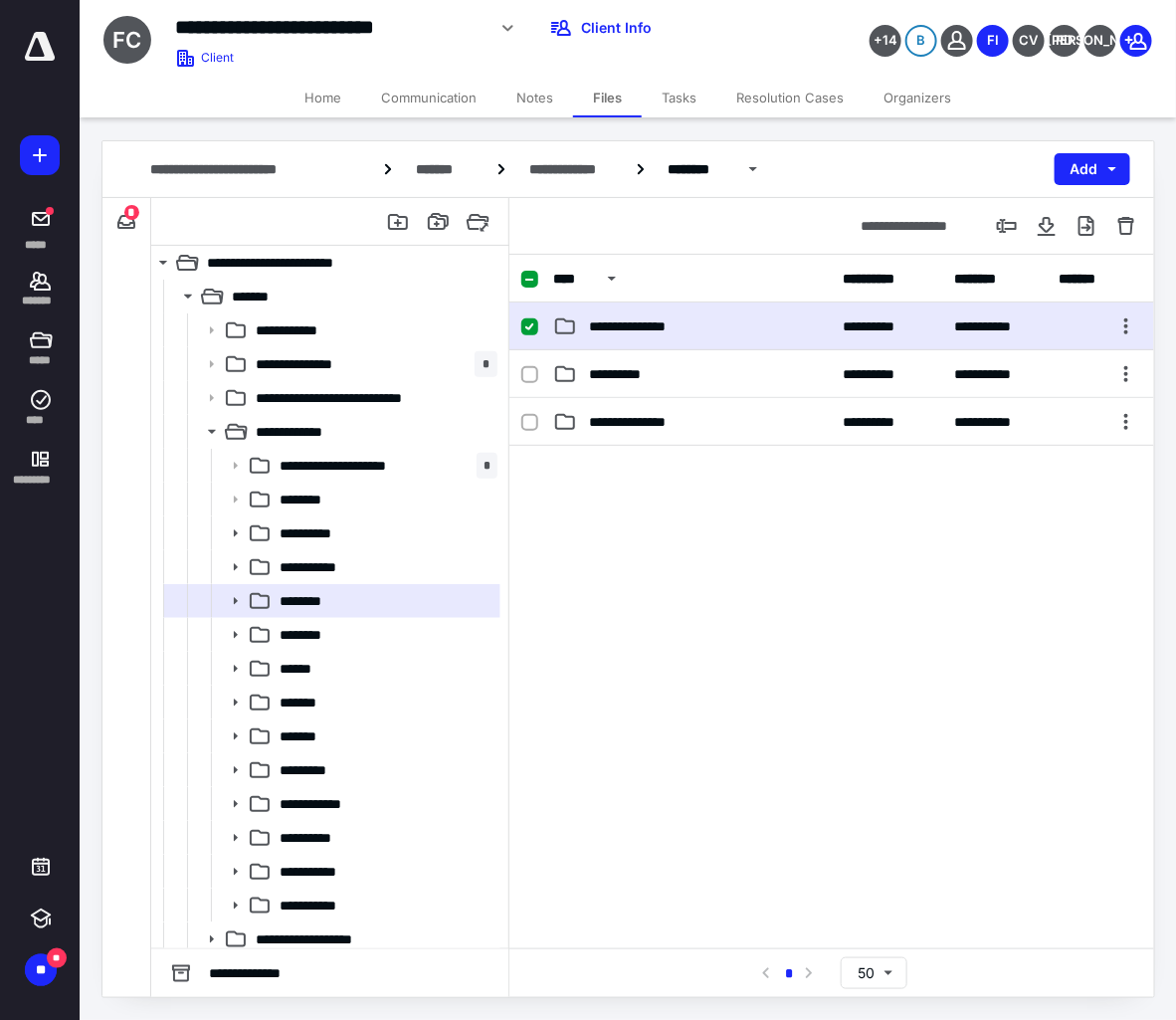 click on "**********" at bounding box center (692, 326) 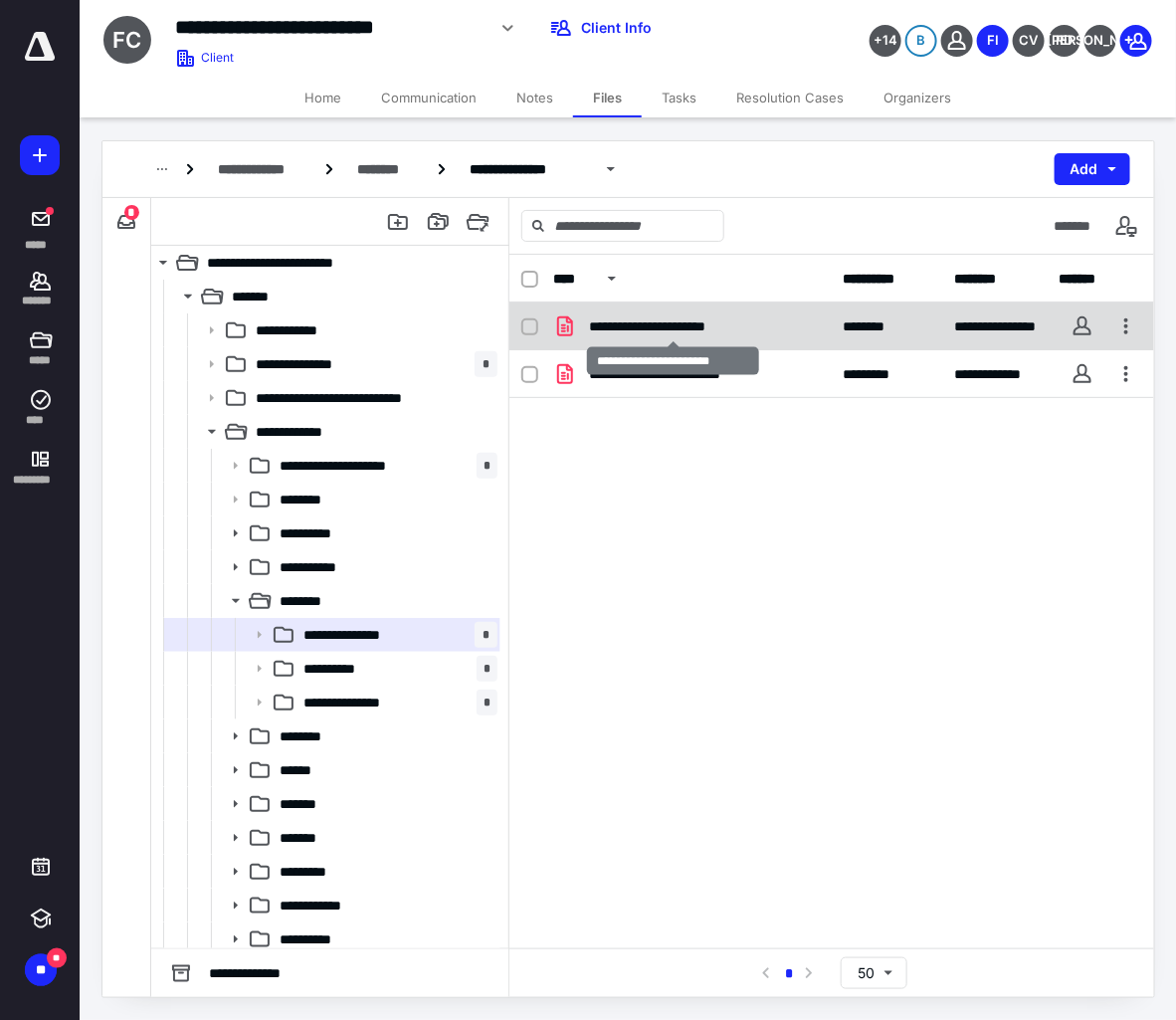 click on "**********" at bounding box center [673, 326] 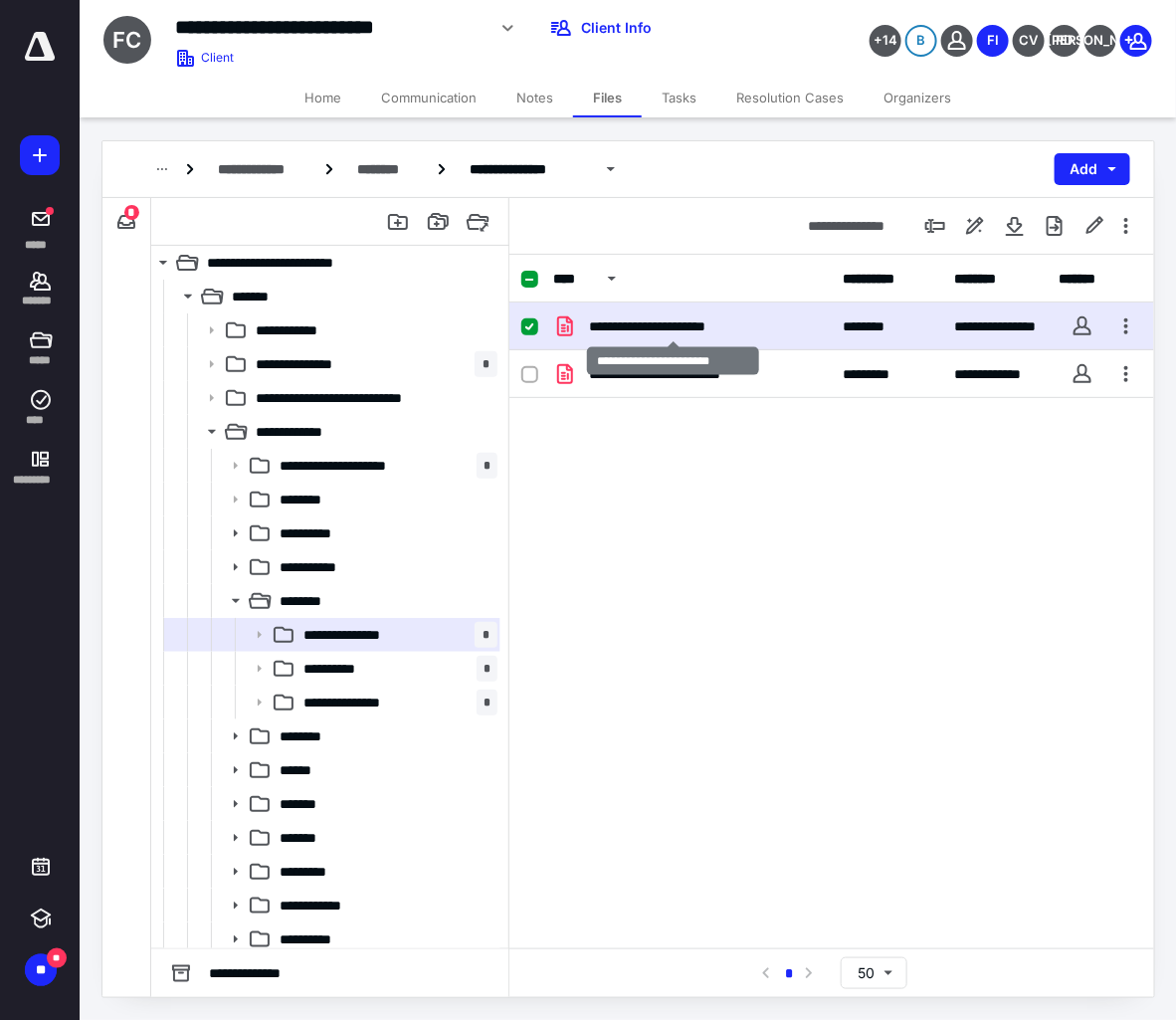 click on "**********" at bounding box center [673, 326] 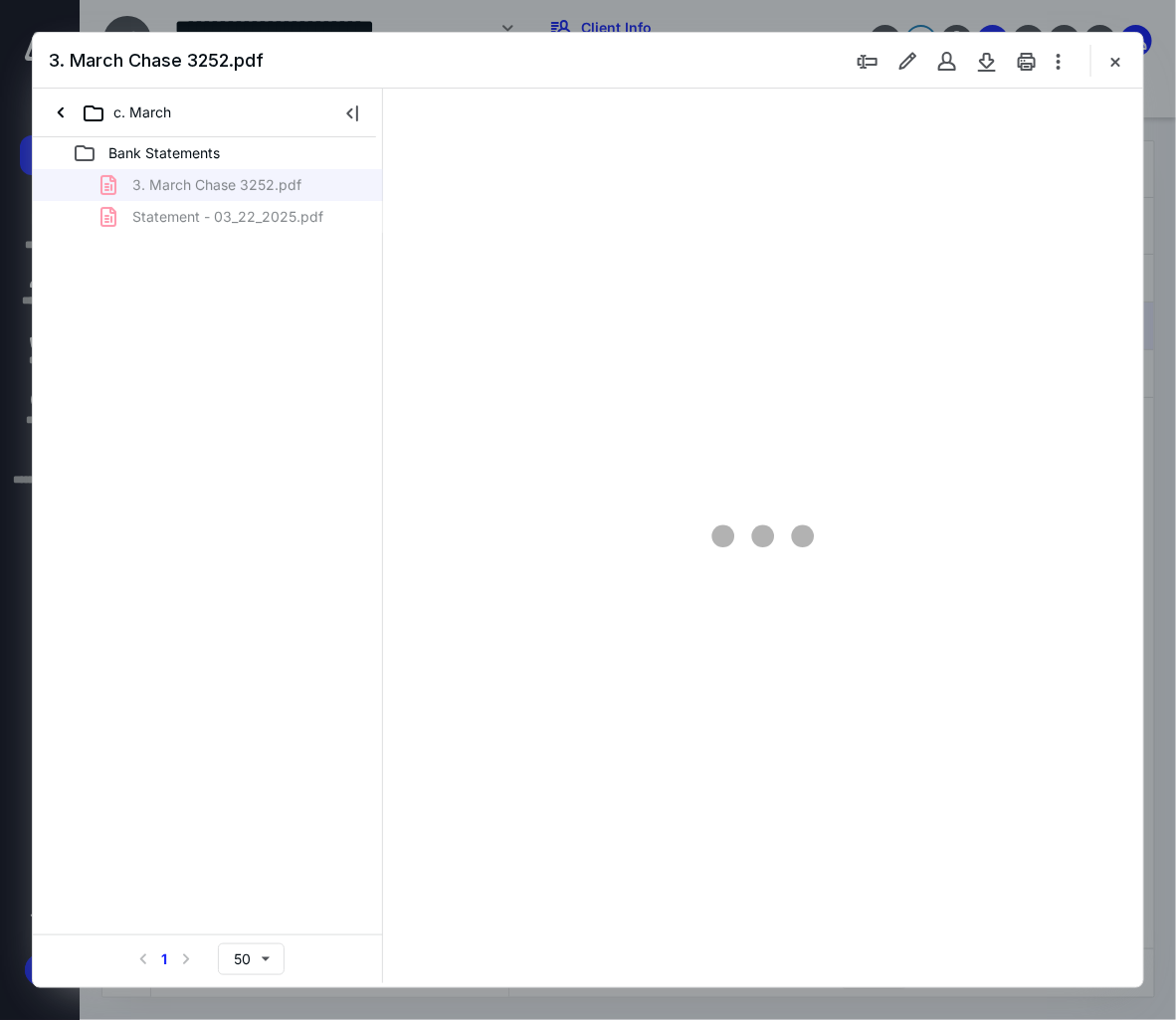 scroll, scrollTop: 0, scrollLeft: 0, axis: both 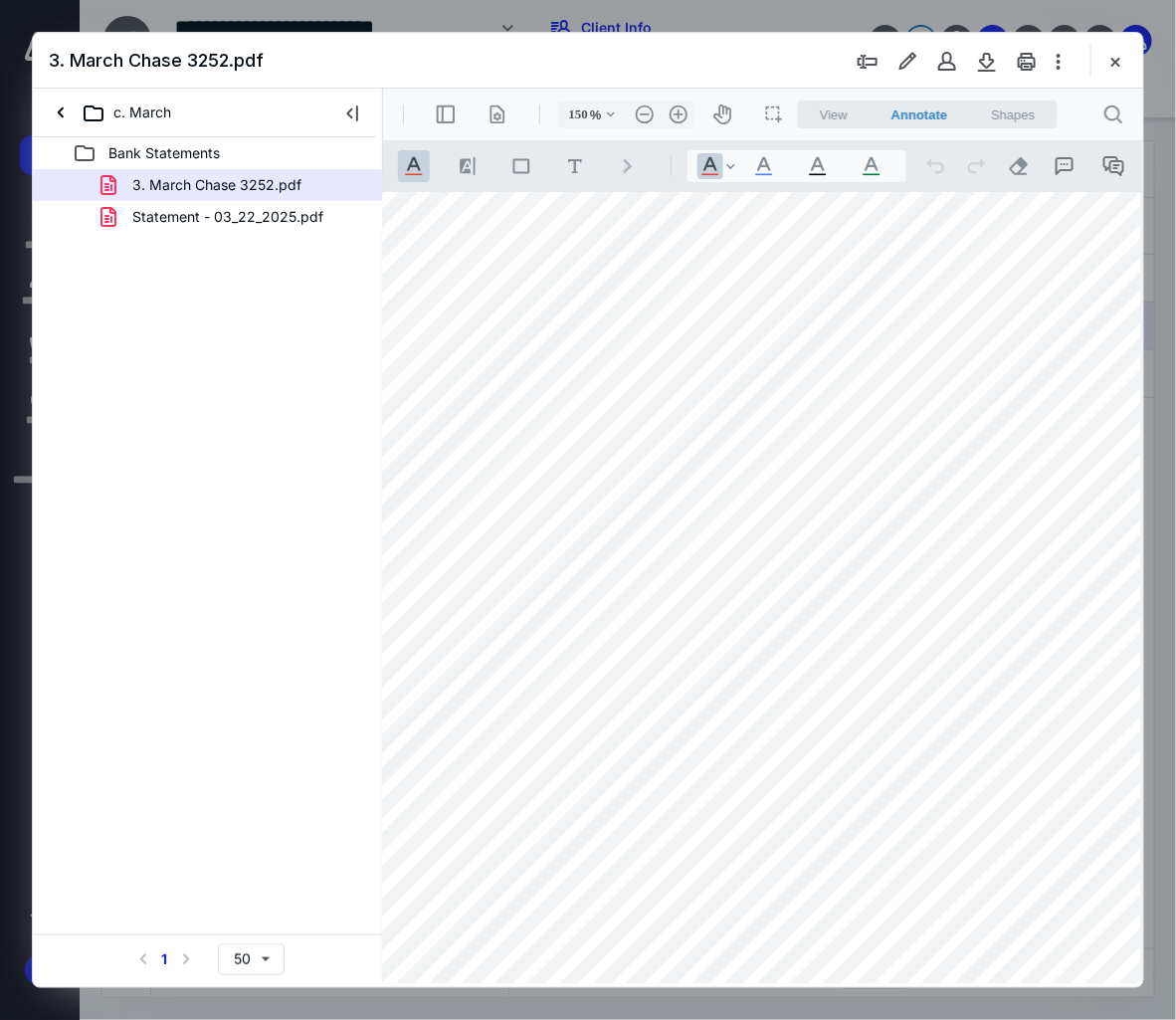 click at bounding box center (762, 410) 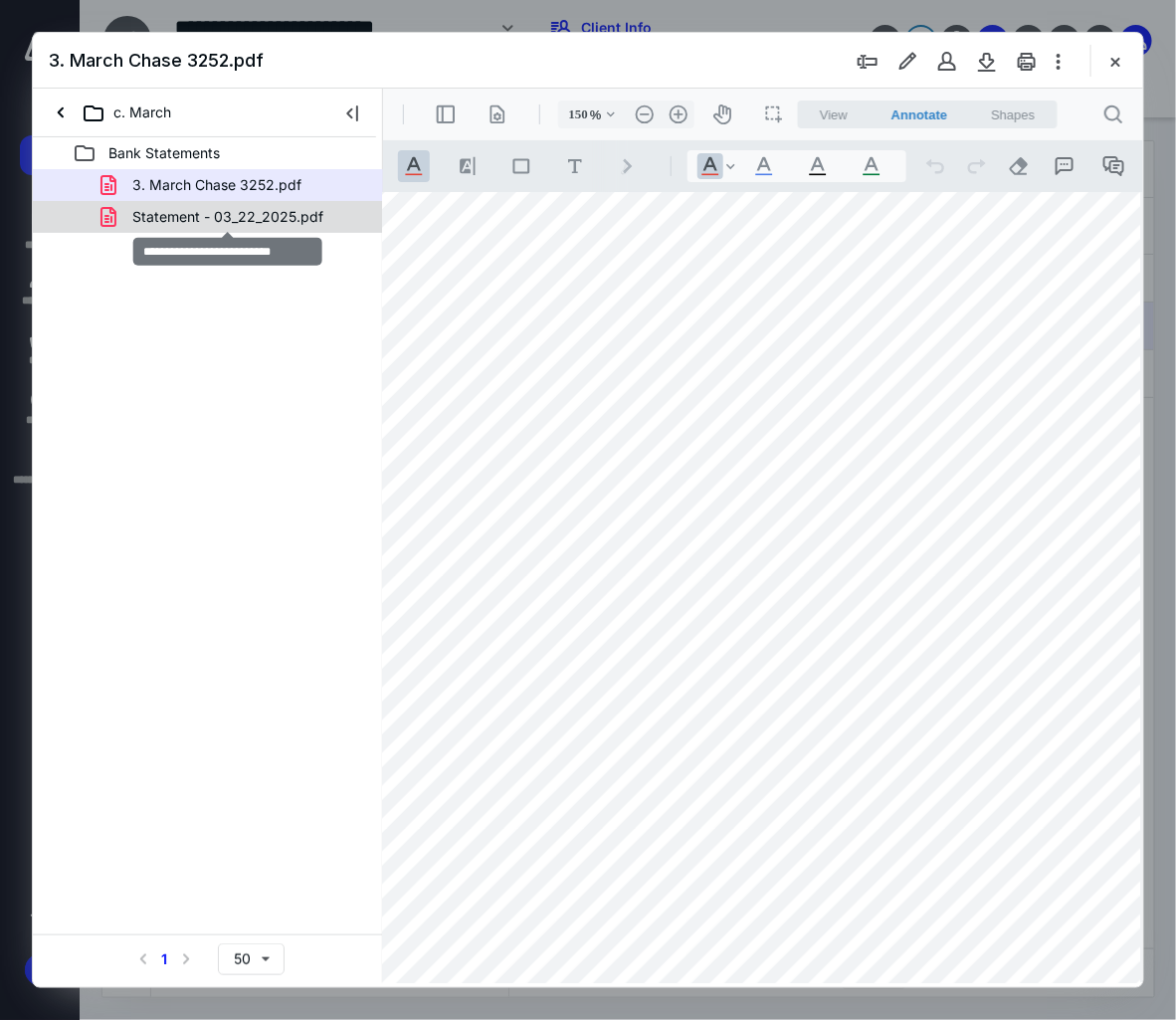 click on "Statement - 03_22_2025.pdf" at bounding box center [228, 217] 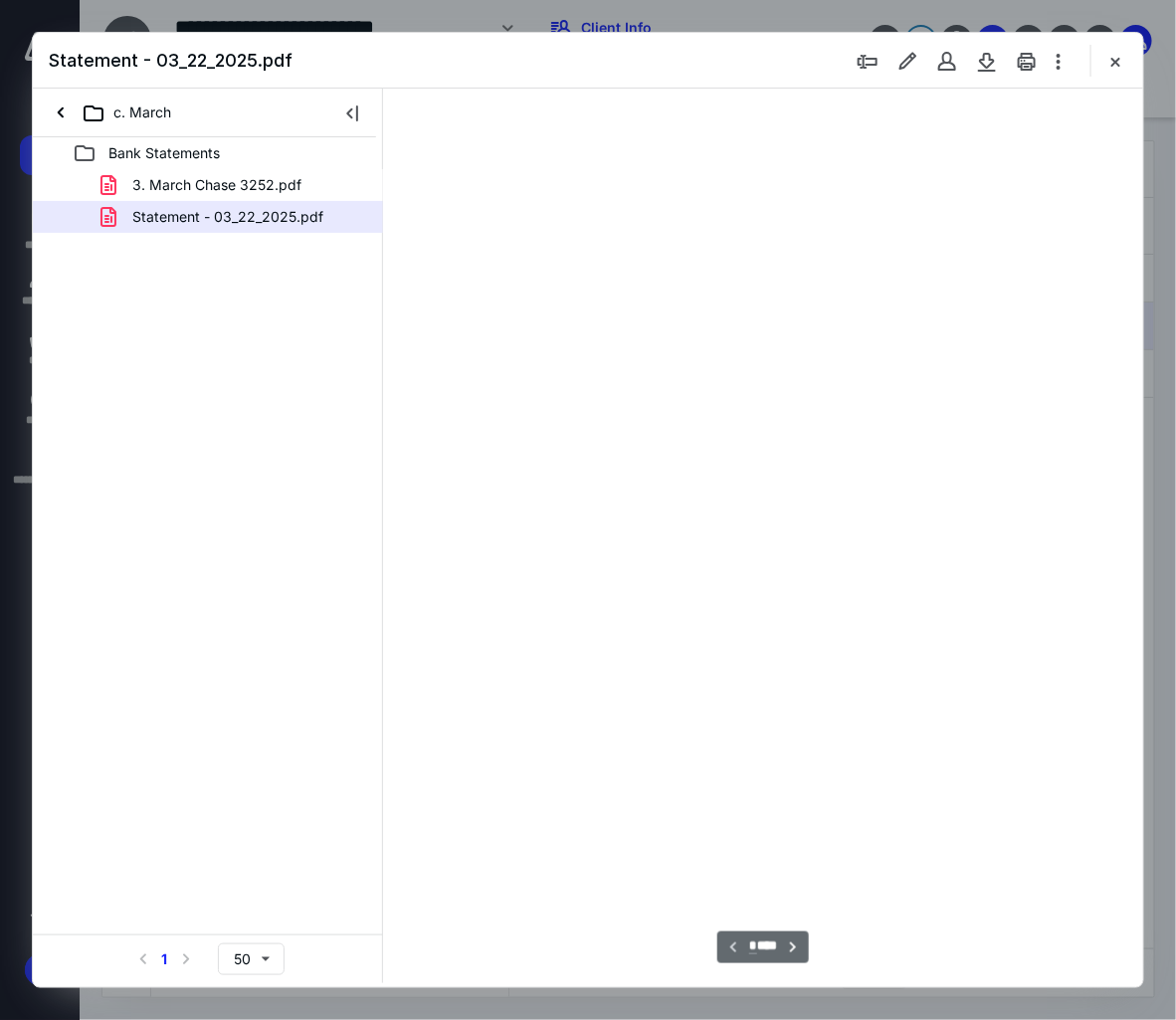 scroll, scrollTop: 106, scrollLeft: 0, axis: vertical 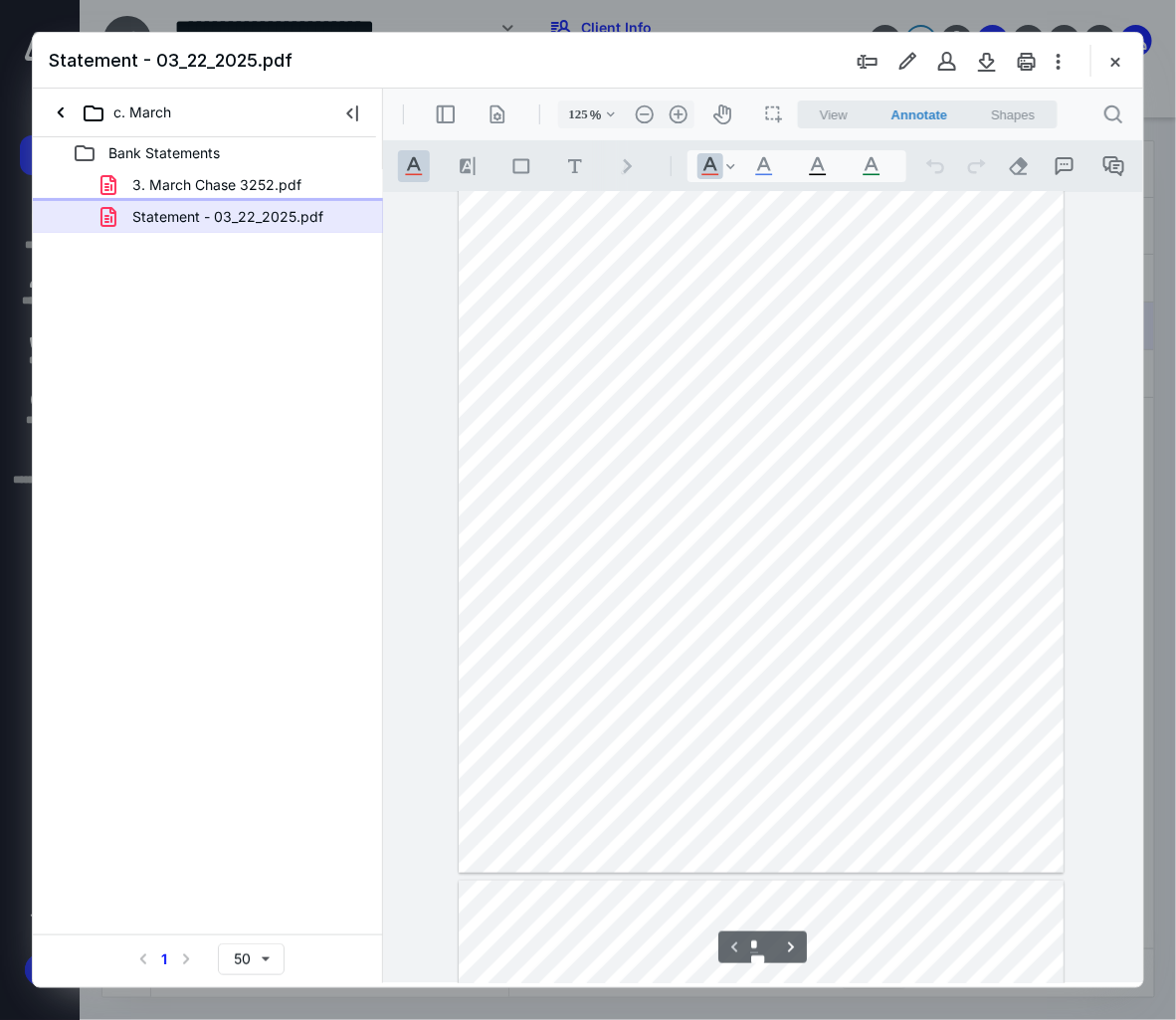 type on "150" 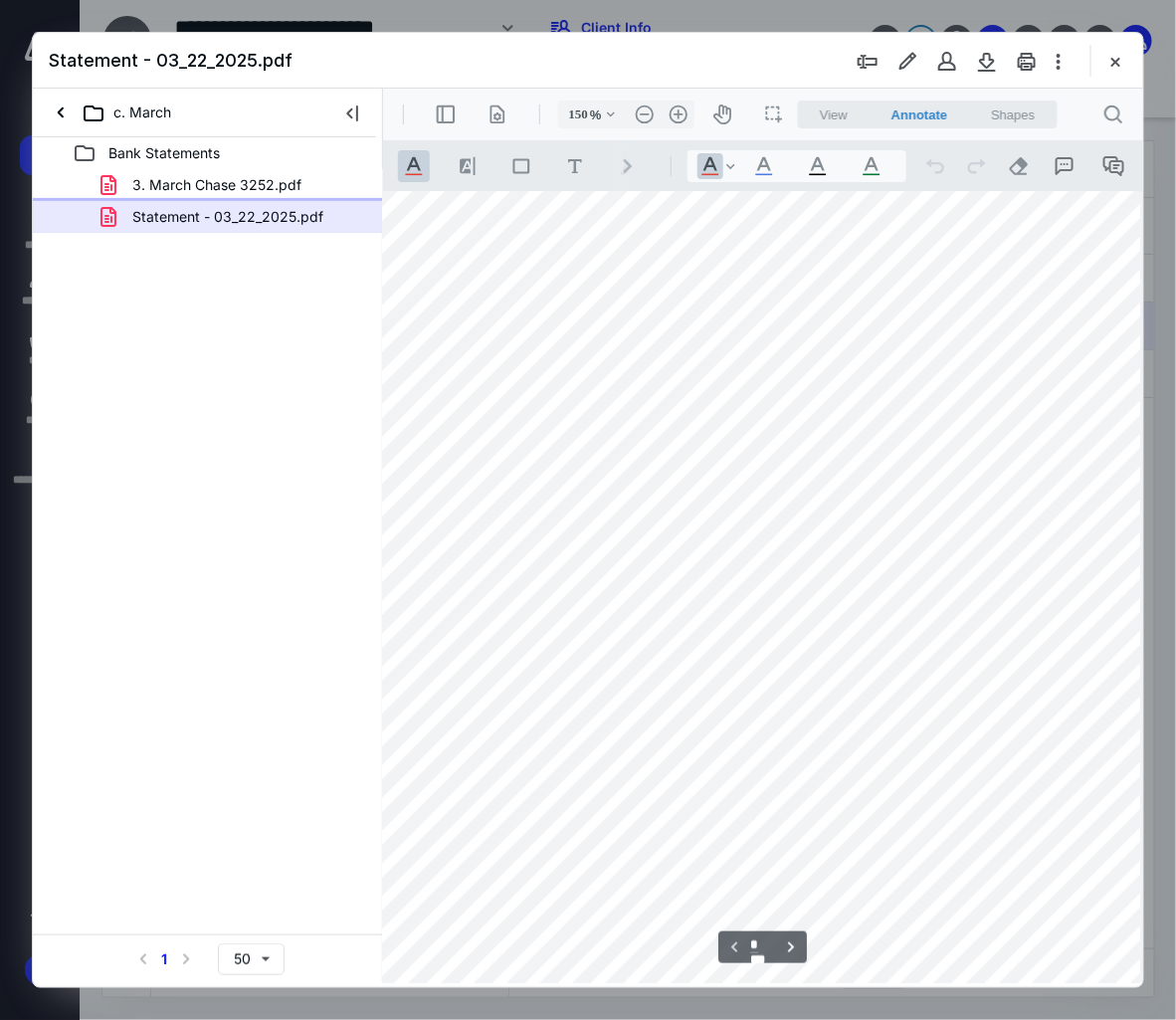 scroll, scrollTop: 0, scrollLeft: 115, axis: horizontal 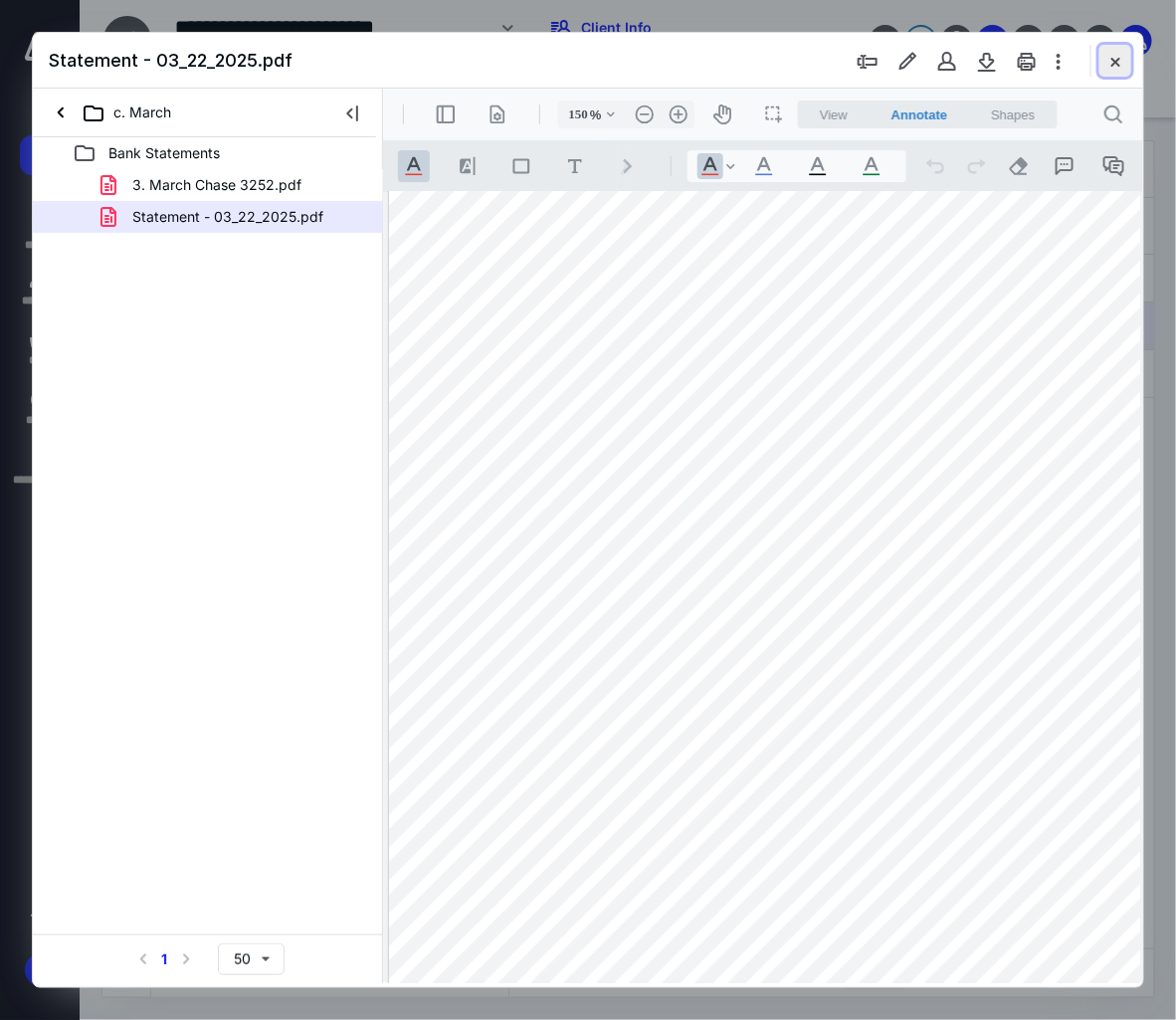 click at bounding box center (1115, 61) 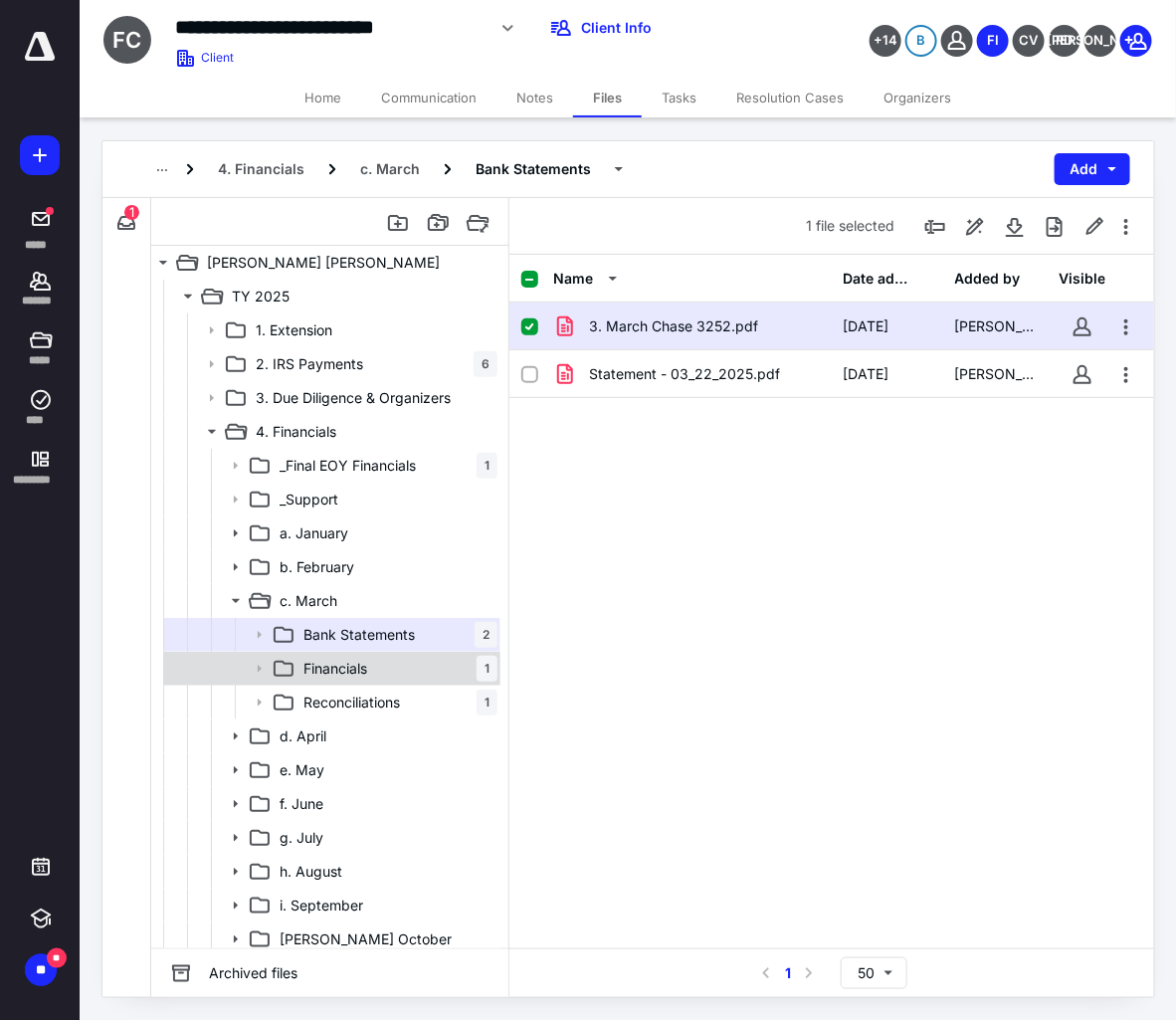 click on "Financials" at bounding box center [335, 669] 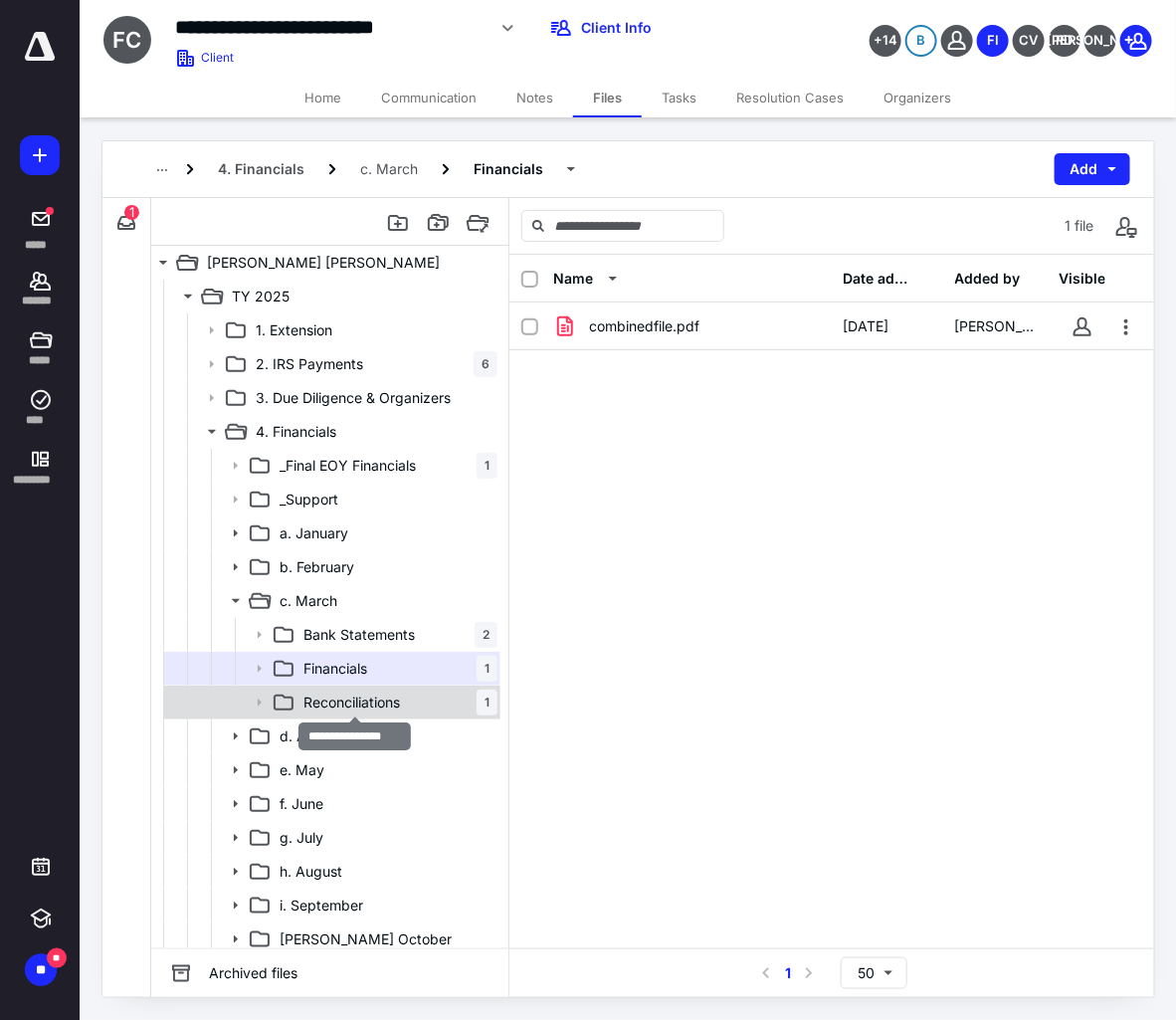 click on "Reconciliations" at bounding box center [351, 703] 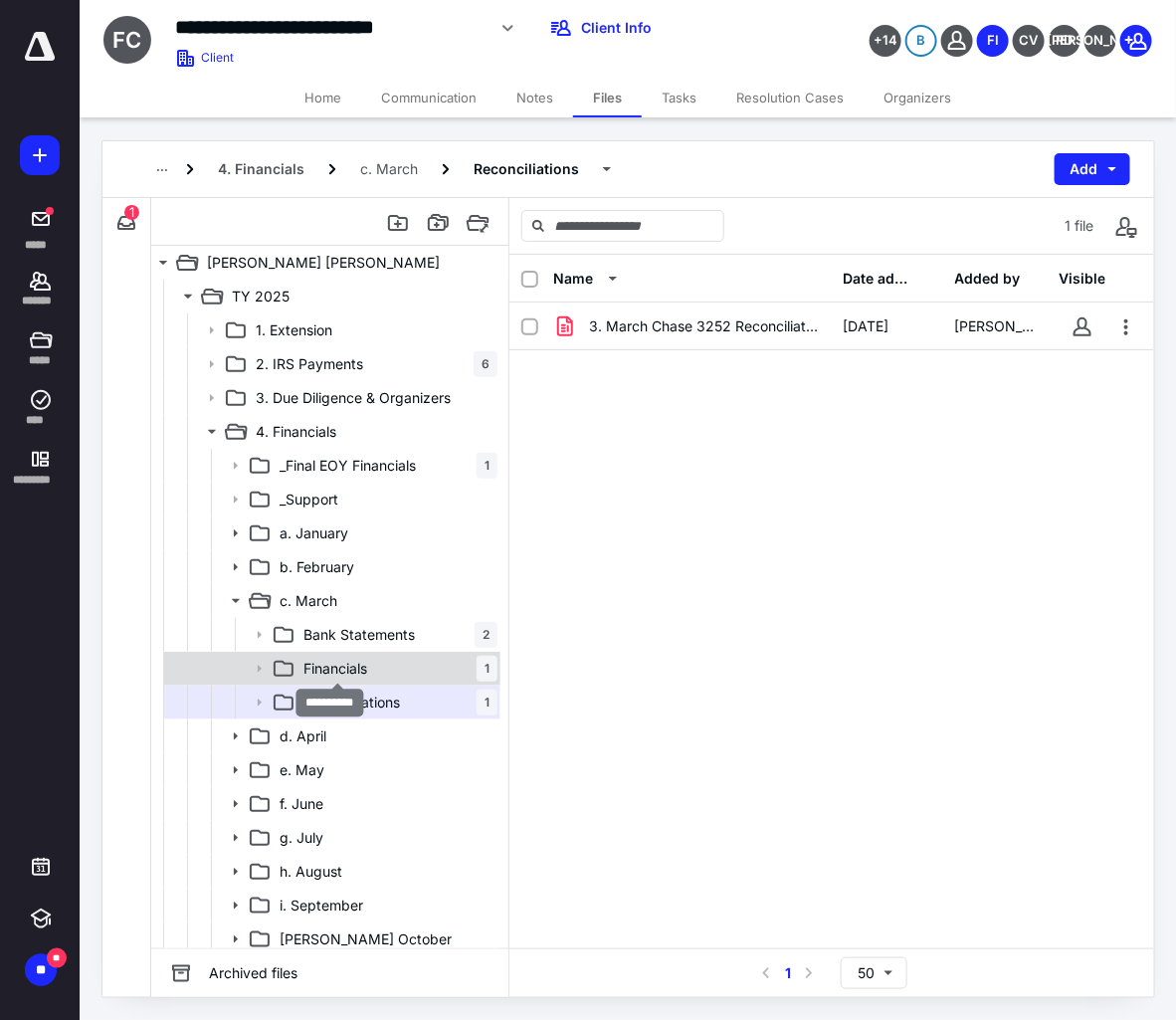click on "Financials" at bounding box center [335, 669] 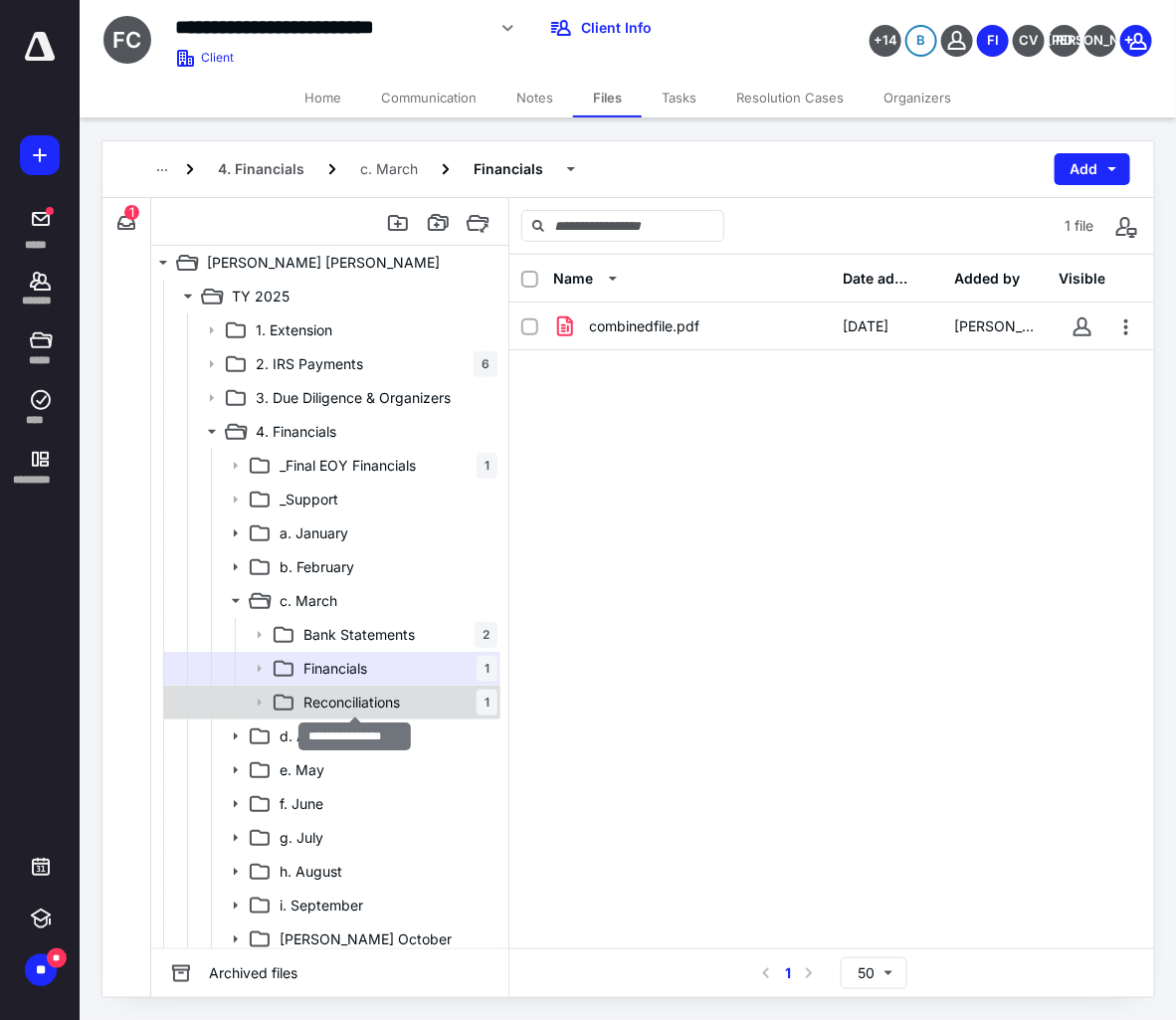 click on "Reconciliations" at bounding box center (351, 703) 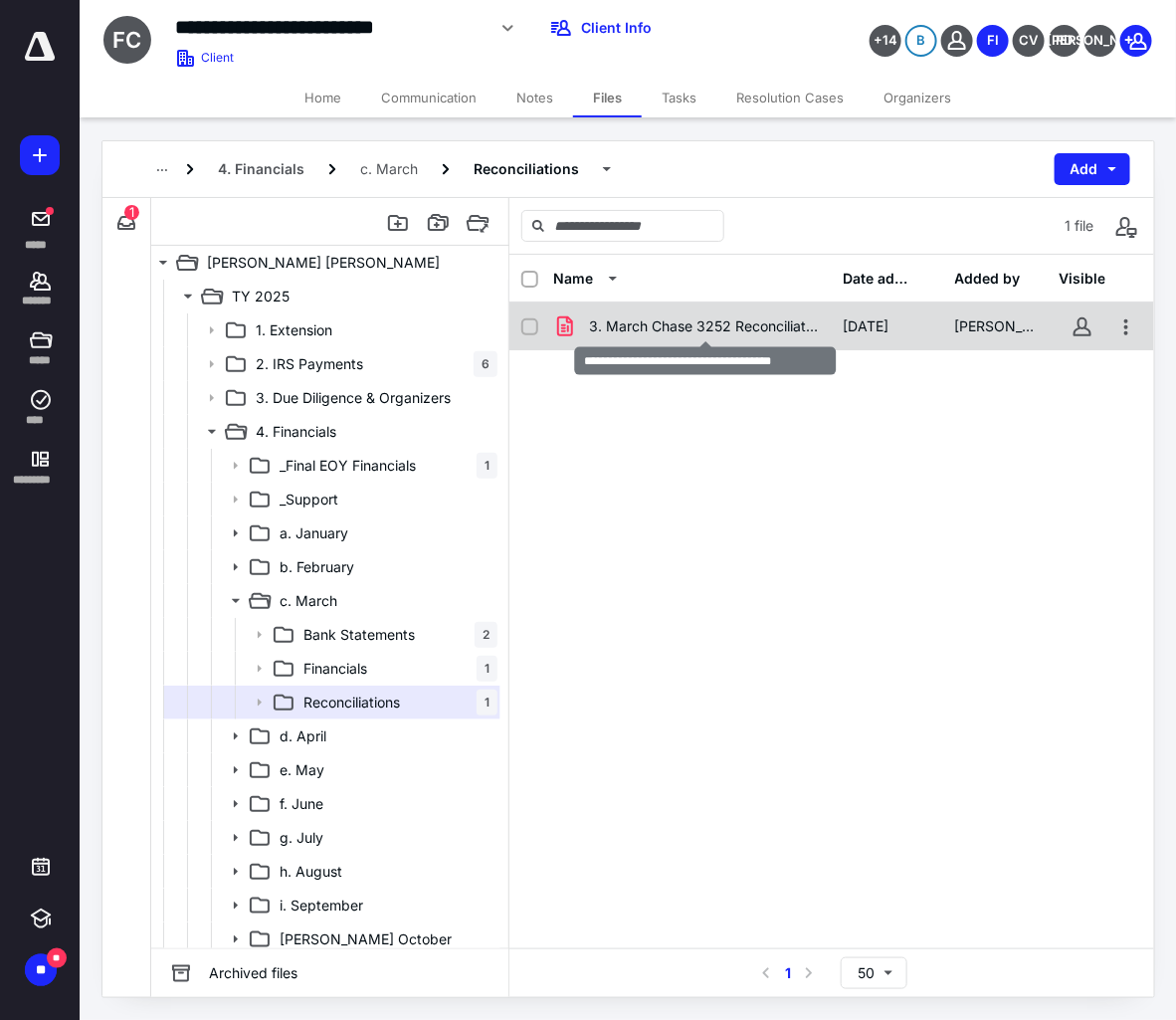 click on "3. March Chase 3252 Reconciliation.pdf" at bounding box center (704, 326) 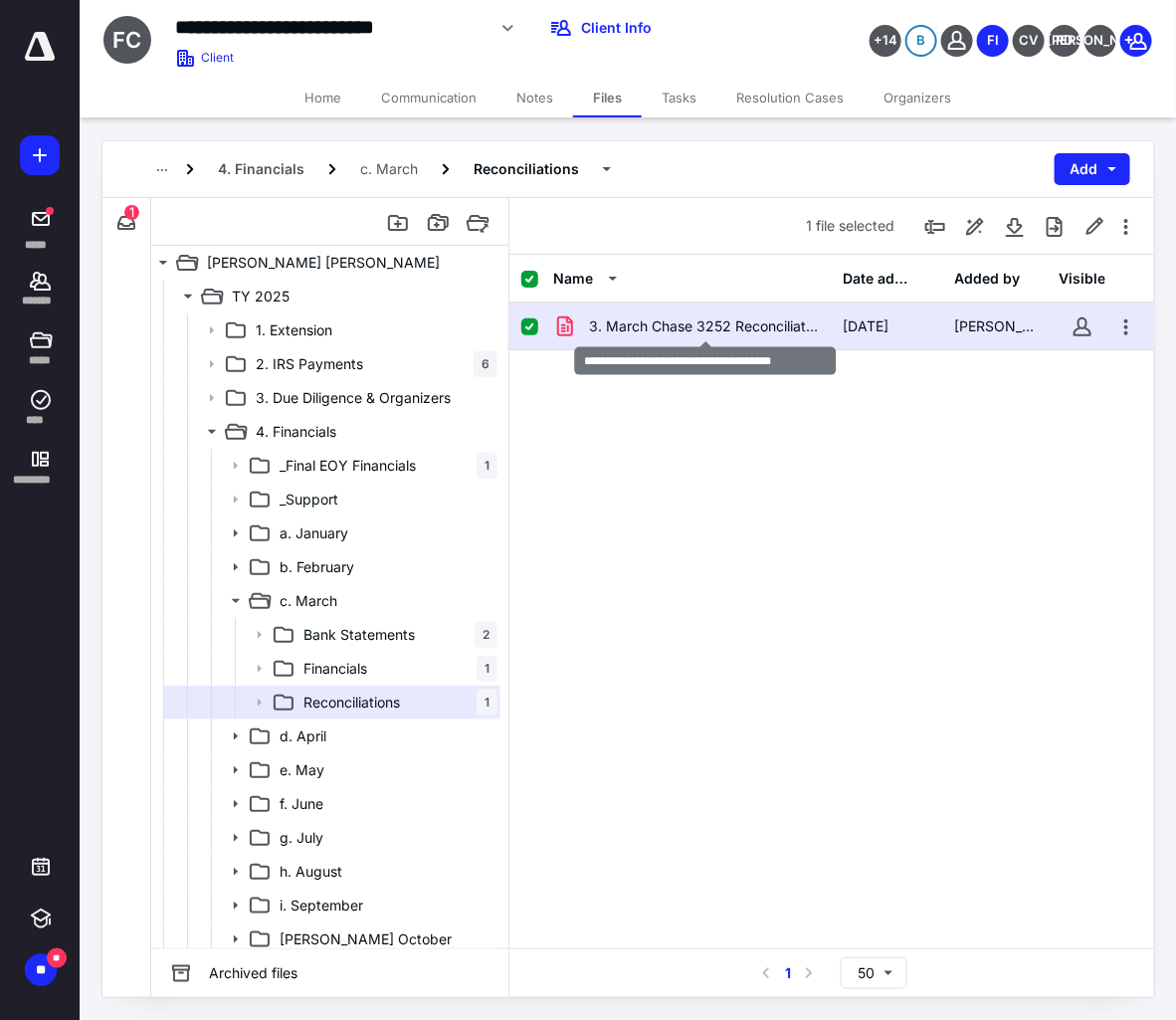 click on "3. March Chase 3252 Reconciliation.pdf" at bounding box center [704, 326] 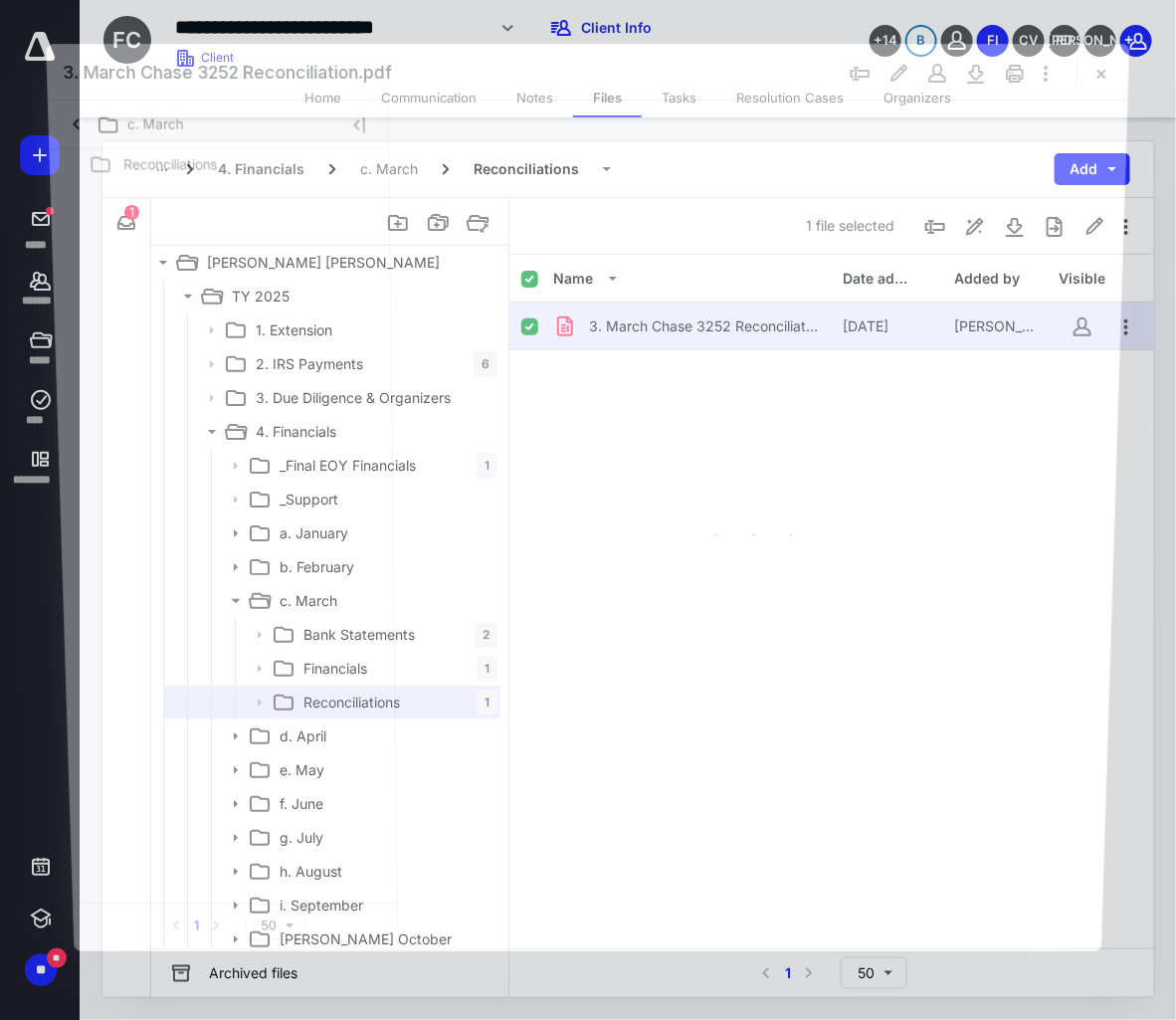 click at bounding box center [758, 523] 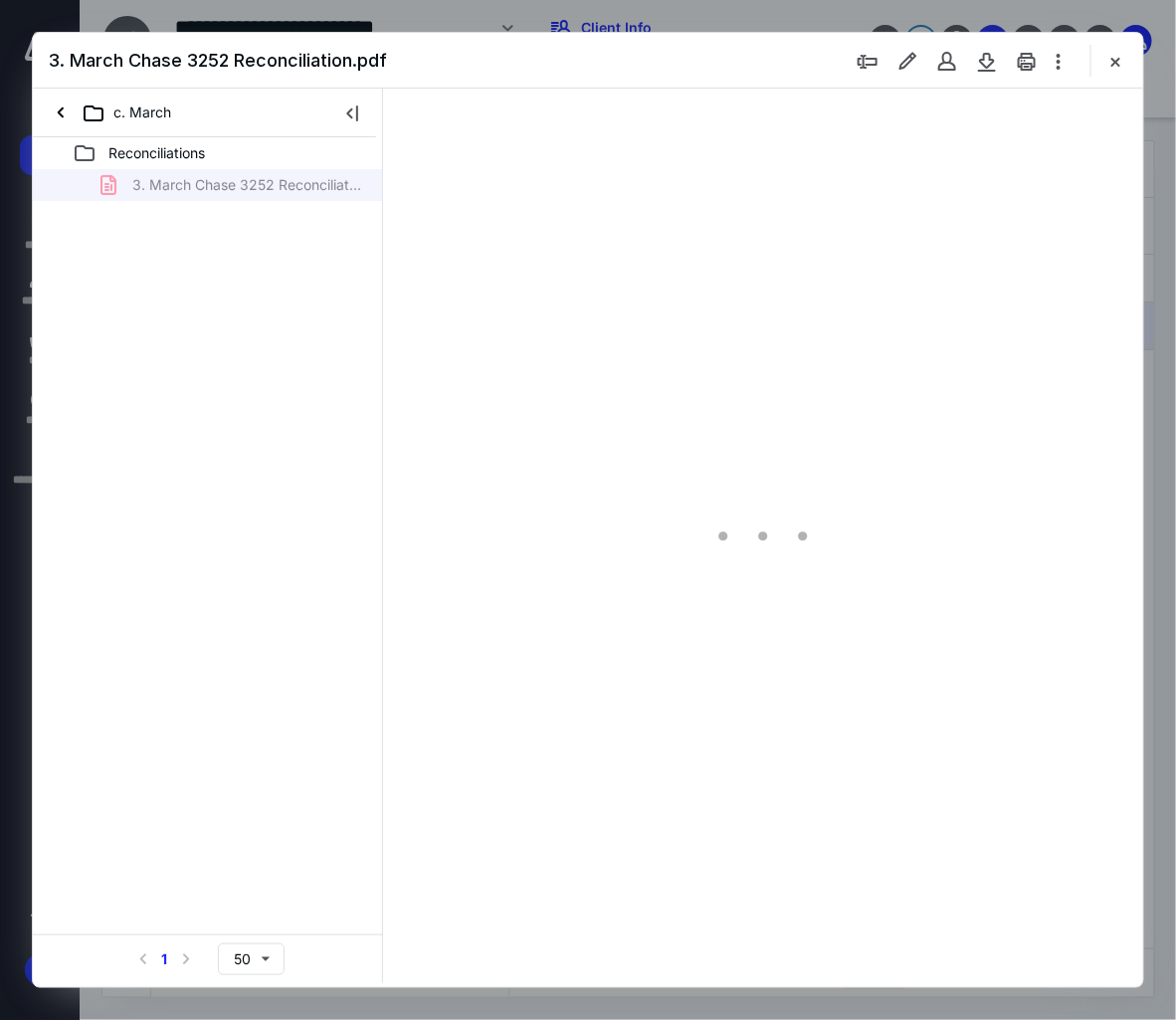 scroll, scrollTop: 0, scrollLeft: 0, axis: both 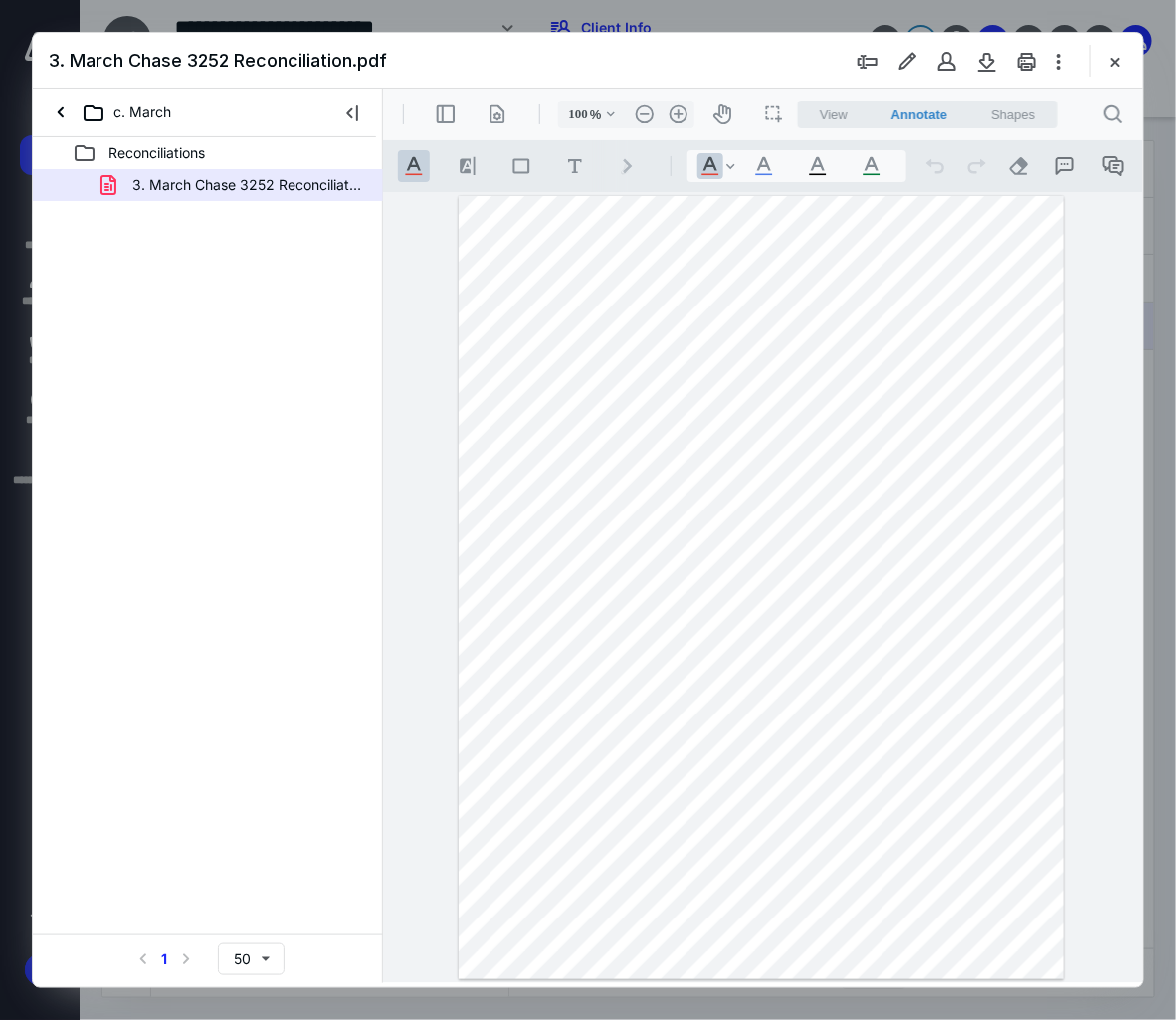 type on "125" 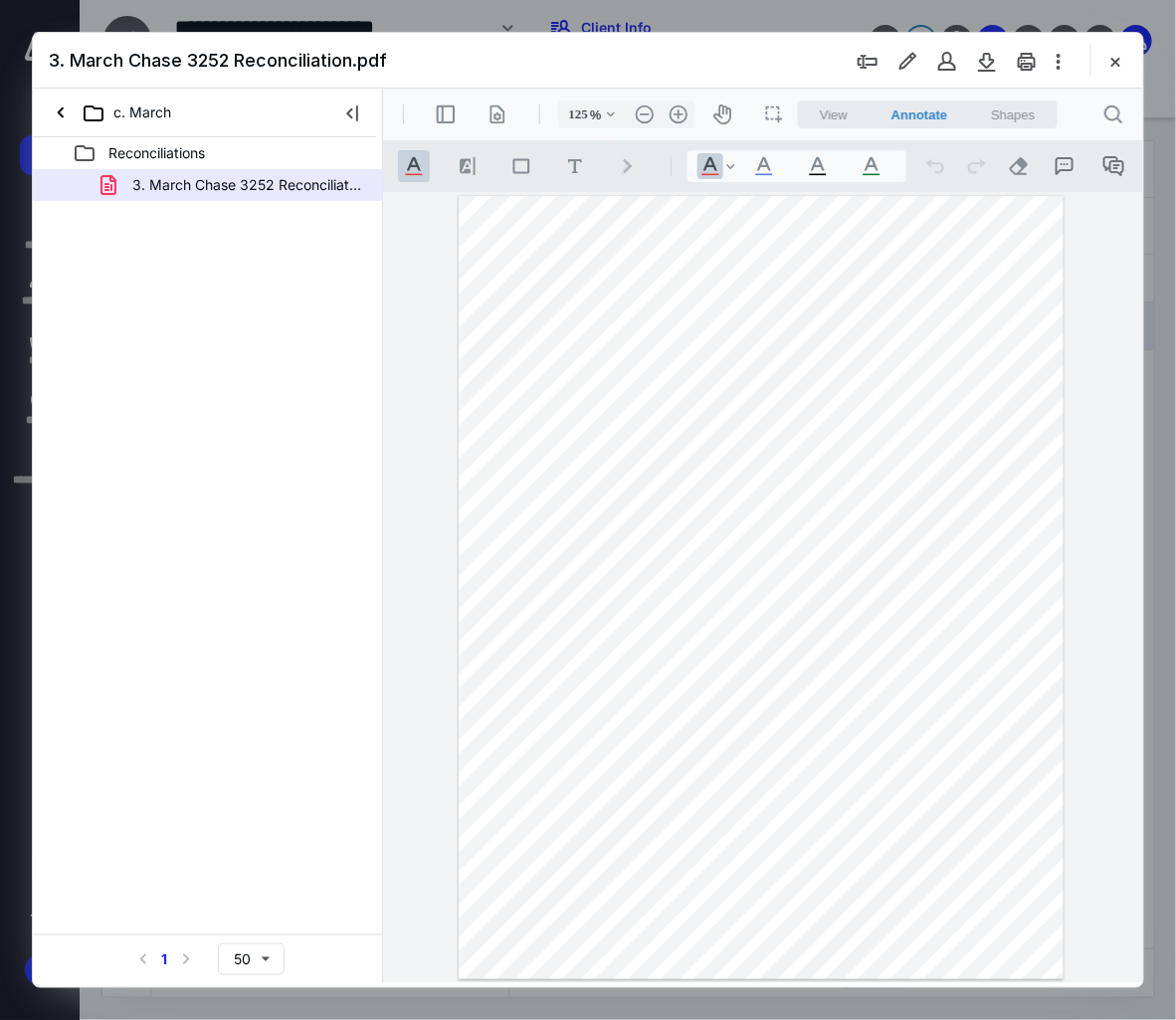 scroll, scrollTop: 88, scrollLeft: 7, axis: both 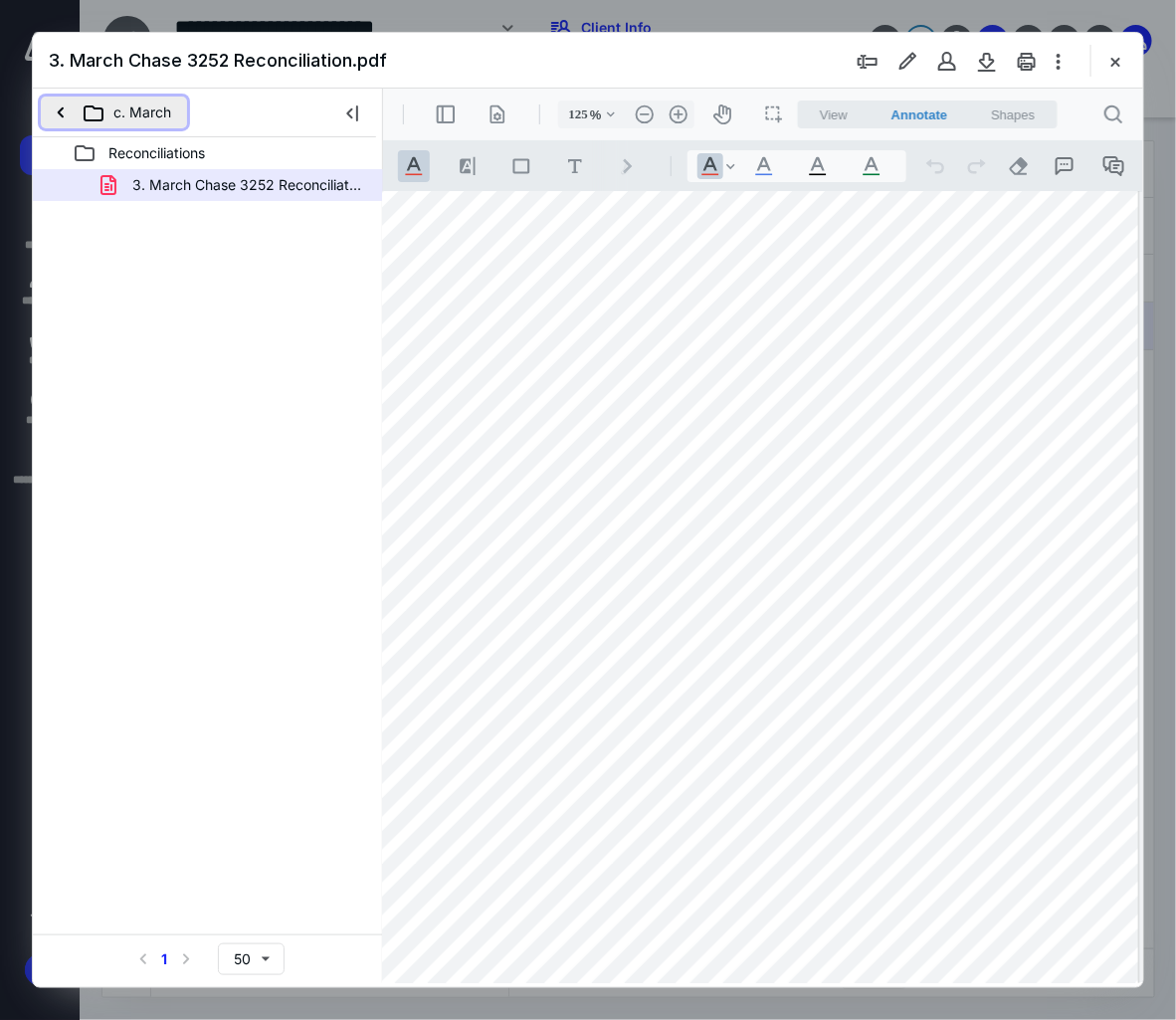 click on "c. March" at bounding box center [113, 112] 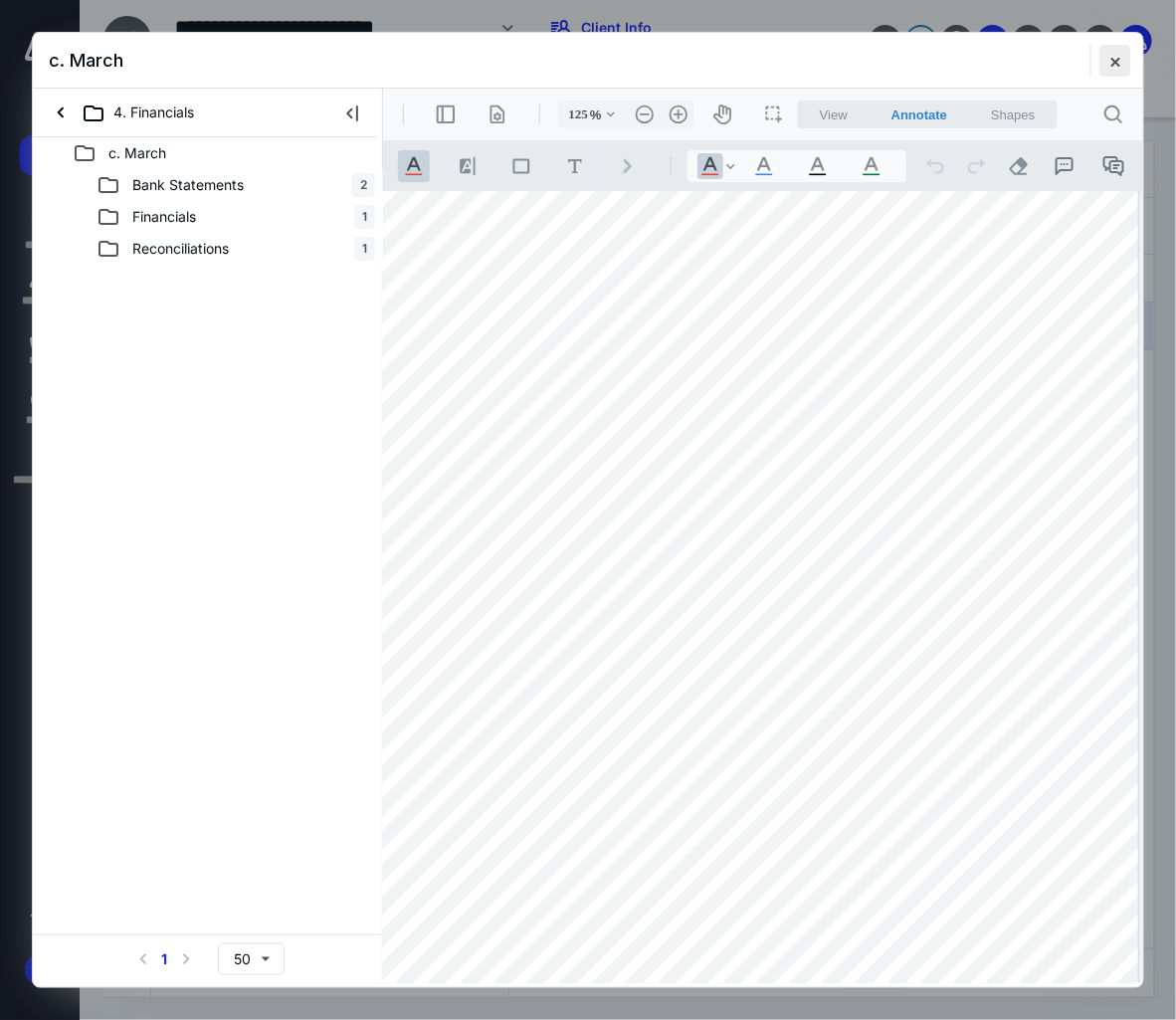 click at bounding box center [1115, 61] 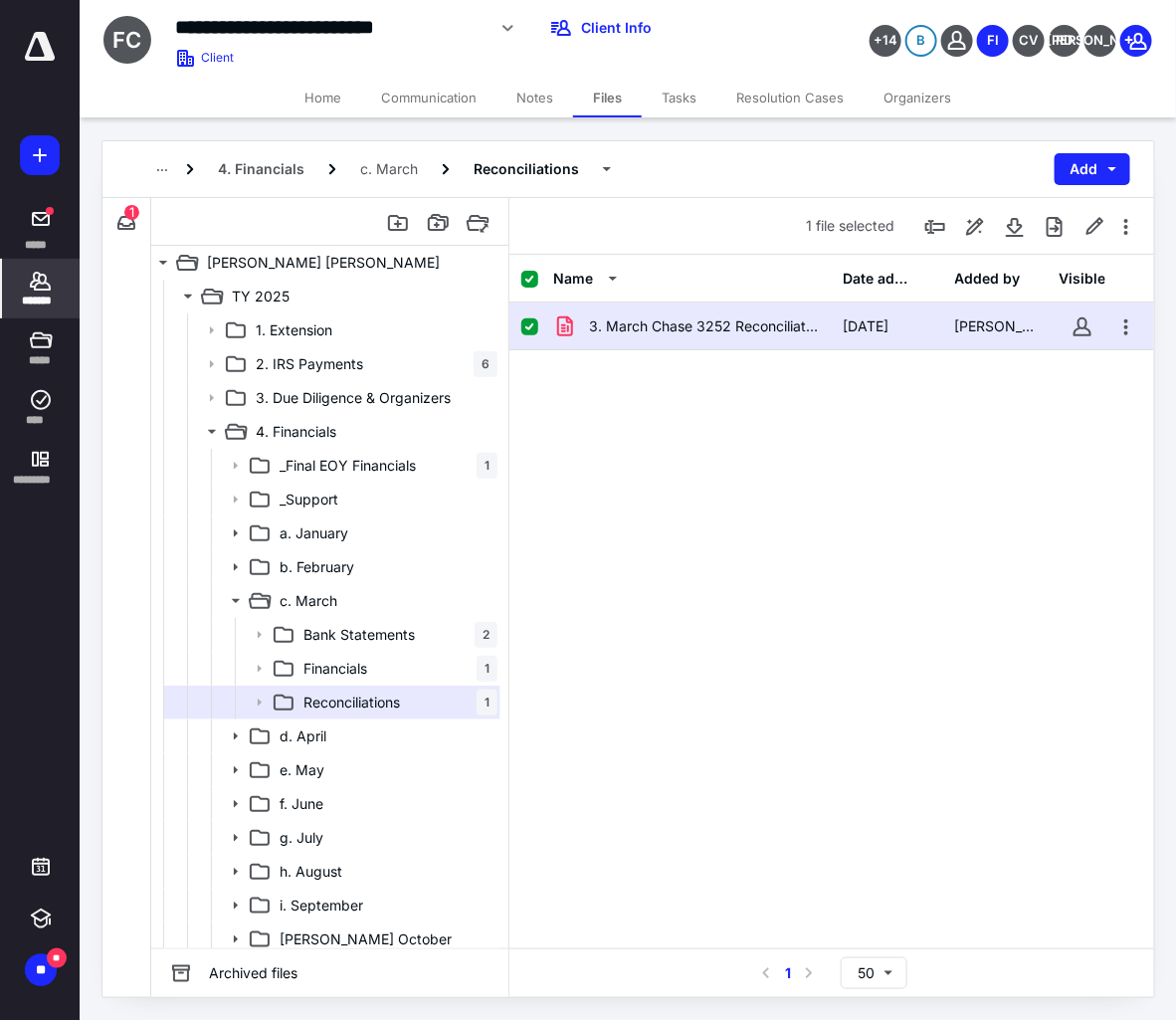 click 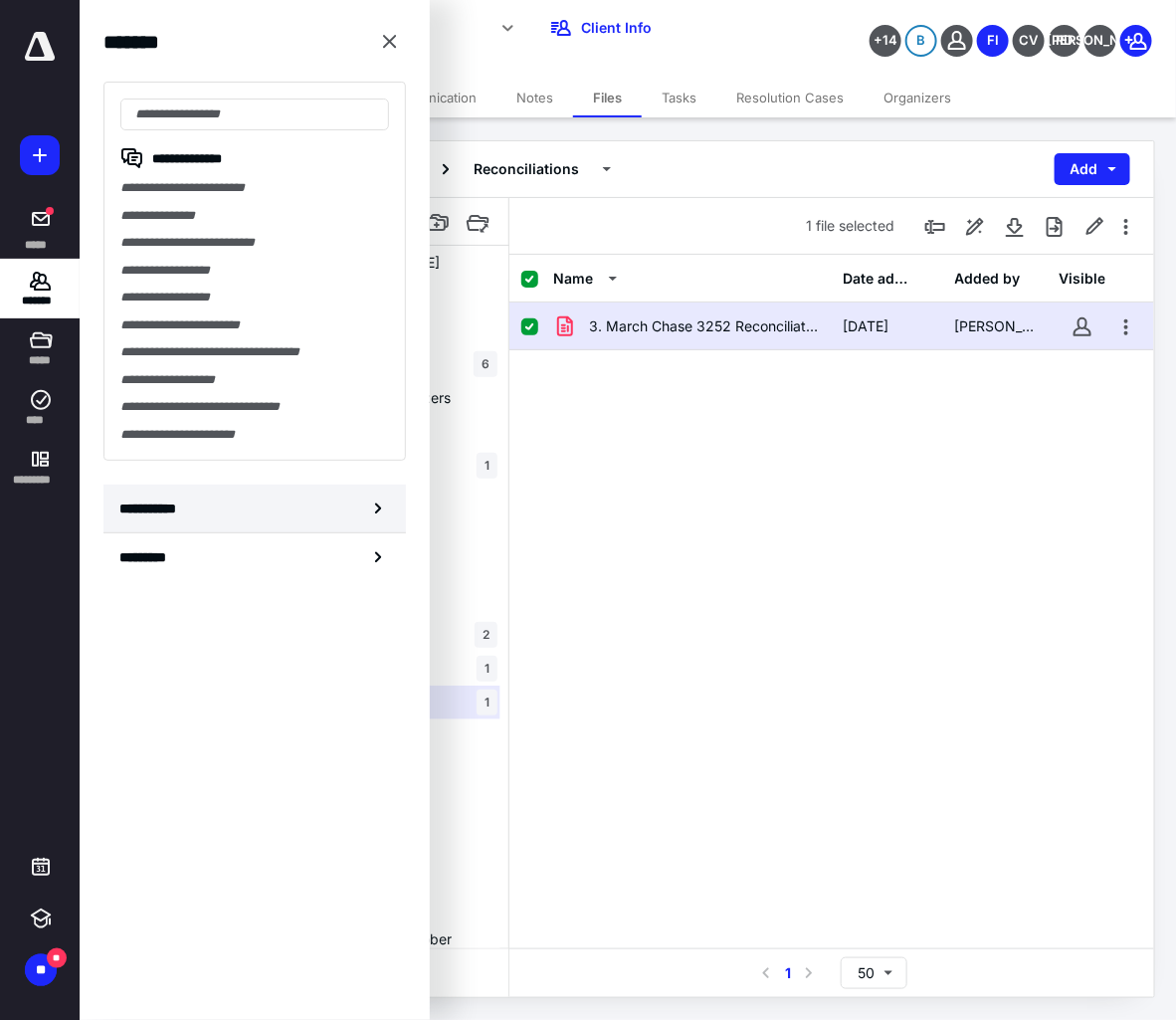 click on "**********" at bounding box center [255, 509] 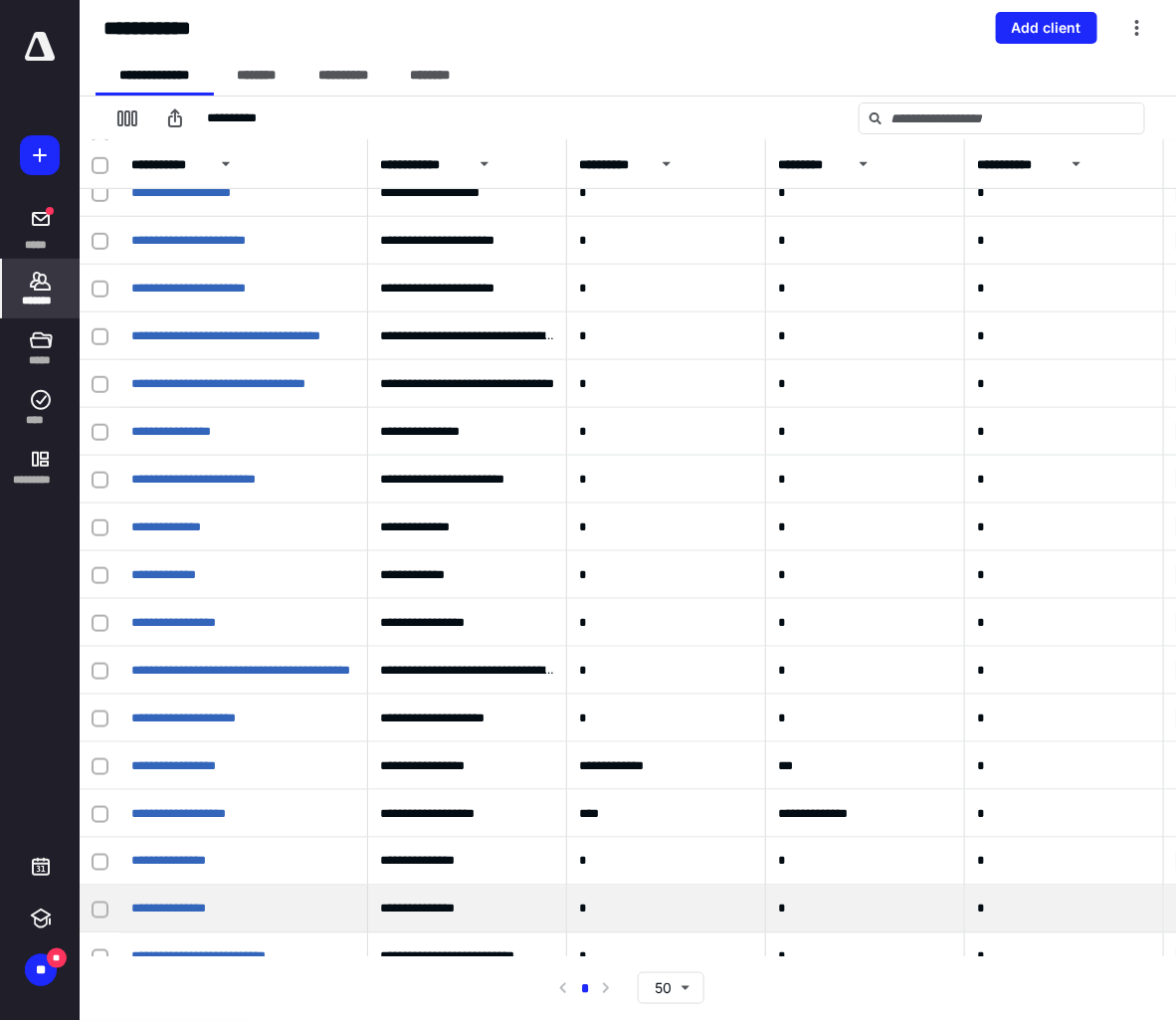 scroll, scrollTop: 871, scrollLeft: 0, axis: vertical 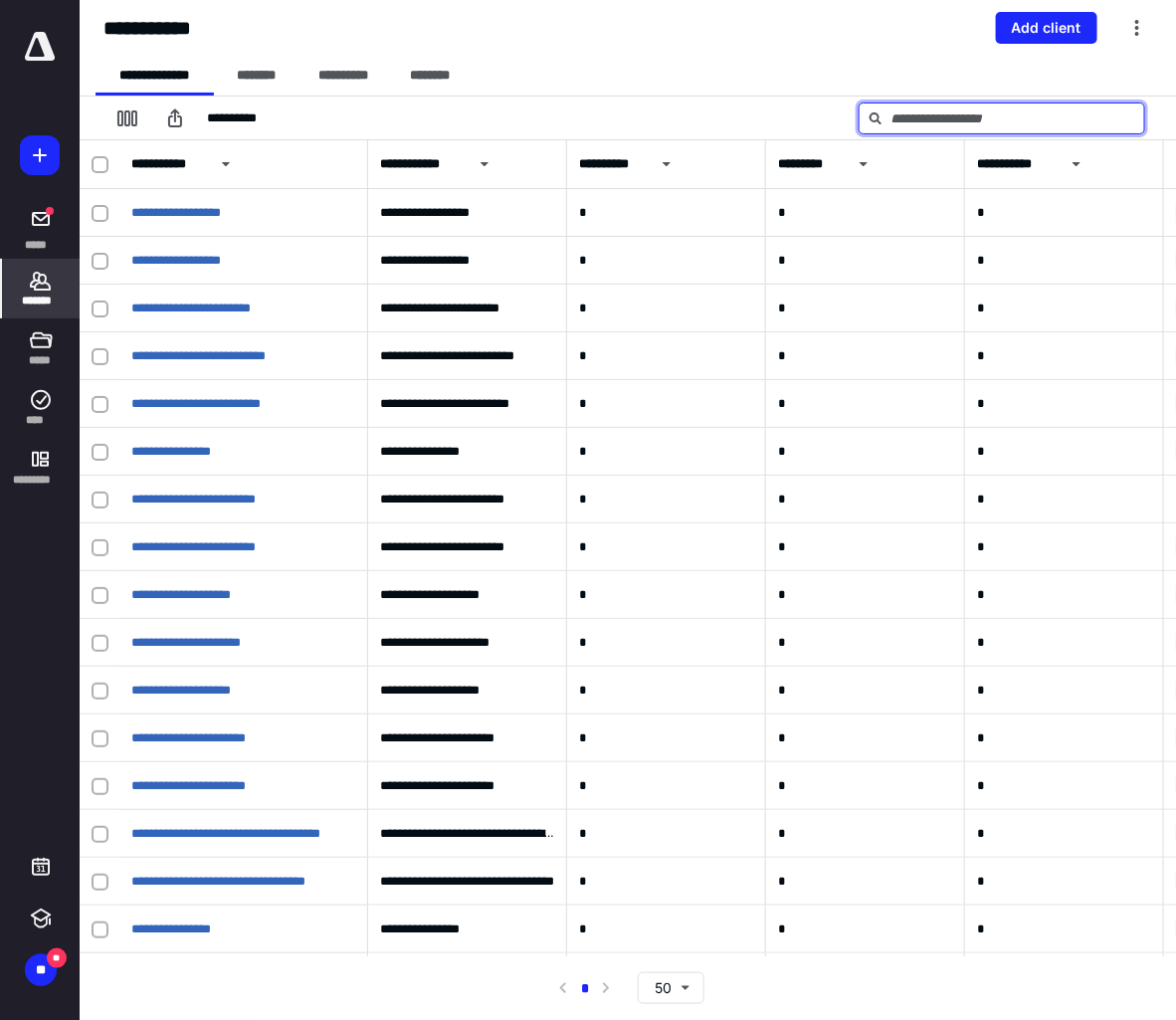 click at bounding box center [1002, 118] 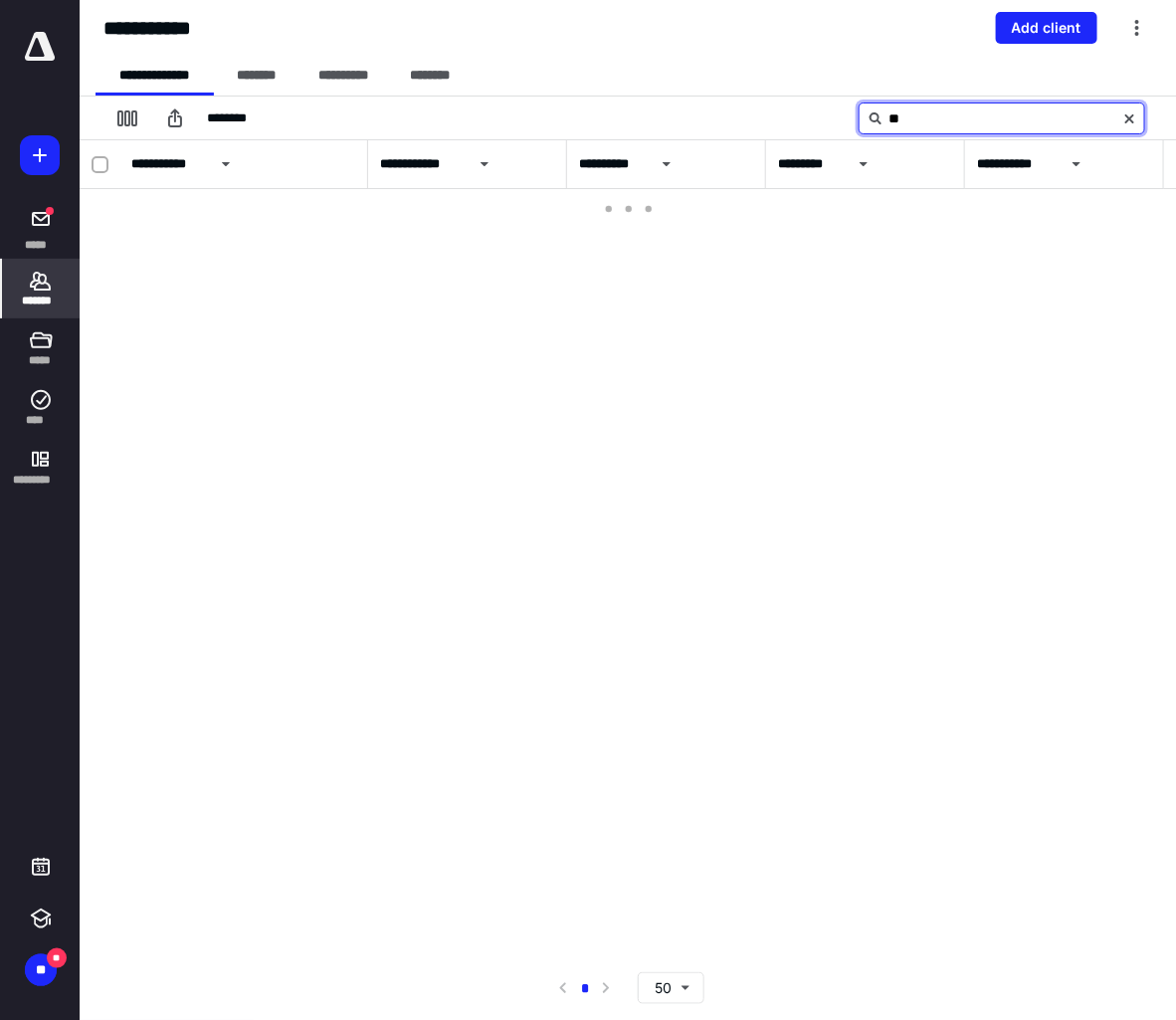 type on "*" 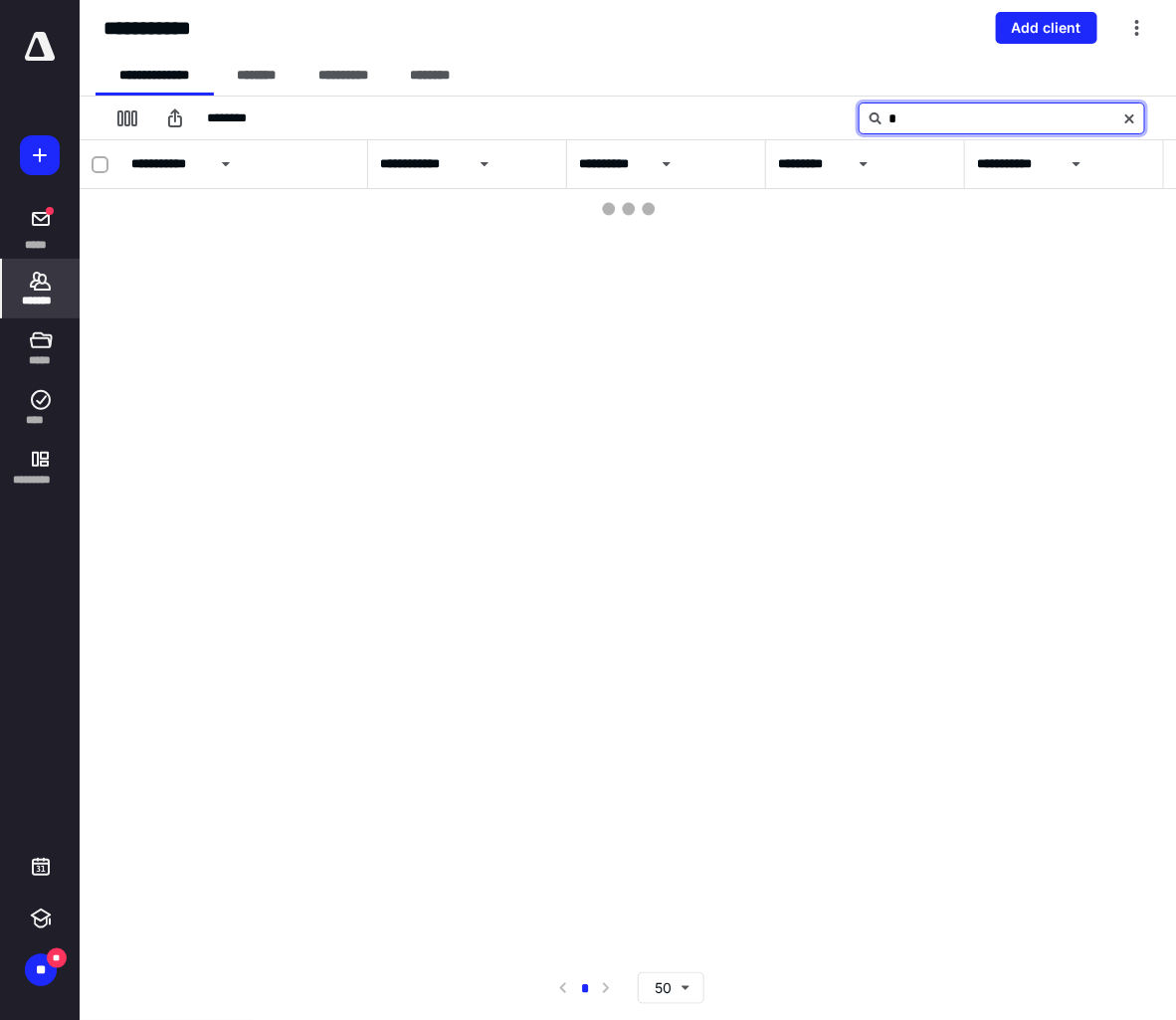 type 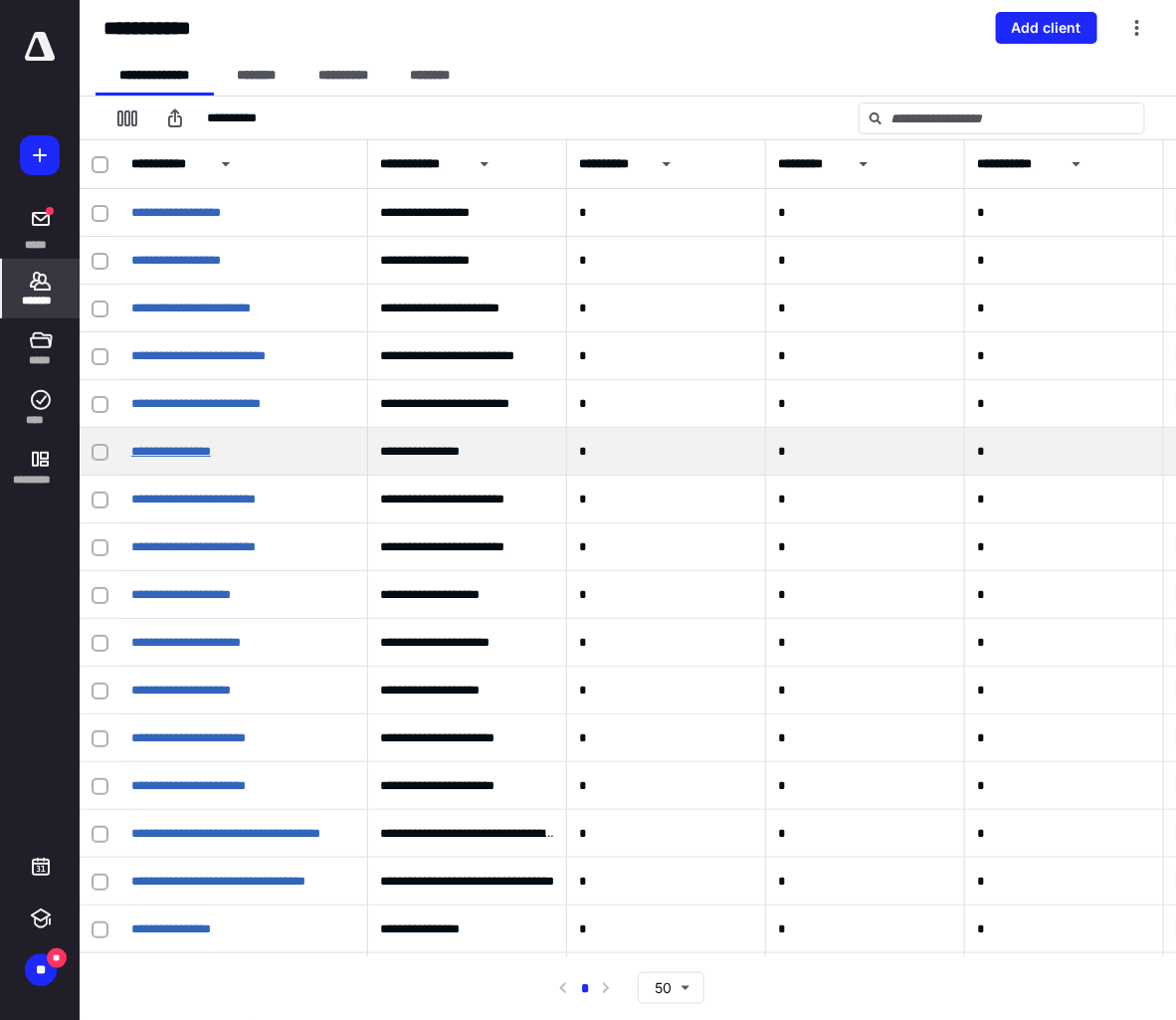 click on "**********" at bounding box center (171, 451) 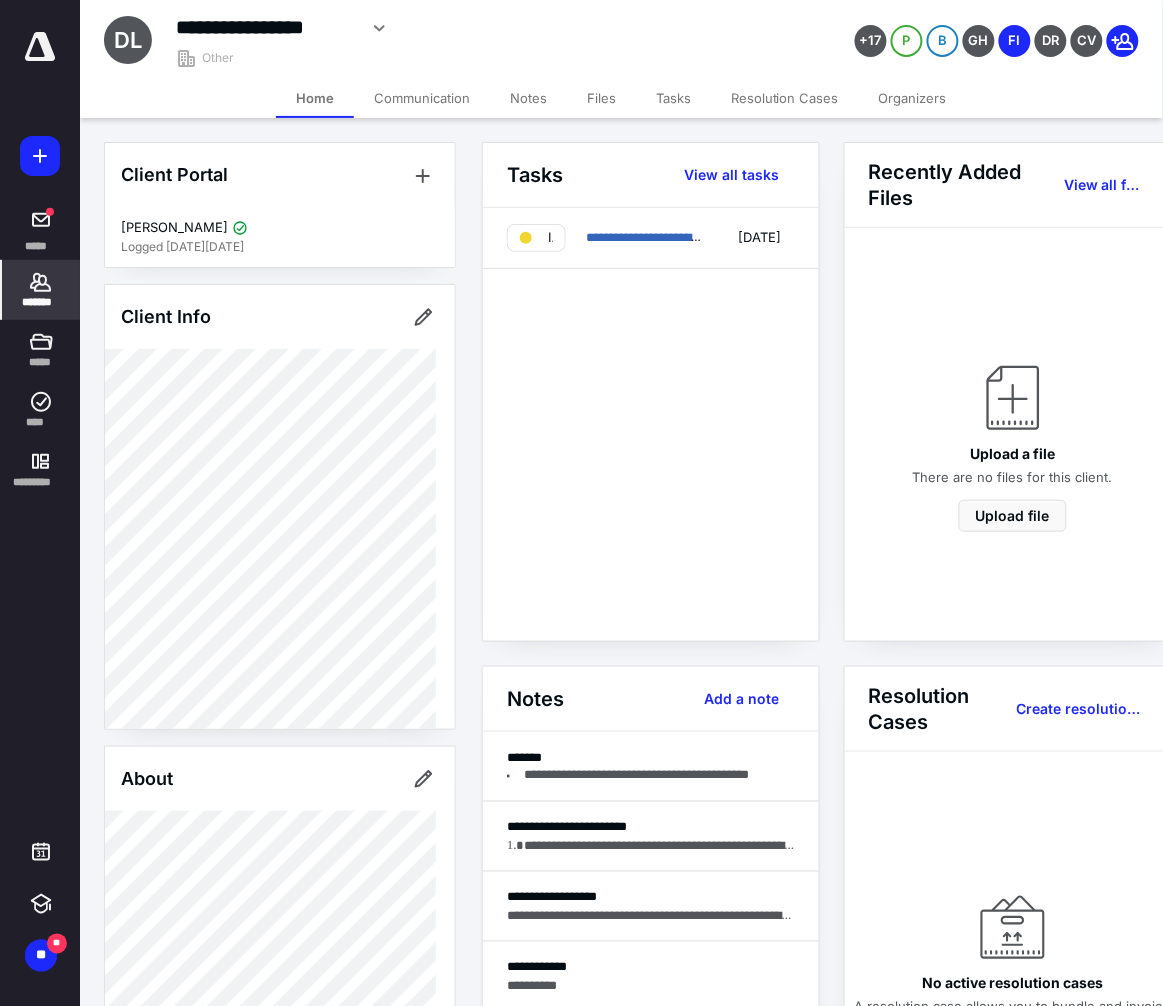 click on "Files" at bounding box center [601, 98] 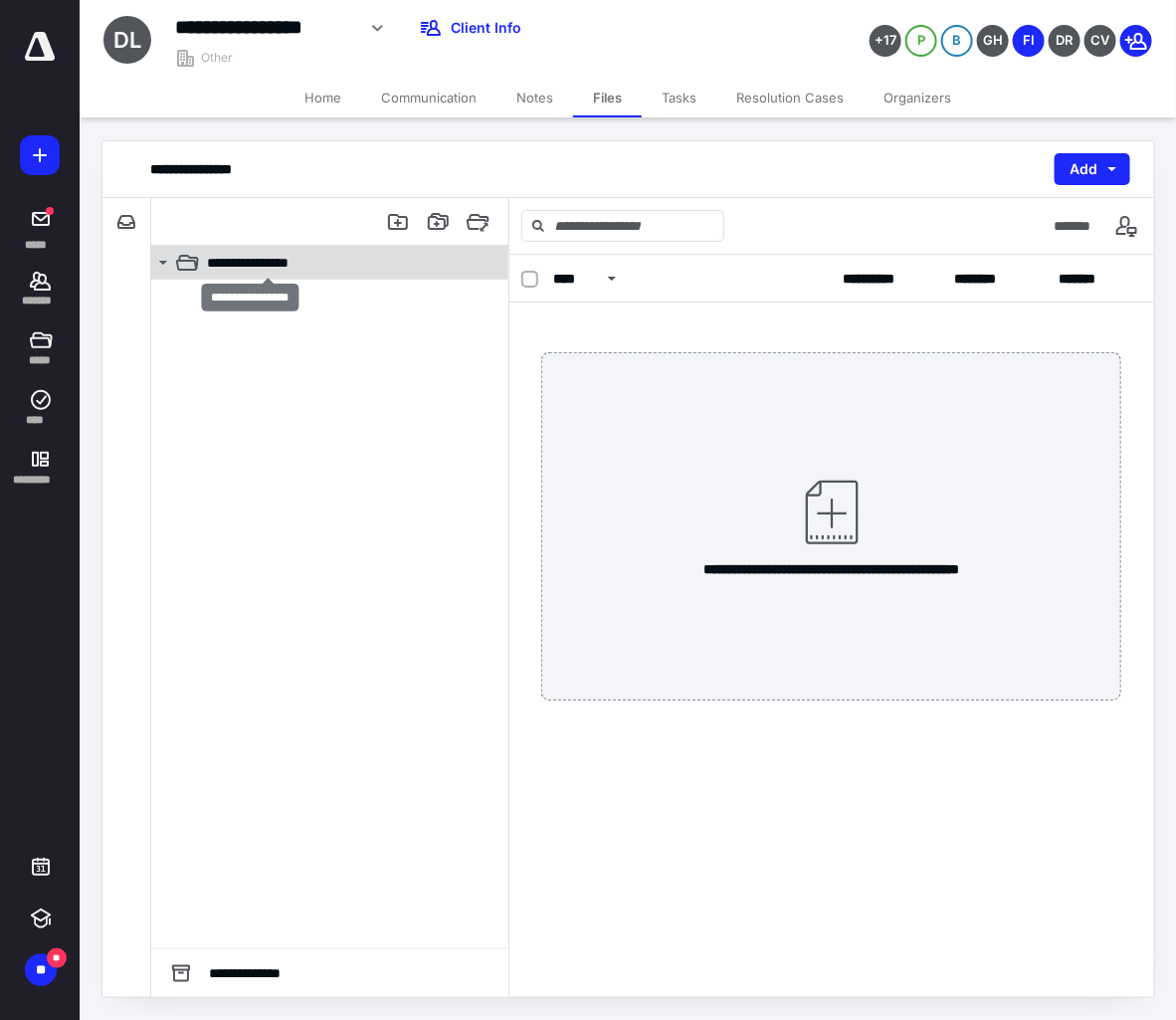 click on "**********" at bounding box center [268, 263] 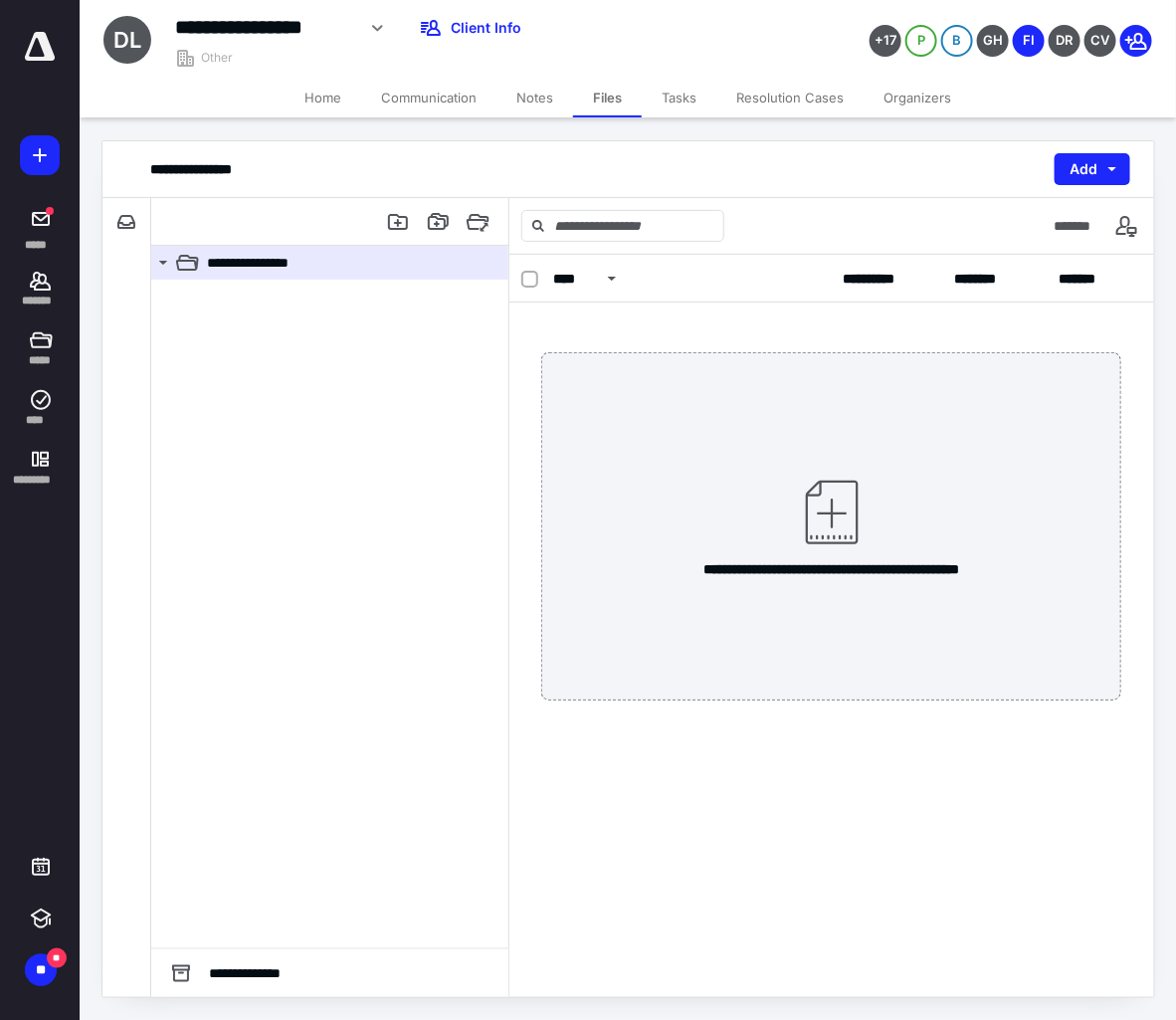 click on "**********" at bounding box center [832, 526] 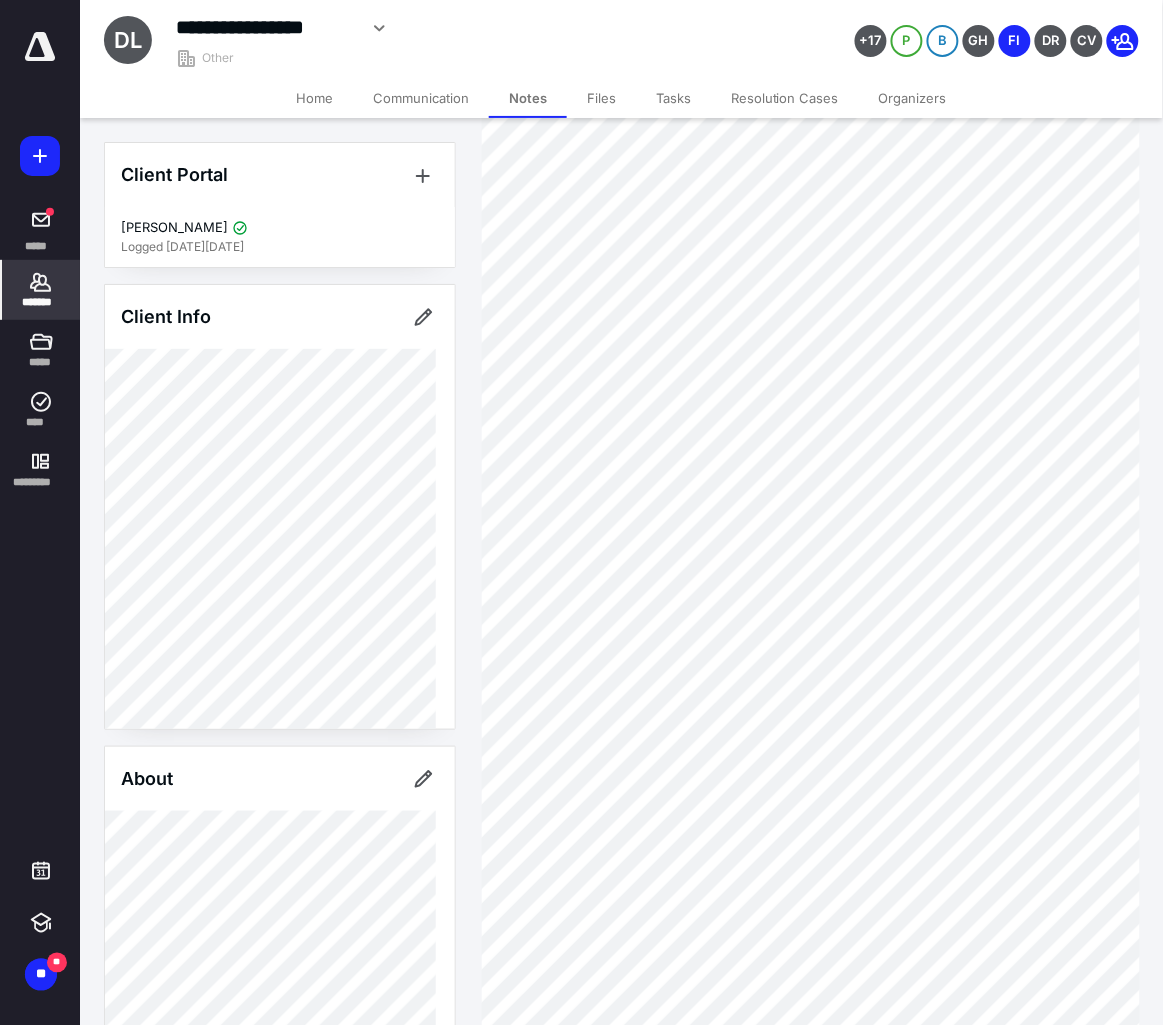 scroll, scrollTop: 875, scrollLeft: 0, axis: vertical 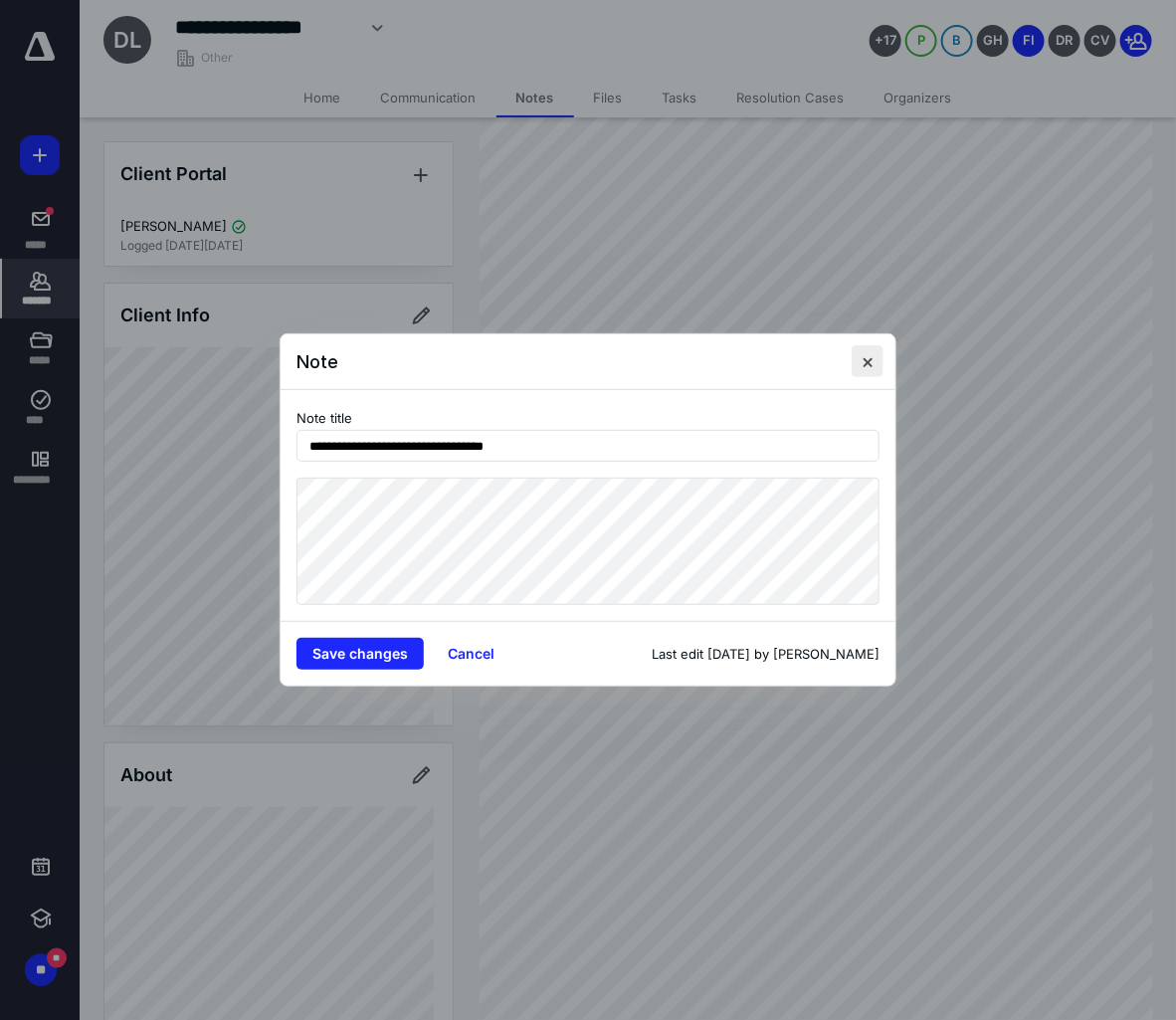 click at bounding box center [868, 361] 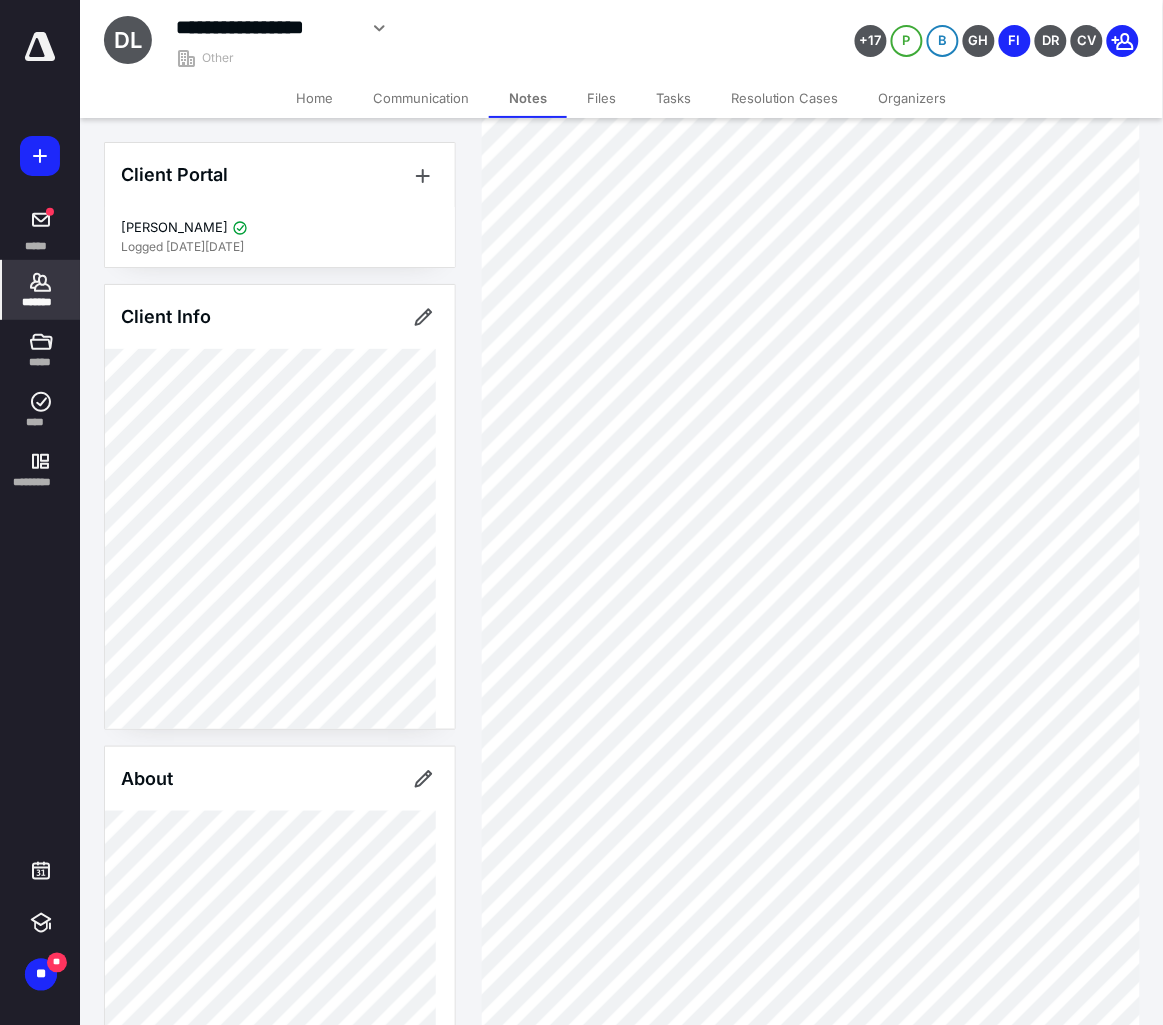 scroll, scrollTop: 0, scrollLeft: 0, axis: both 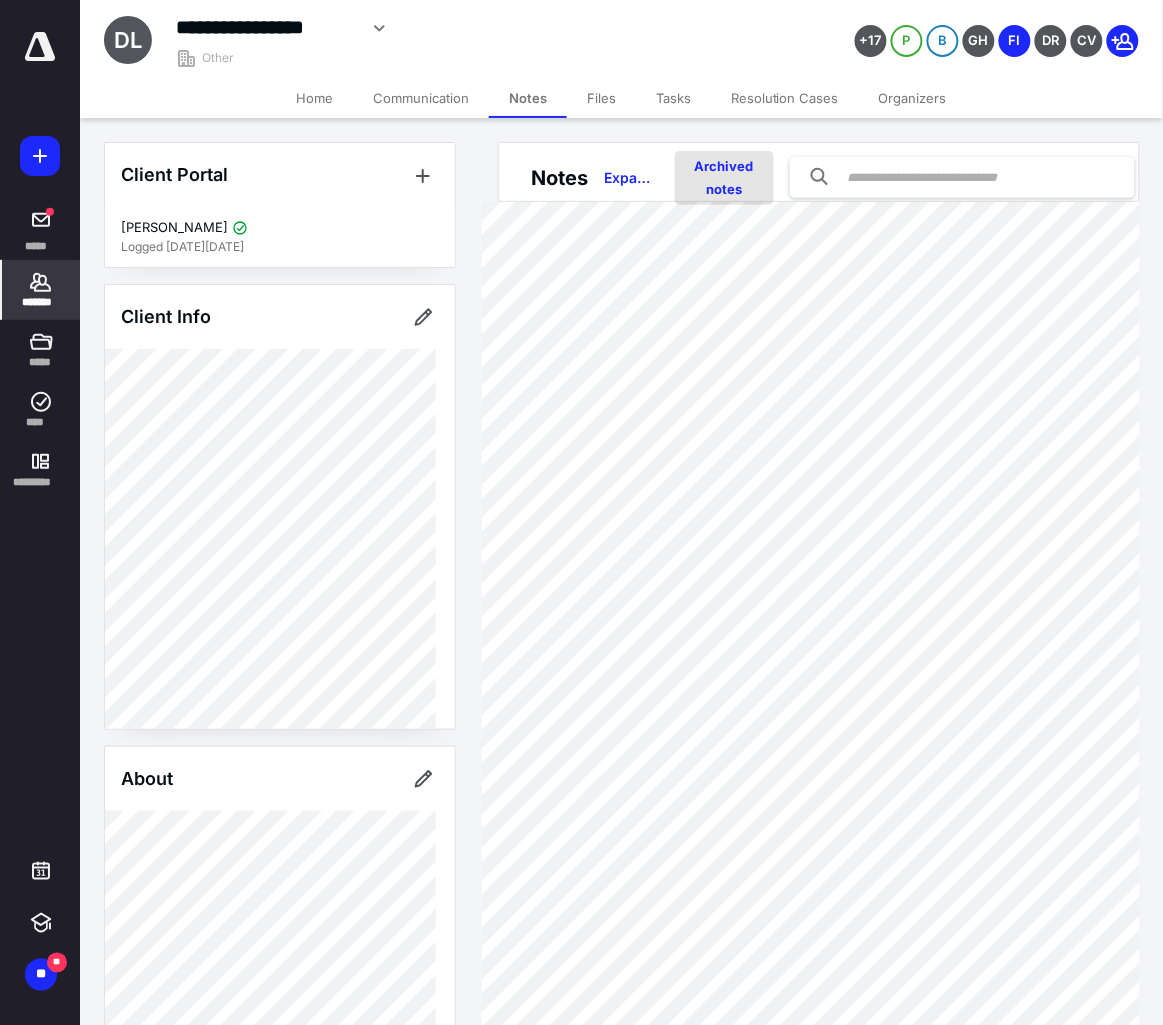 click on "Archived notes" at bounding box center [724, 178] 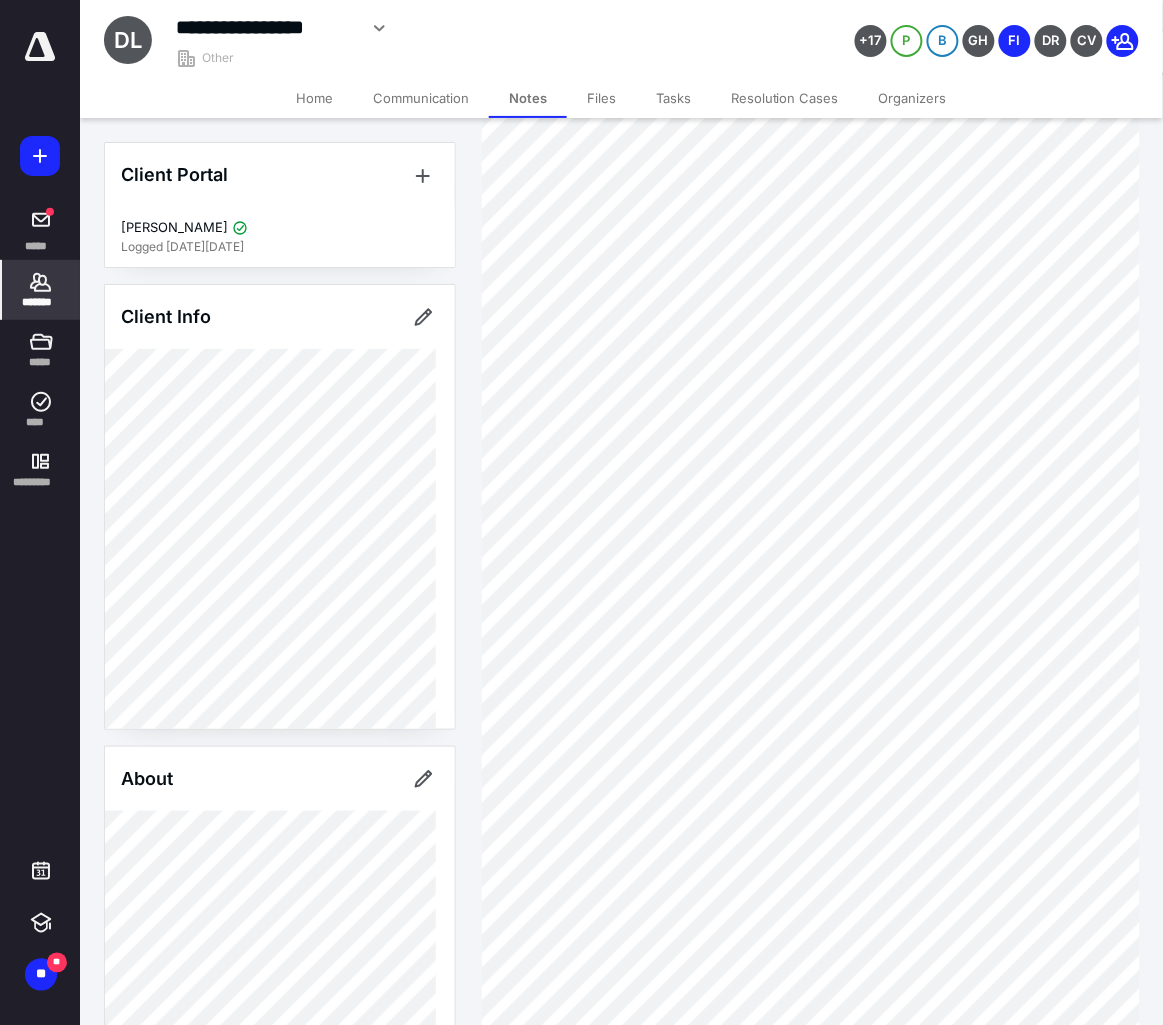 scroll, scrollTop: 206, scrollLeft: 0, axis: vertical 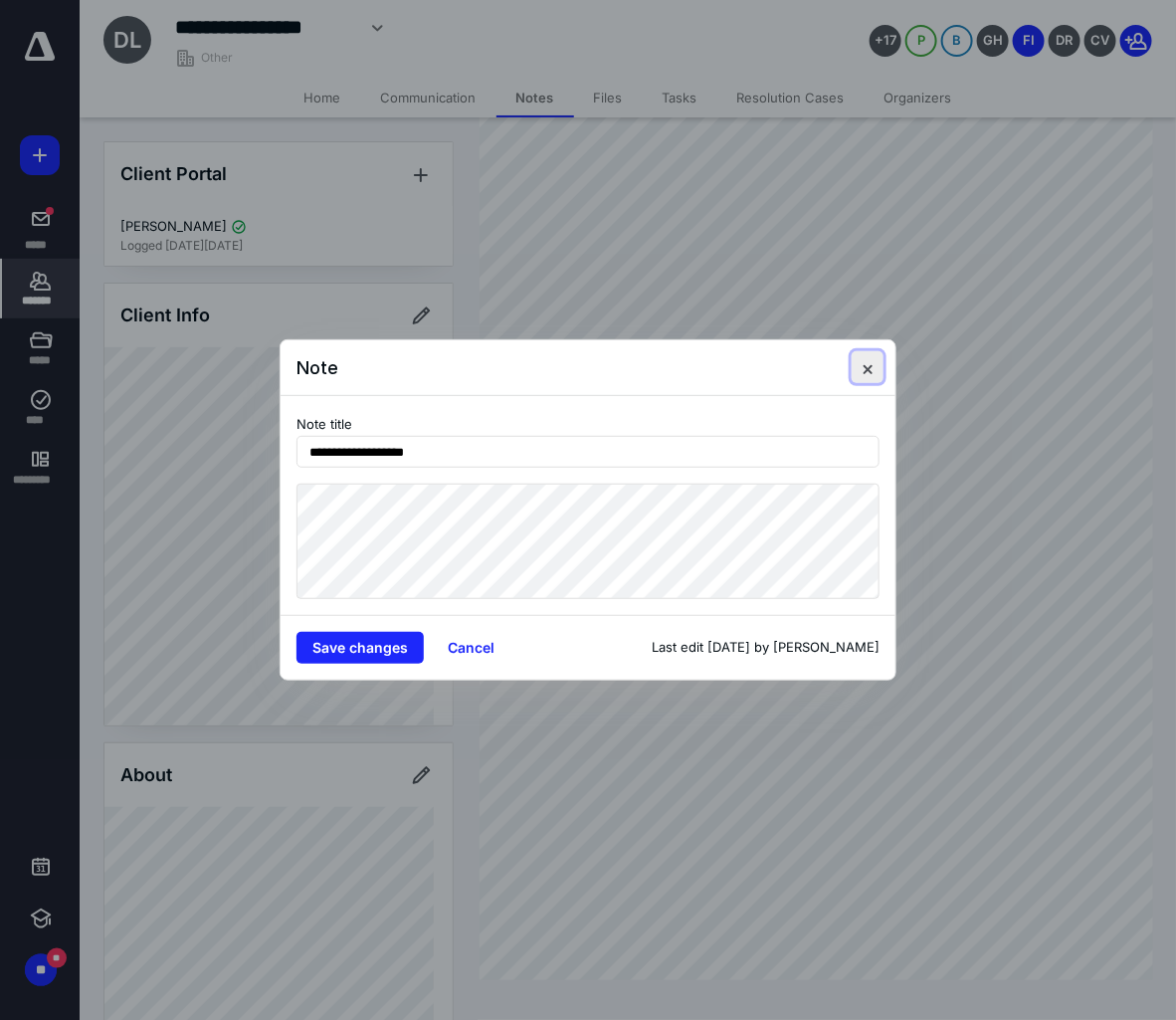 click at bounding box center (868, 367) 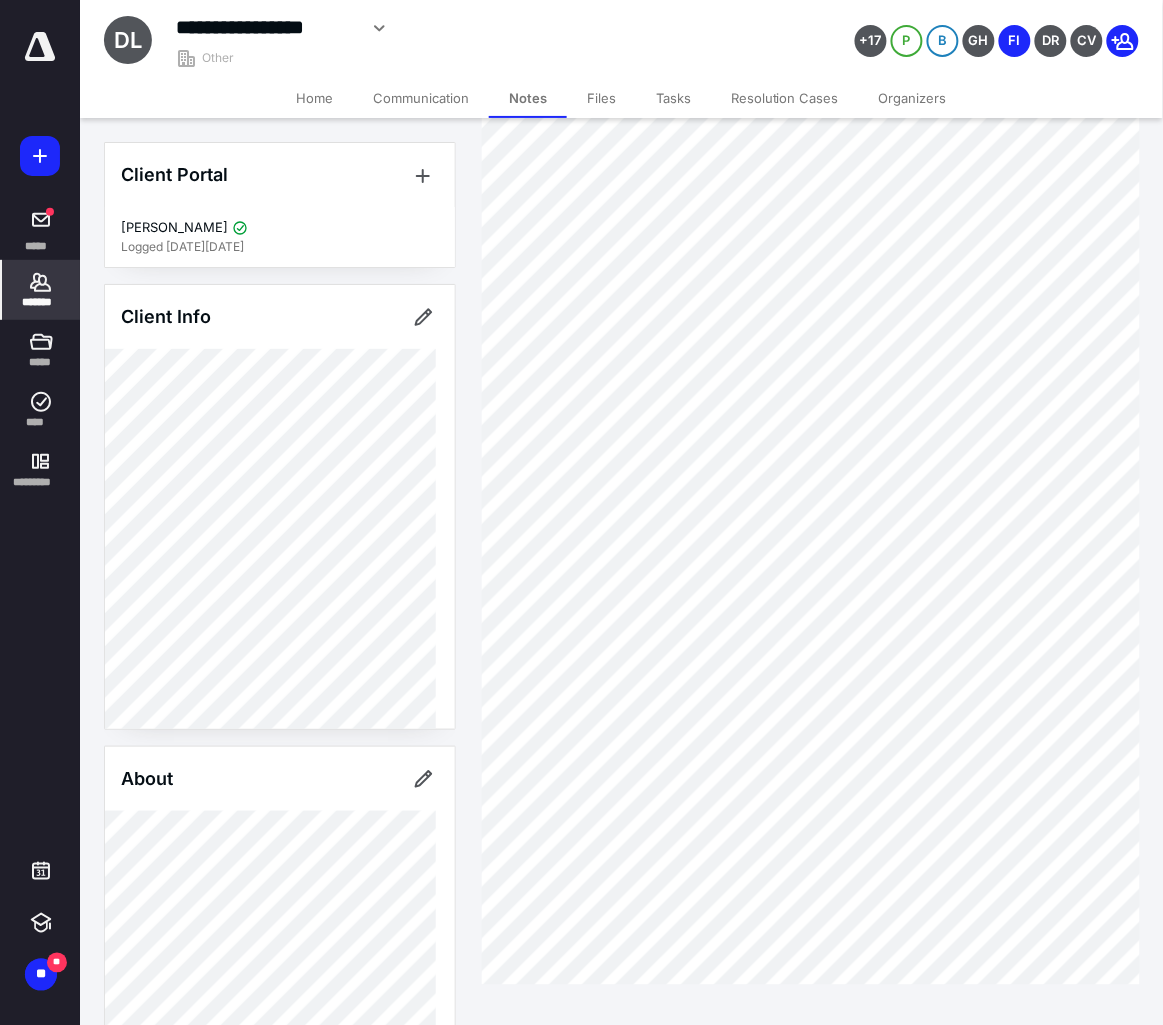 click on "Archived  Notes Expand all Back to notes" at bounding box center (822, 460) 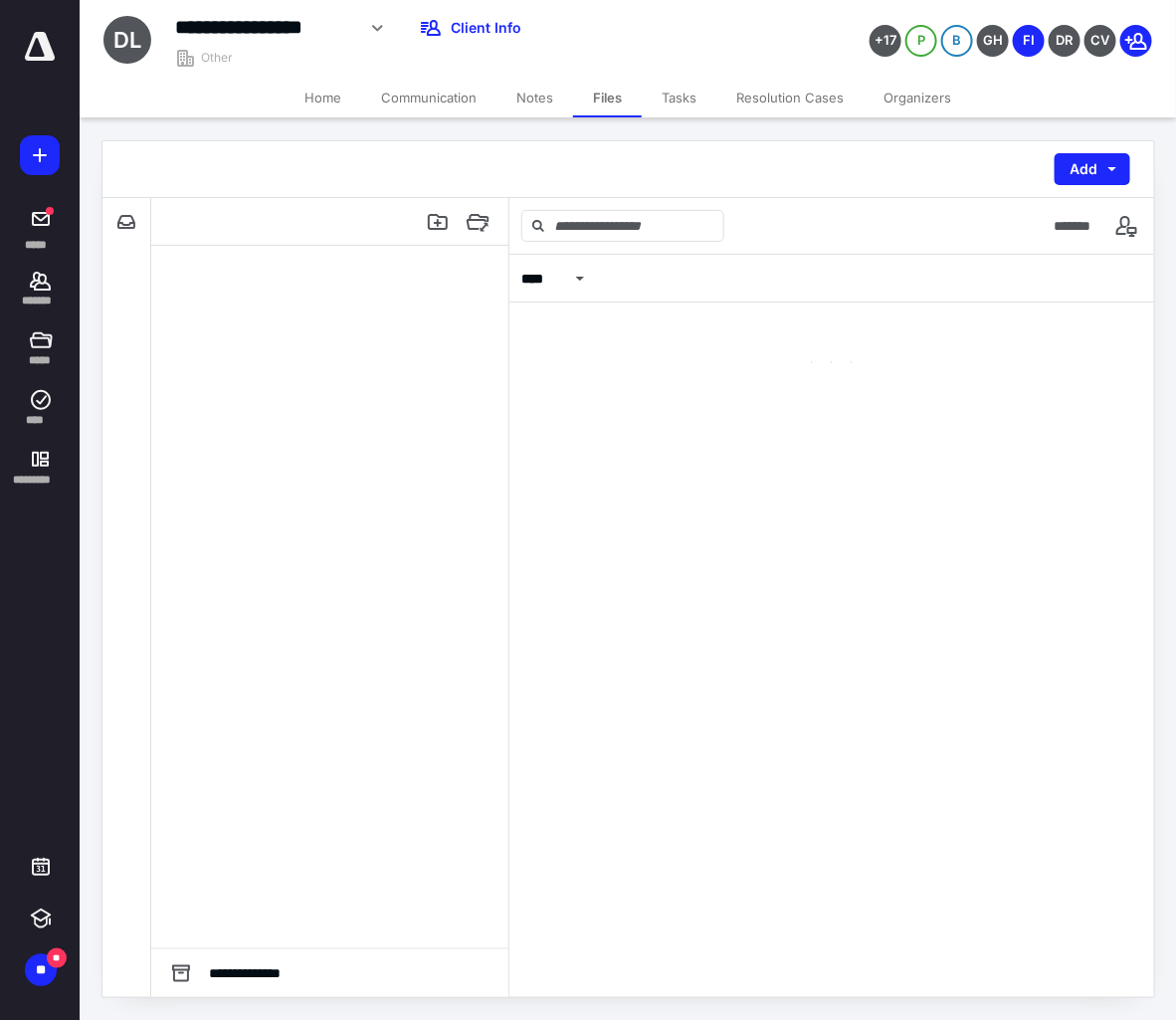 click on "Files" at bounding box center [607, 98] 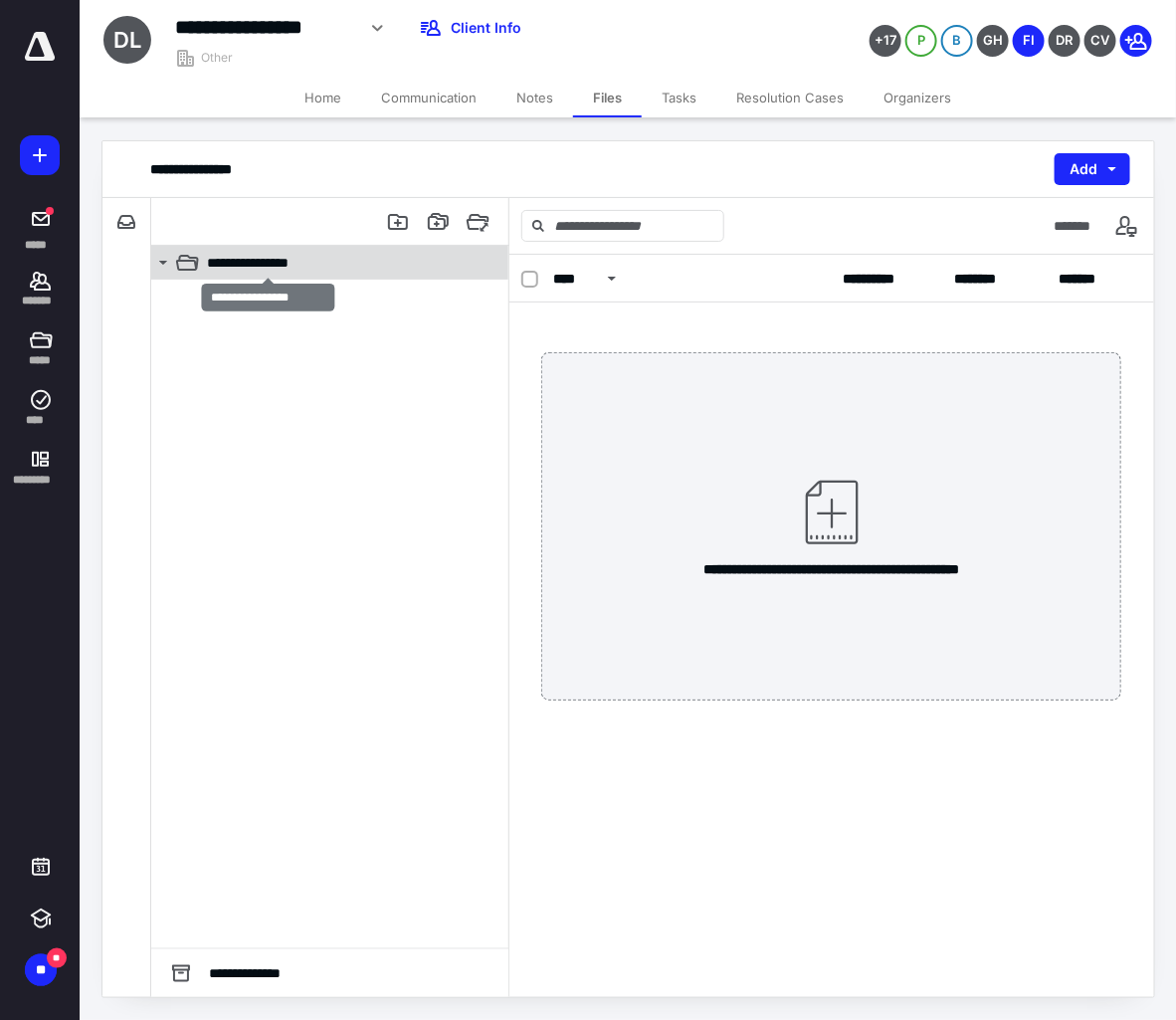 click on "**********" at bounding box center [268, 263] 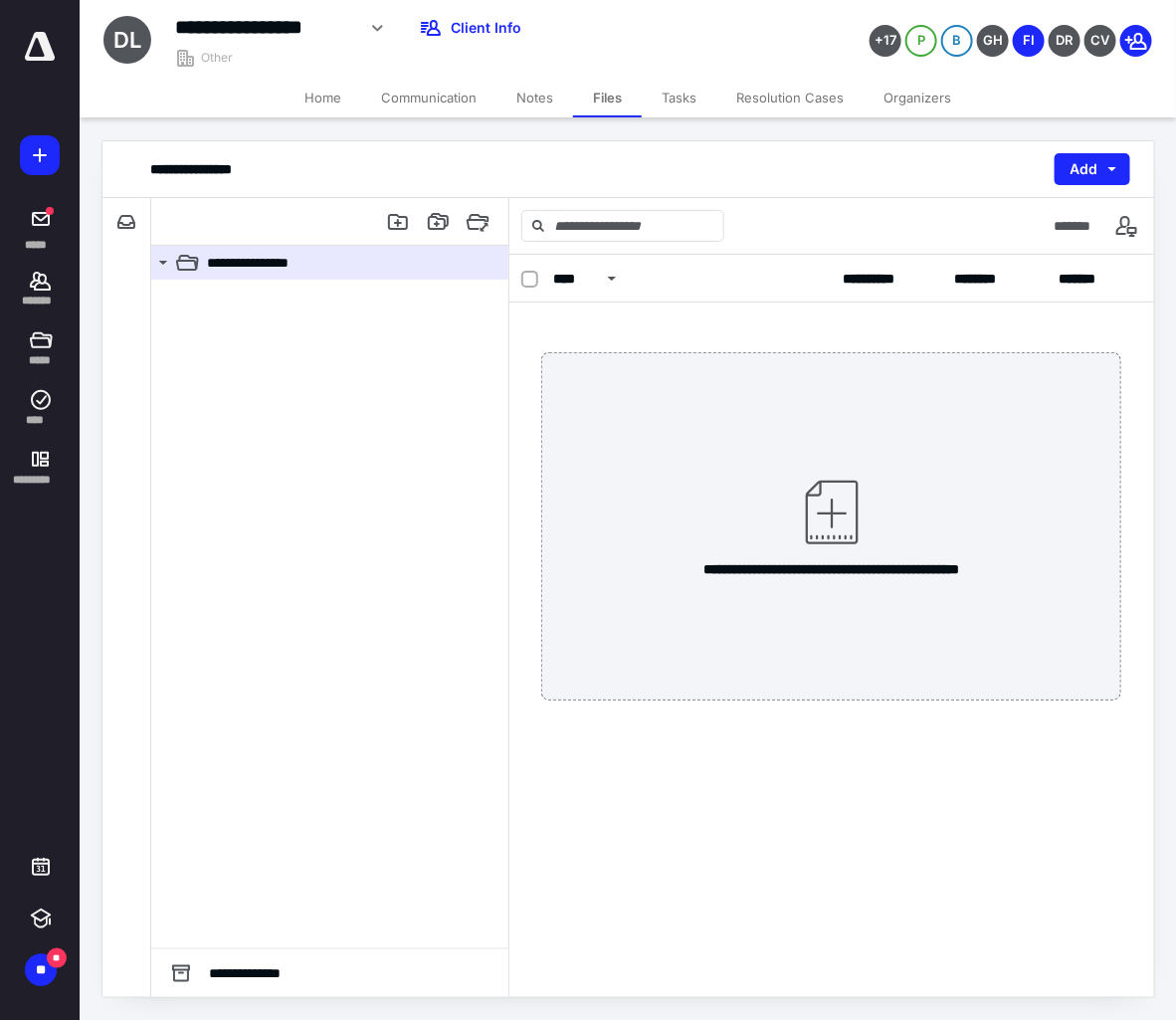 click on "**********" at bounding box center (832, 626) 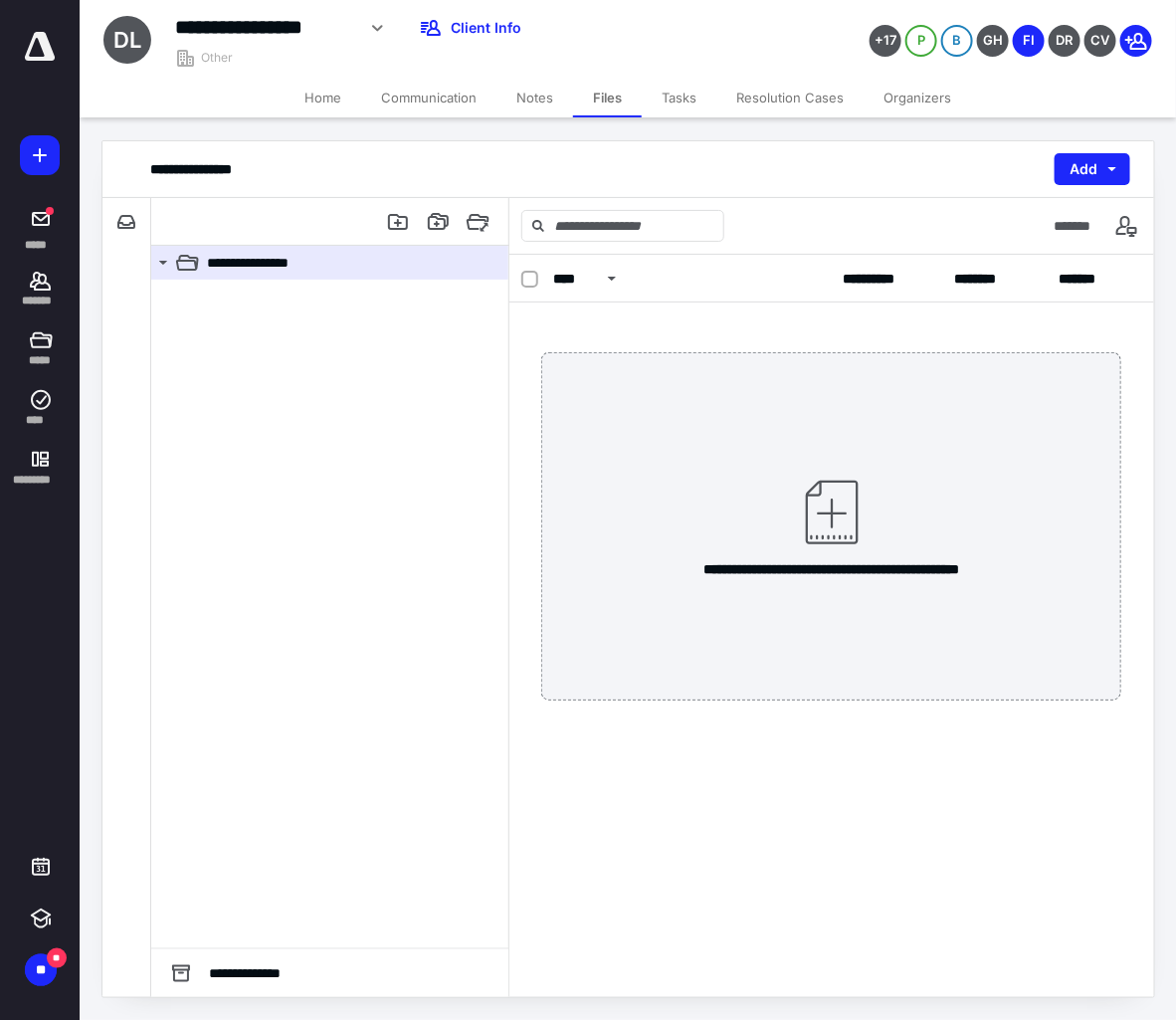 click on "Notes" at bounding box center (534, 98) 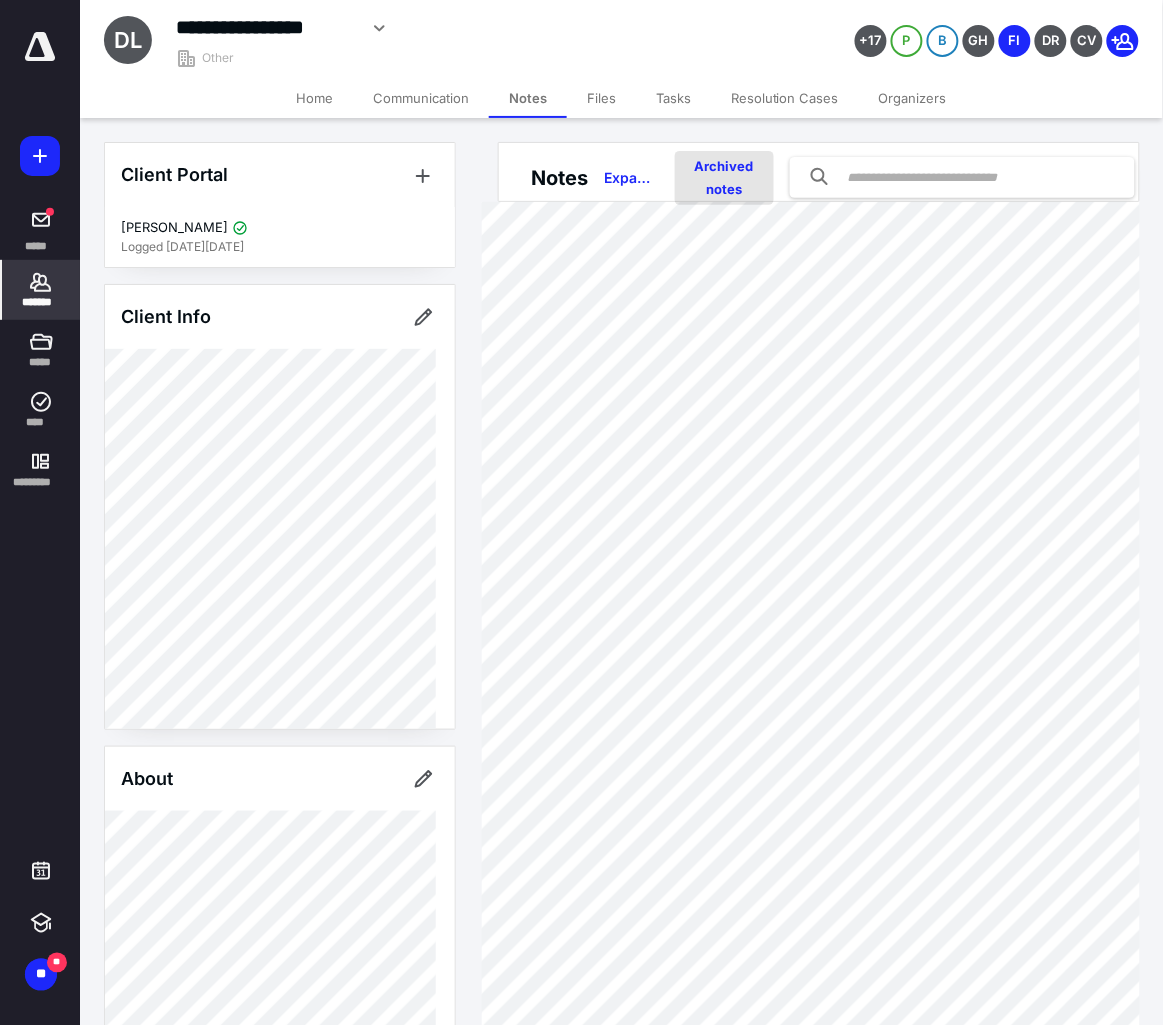 click on "Archived notes" at bounding box center [724, 178] 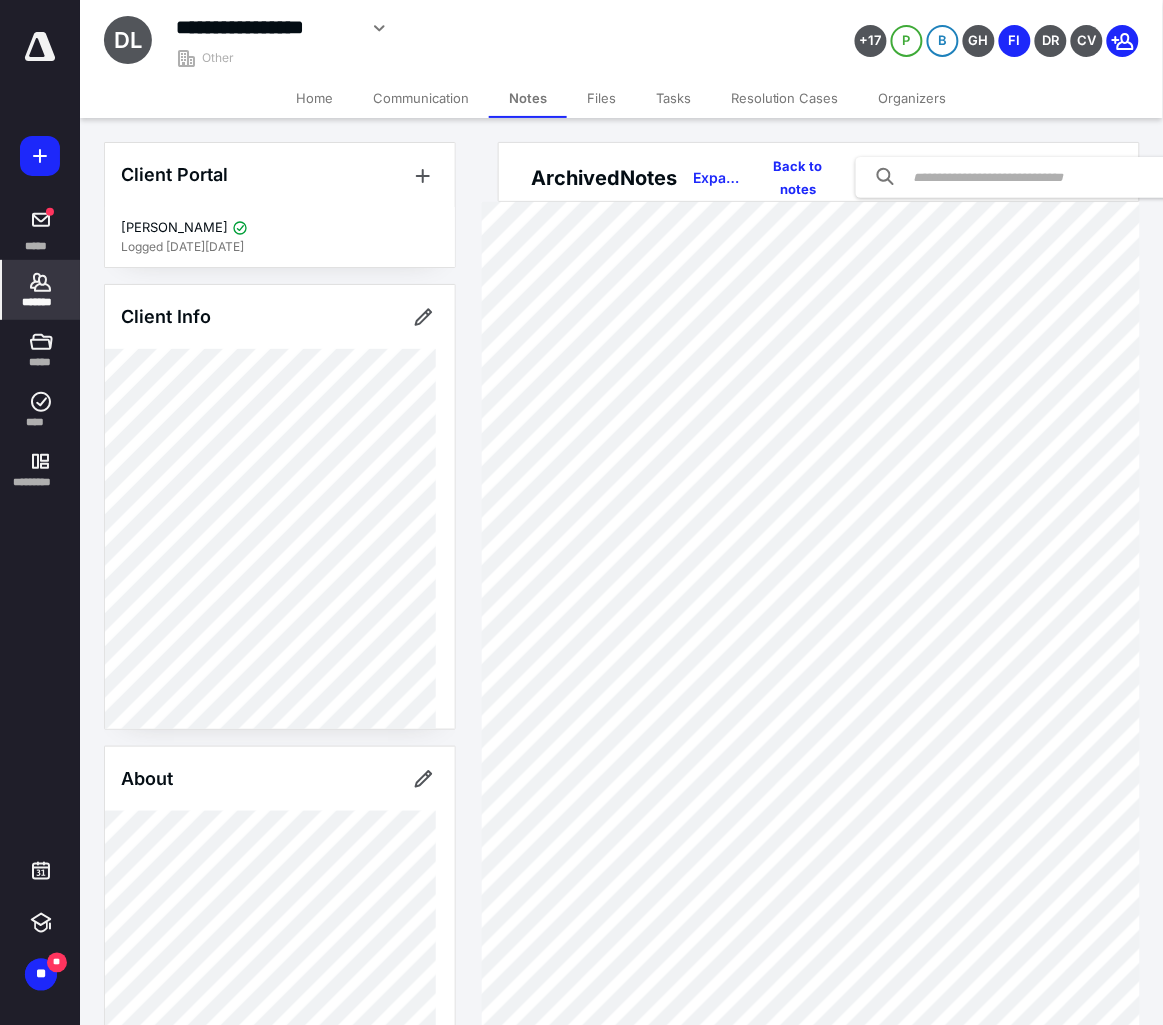 click on "Files" at bounding box center (601, 98) 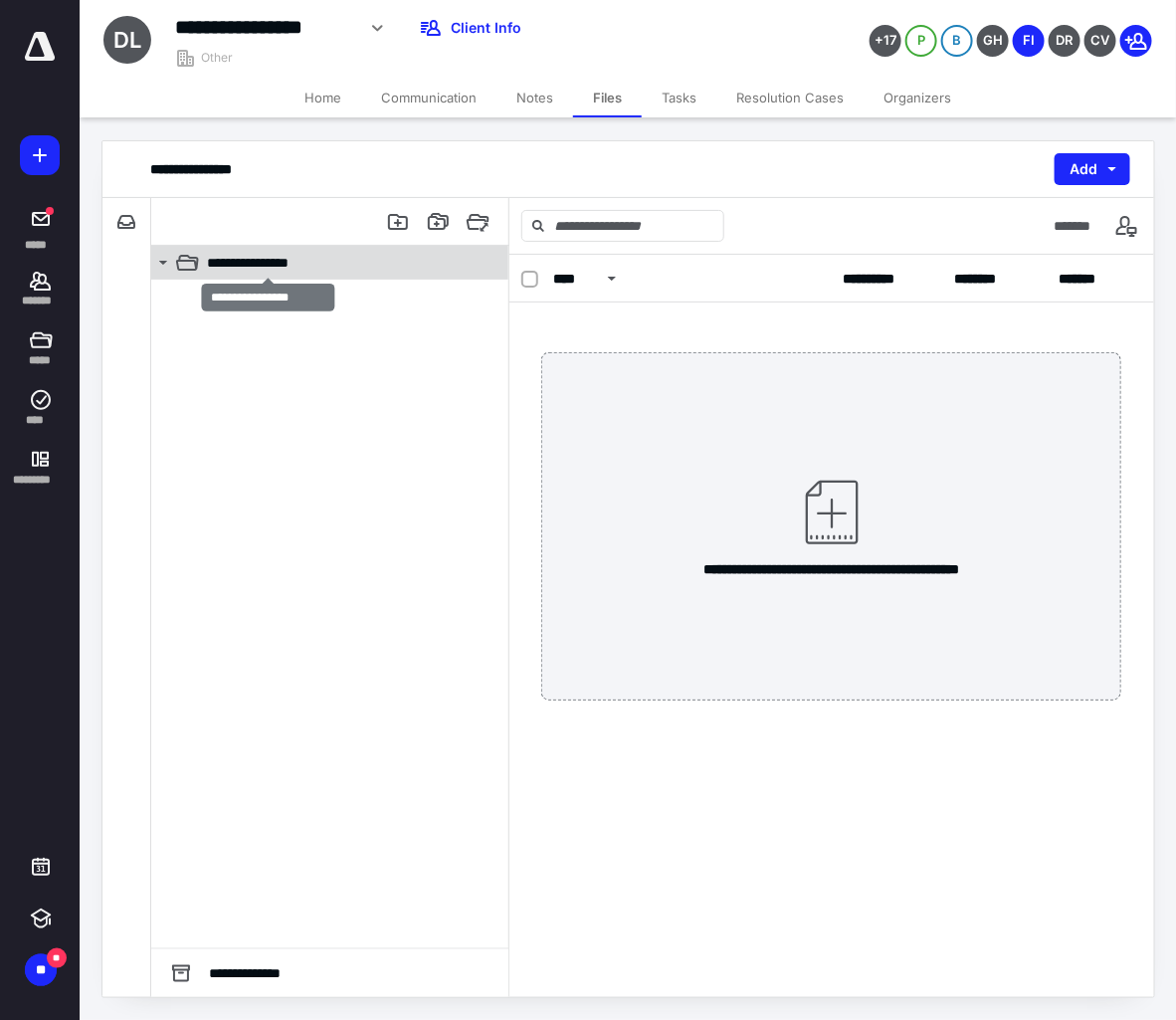 click on "**********" at bounding box center [268, 263] 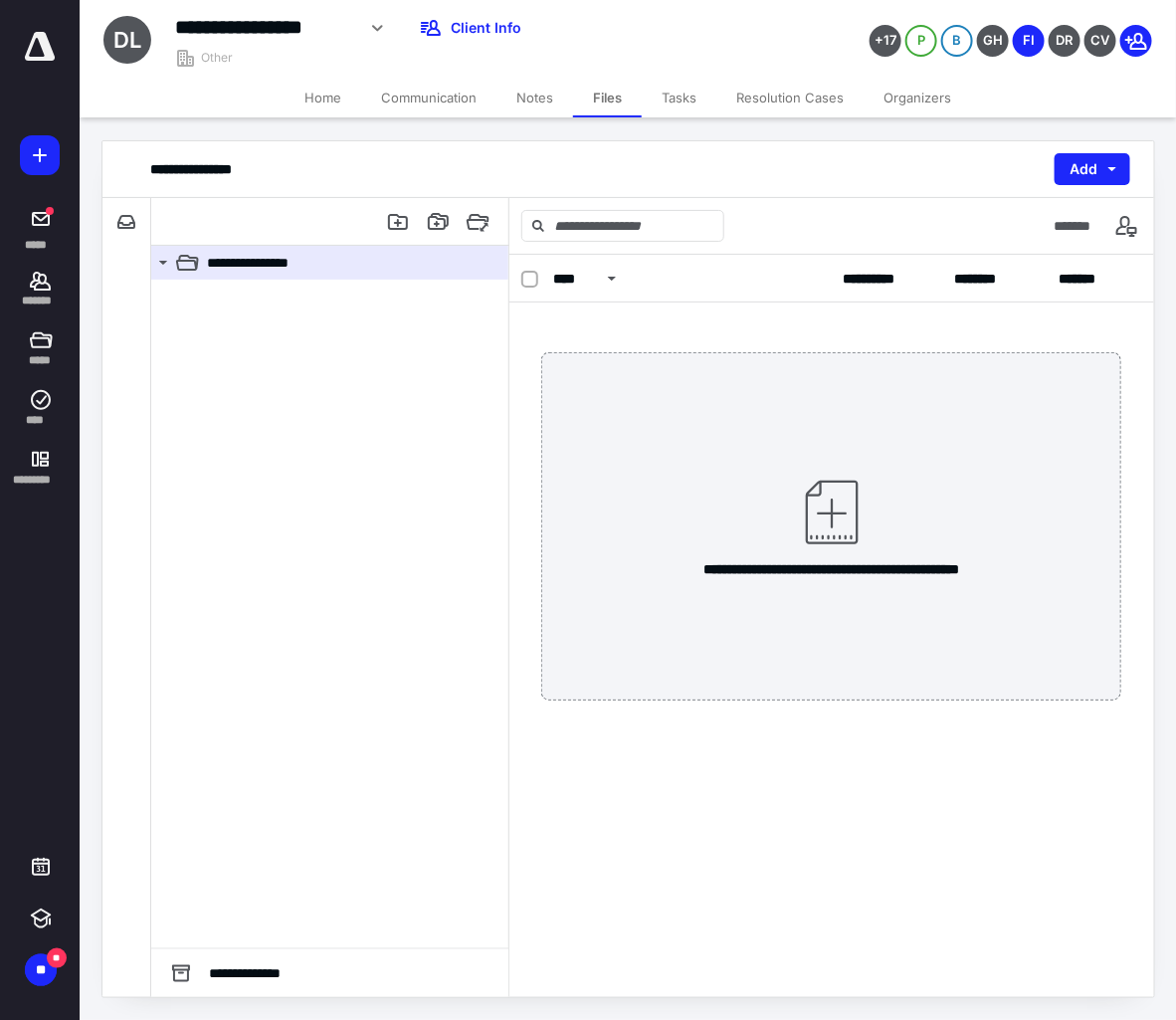 click on "Notes" at bounding box center [534, 98] 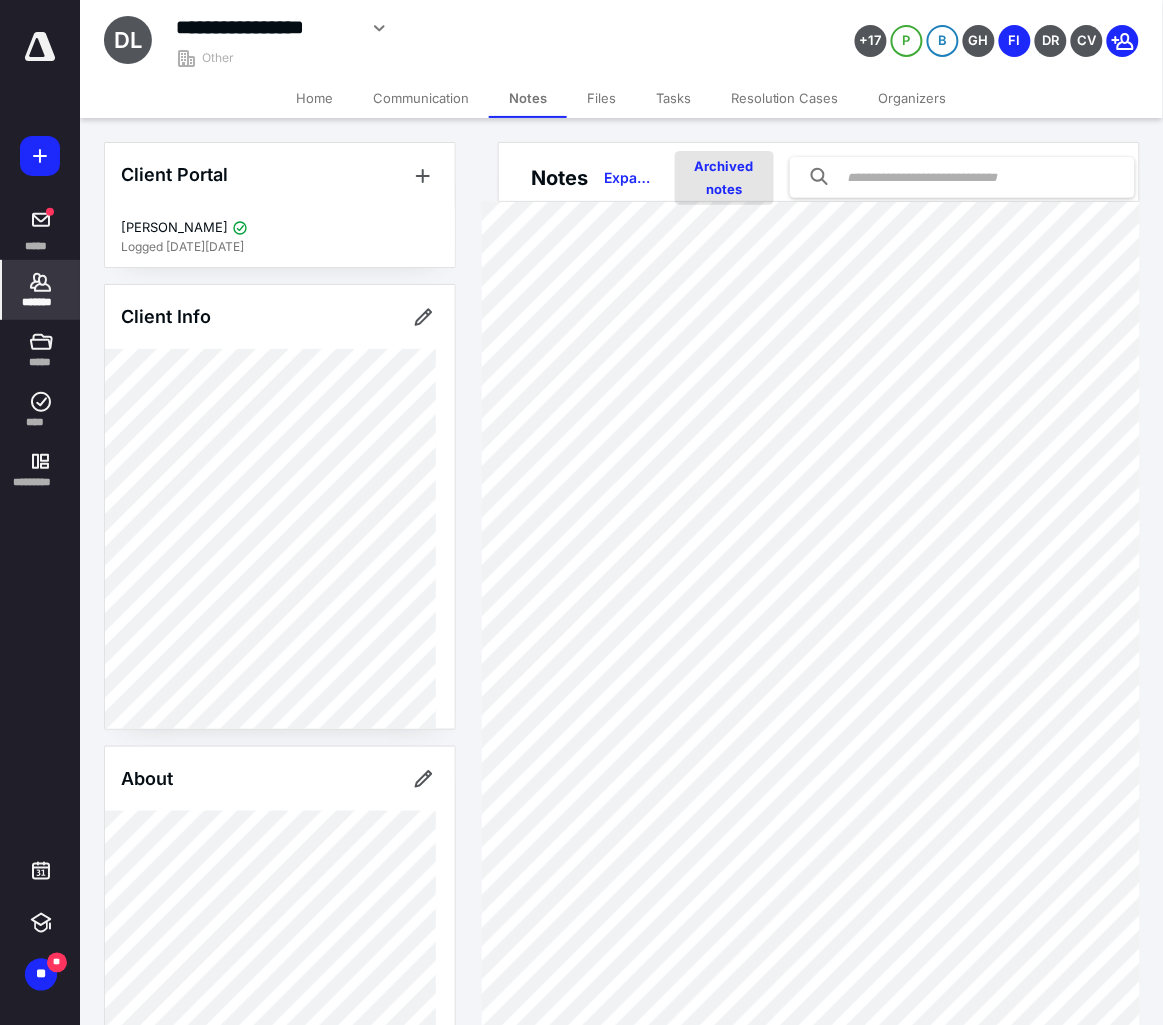 click on "Archived notes" at bounding box center [724, 178] 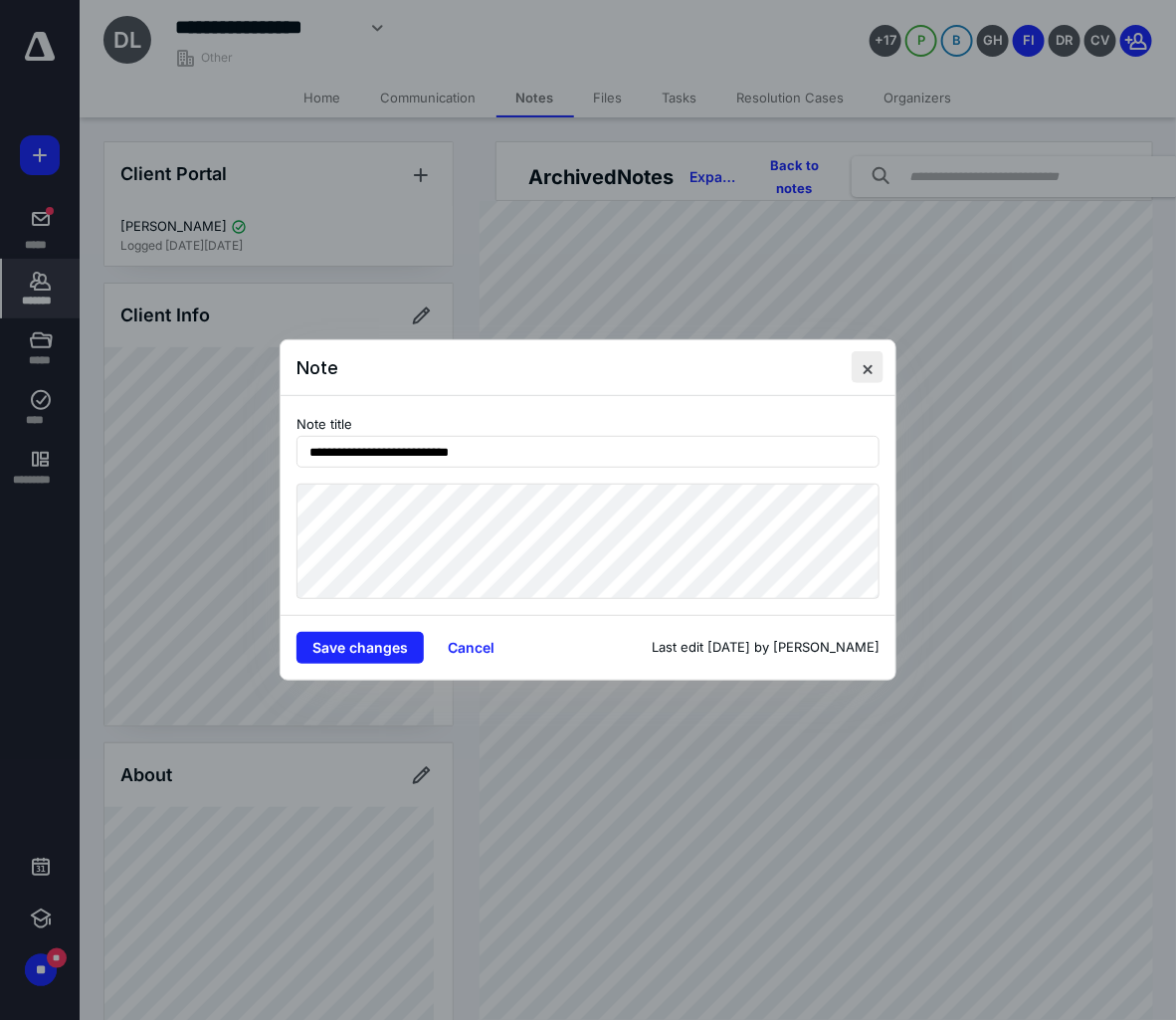 click at bounding box center [868, 367] 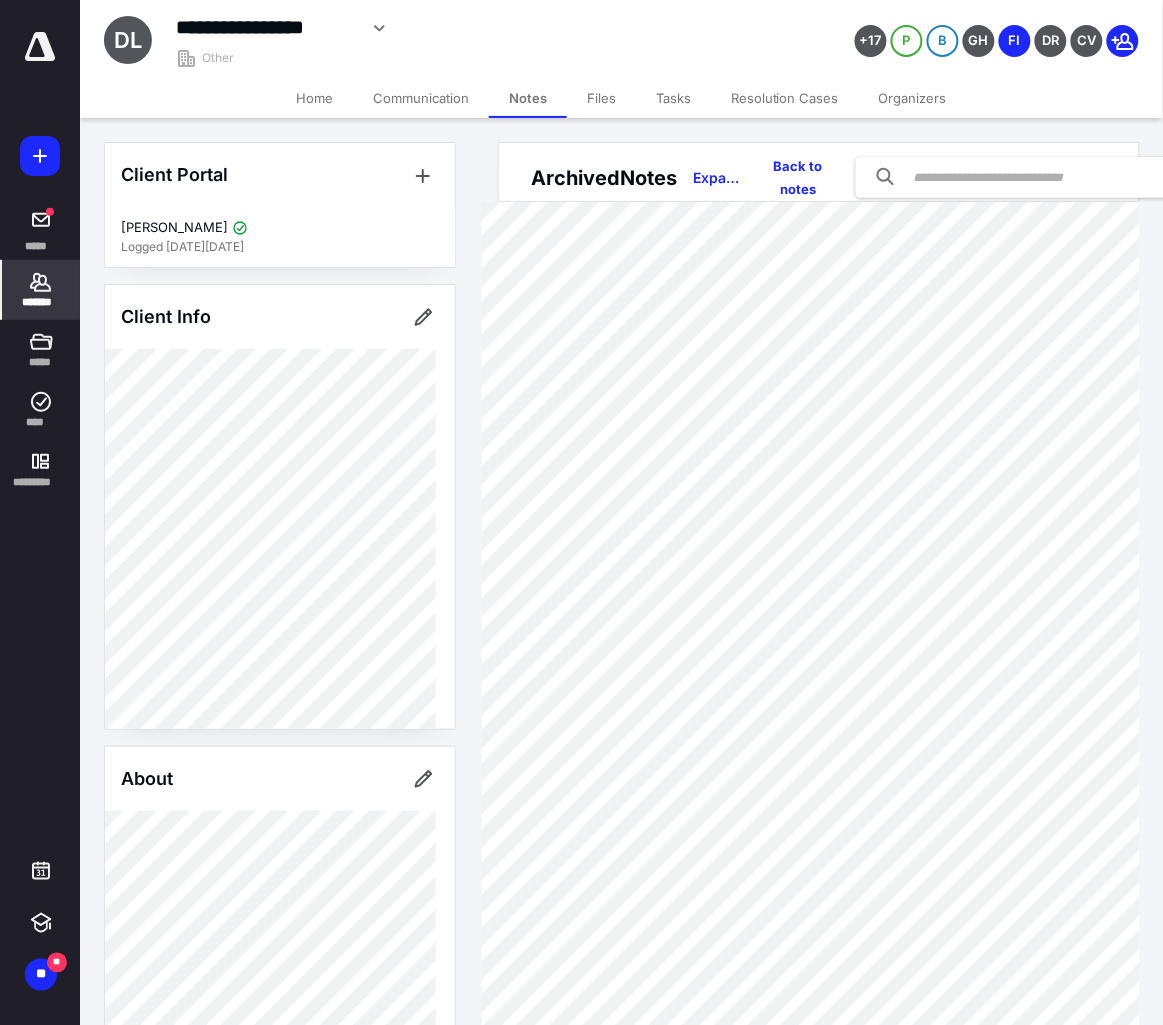click on "Files" at bounding box center [601, 98] 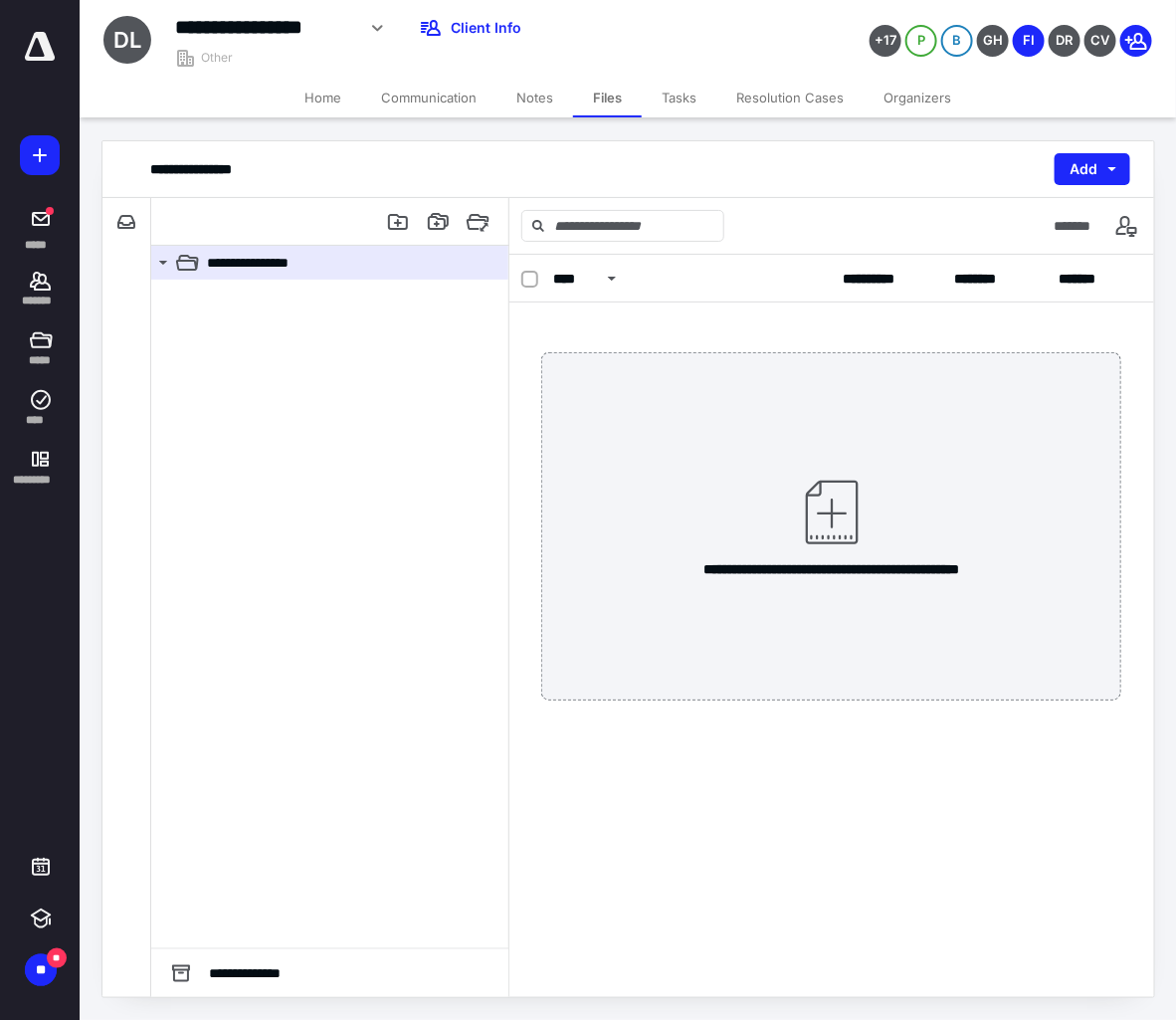 click on "Files" at bounding box center (607, 98) 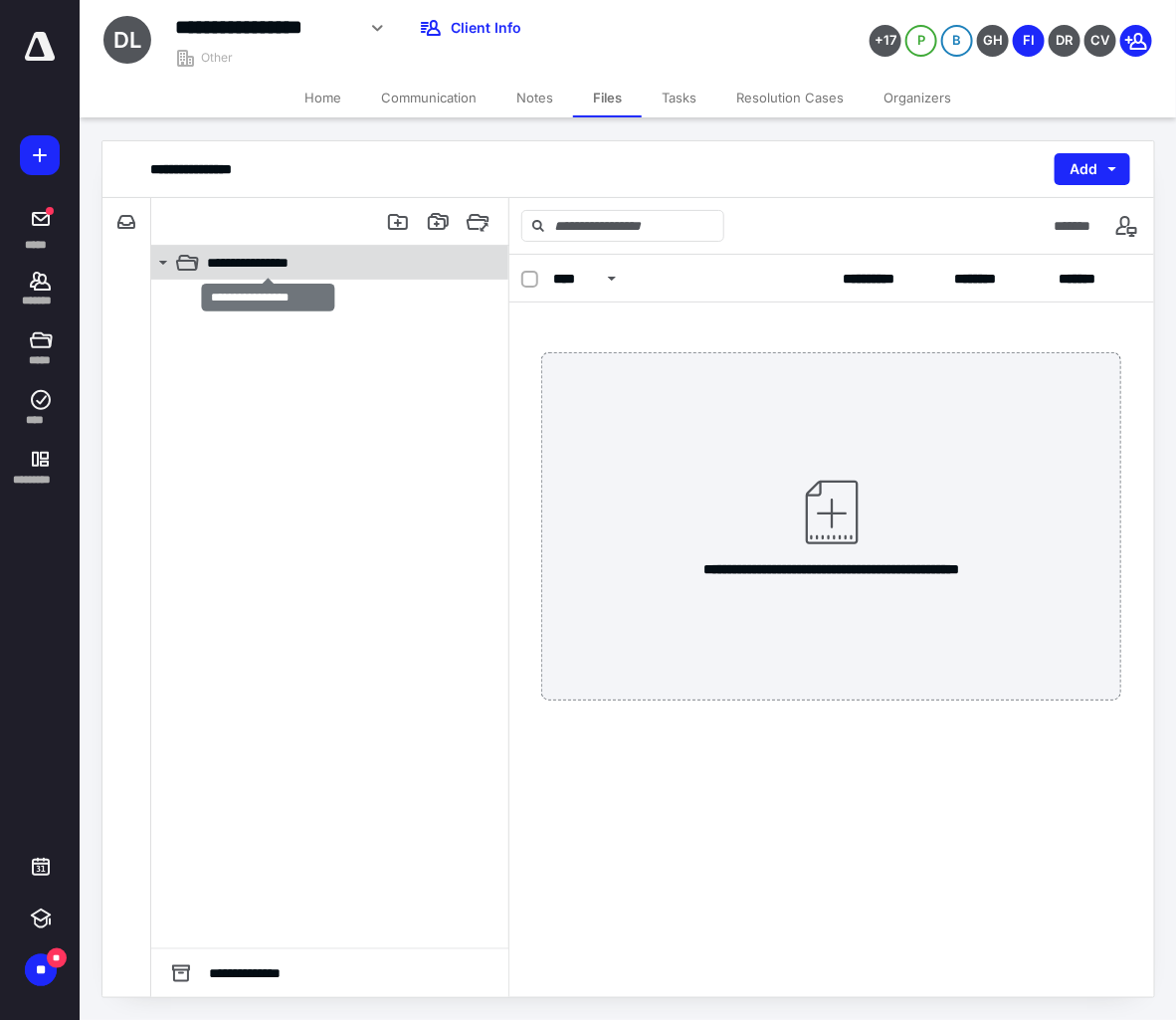 click on "**********" at bounding box center (268, 263) 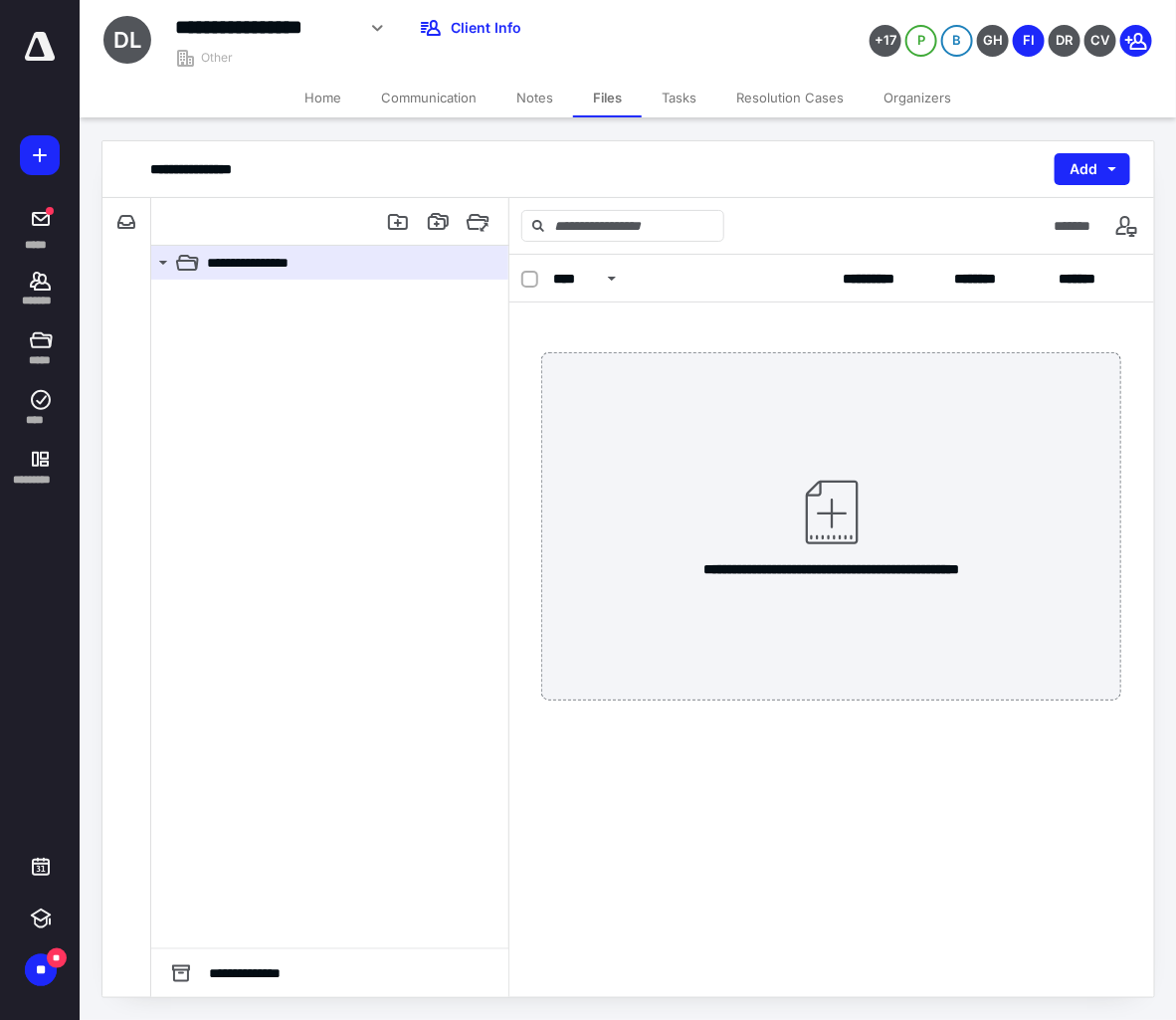 click on "**********" at bounding box center (832, 626) 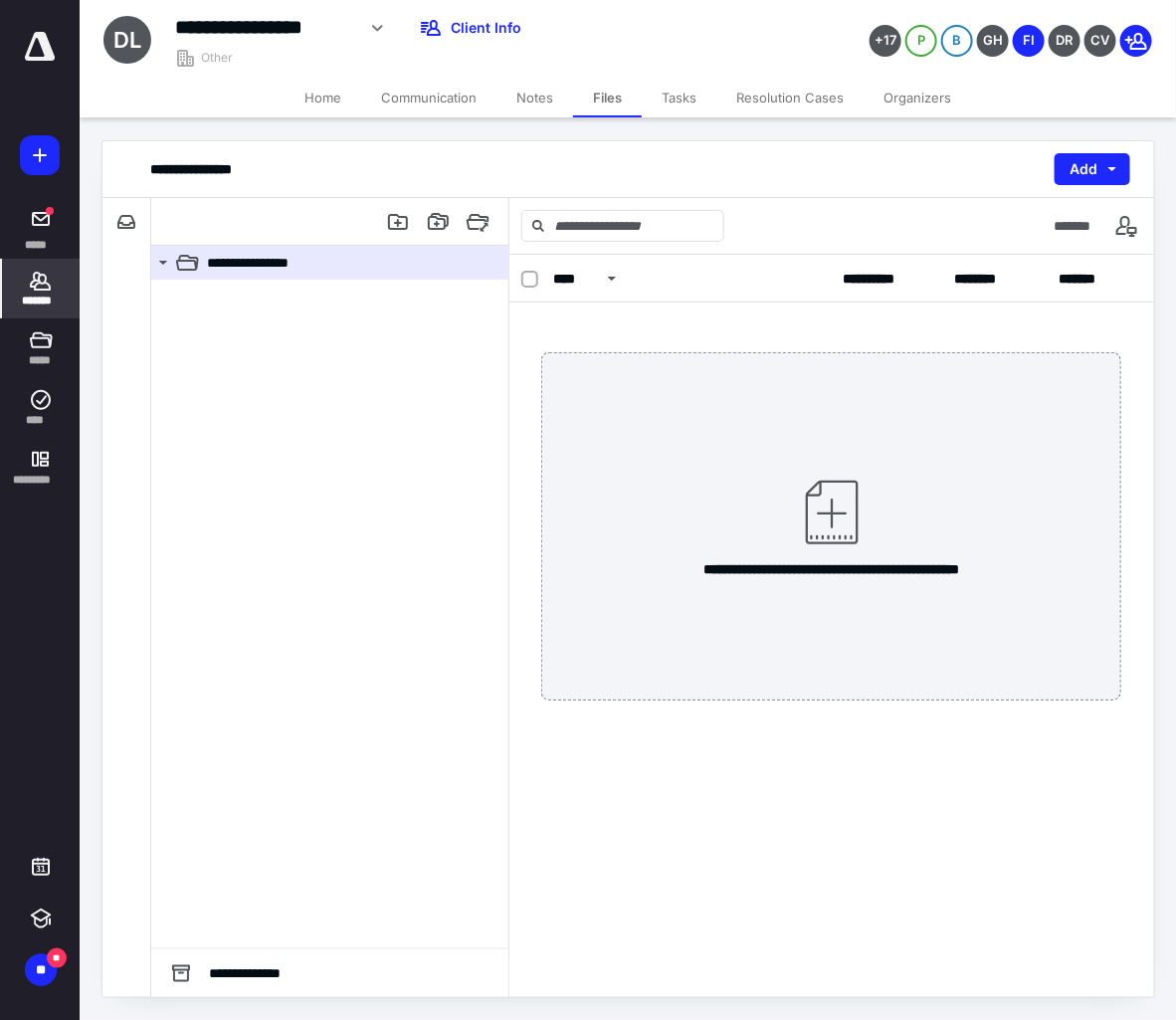 click 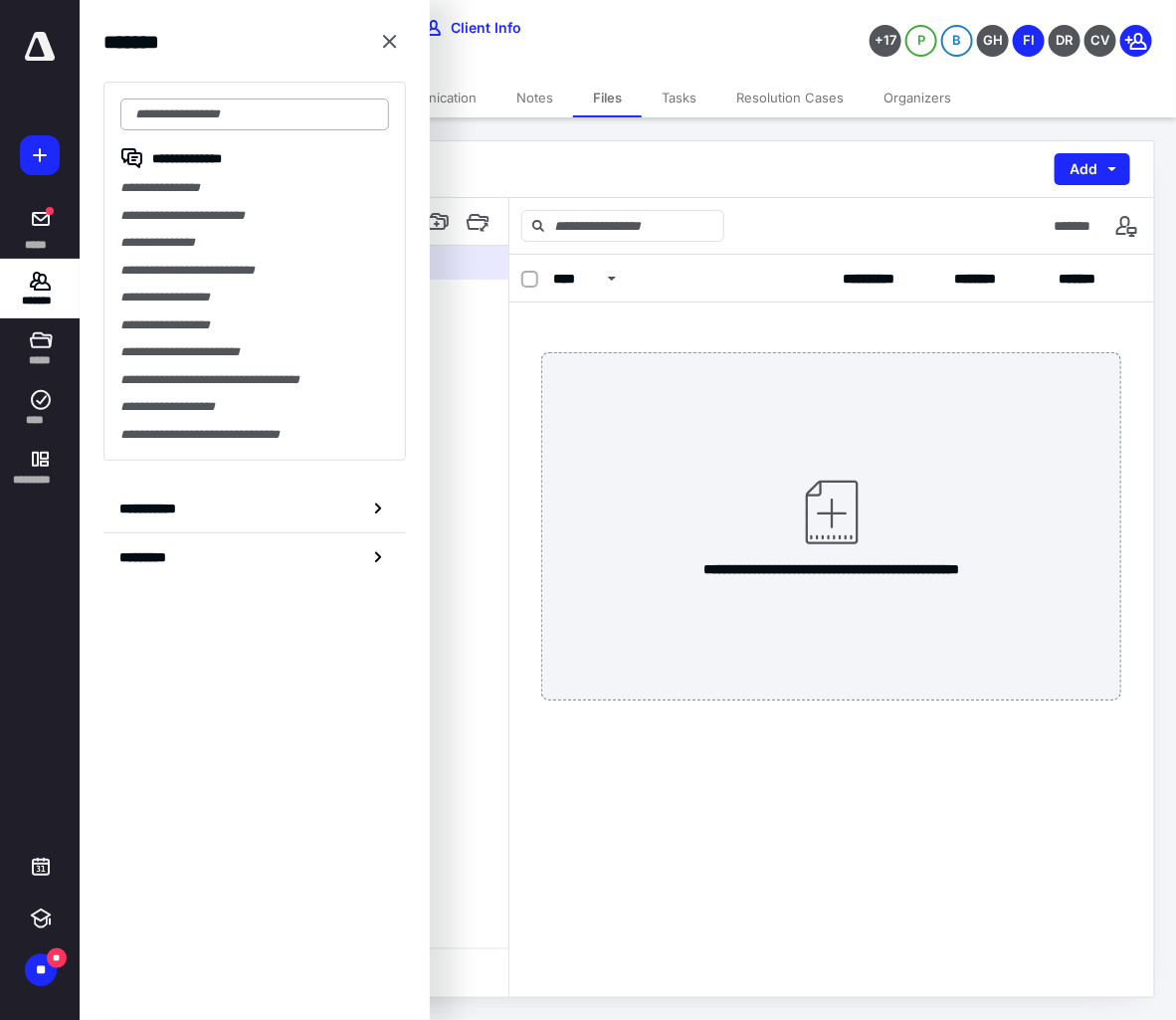 click at bounding box center [255, 114] 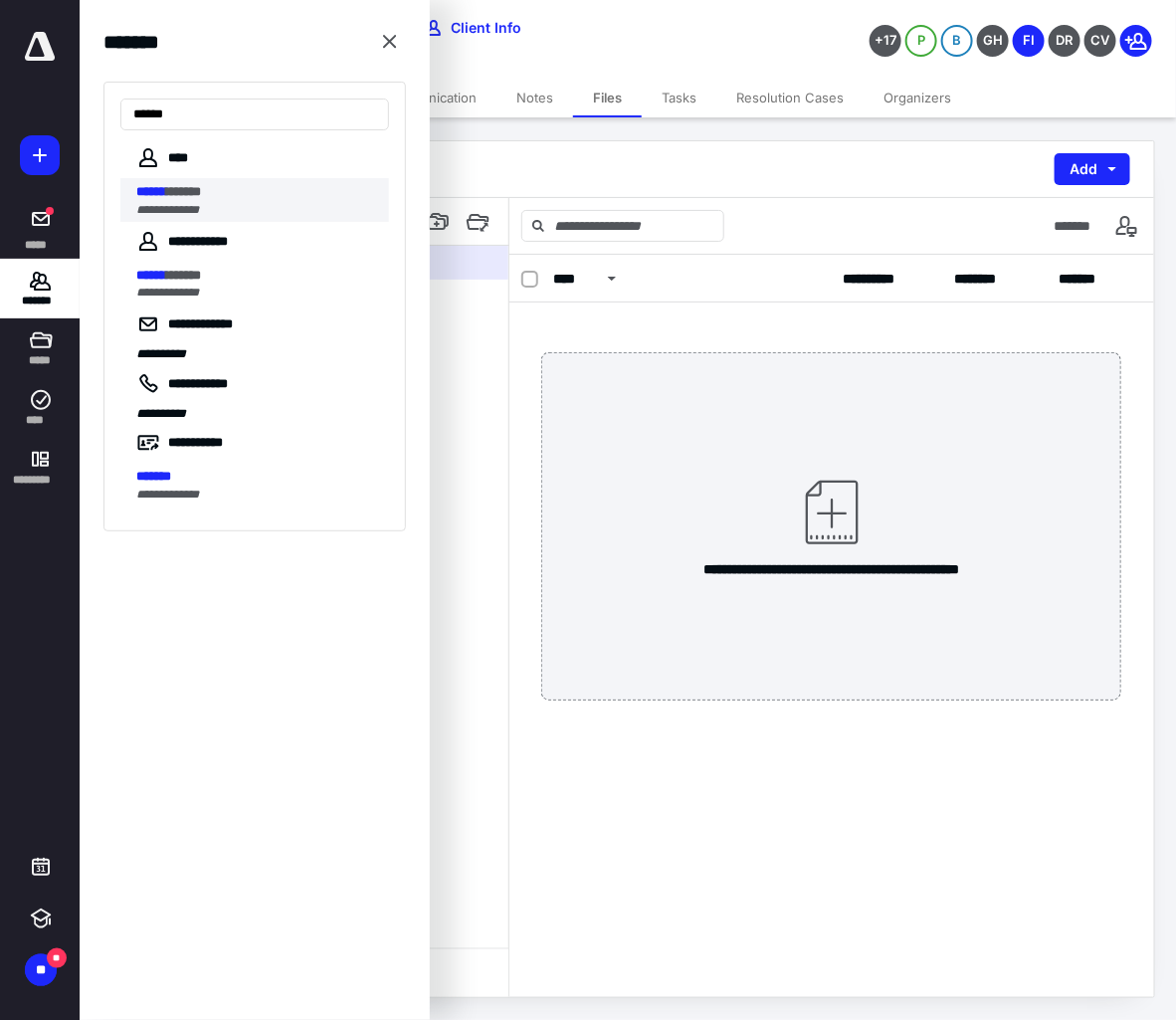 type on "******" 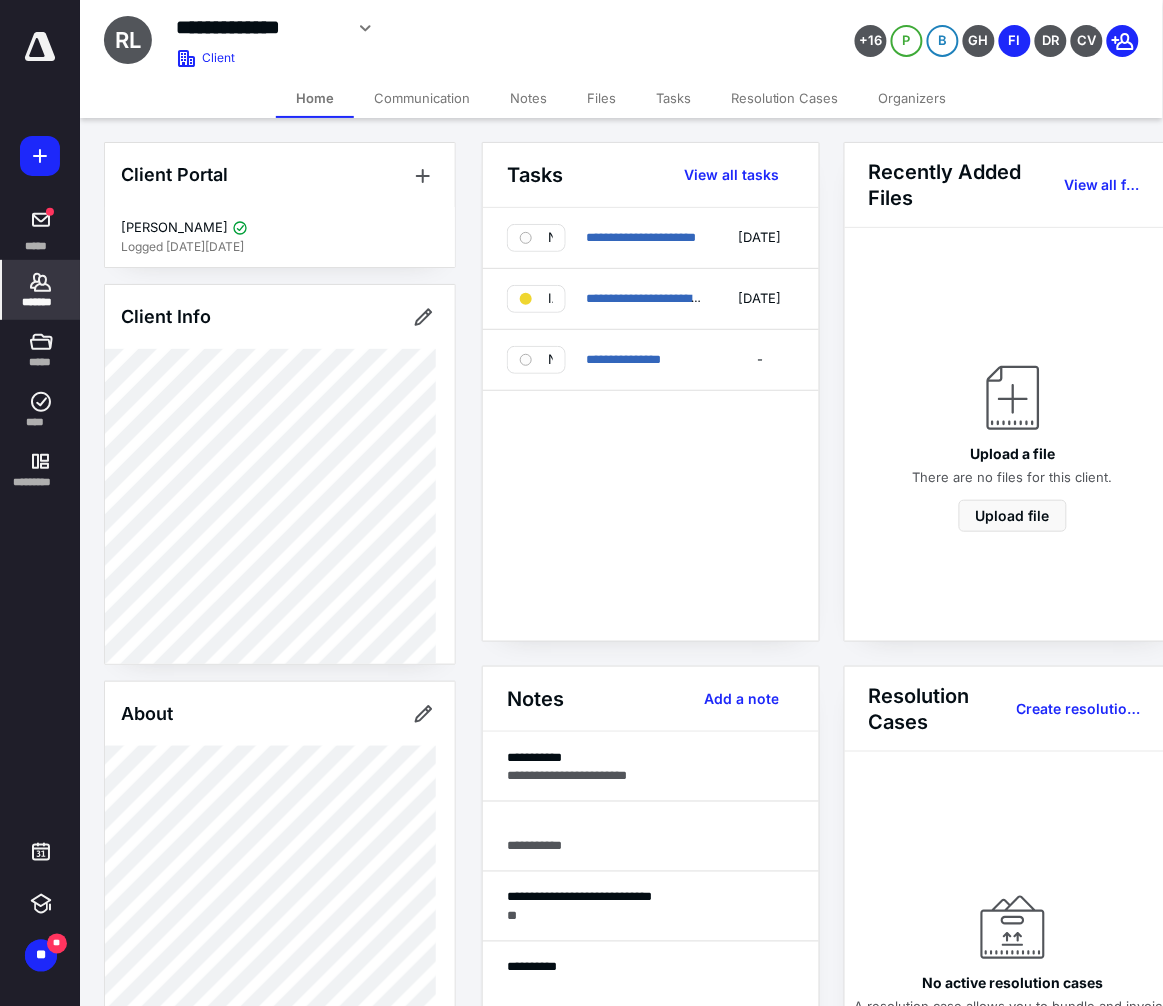 click on "Files" at bounding box center (601, 98) 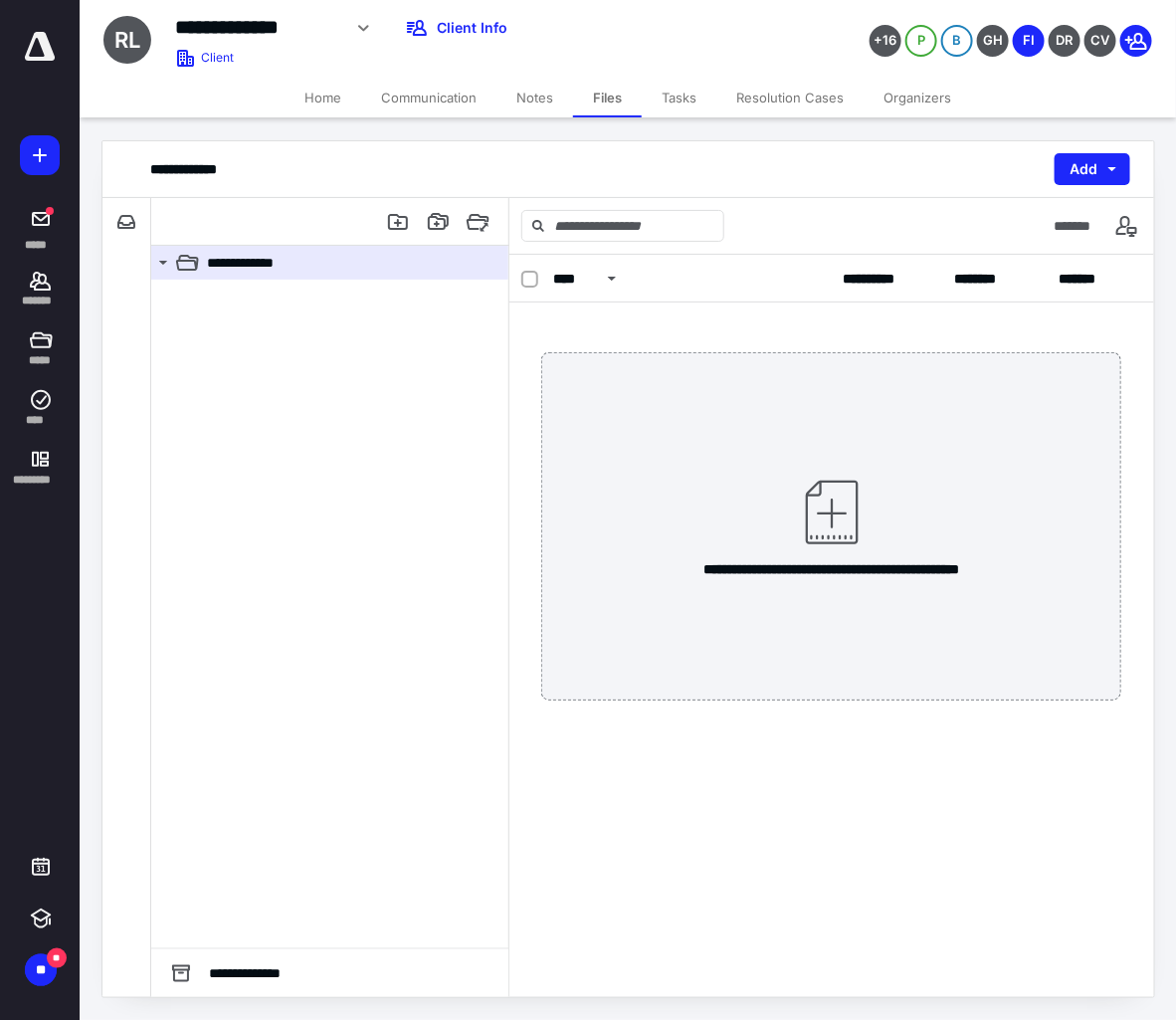 click on "Notes" at bounding box center (534, 98) 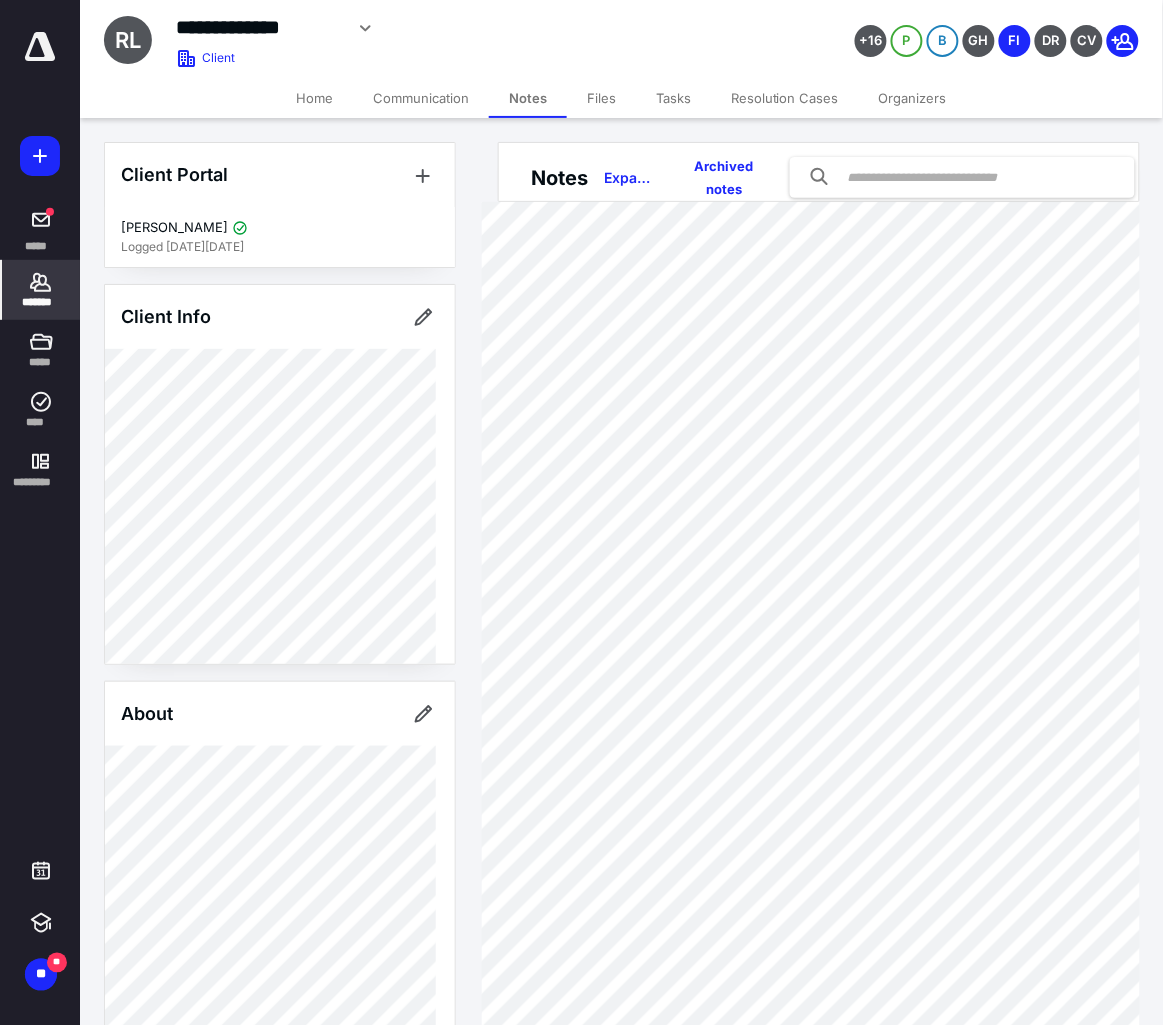click on "Files" at bounding box center (601, 98) 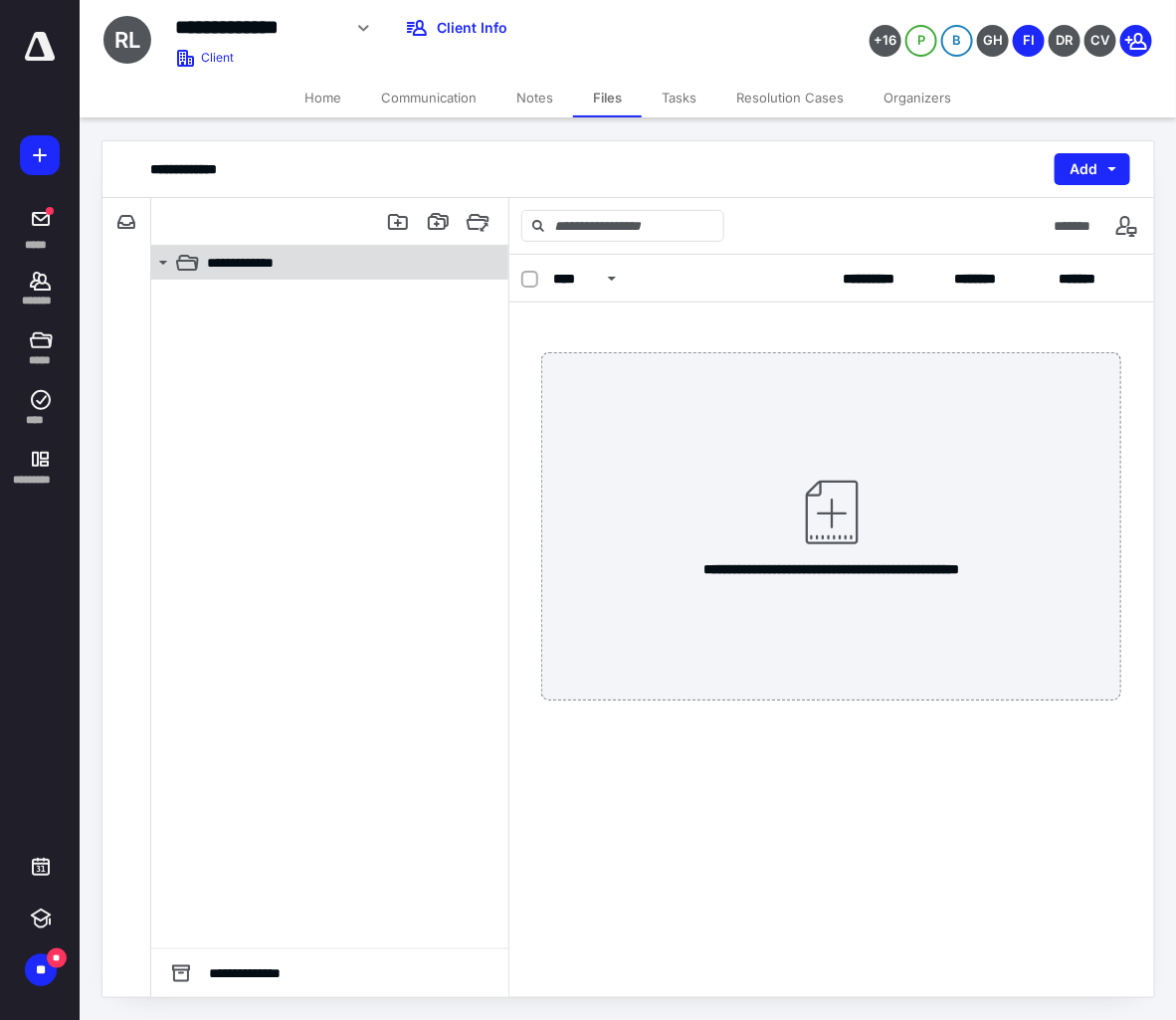 click on "**********" at bounding box center (263, 263) 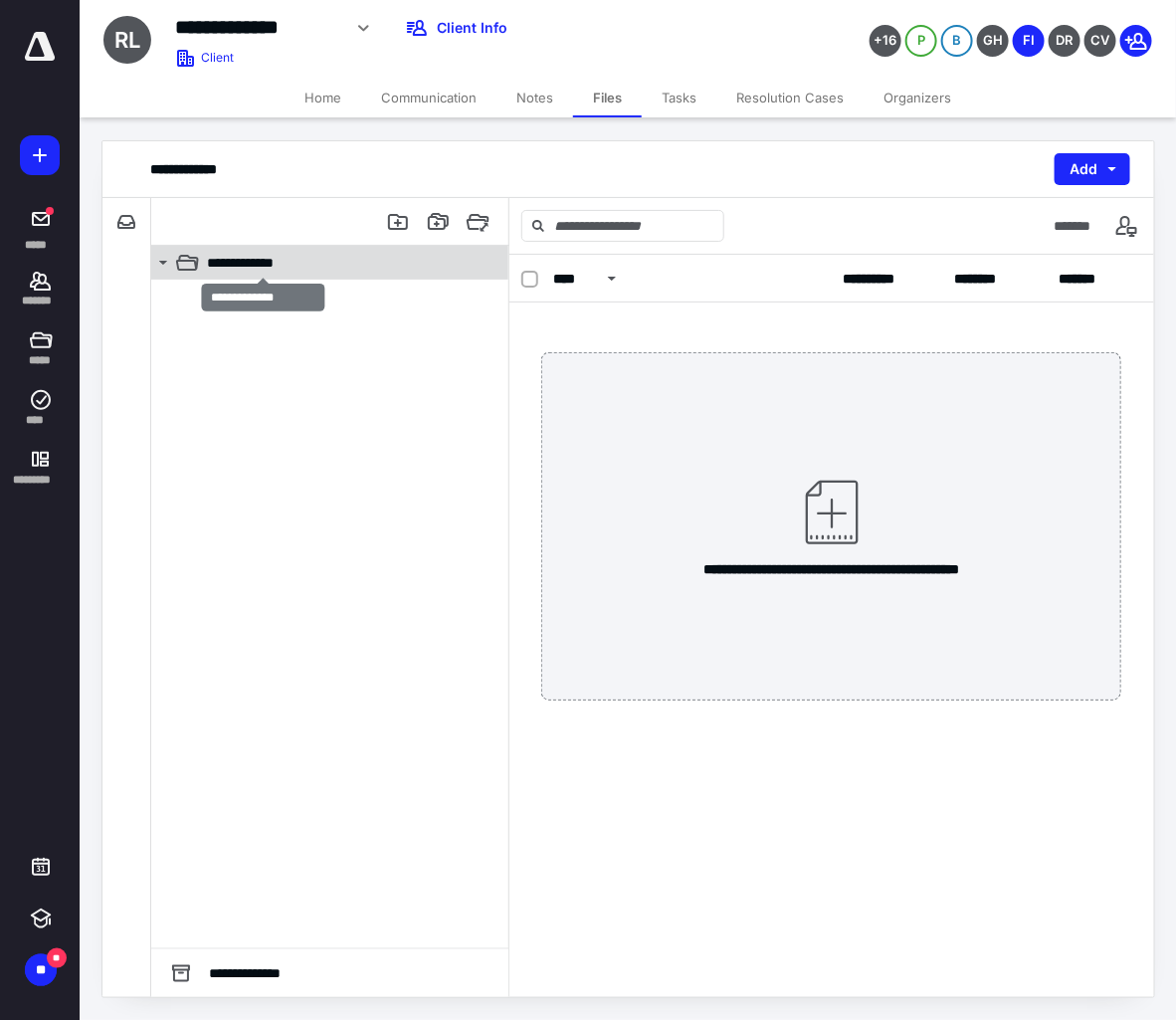click on "**********" at bounding box center (263, 263) 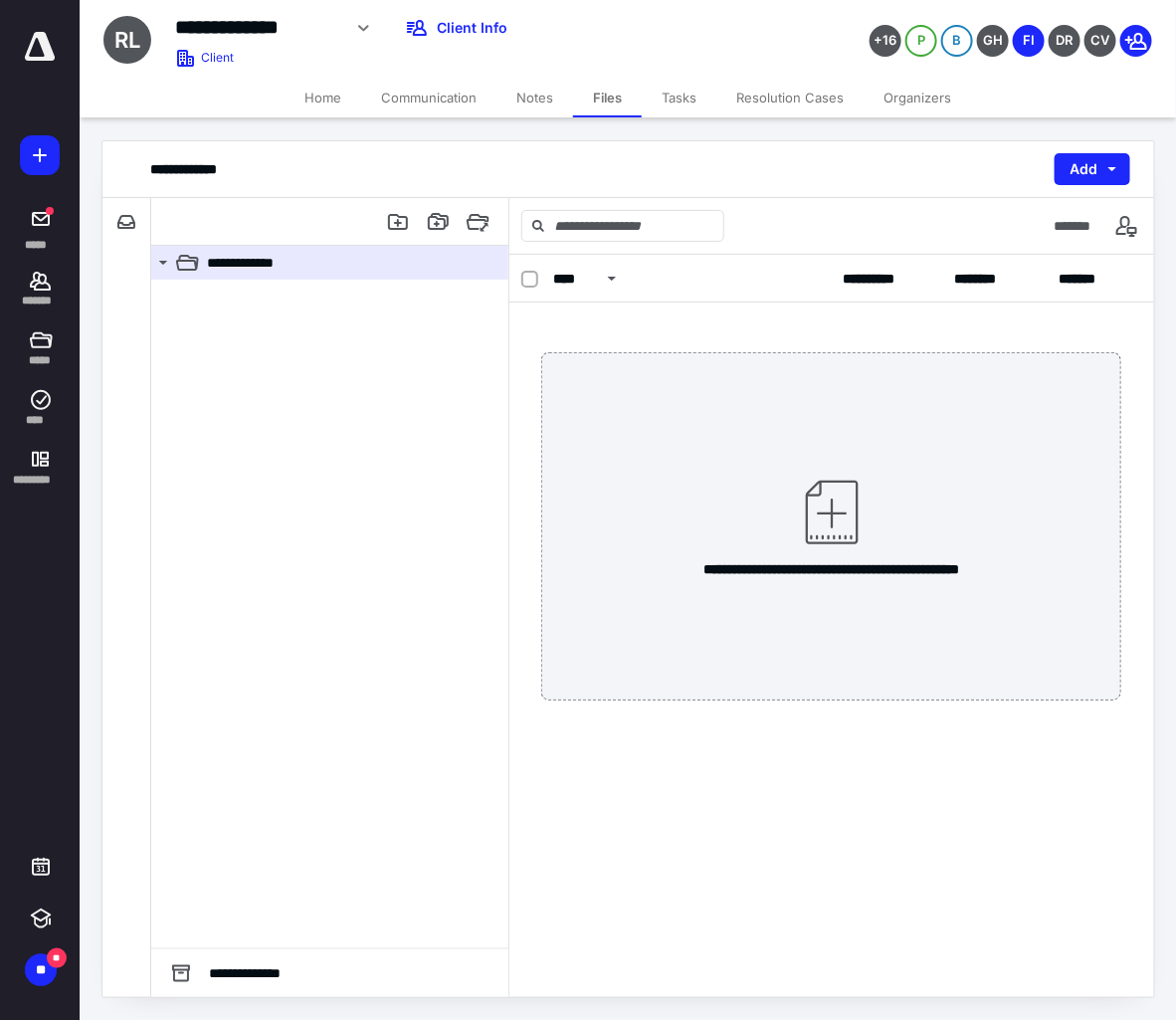 click on "Communication" at bounding box center [429, 98] 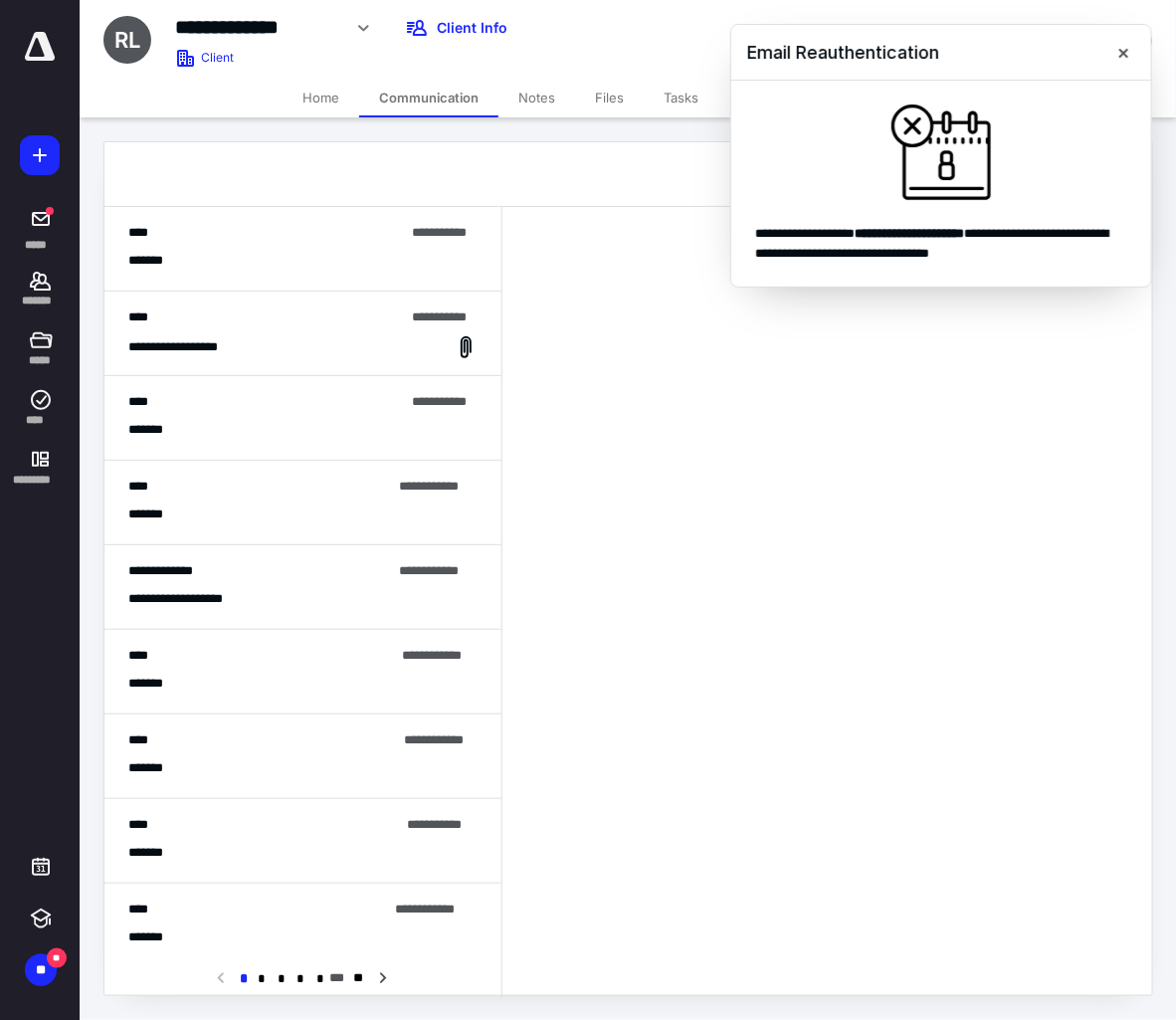 click on "Notes" at bounding box center [536, 98] 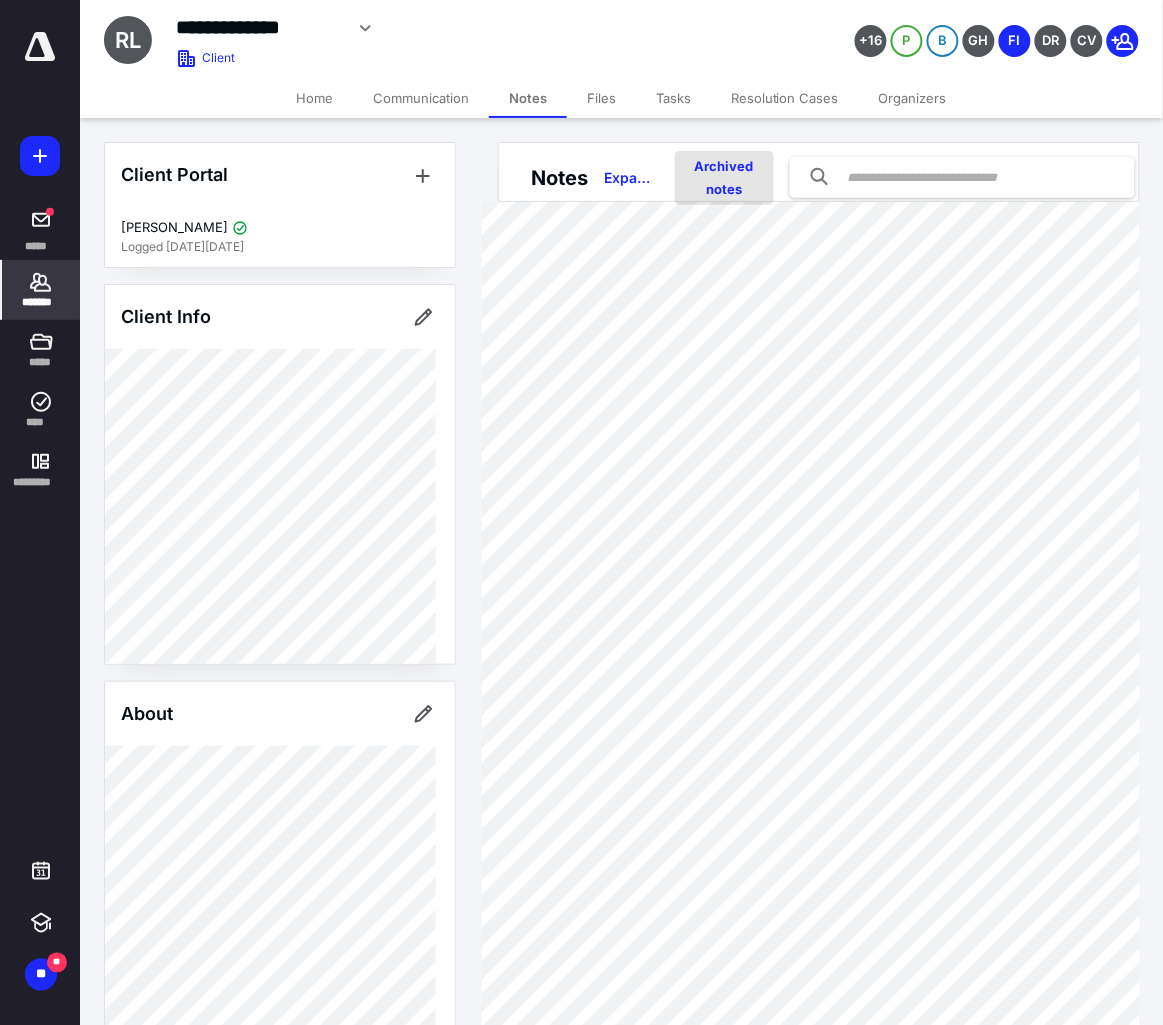 click on "Archived notes" at bounding box center (724, 178) 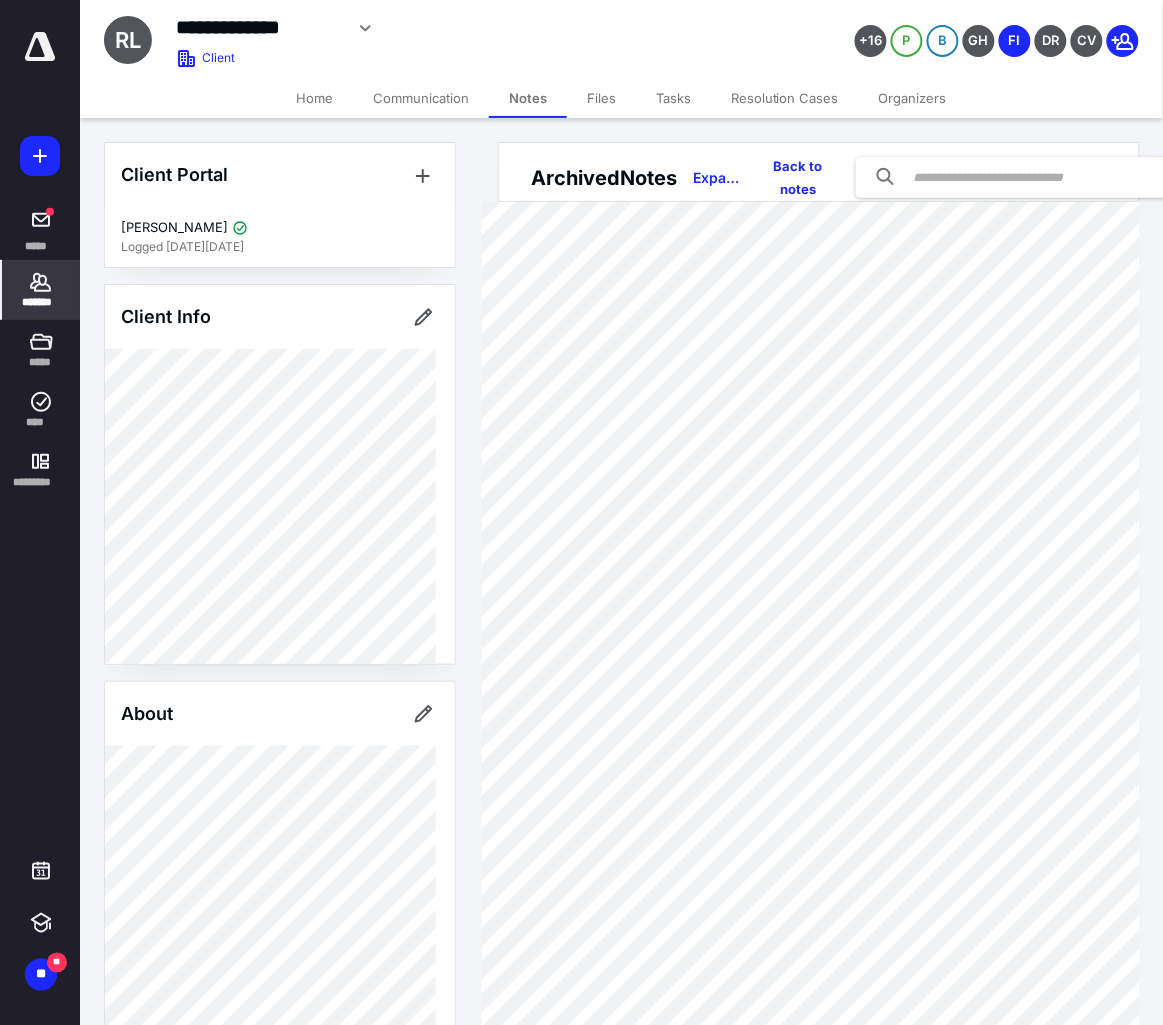 click on "Files" at bounding box center [601, 98] 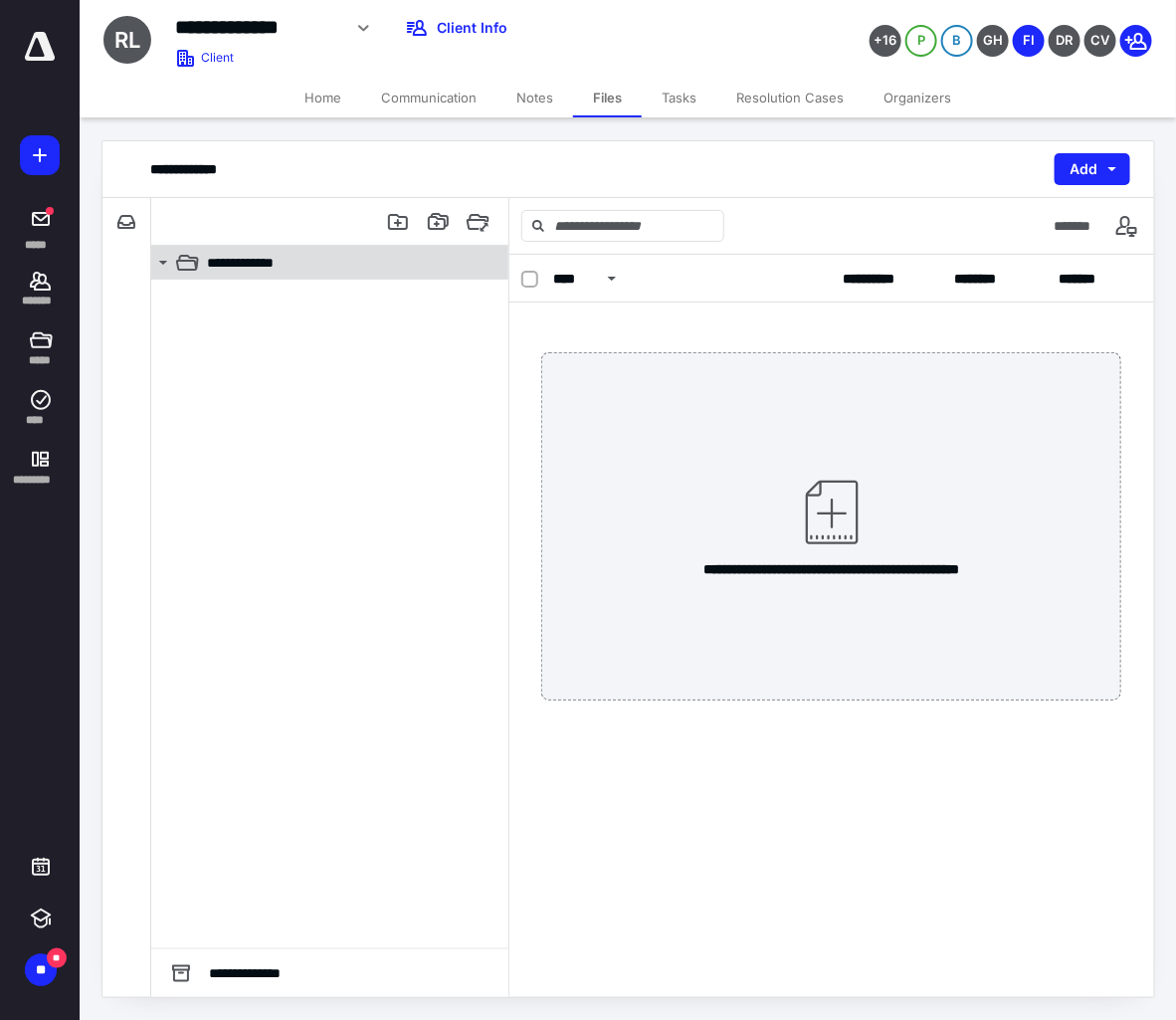 click on "**********" at bounding box center (342, 263) 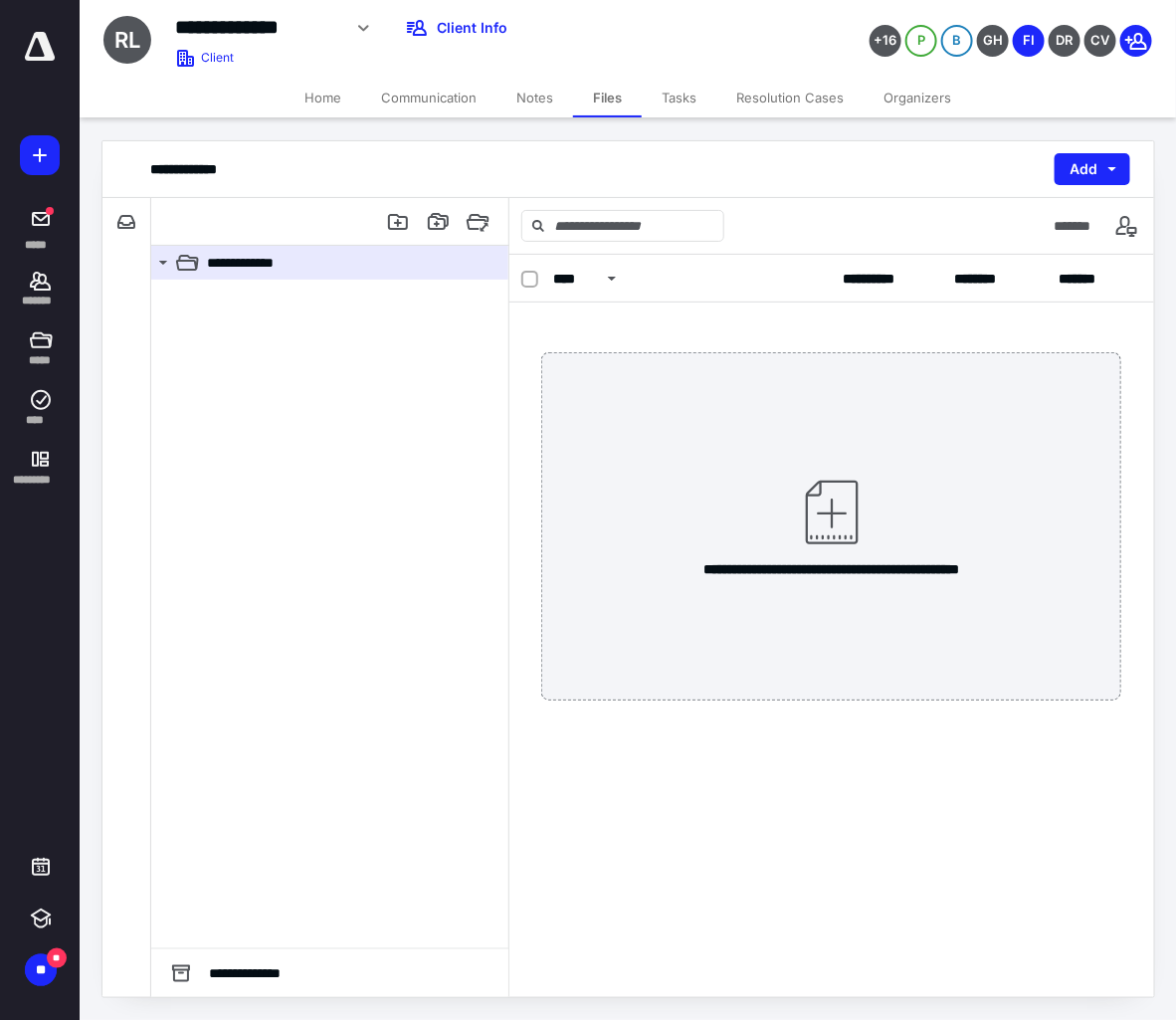 click on "Home" at bounding box center [322, 98] 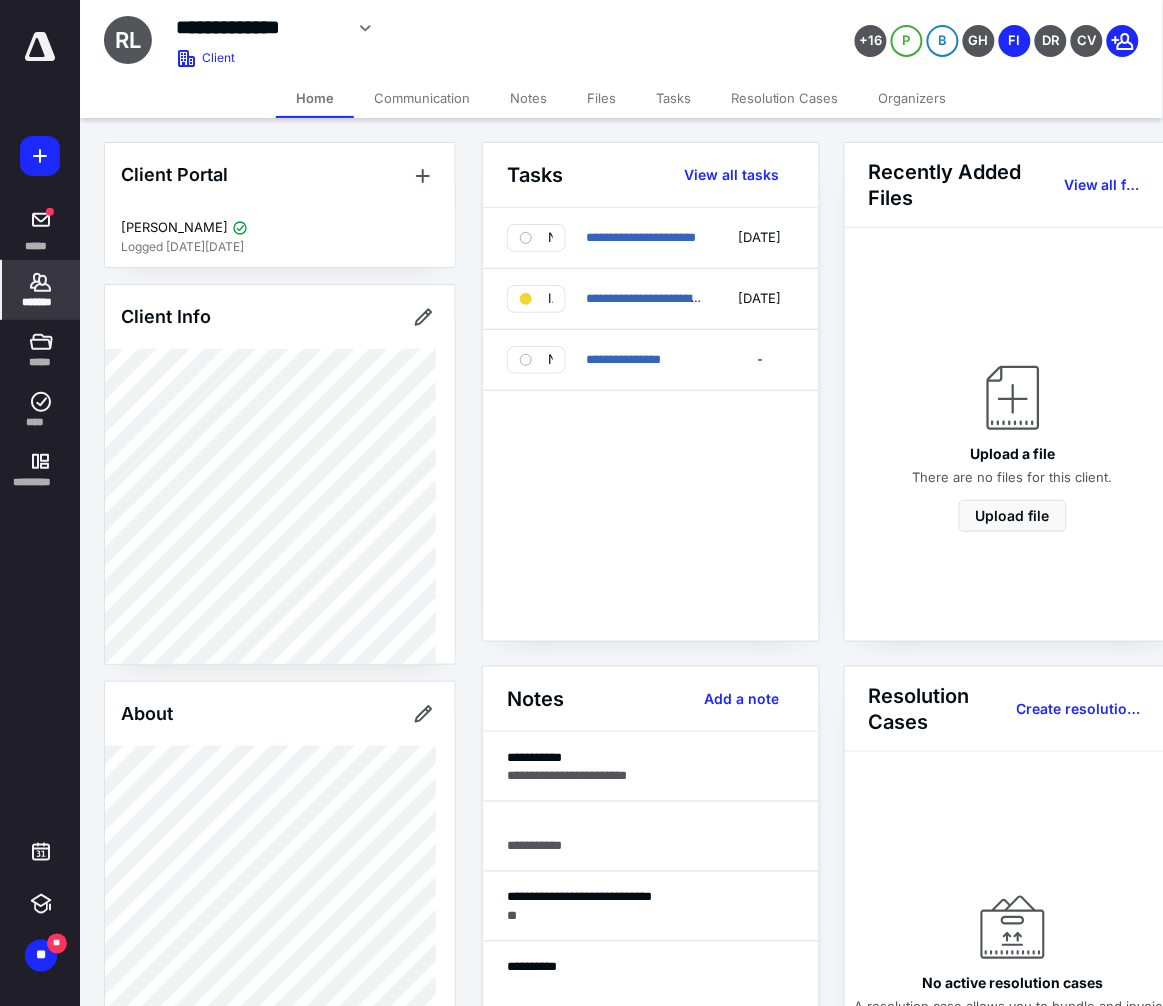 click 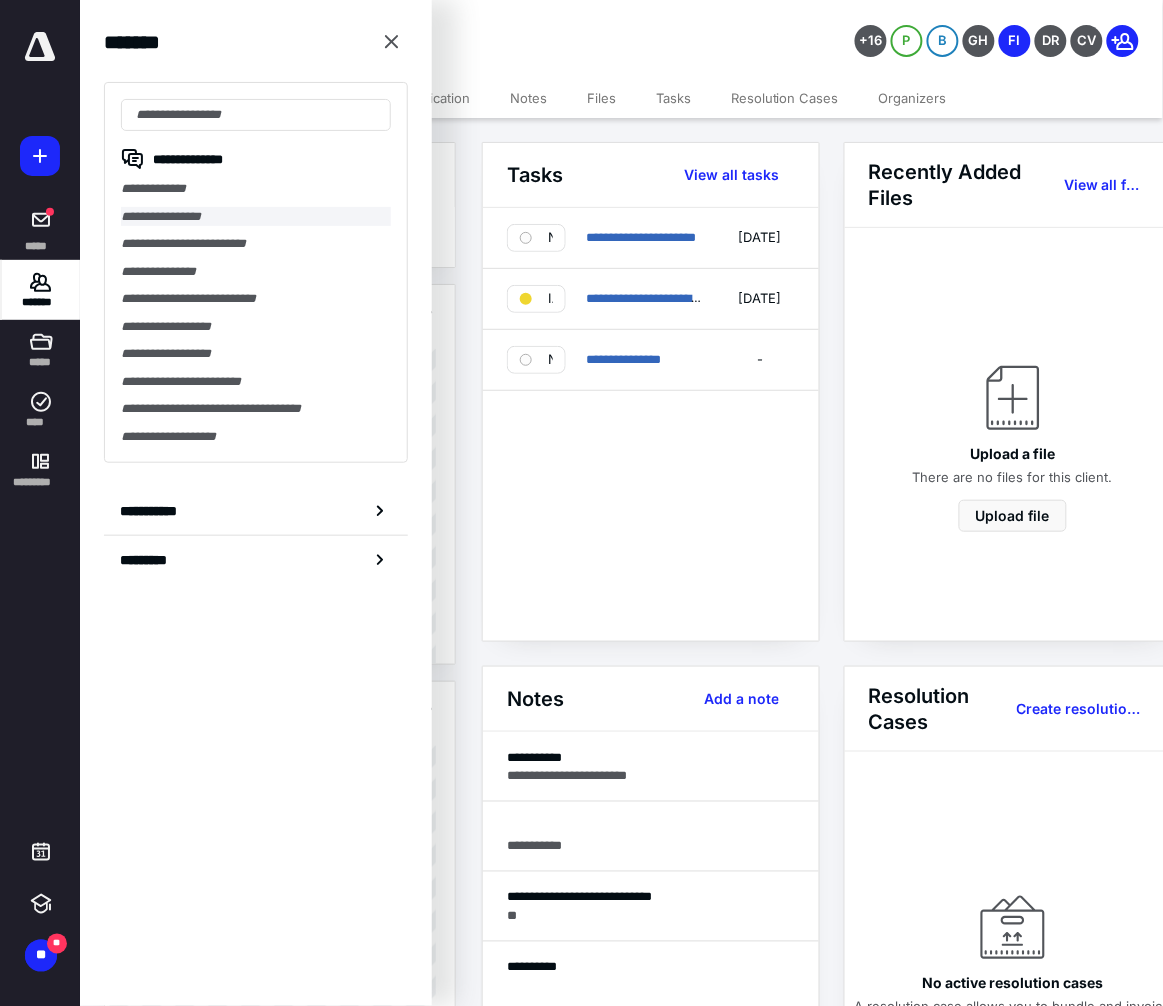 click on "**********" at bounding box center [256, 217] 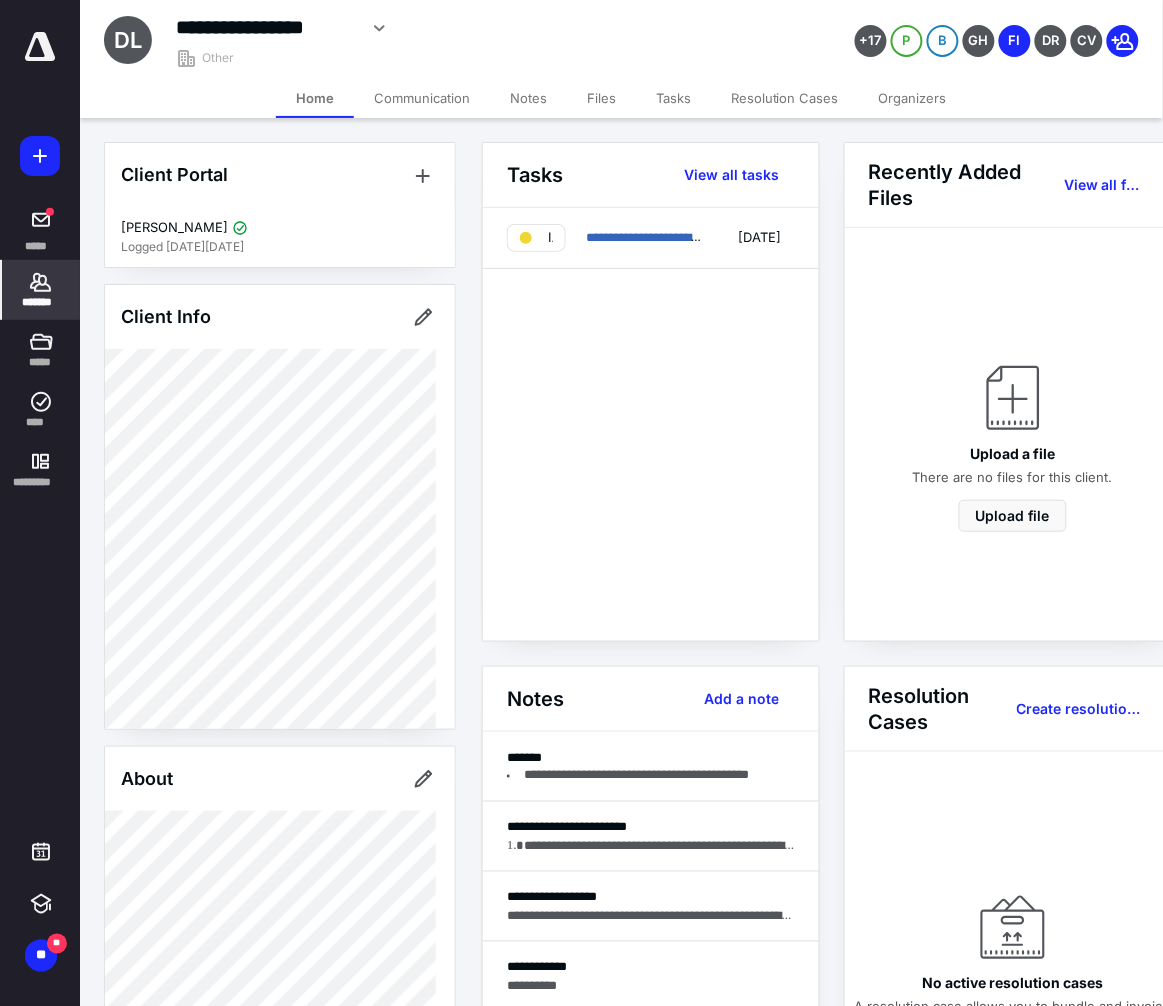 click on "Files" at bounding box center [601, 98] 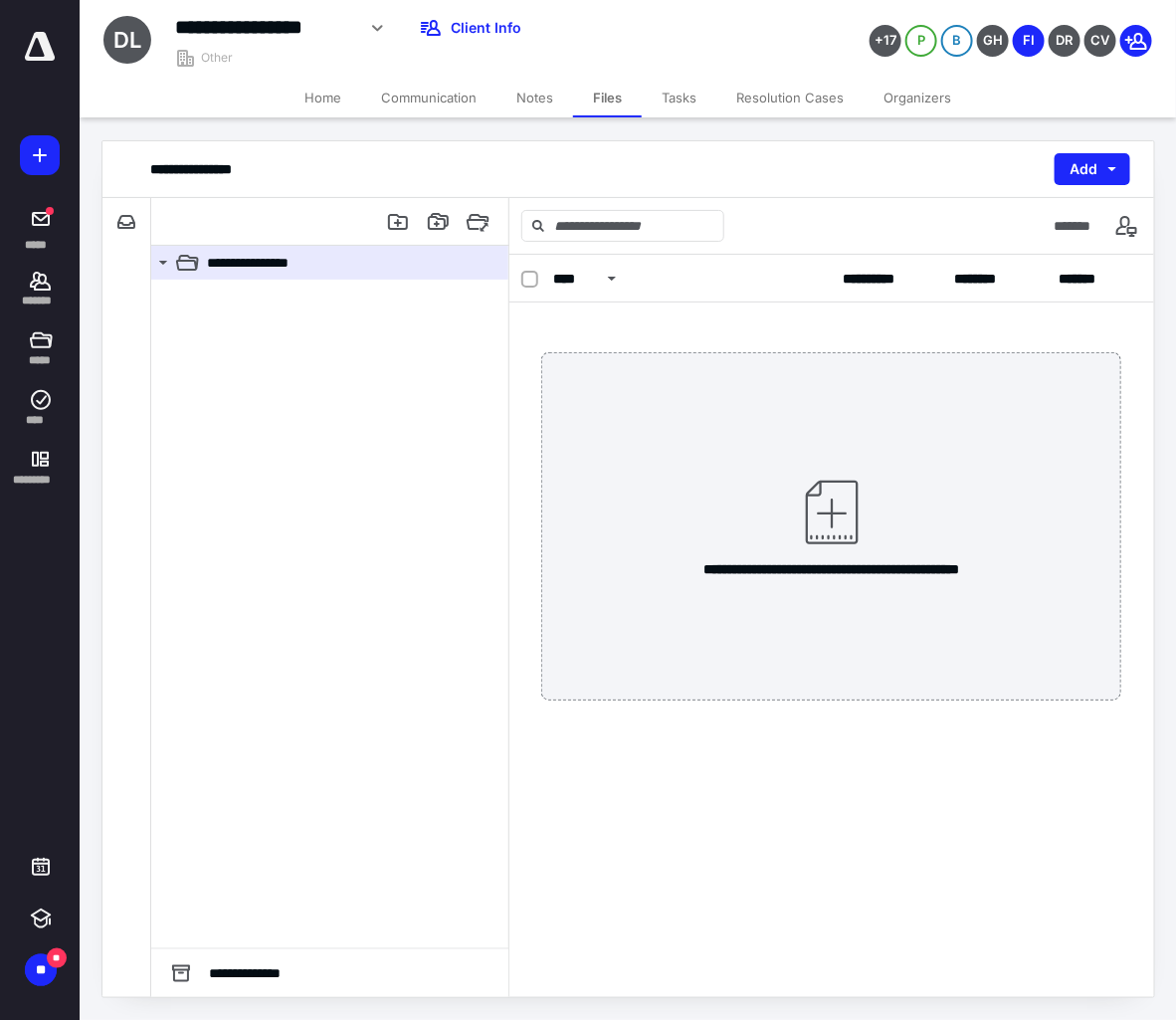 click on "Notes" at bounding box center (534, 98) 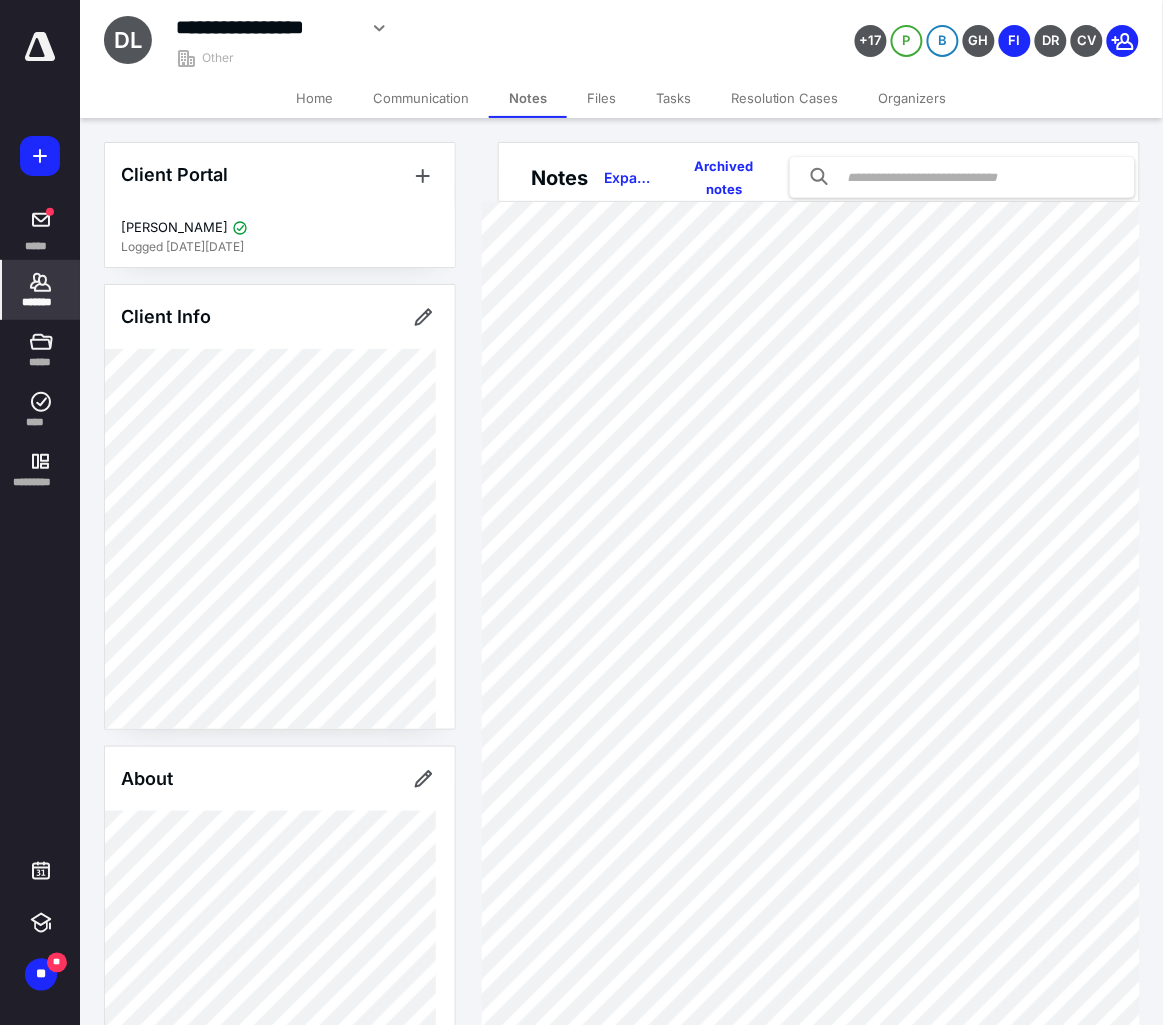 scroll, scrollTop: 250, scrollLeft: 0, axis: vertical 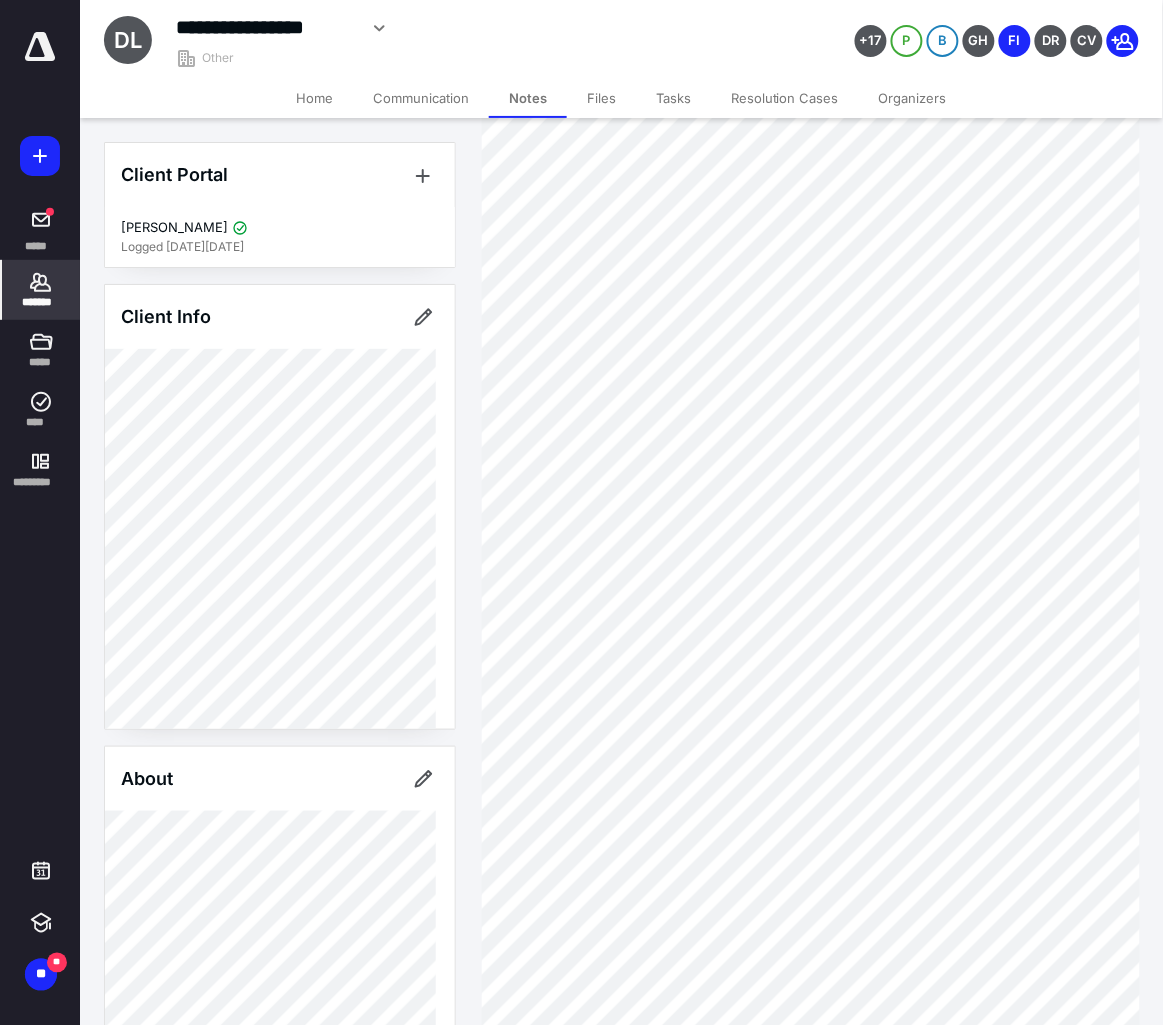 click on "Home" at bounding box center (314, 98) 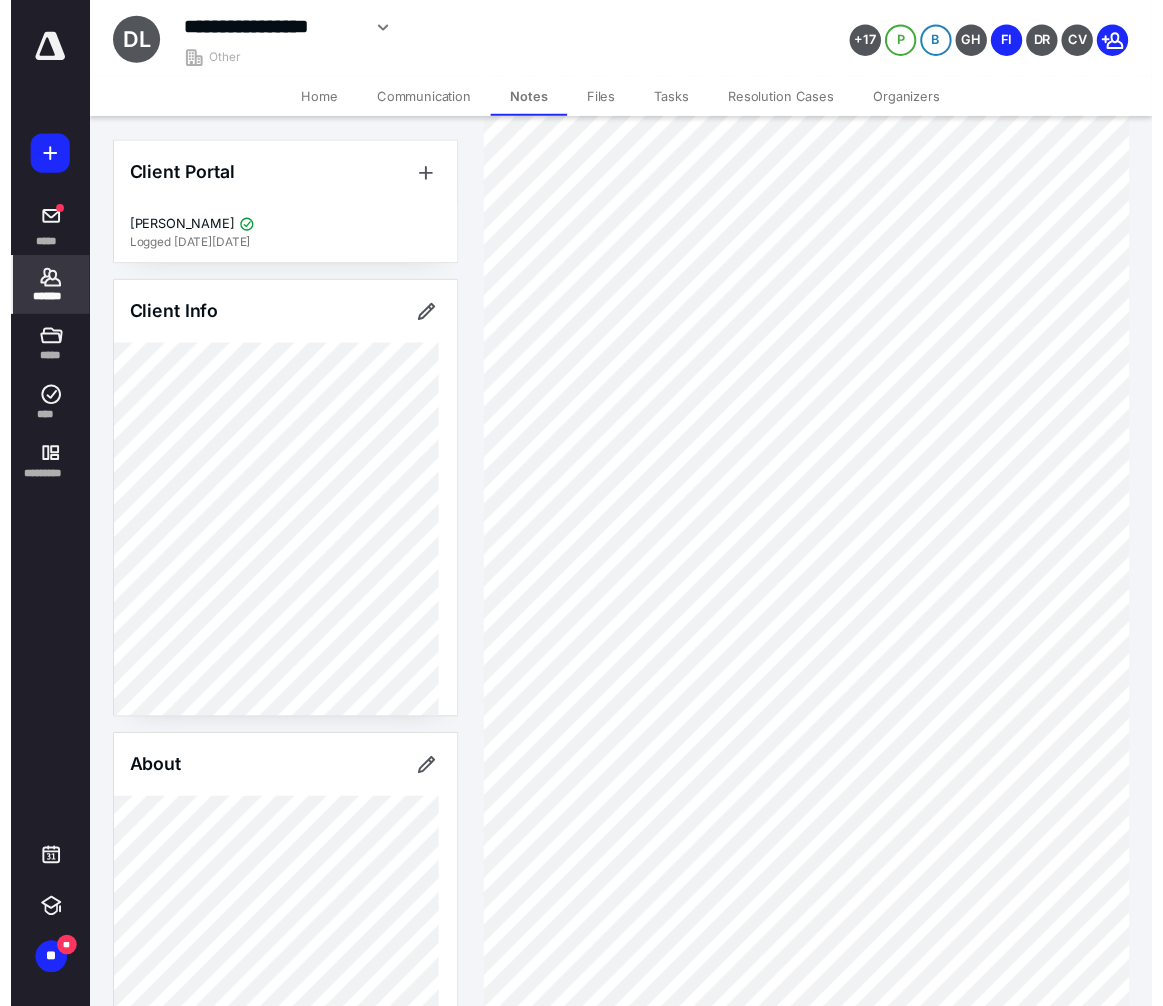 scroll, scrollTop: 0, scrollLeft: 0, axis: both 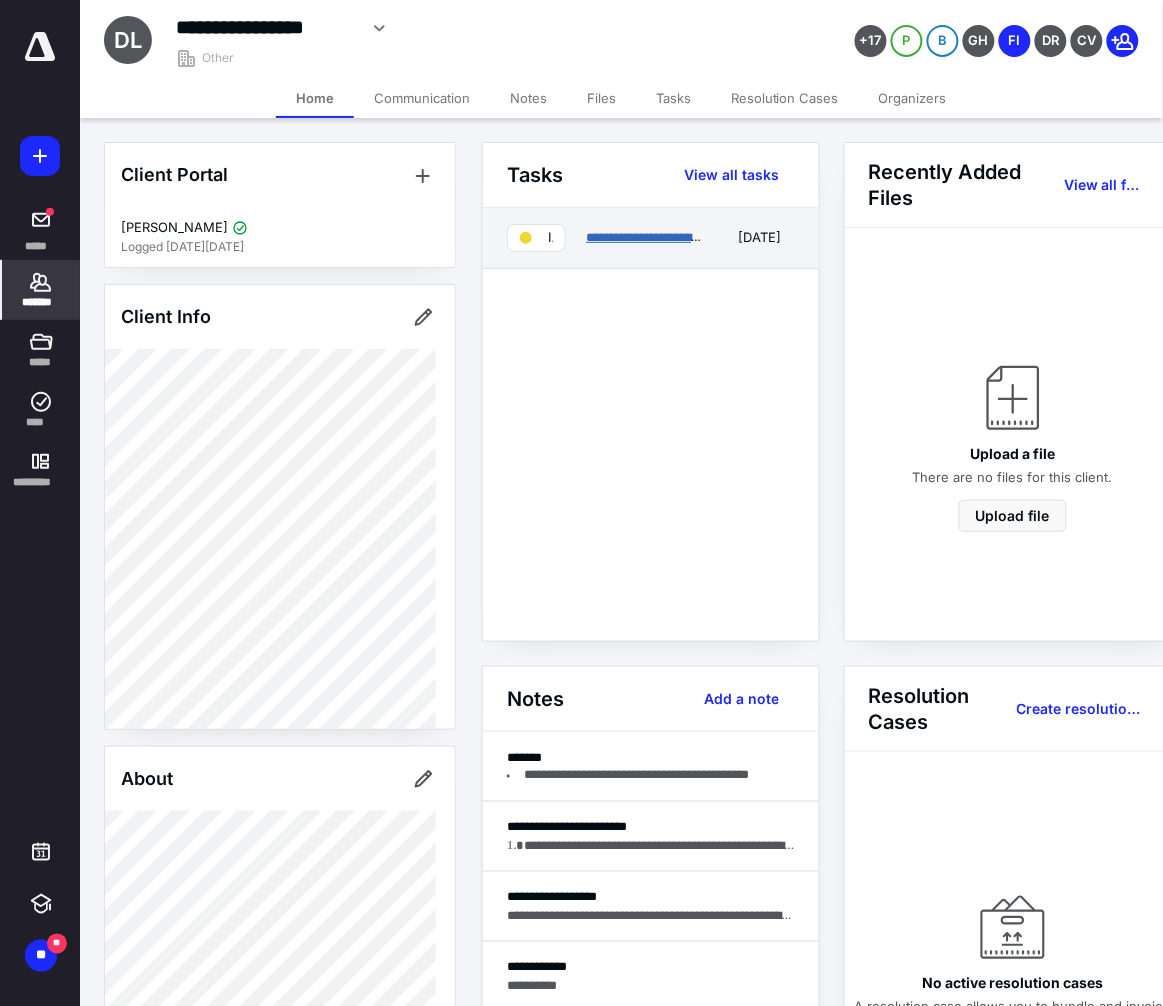 click on "**********" at bounding box center (713, 237) 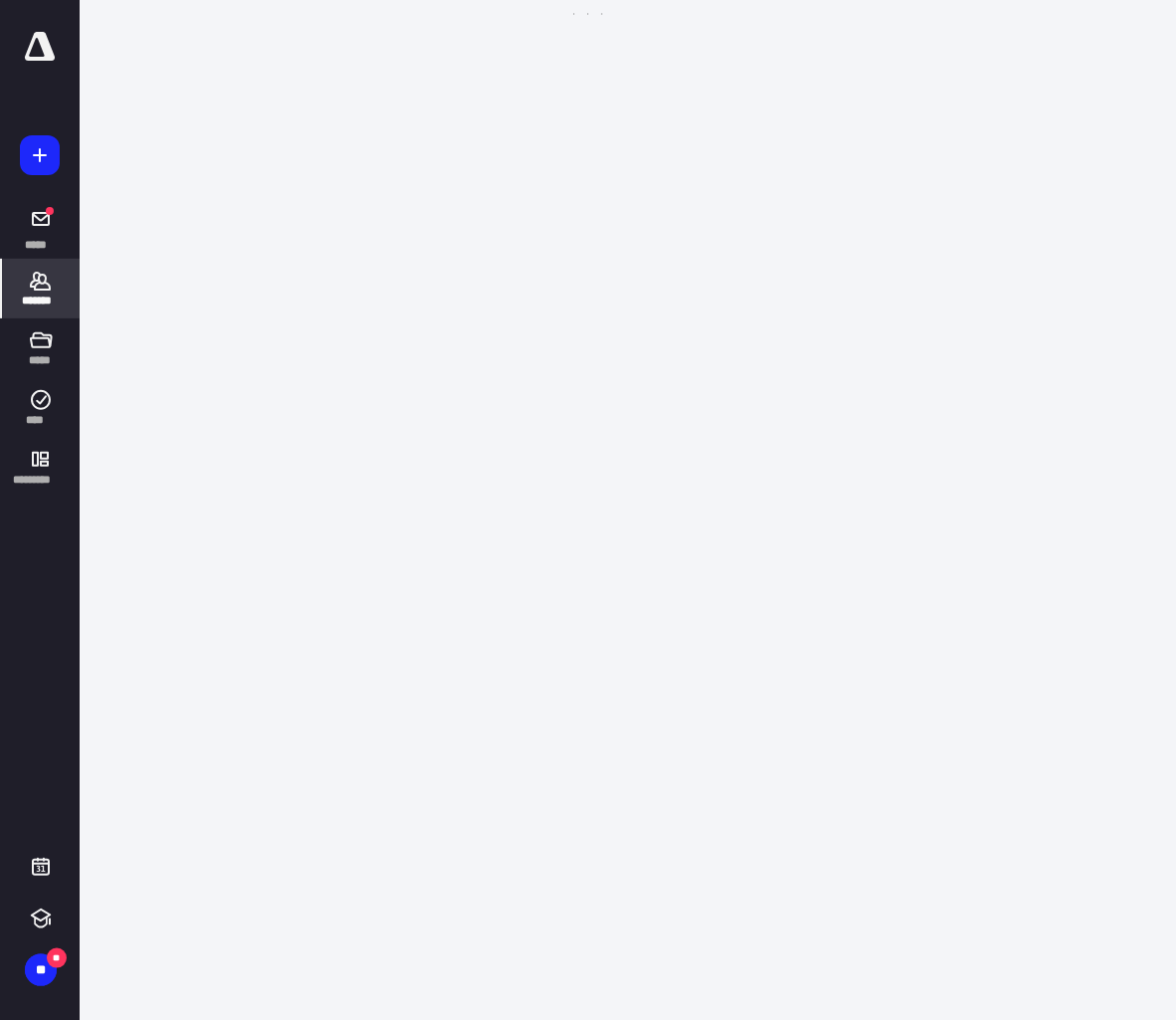 click on "**********" at bounding box center (588, 510) 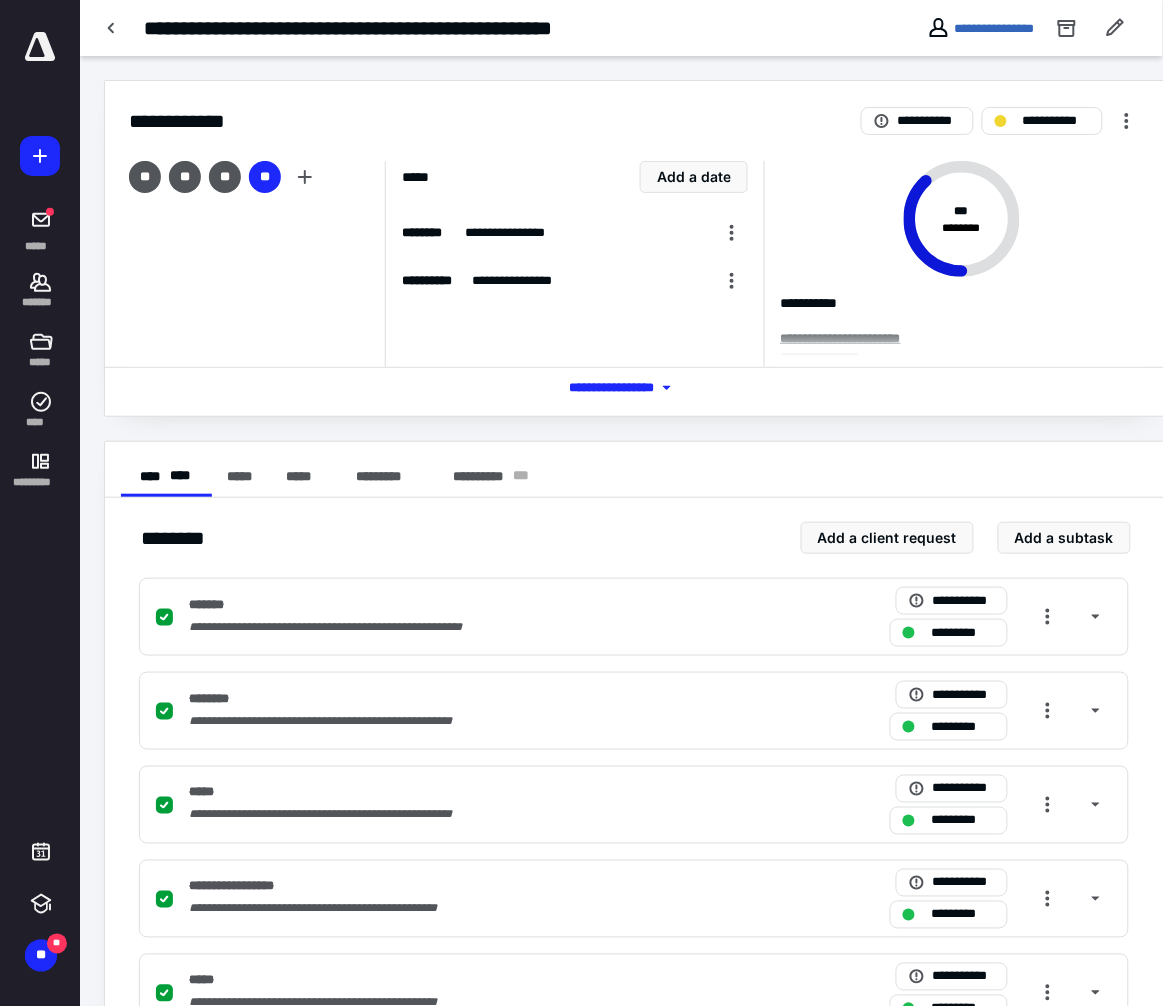 scroll, scrollTop: 375, scrollLeft: 0, axis: vertical 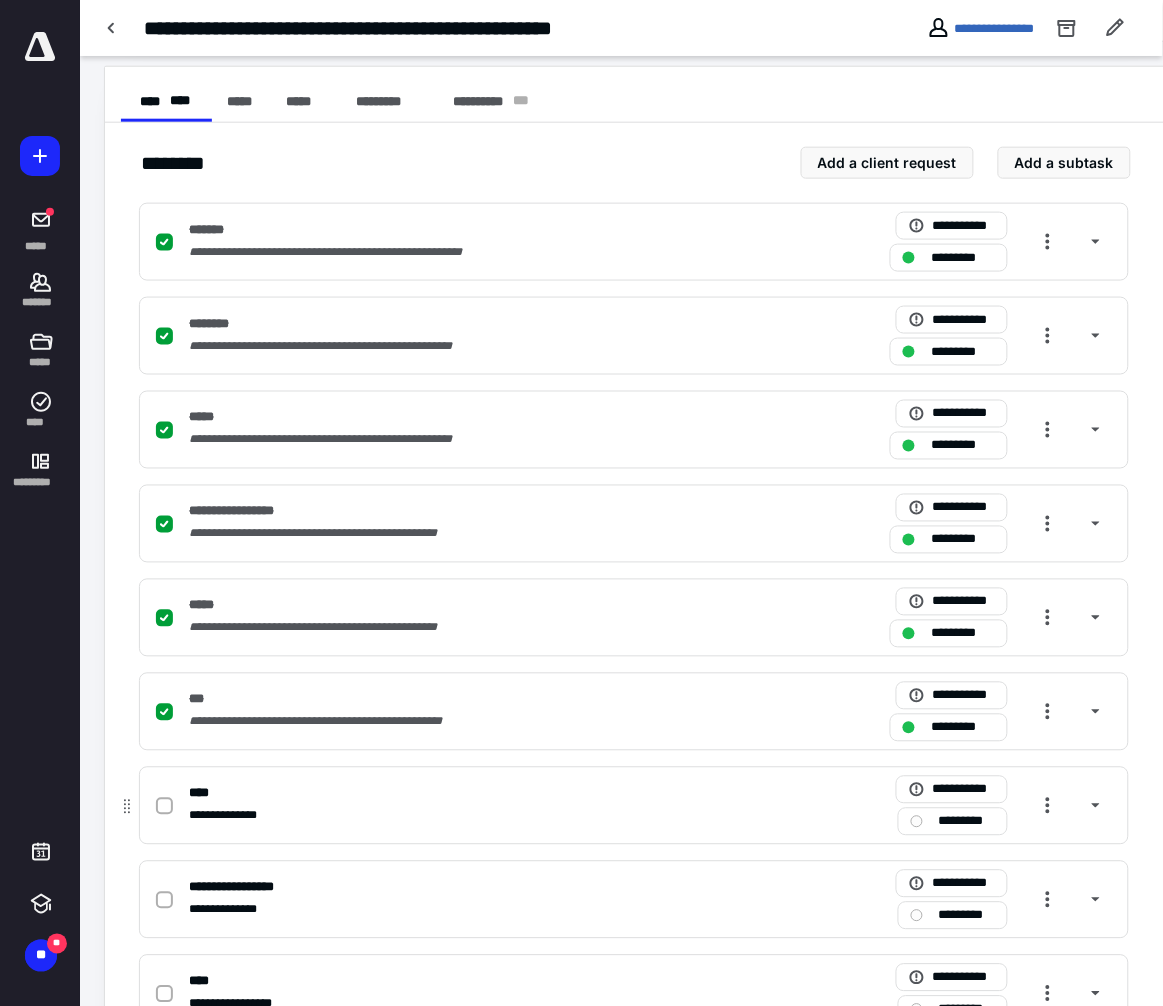 click on "**********" at bounding box center (233, 816) 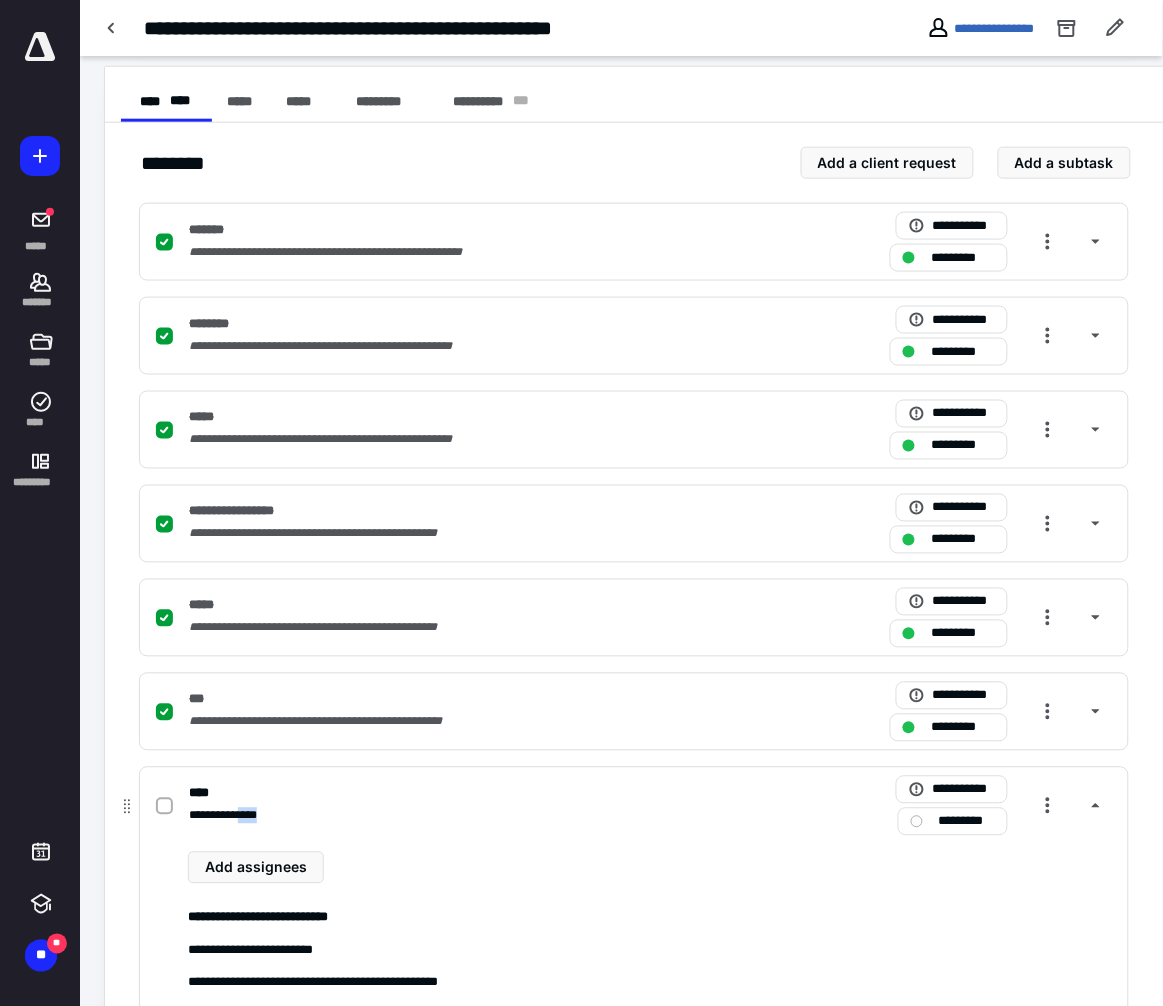 click on "**********" at bounding box center [233, 816] 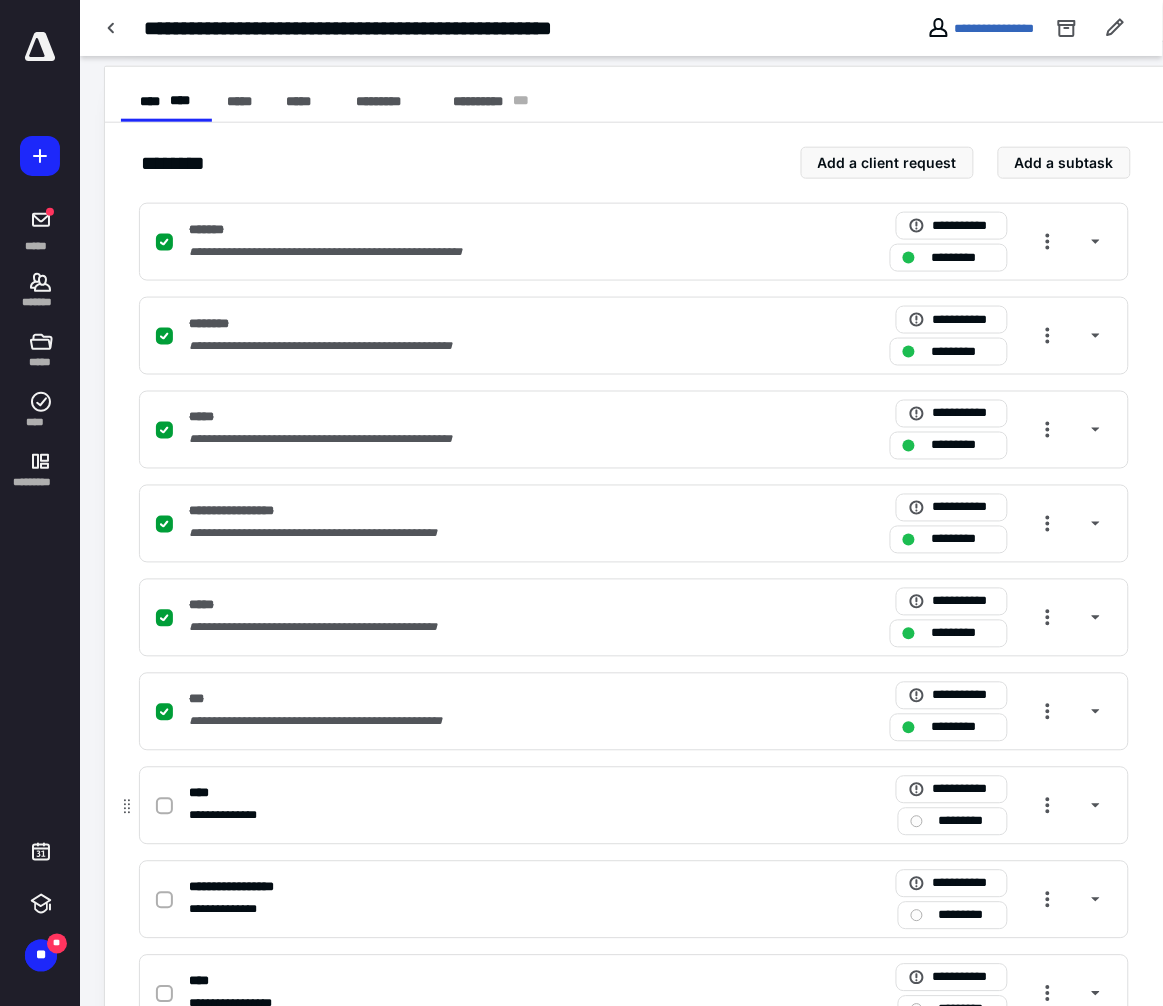 drag, startPoint x: 248, startPoint y: 820, endPoint x: 213, endPoint y: 815, distance: 35.35534 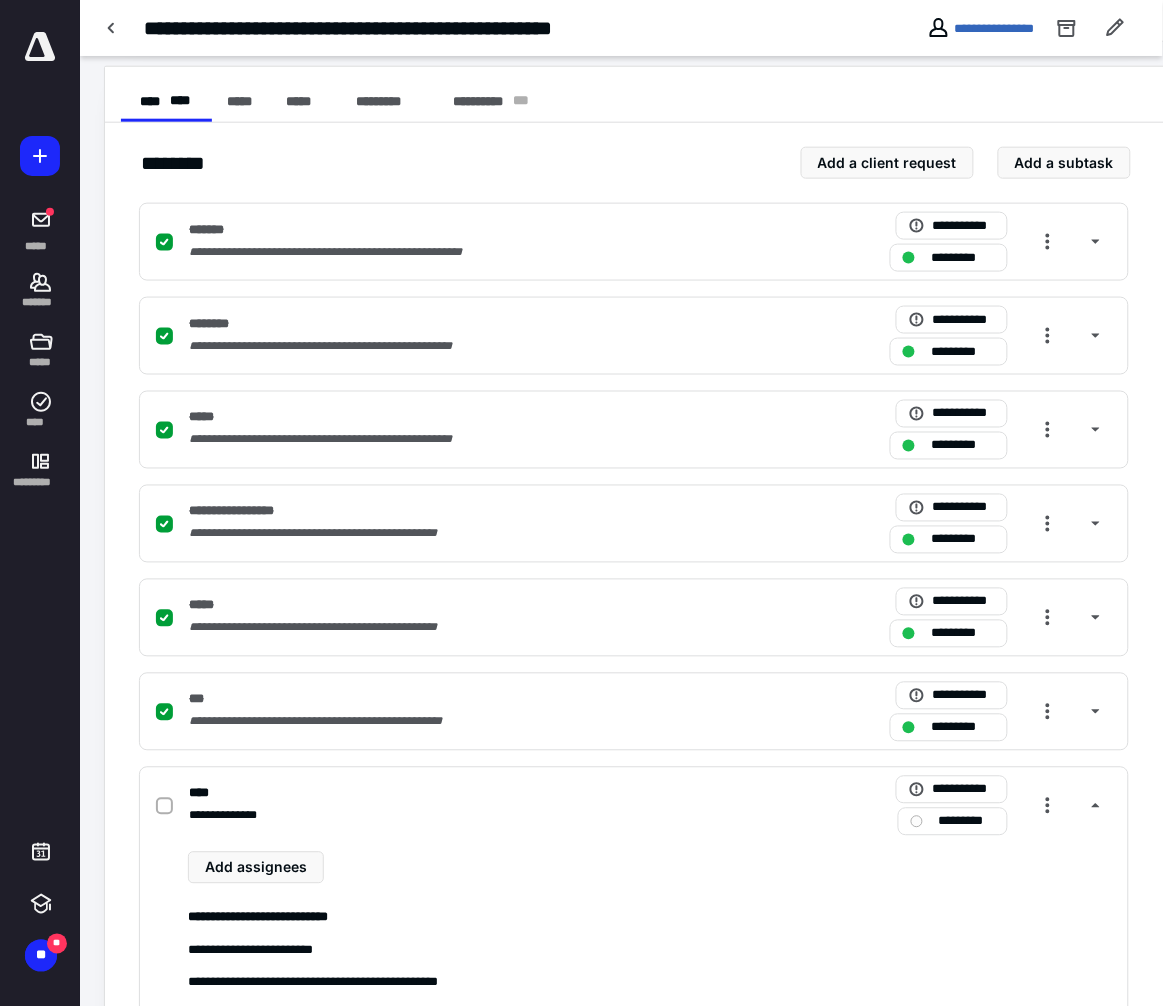 scroll, scrollTop: 125, scrollLeft: 0, axis: vertical 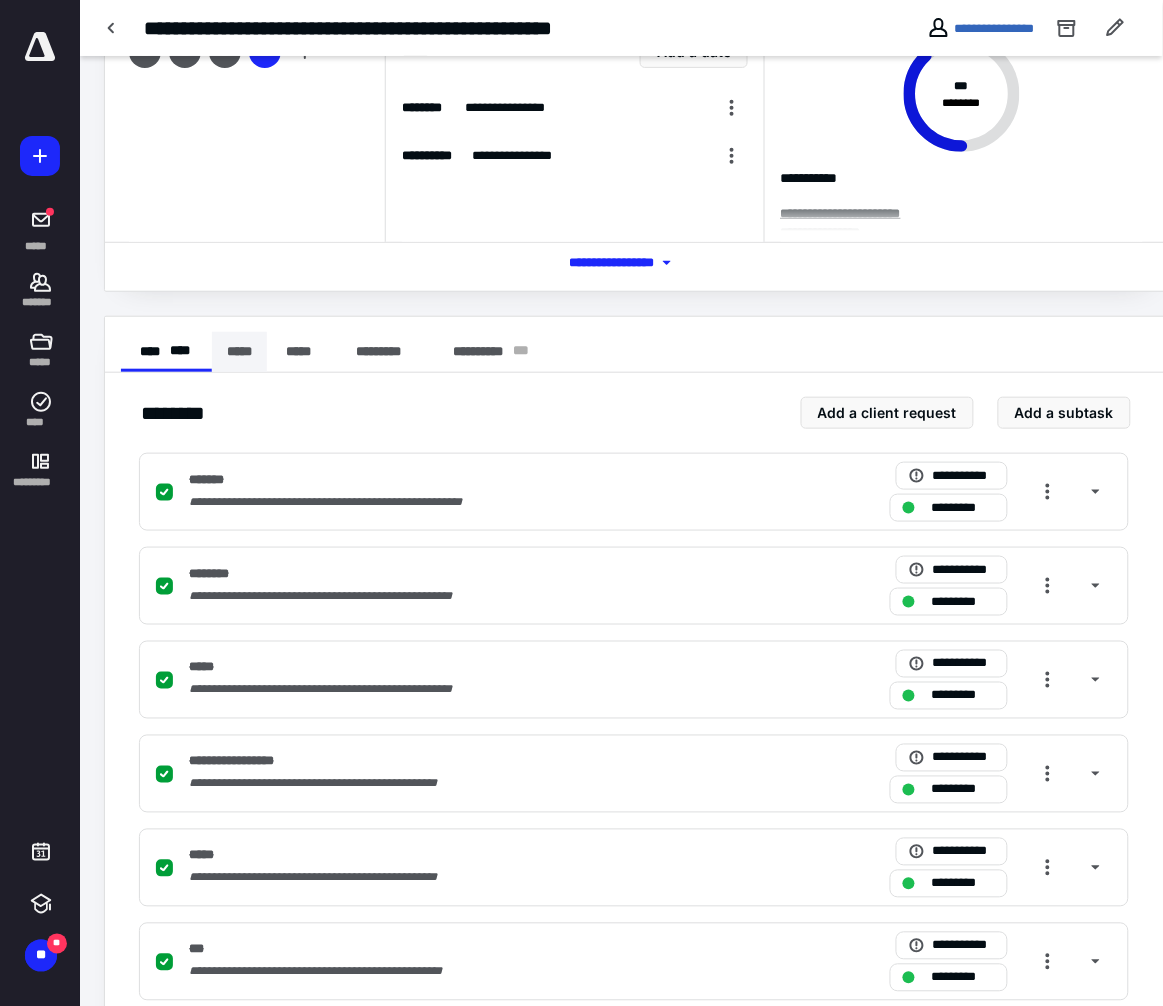 click on "*****" at bounding box center [239, 352] 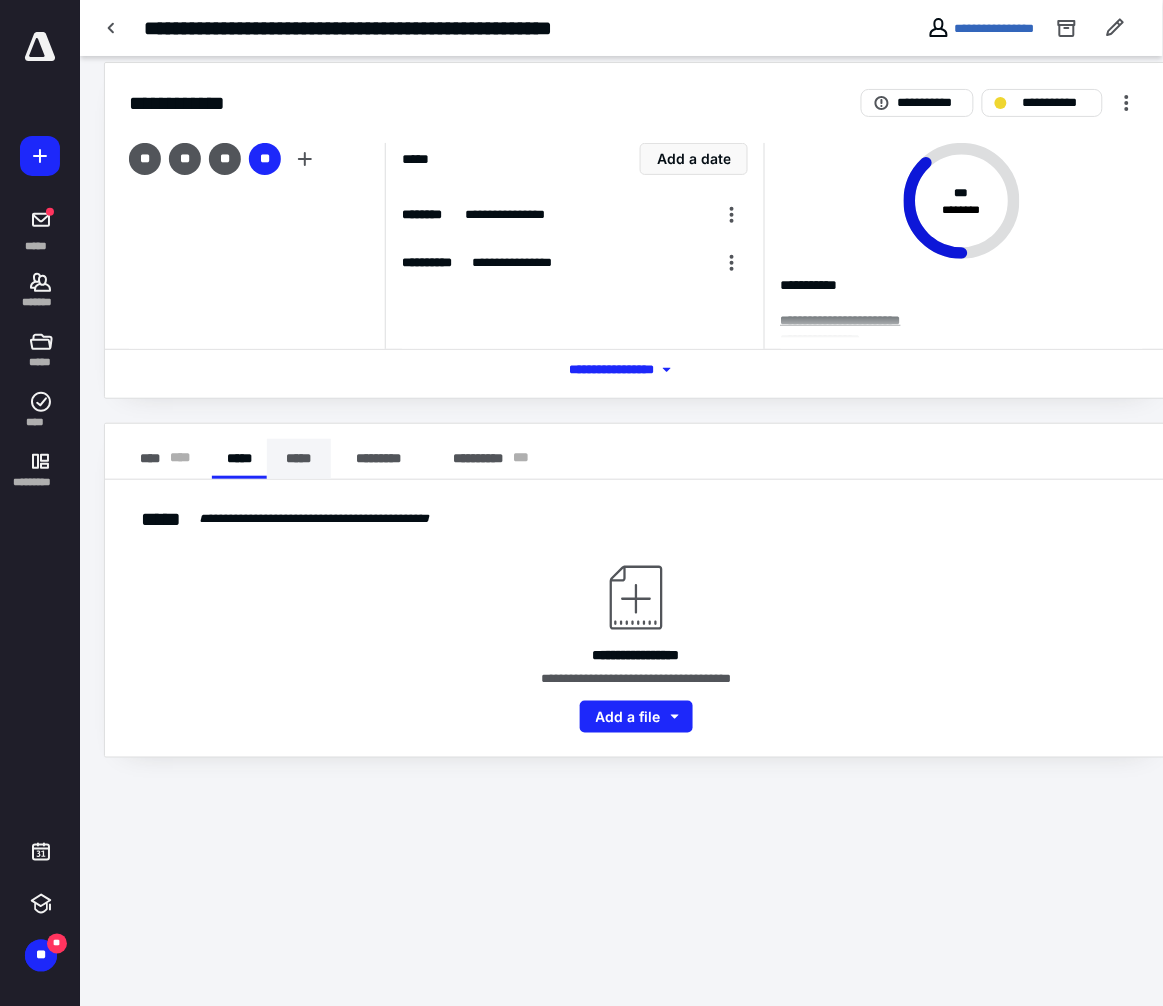 click on "*****" at bounding box center (299, 459) 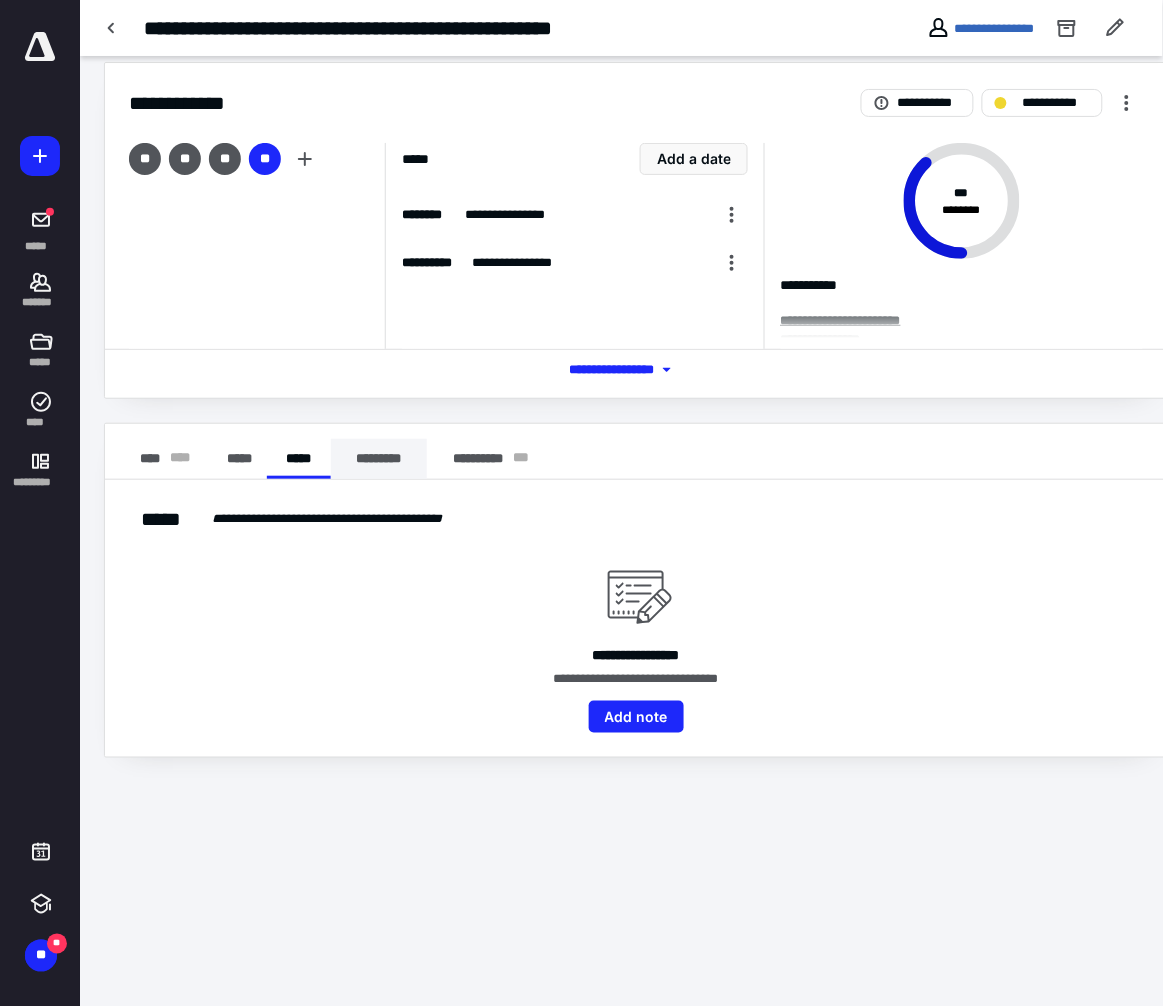 click on "*********" at bounding box center [379, 459] 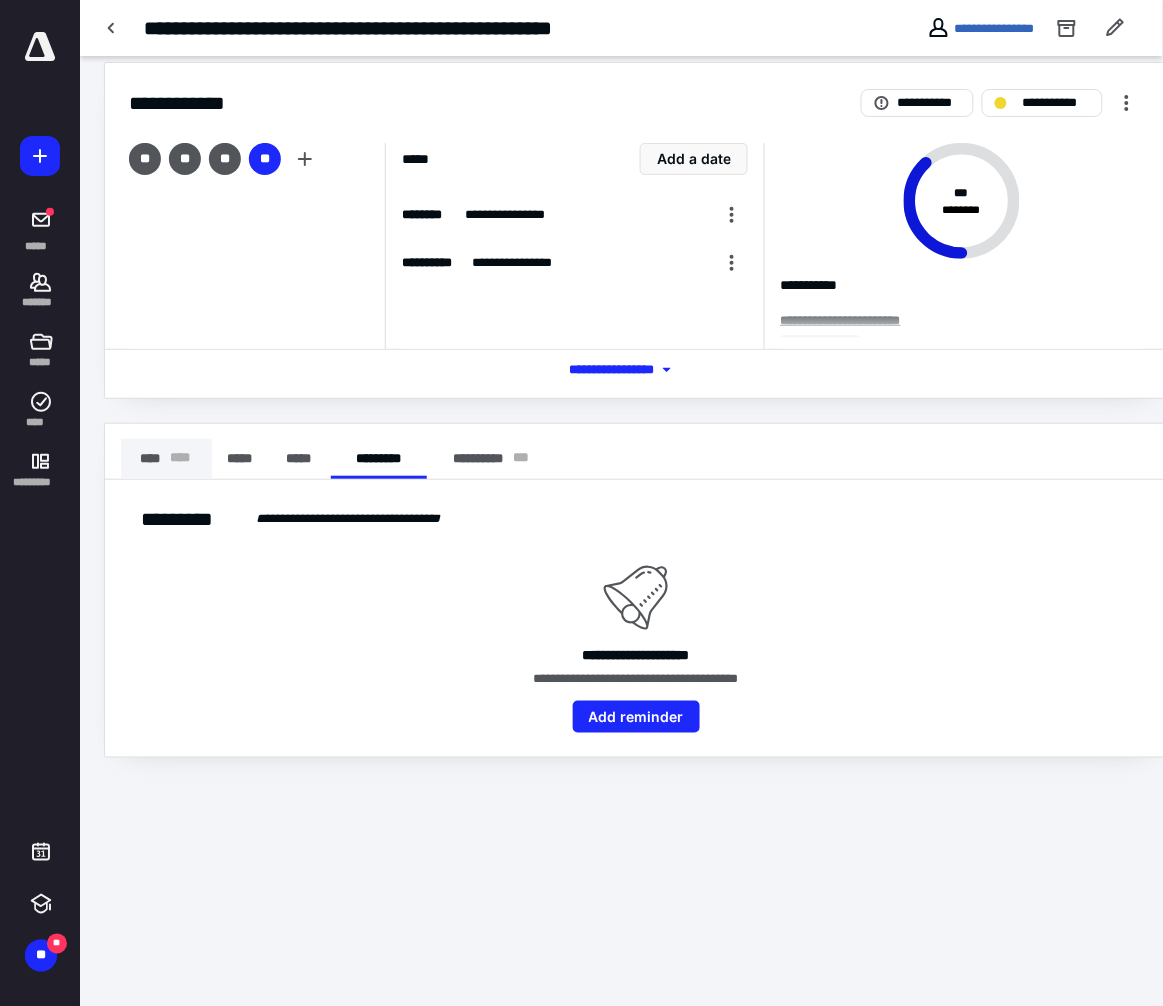 click on "**** * ** *" at bounding box center [166, 459] 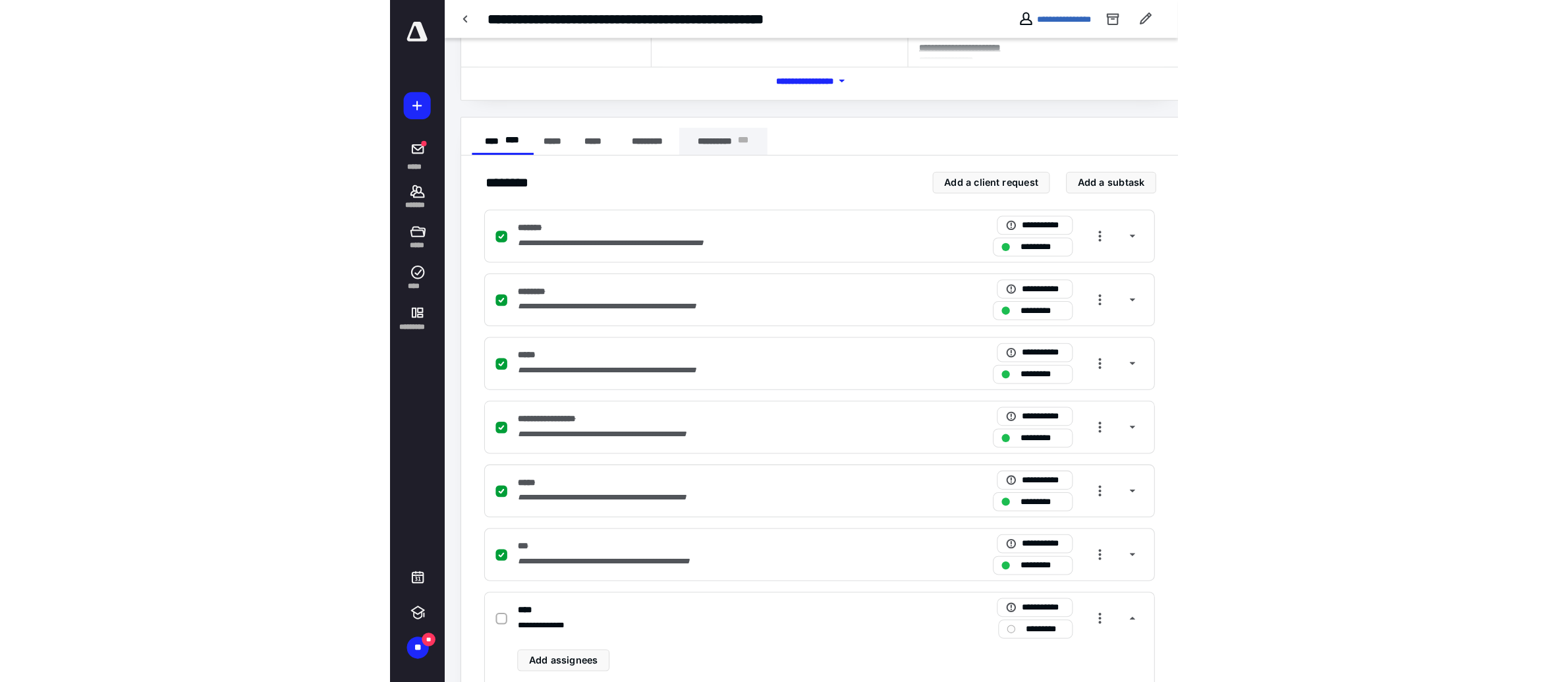 scroll, scrollTop: 0, scrollLeft: 0, axis: both 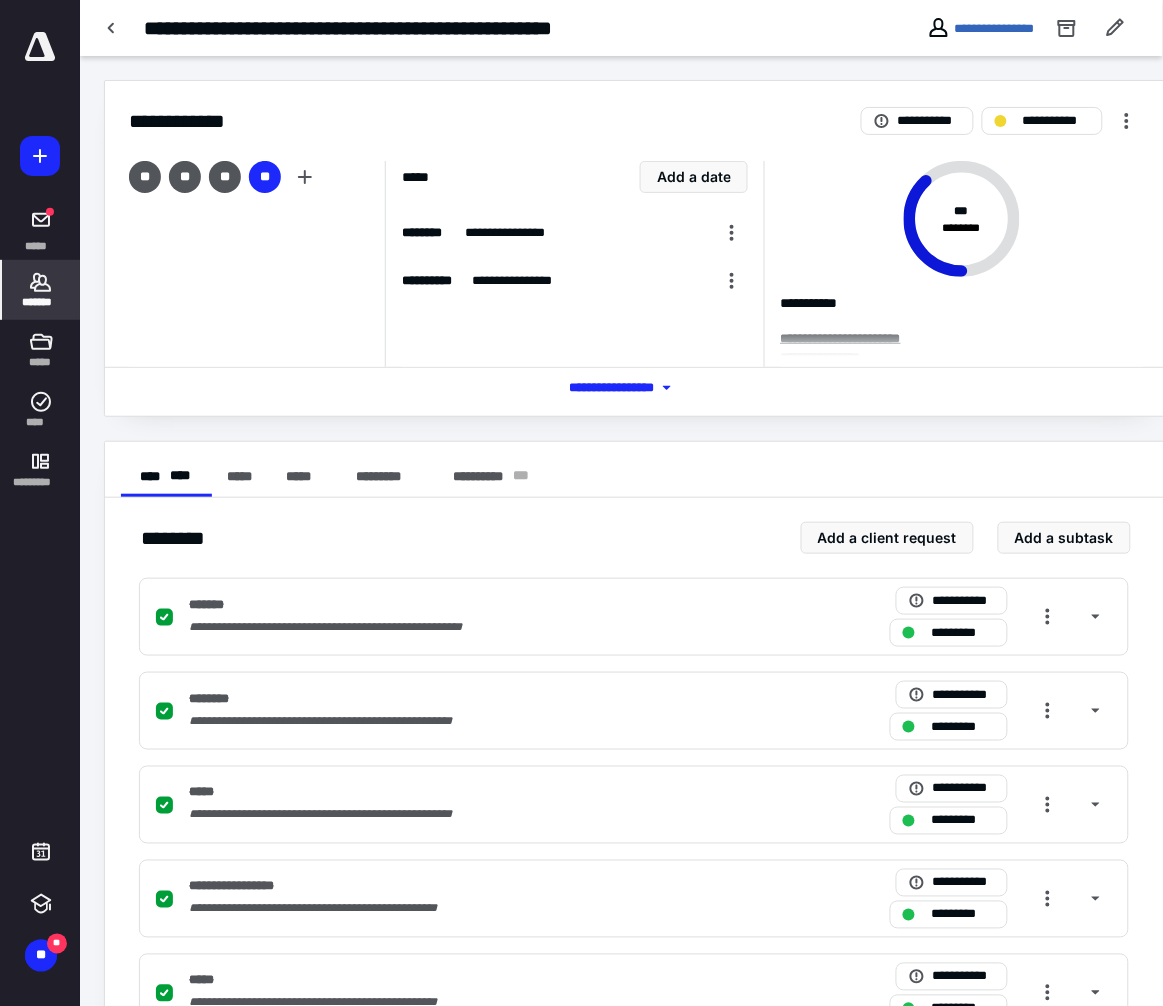 click on "*******" at bounding box center [41, 302] 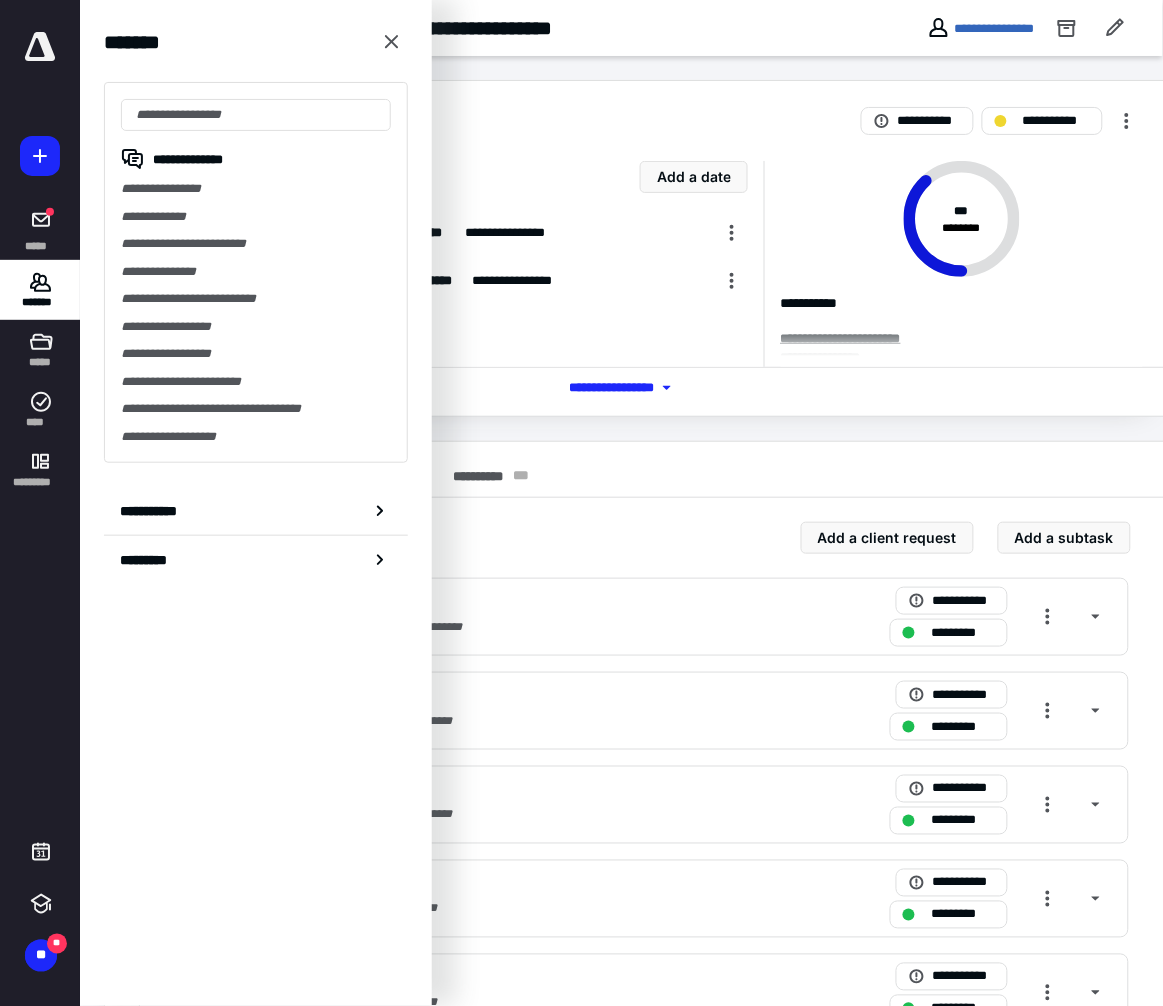 drag, startPoint x: 226, startPoint y: 763, endPoint x: 218, endPoint y: 732, distance: 32.01562 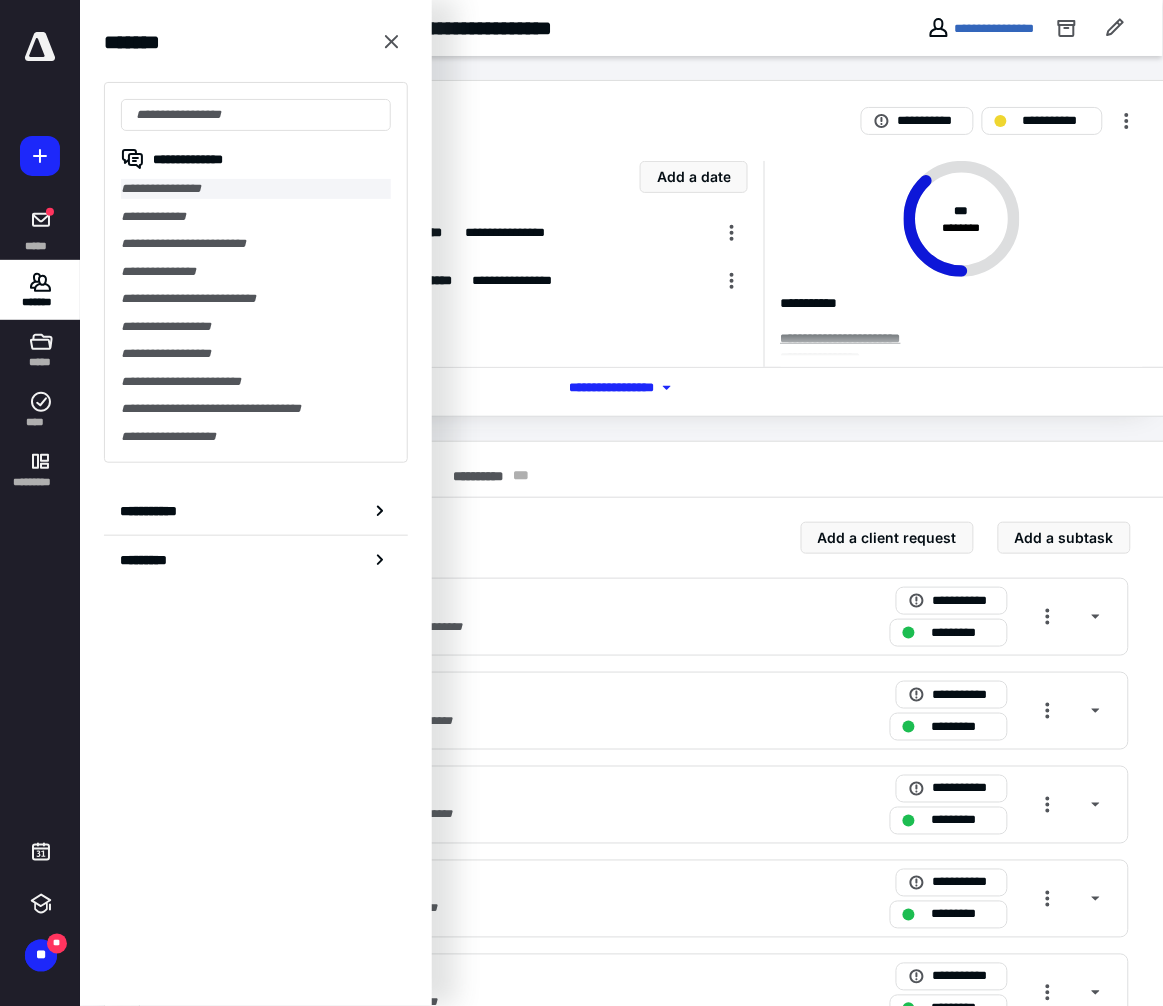 click on "**********" at bounding box center (256, 189) 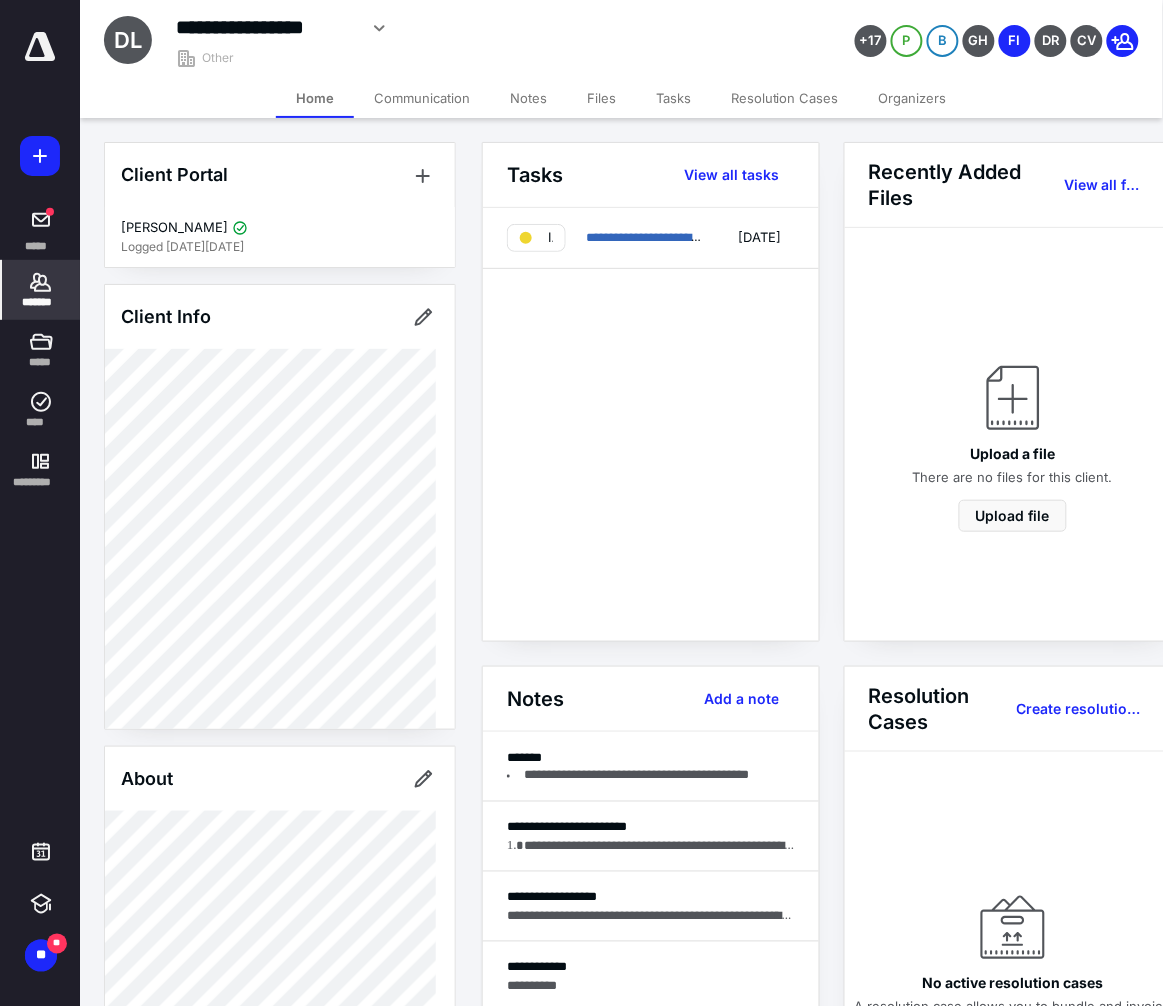 click on "Files" at bounding box center (601, 98) 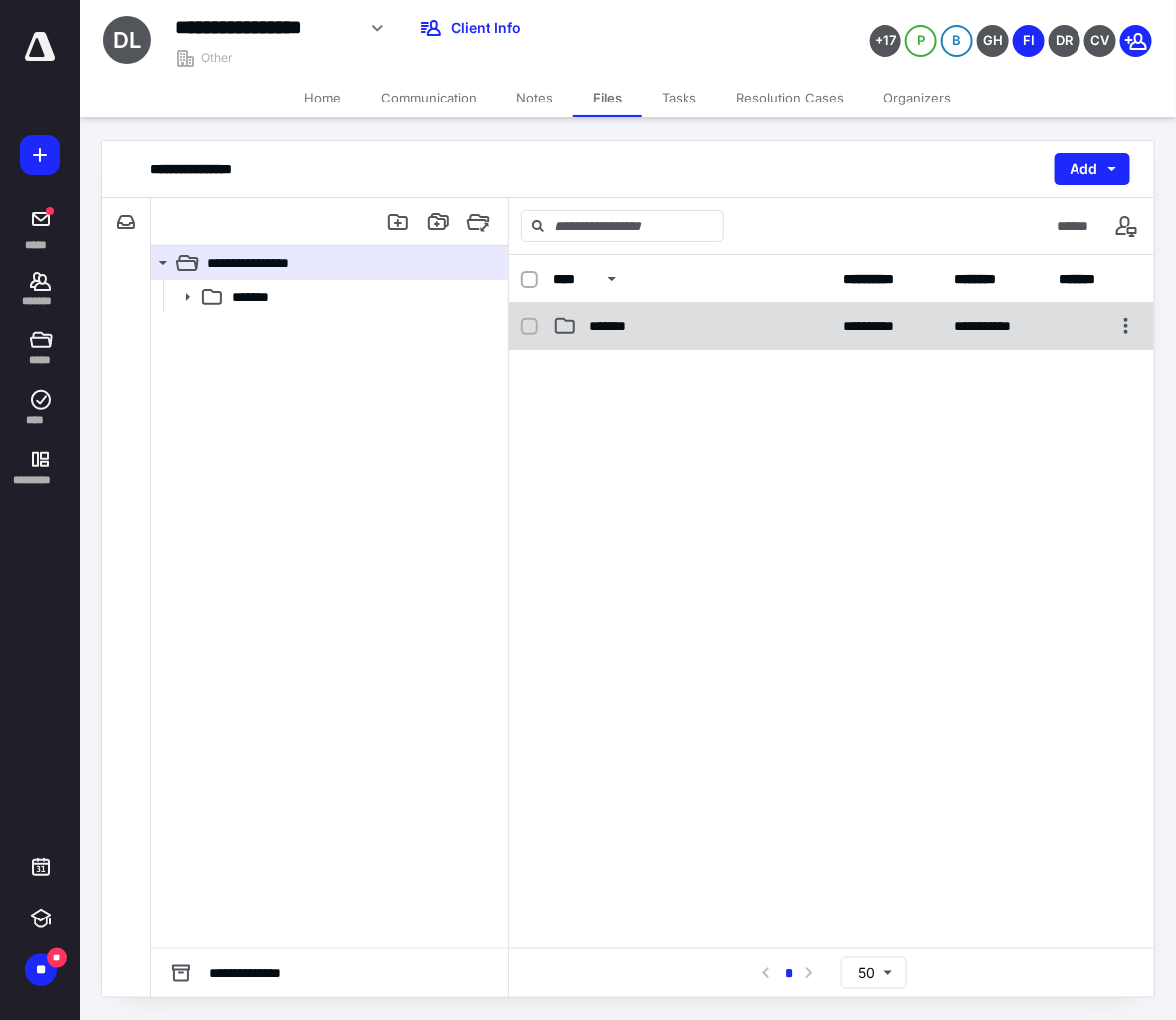 click on "*******" at bounding box center [692, 326] 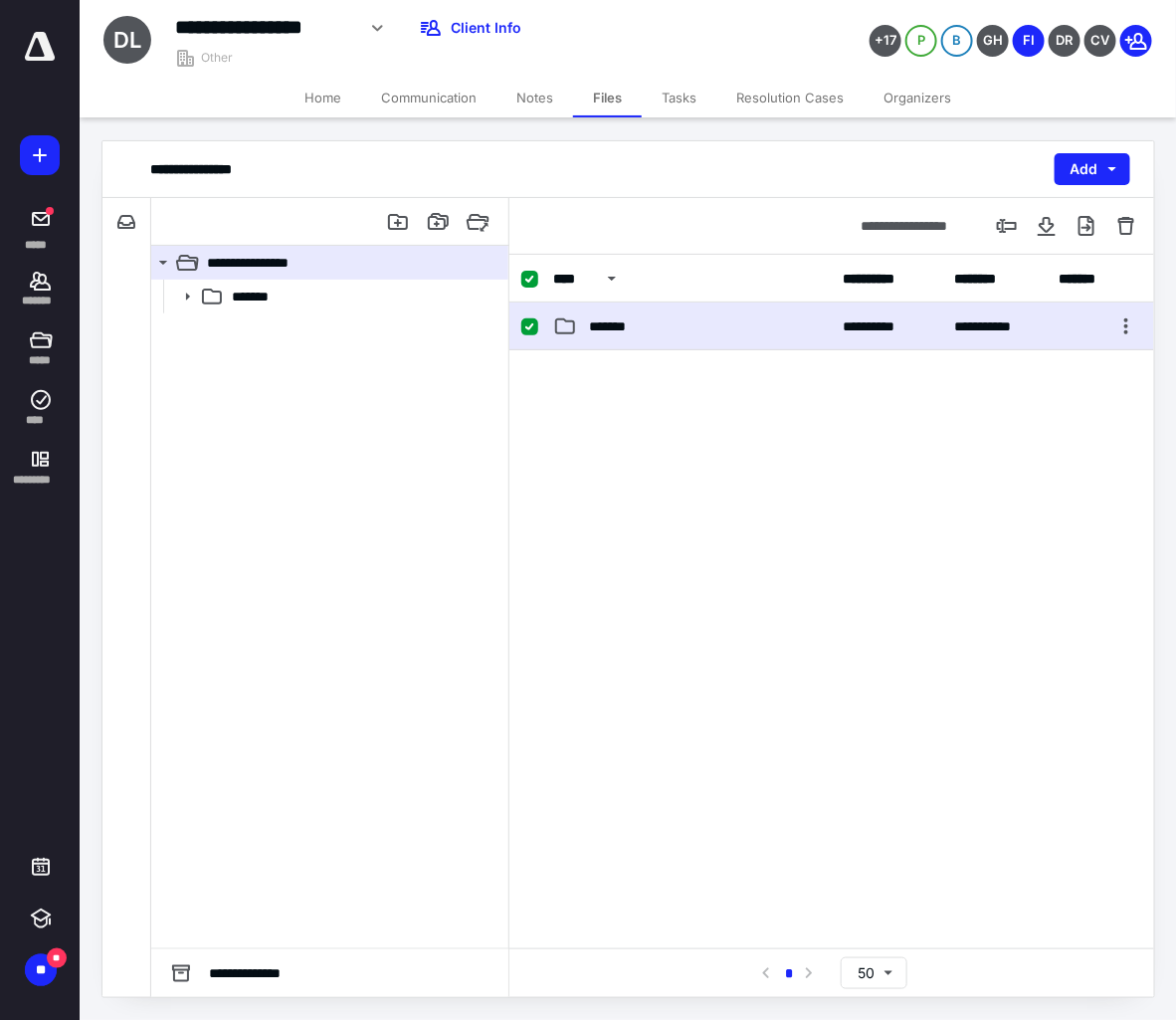 click on "*******" at bounding box center (692, 326) 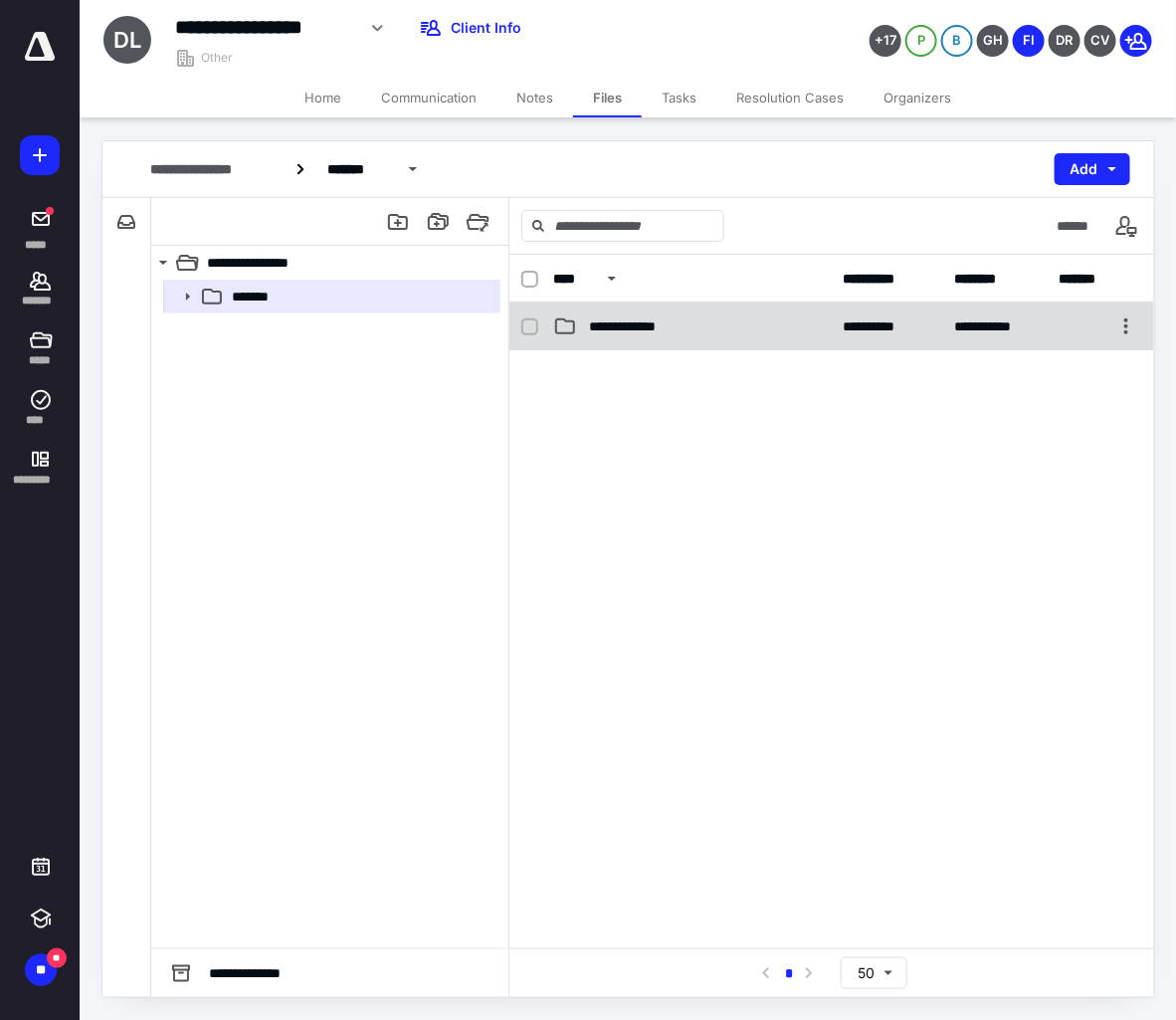 click on "**********" at bounding box center (631, 326) 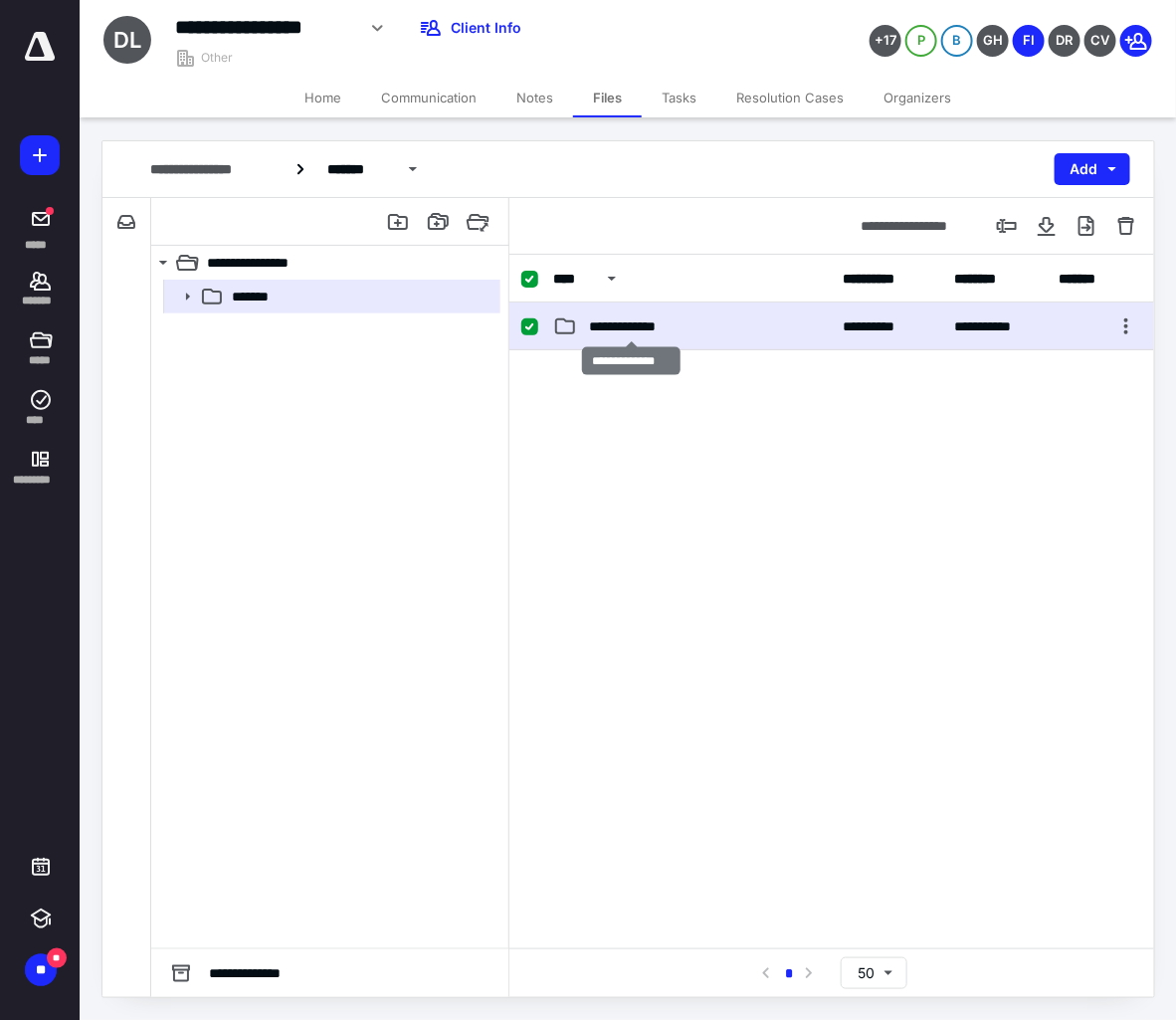 click on "**********" at bounding box center [631, 326] 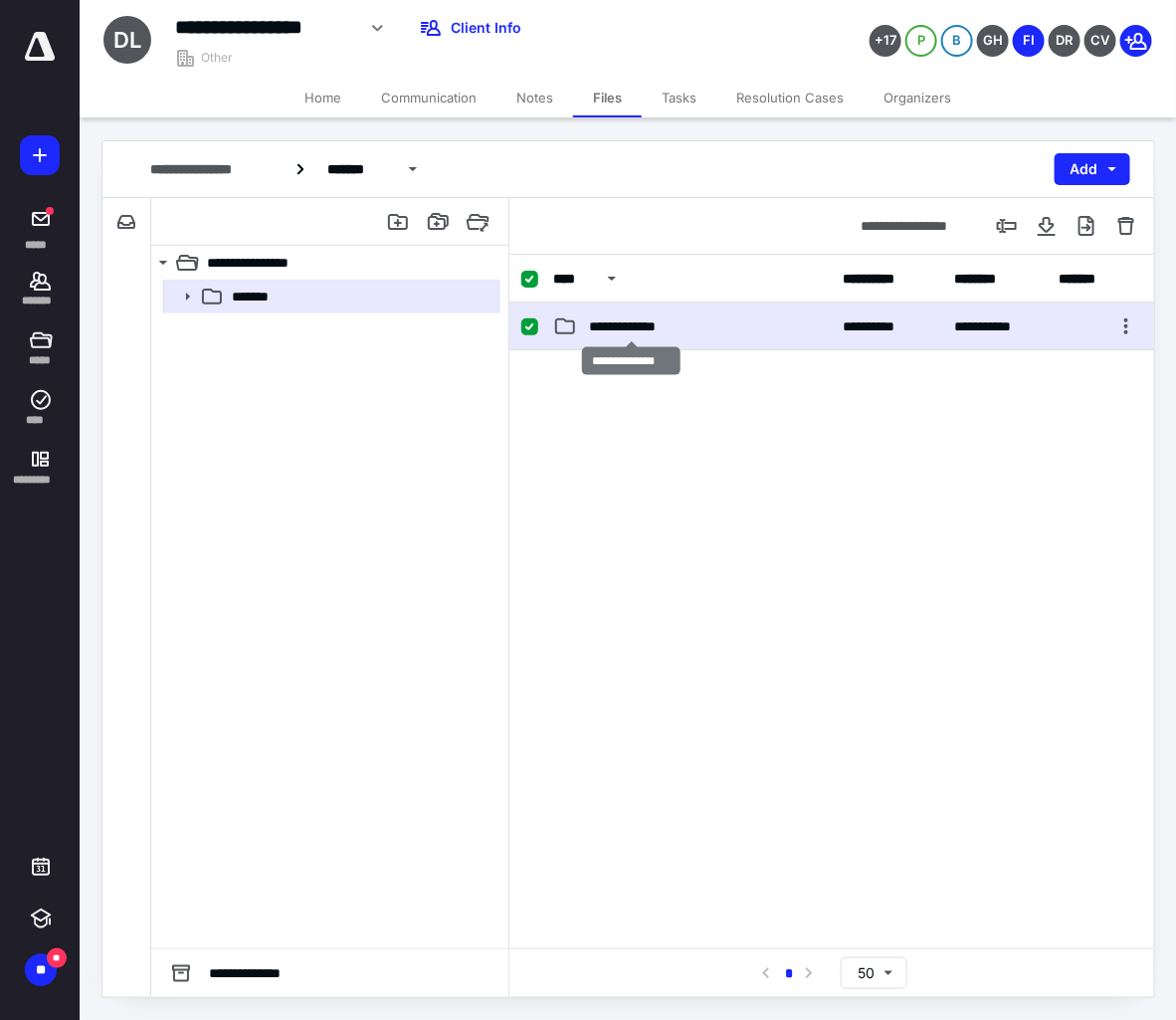 checkbox on "false" 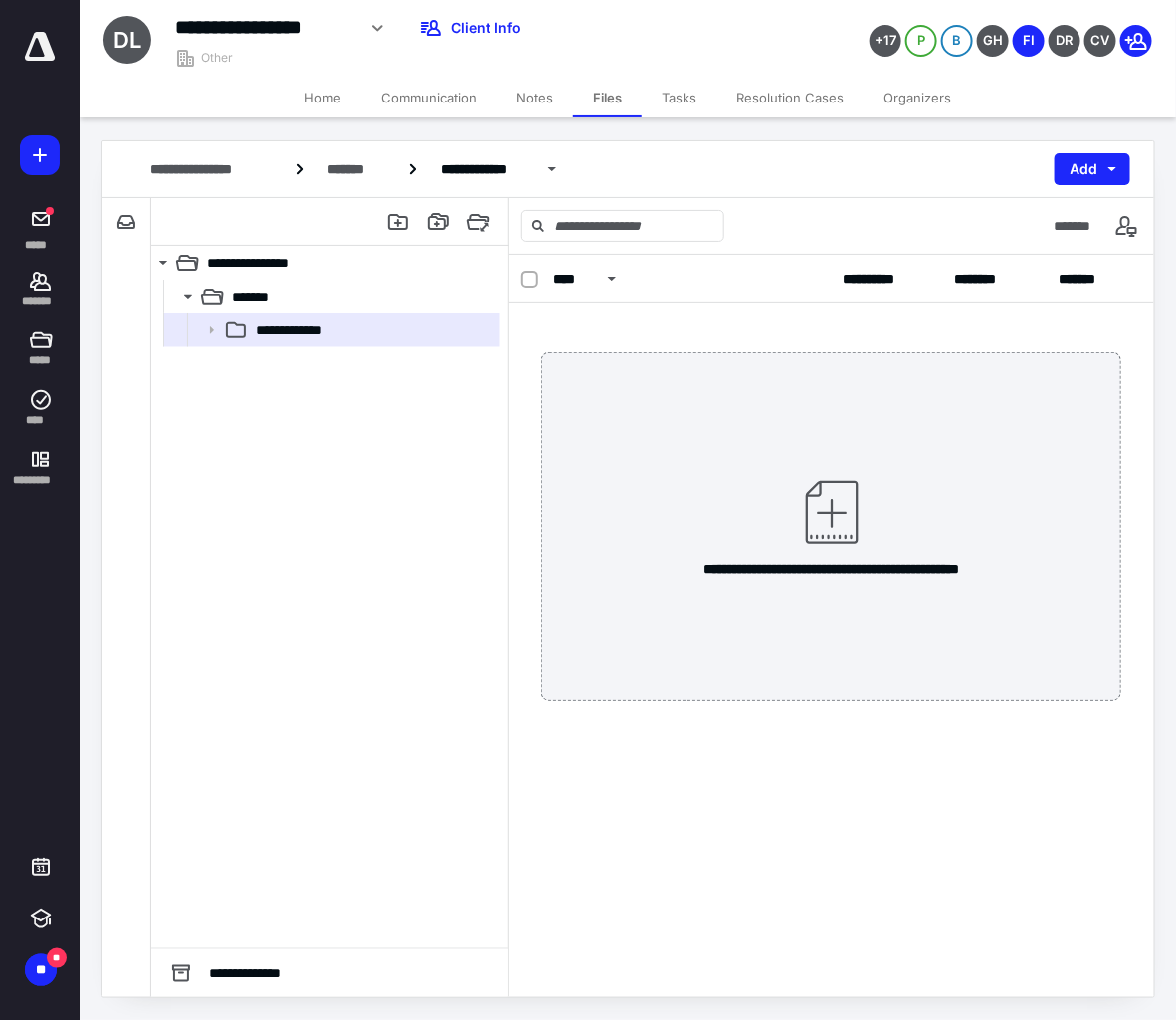 click on "**********" at bounding box center (126, 597) 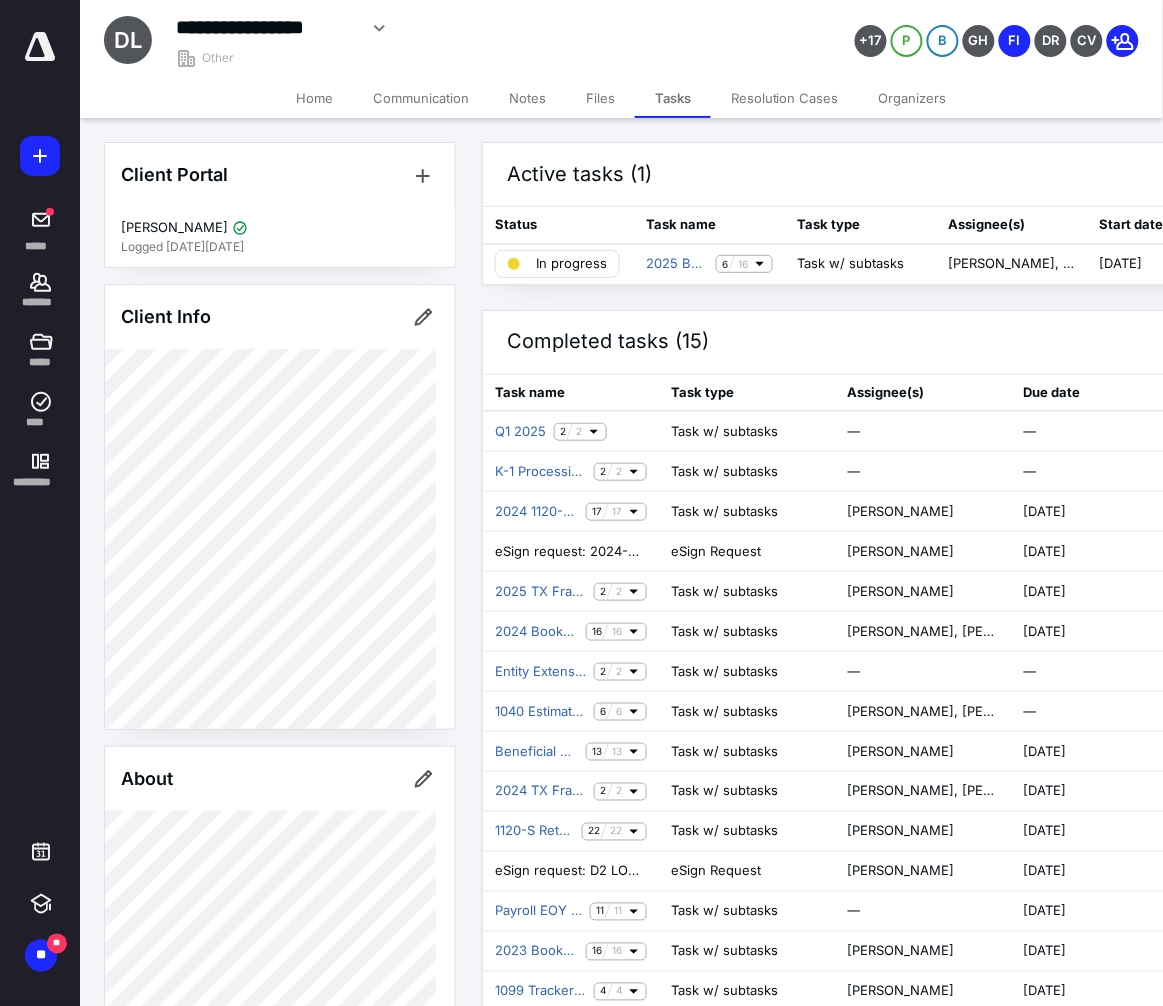click on "Files" at bounding box center (600, 98) 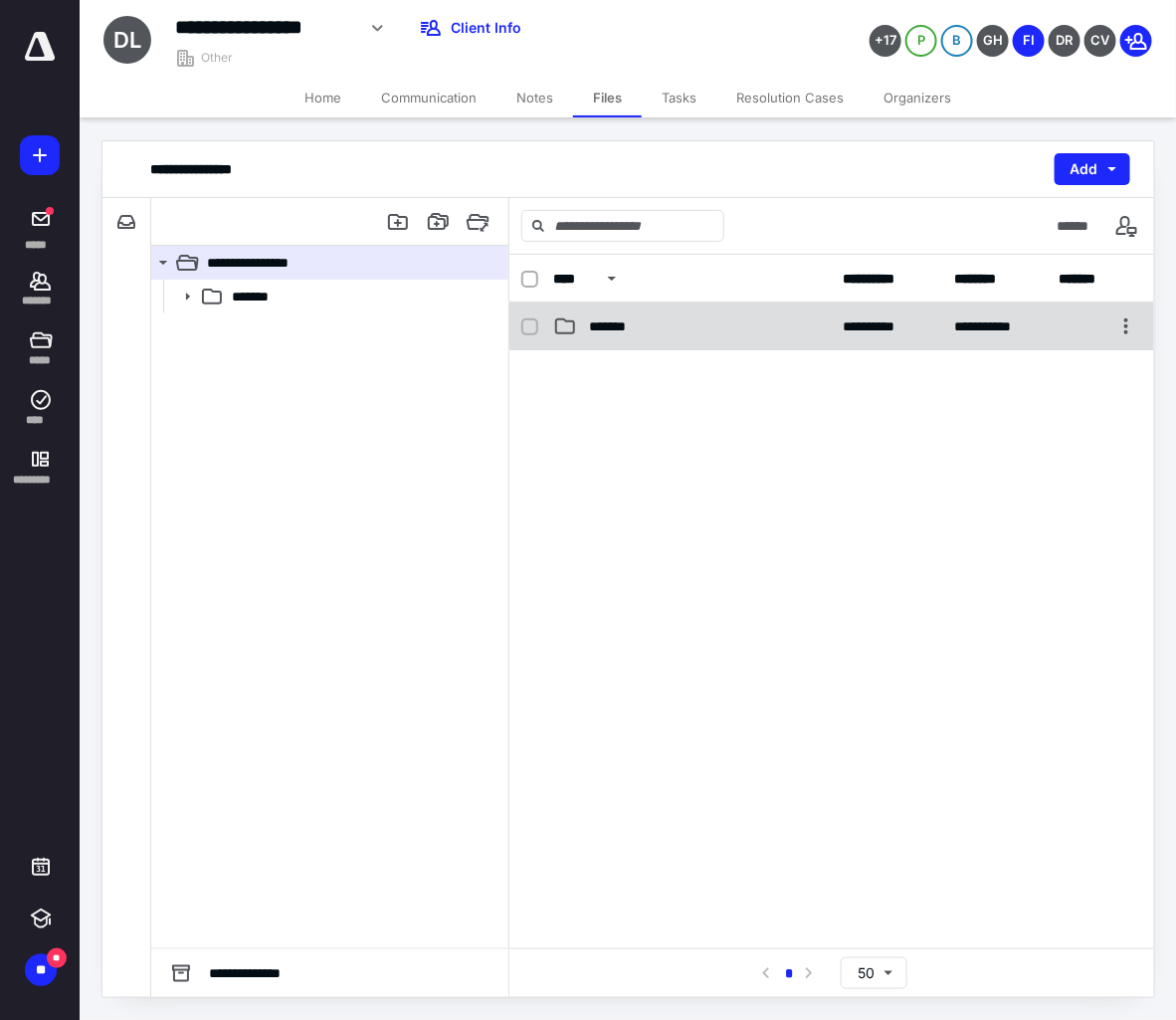click on "**********" at bounding box center [832, 326] 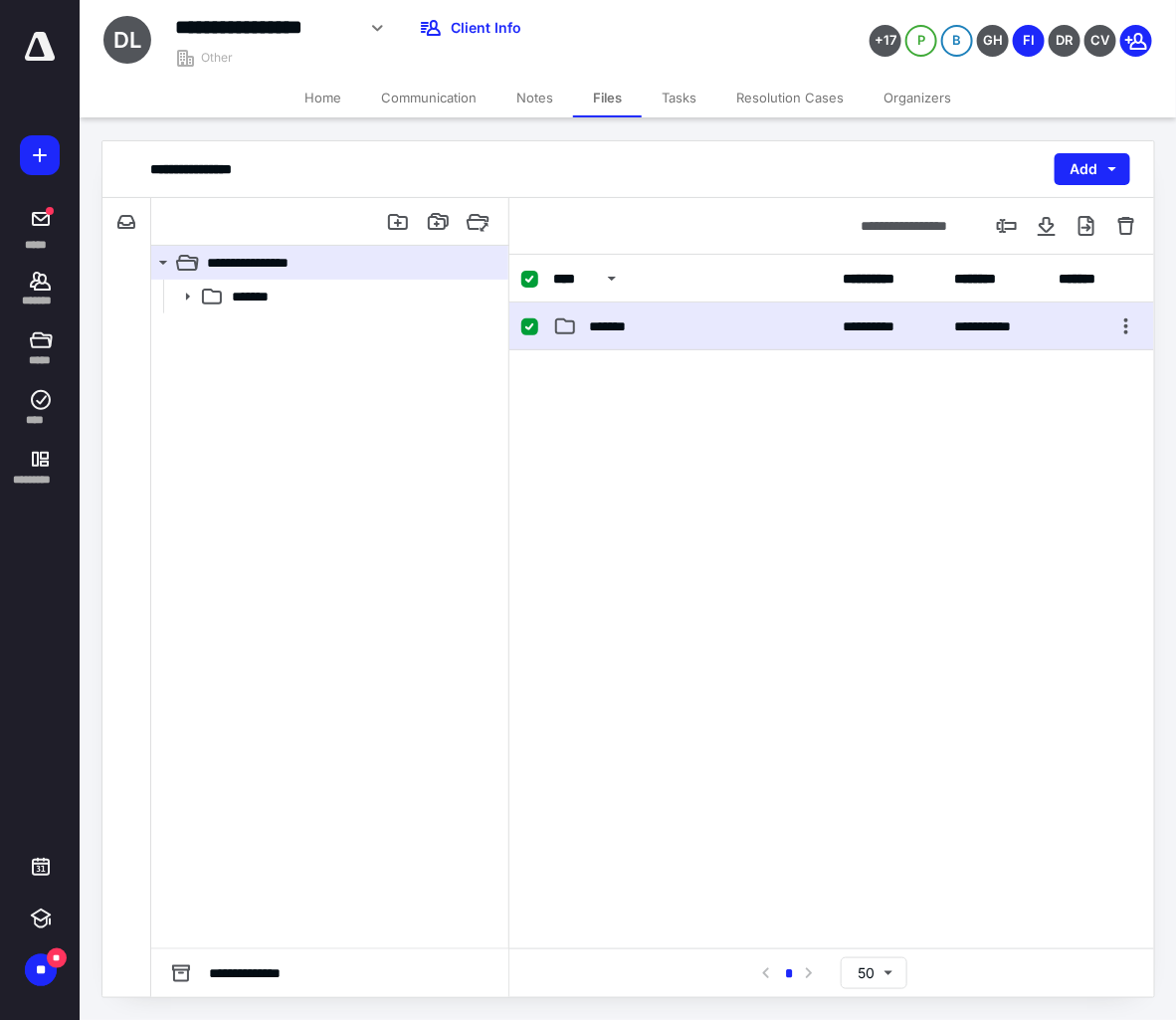 click on "**********" at bounding box center (832, 326) 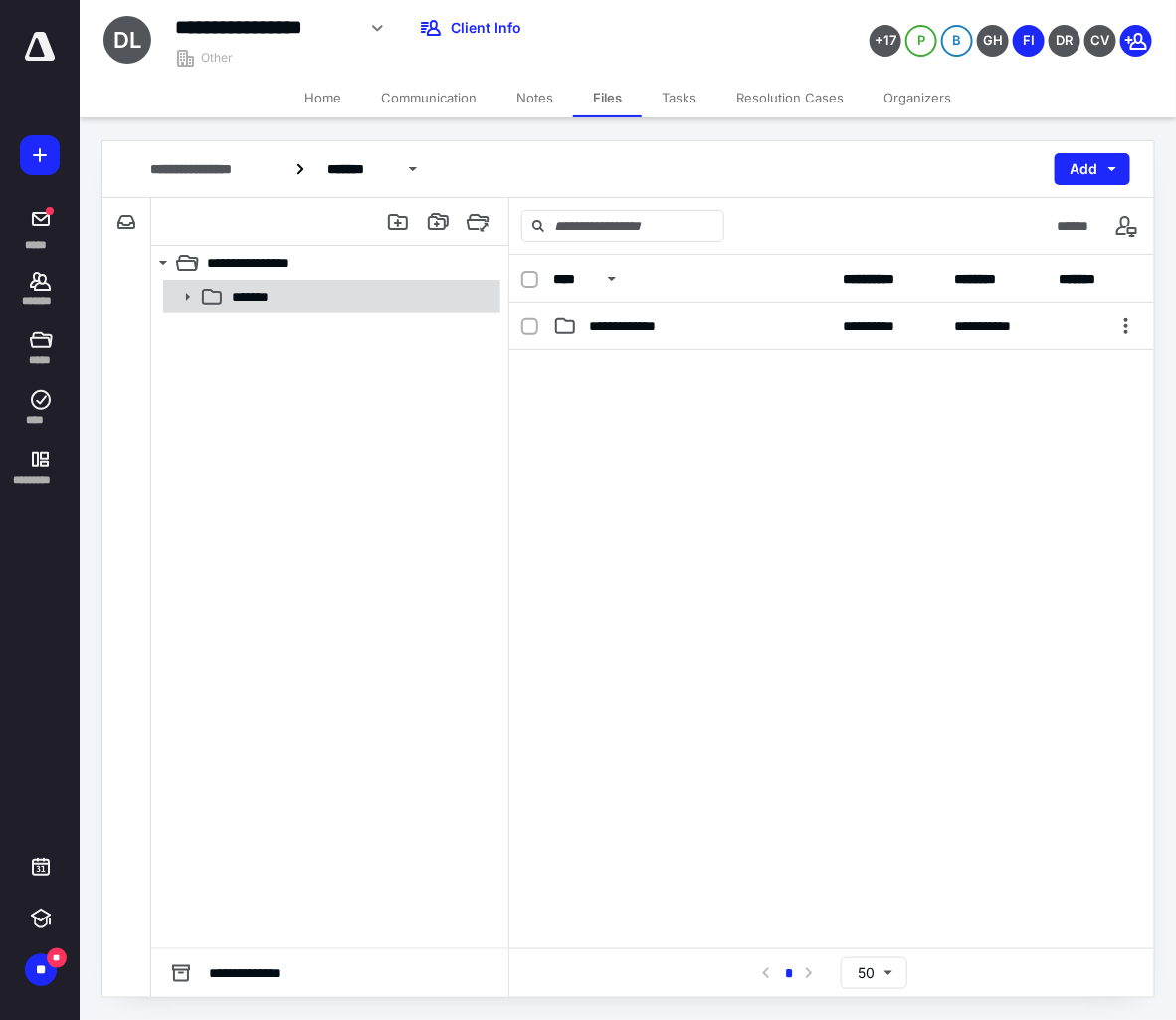 click on "*******" at bounding box center (360, 297) 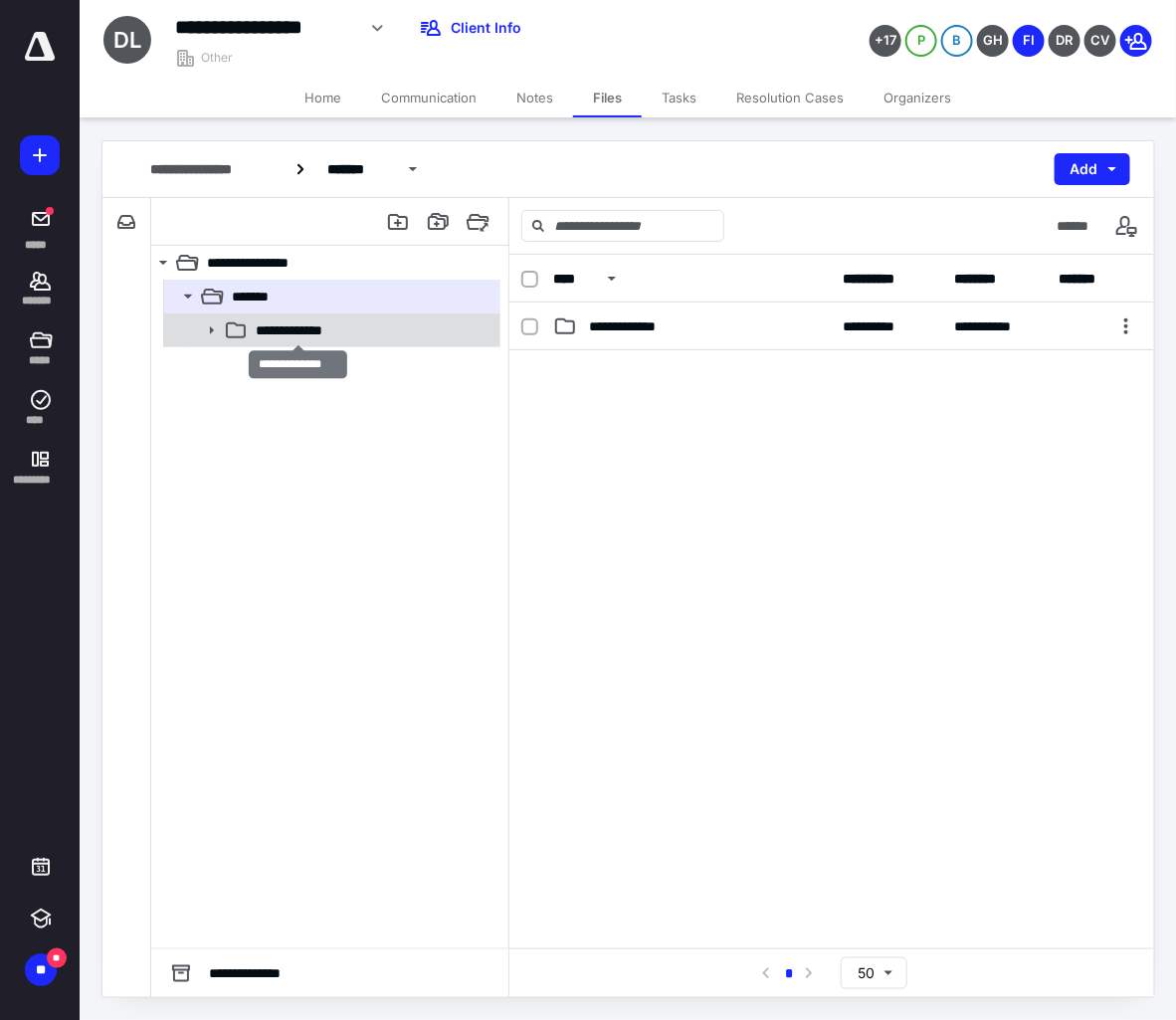 click on "**********" at bounding box center [297, 330] 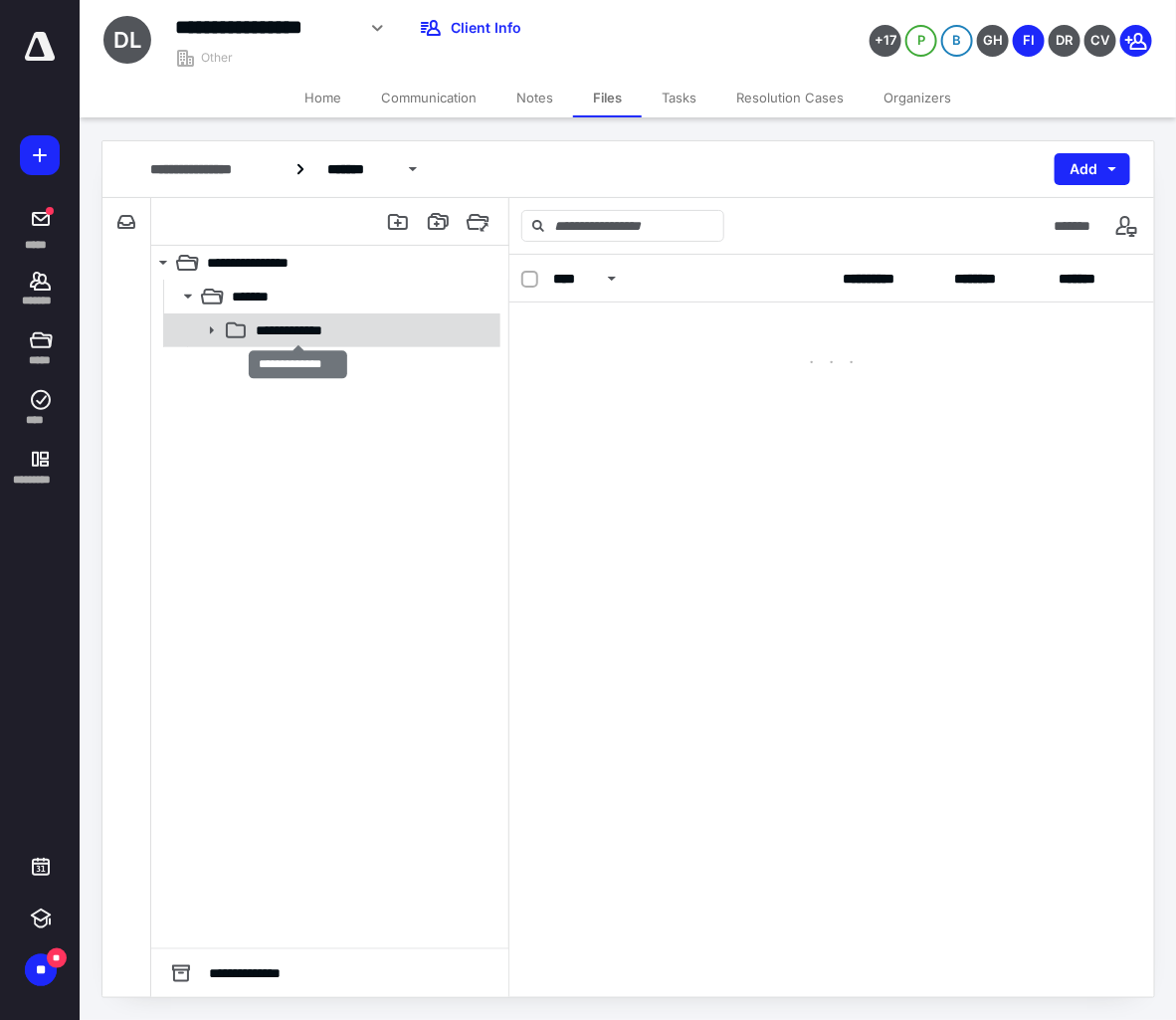 click on "**********" at bounding box center [297, 330] 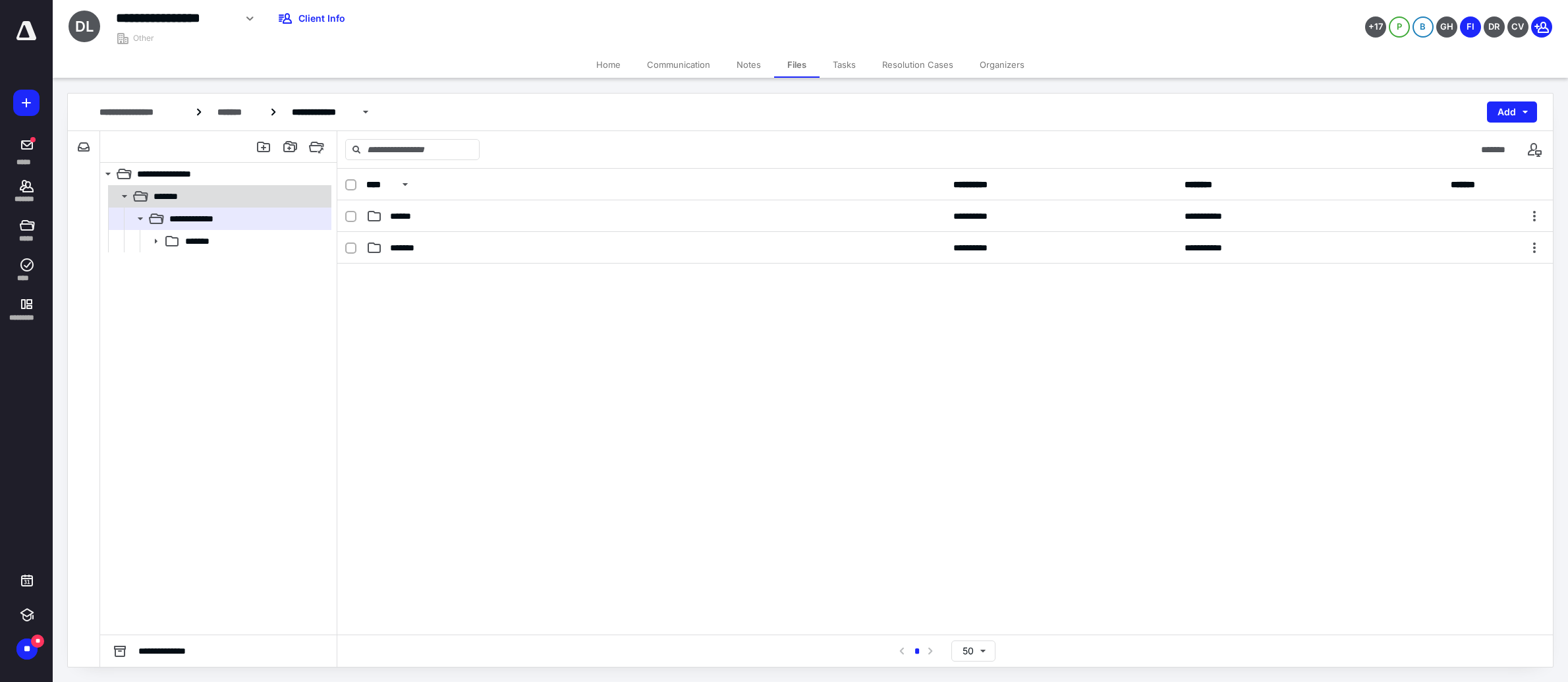 click on "*******" at bounding box center [238, 196] 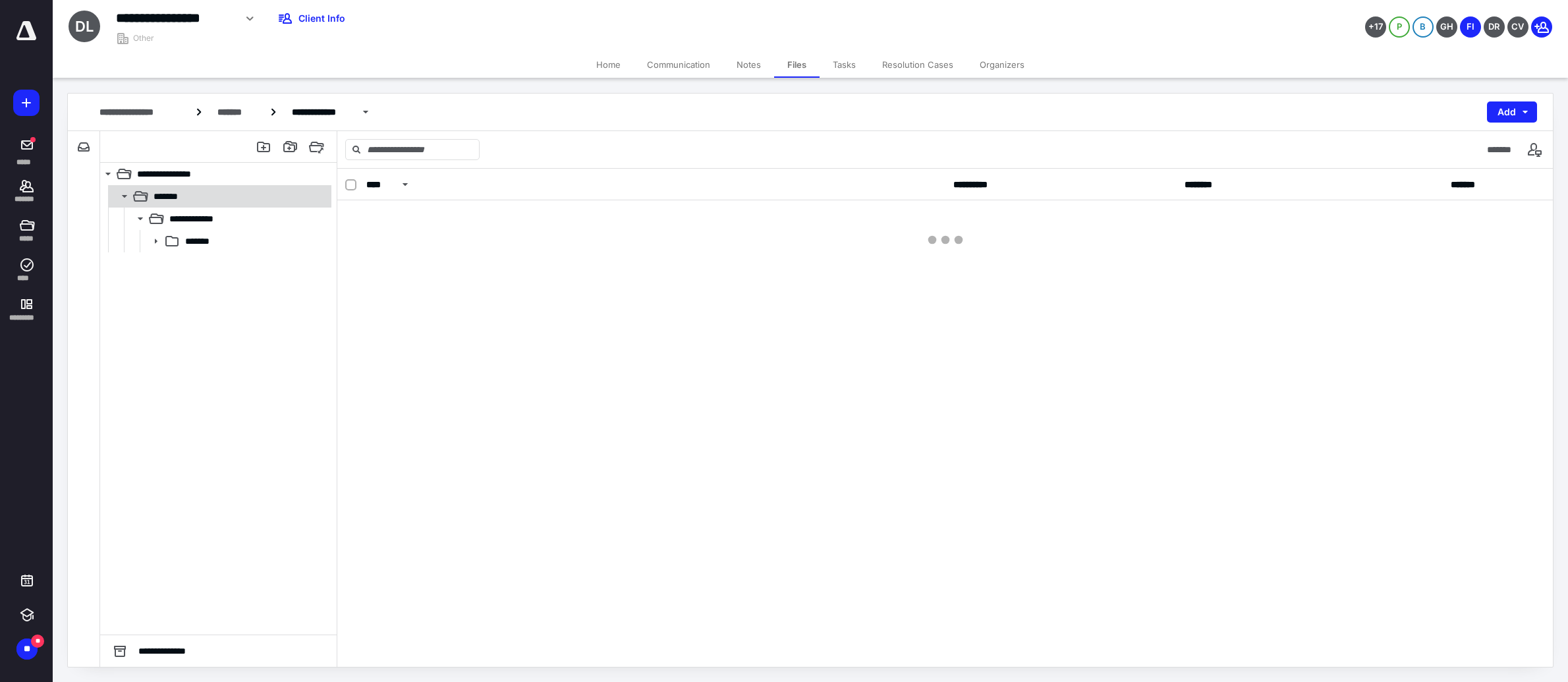 click on "*******" at bounding box center [238, 196] 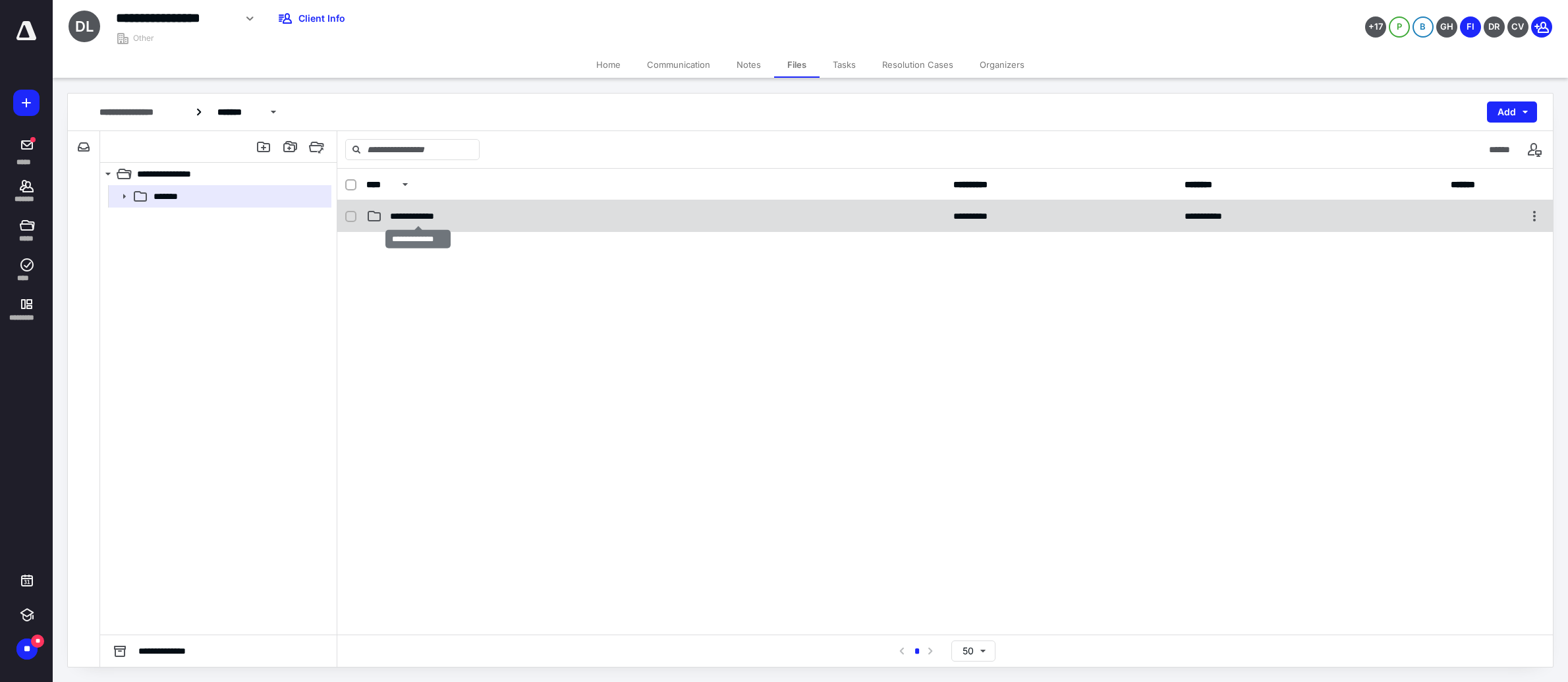 click on "**********" at bounding box center (418, 216) 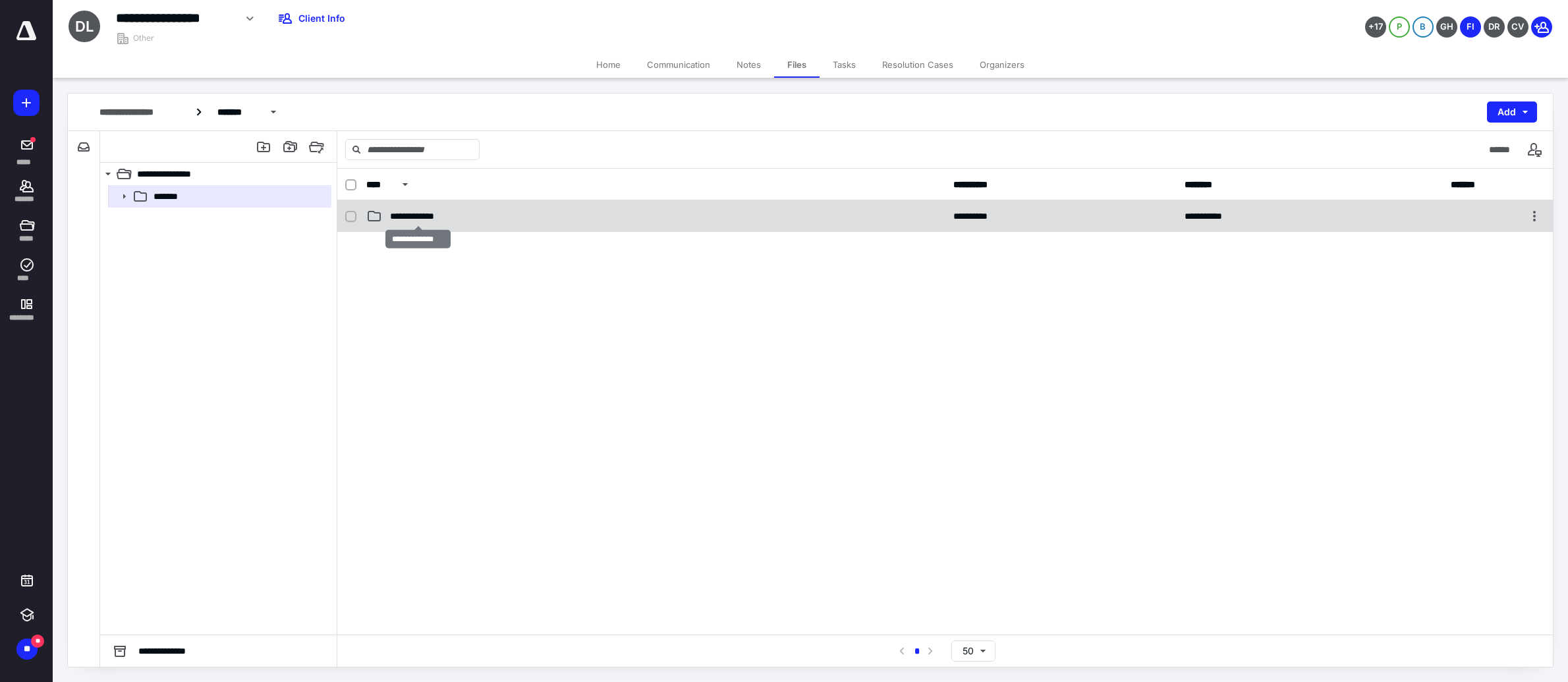 checkbox on "false" 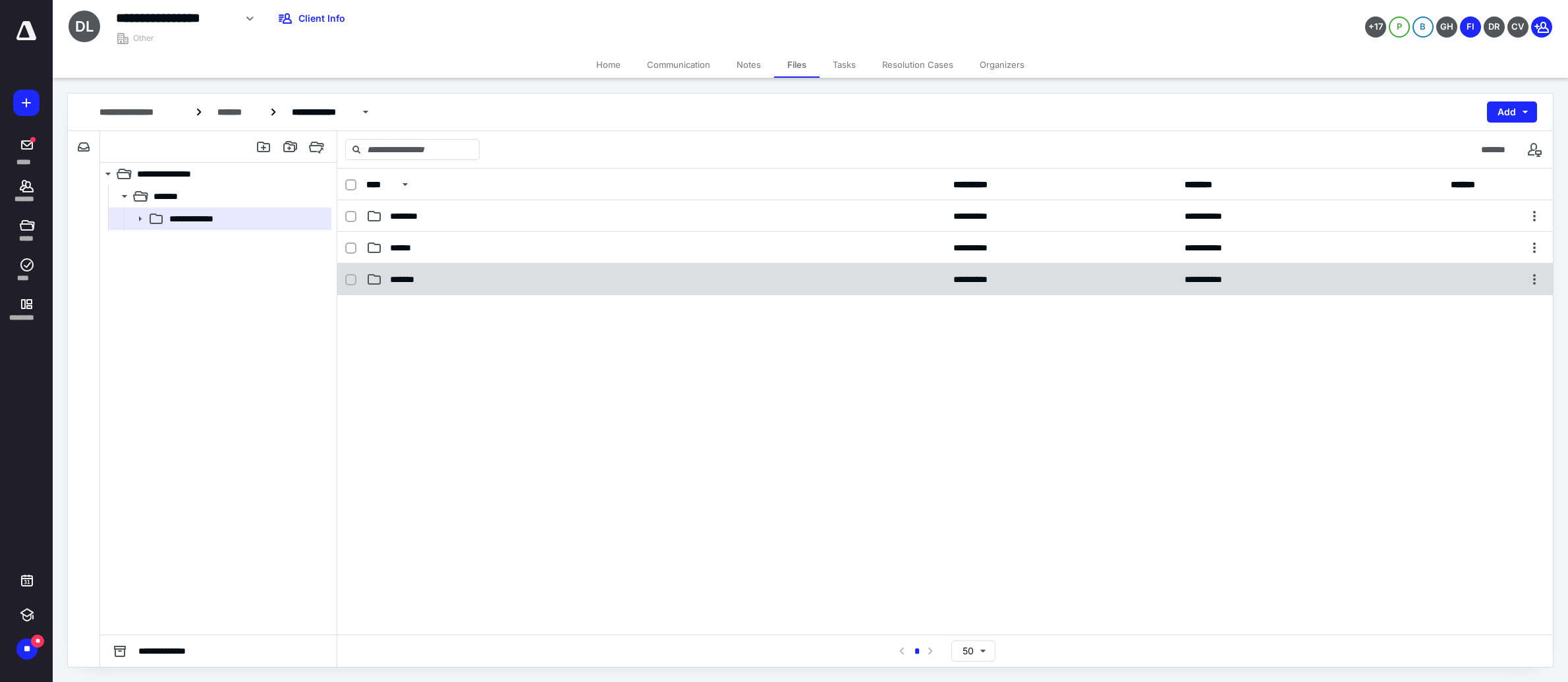 click on "*******" at bounding box center [656, 279] 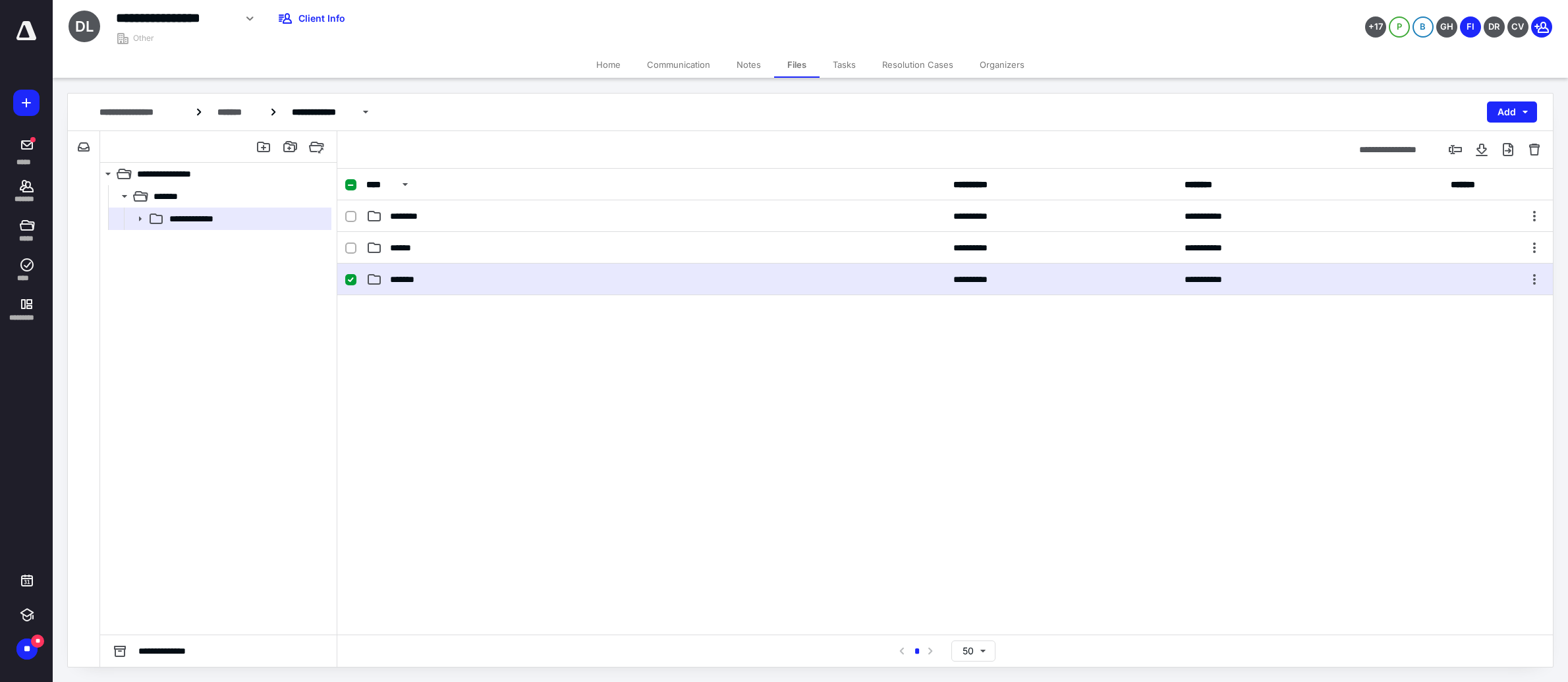 click on "*******" at bounding box center (656, 279) 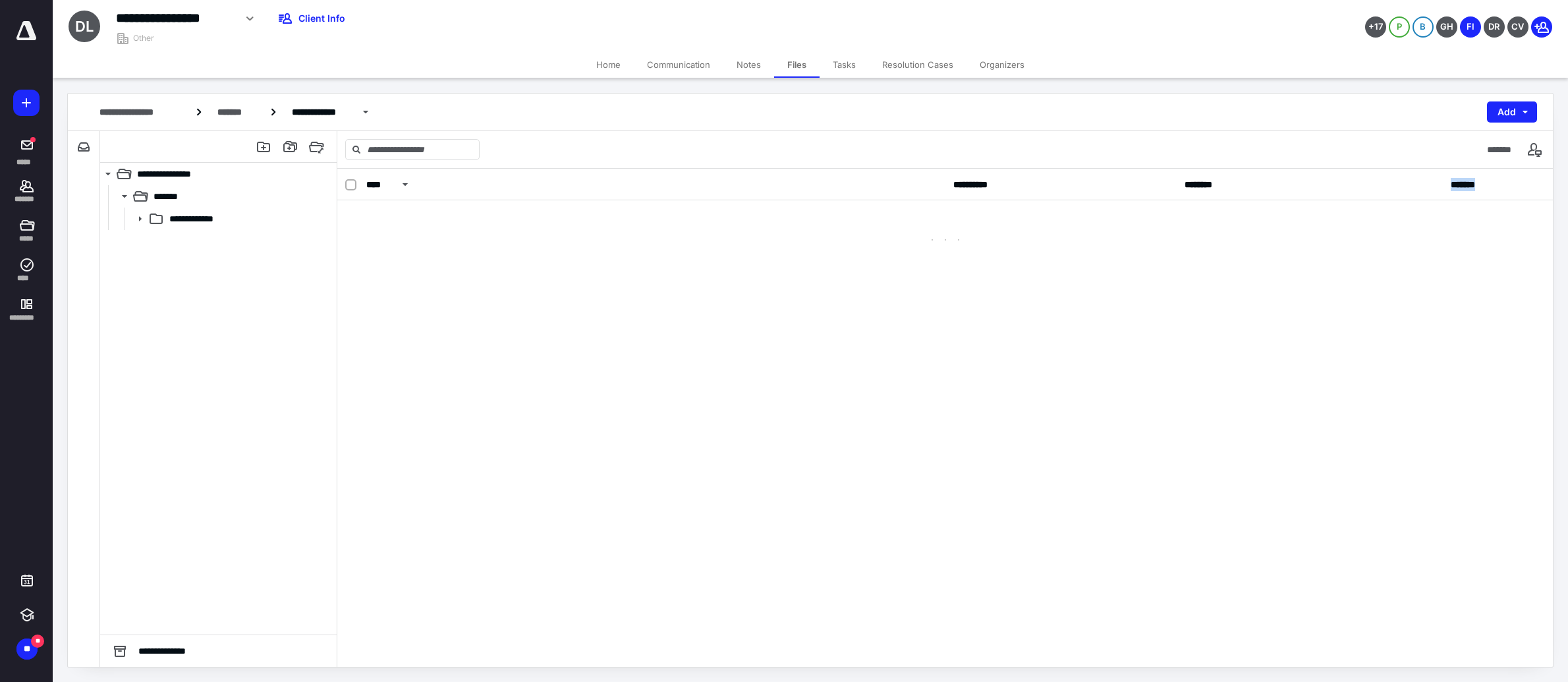 click on "**********" at bounding box center [945, 418] 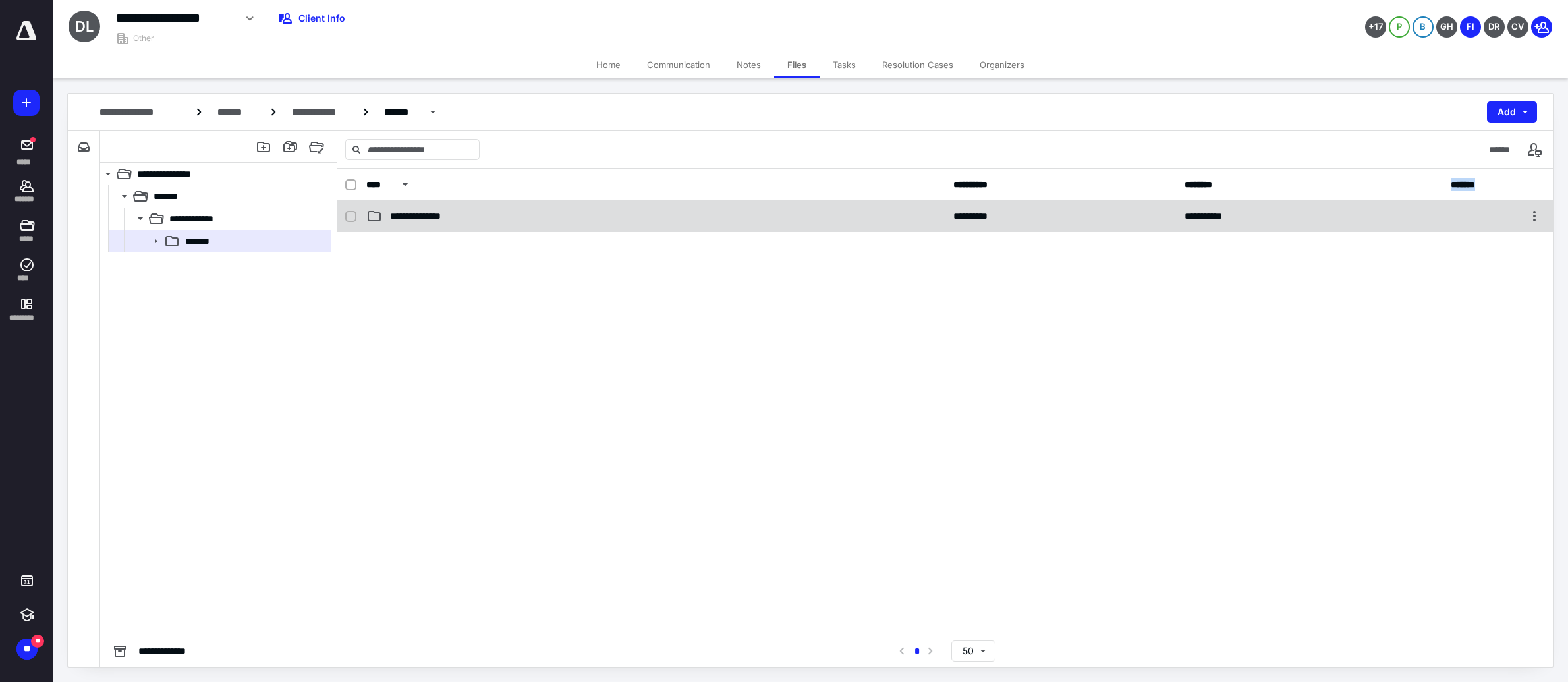 drag, startPoint x: 472, startPoint y: 284, endPoint x: 675, endPoint y: 214, distance: 214.7301 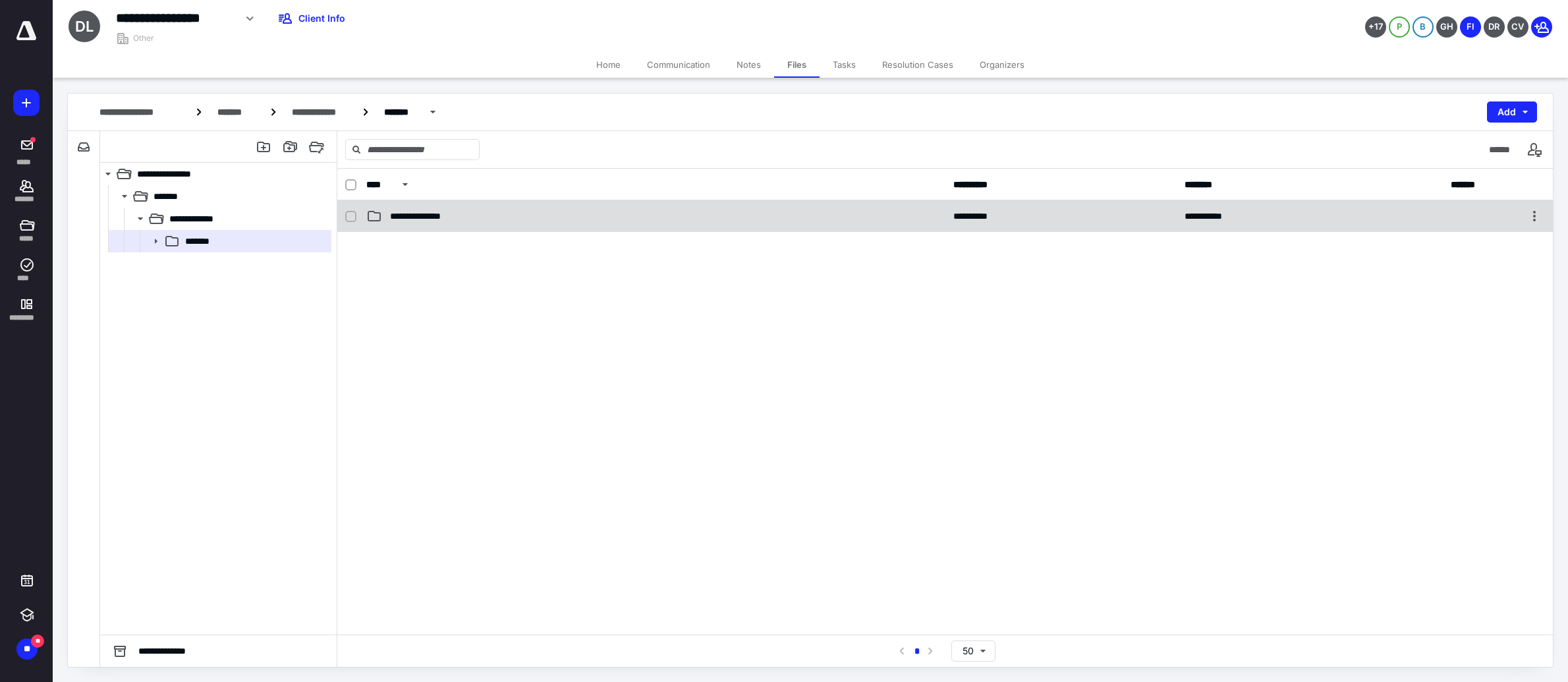 click on "**********" at bounding box center [656, 216] 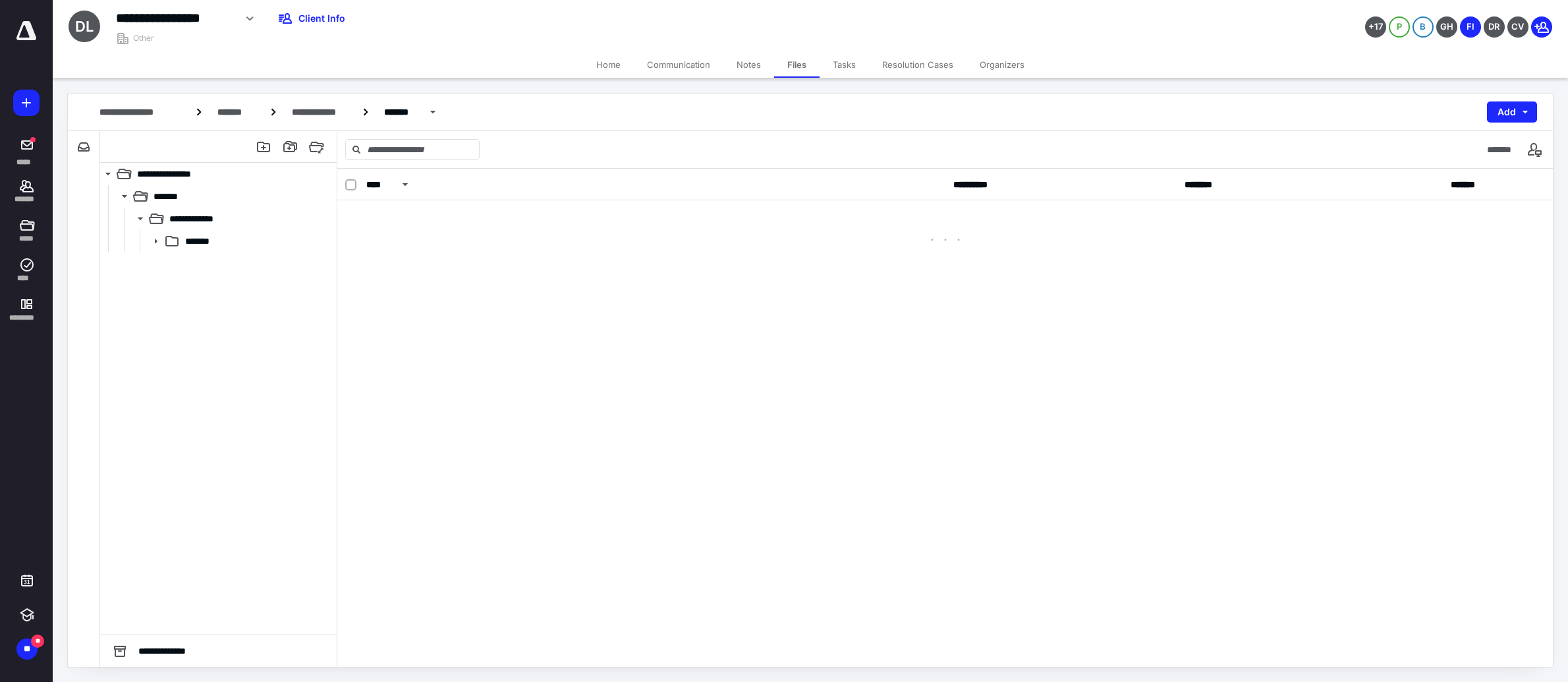 click at bounding box center (945, 227) 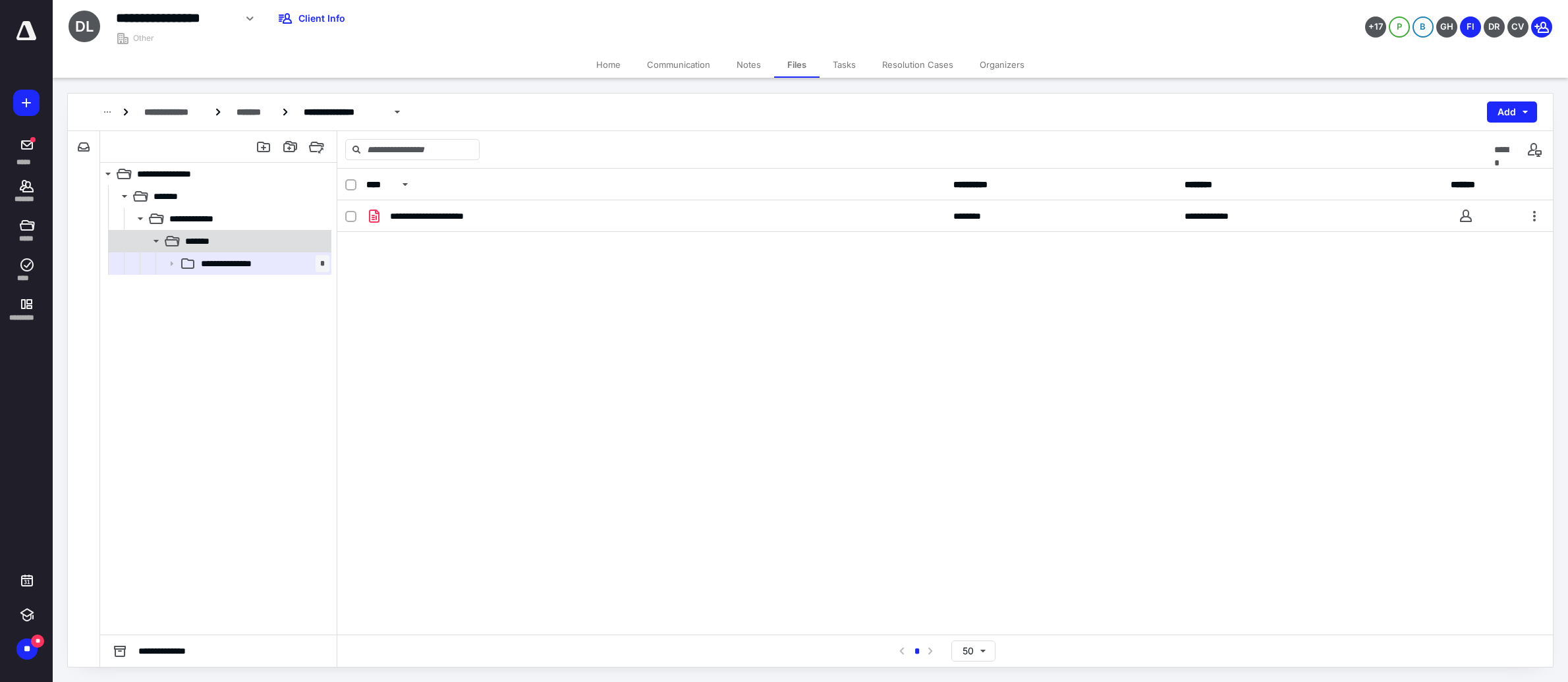 click on "*******" at bounding box center (254, 241) 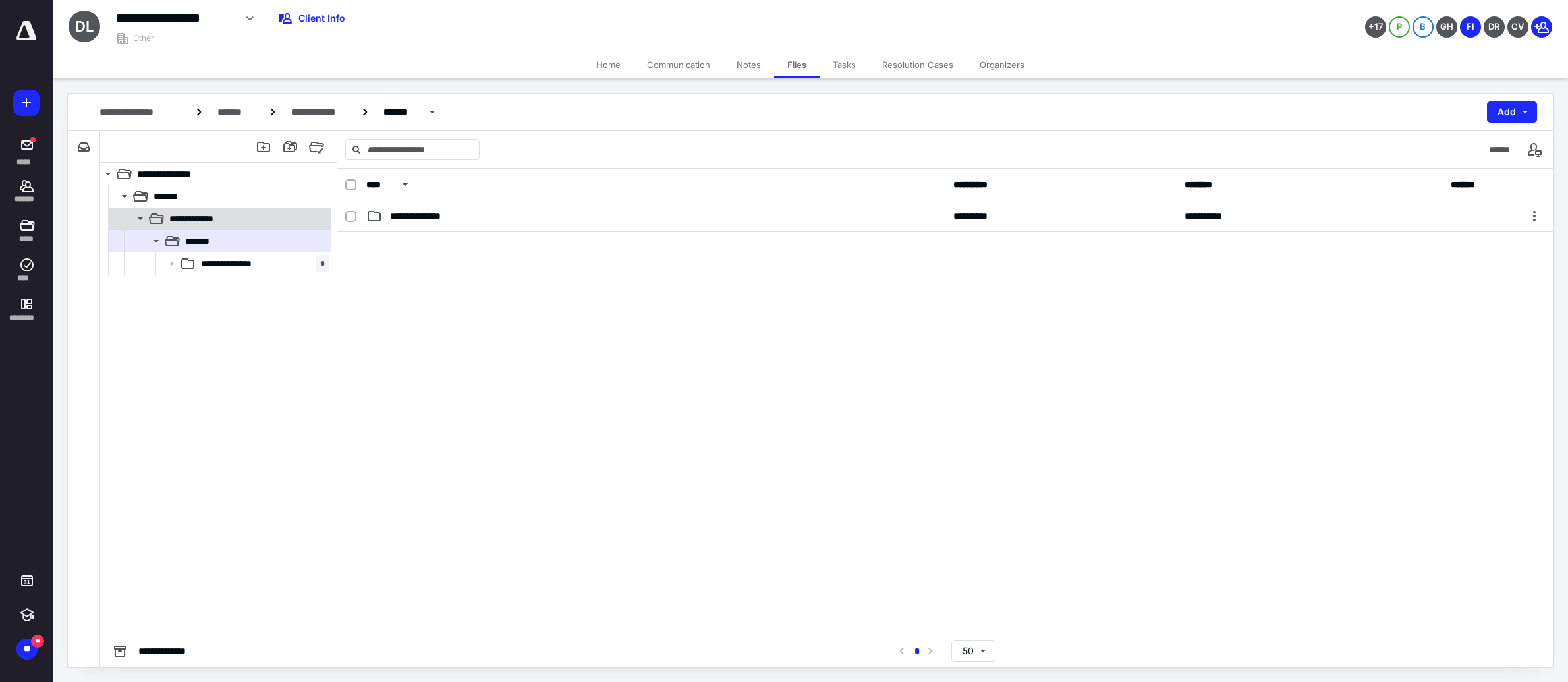 click on "**********" at bounding box center (246, 219) 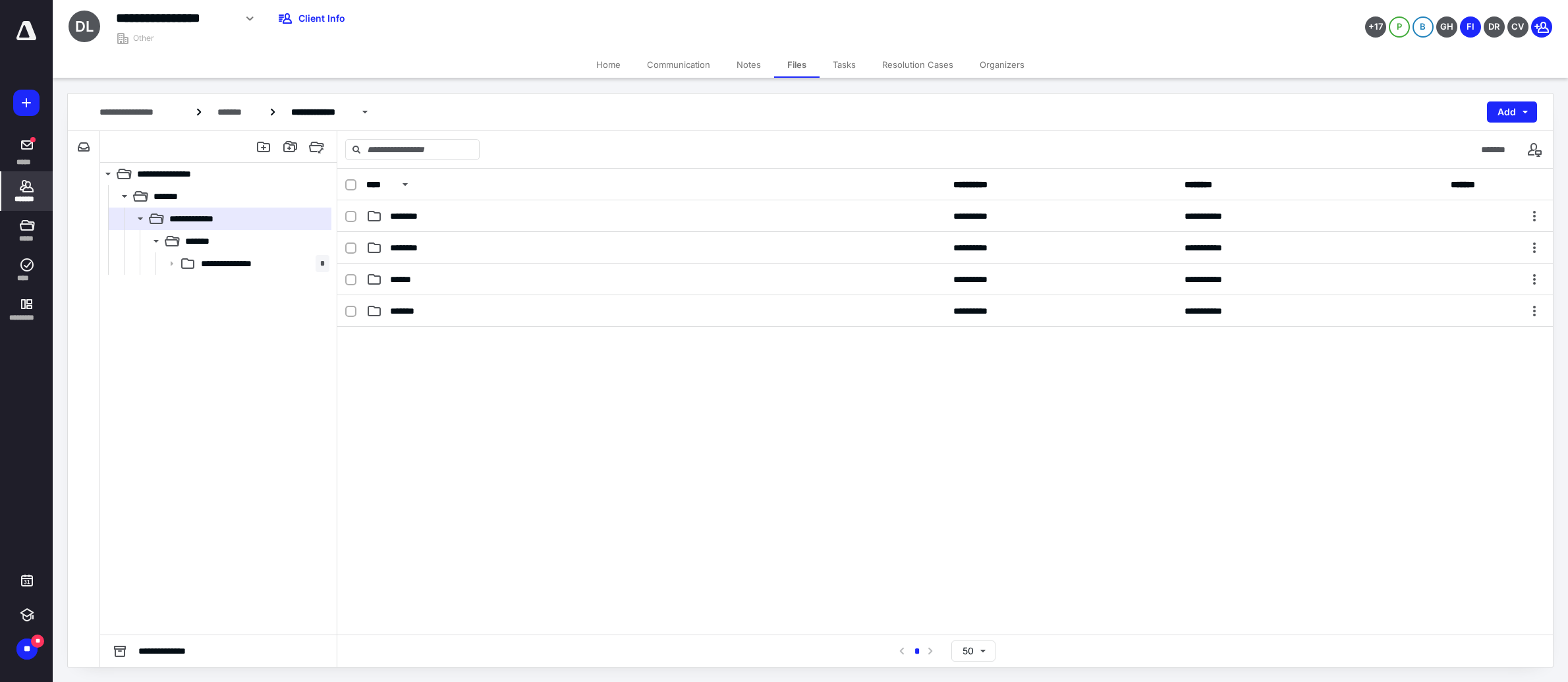 click on "*******" at bounding box center (27, 199) 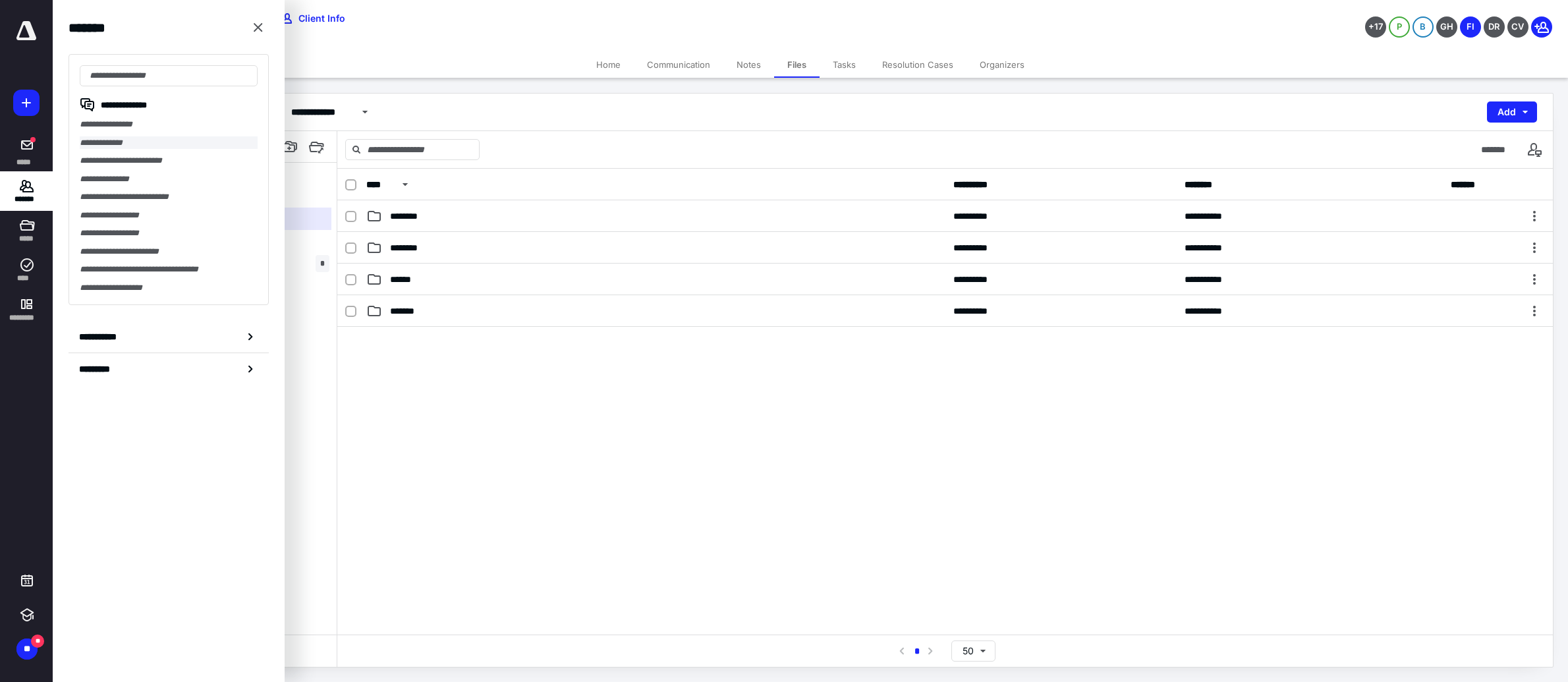 click on "**********" at bounding box center [169, 143] 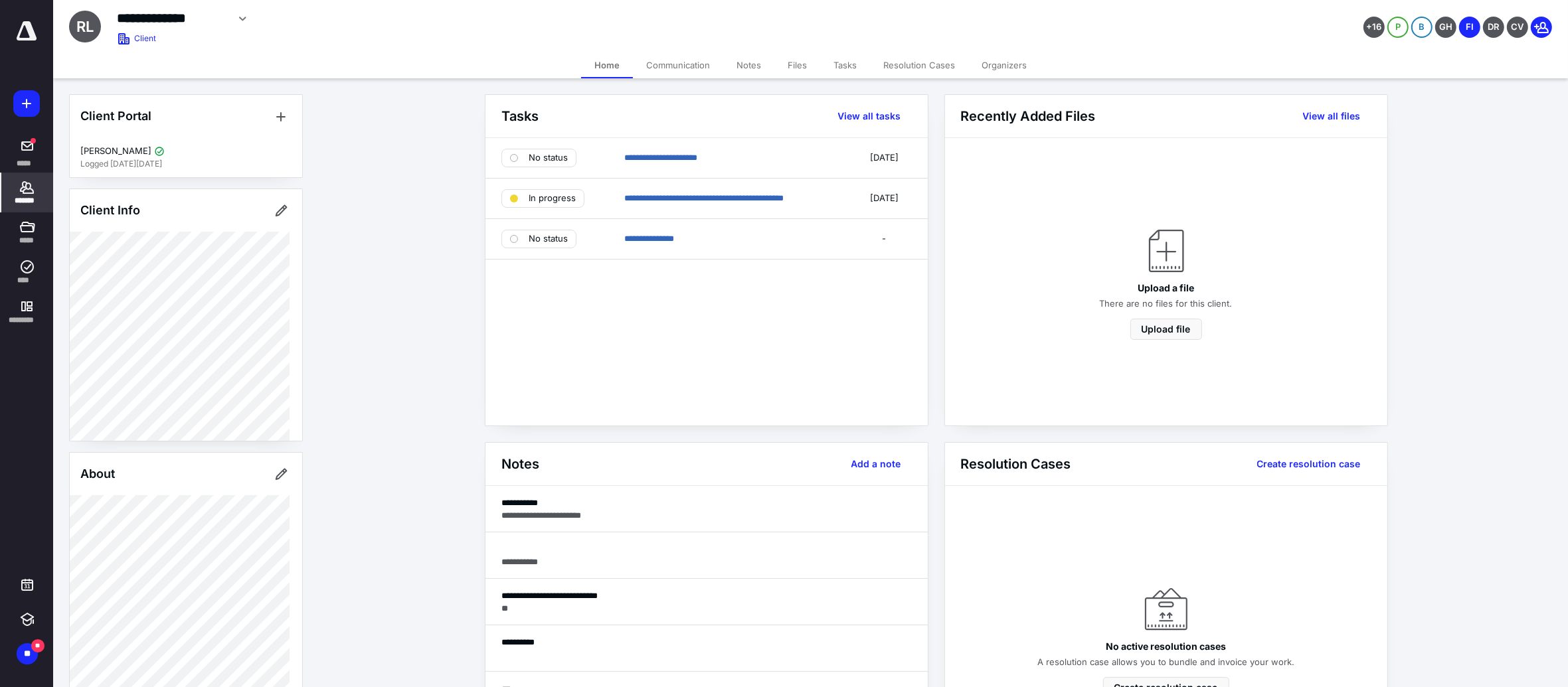 click on "Files" at bounding box center [797, 65] 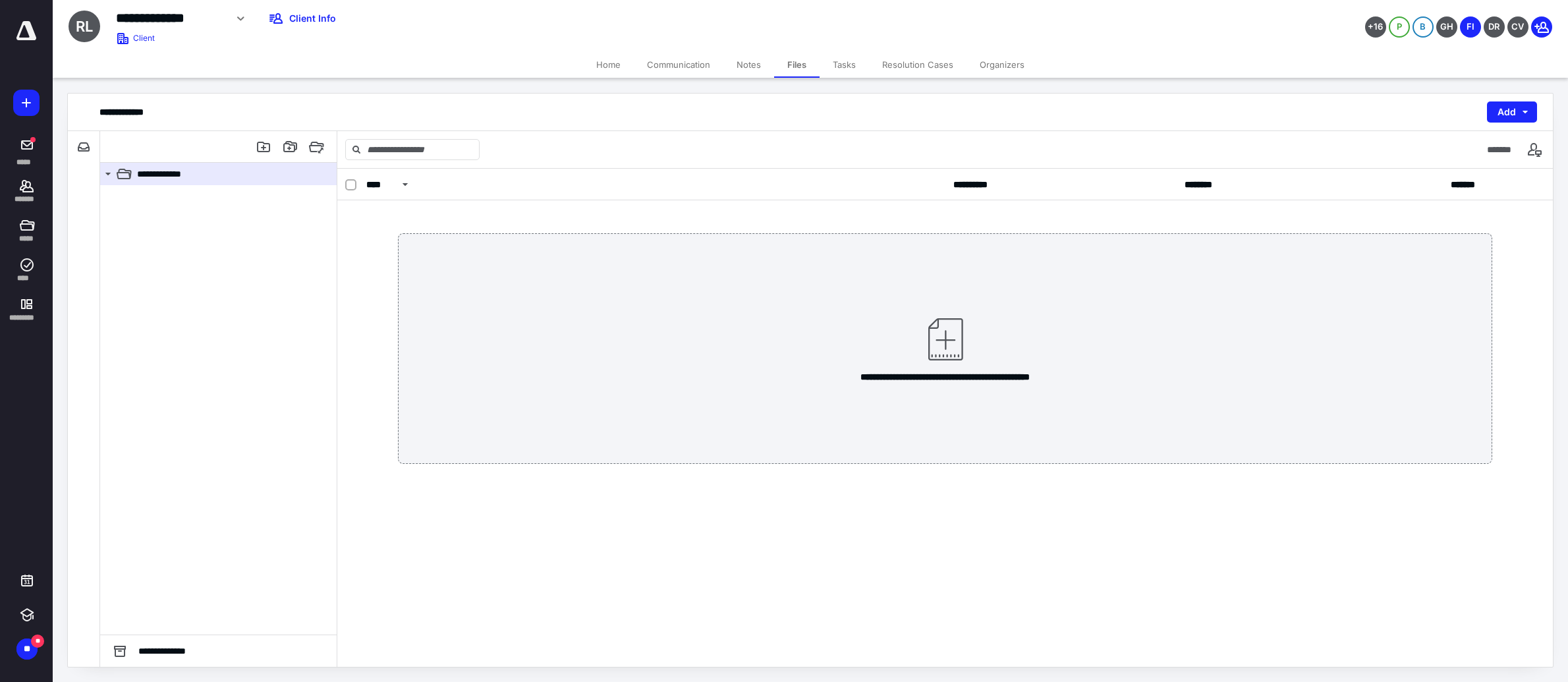 click on "Notes" at bounding box center (748, 65) 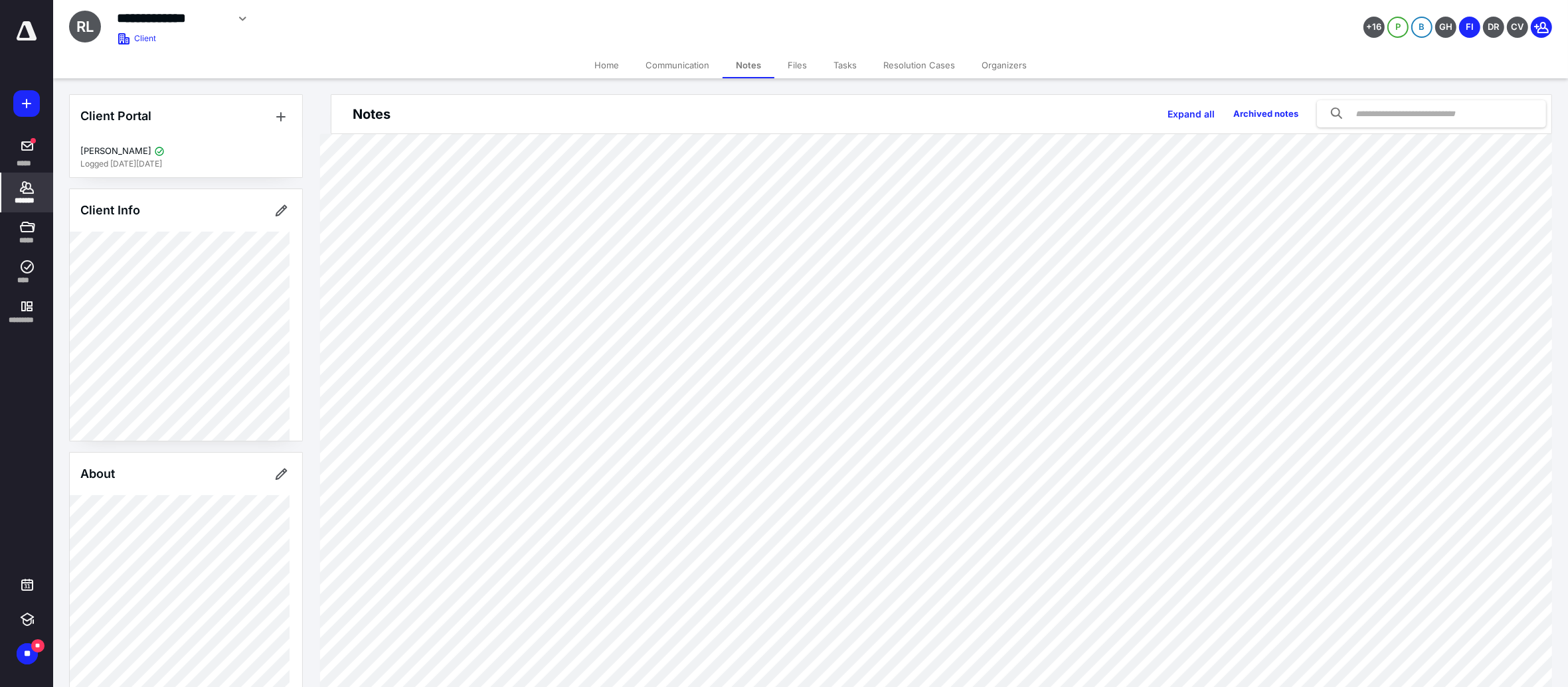 click on "Home" at bounding box center (606, 65) 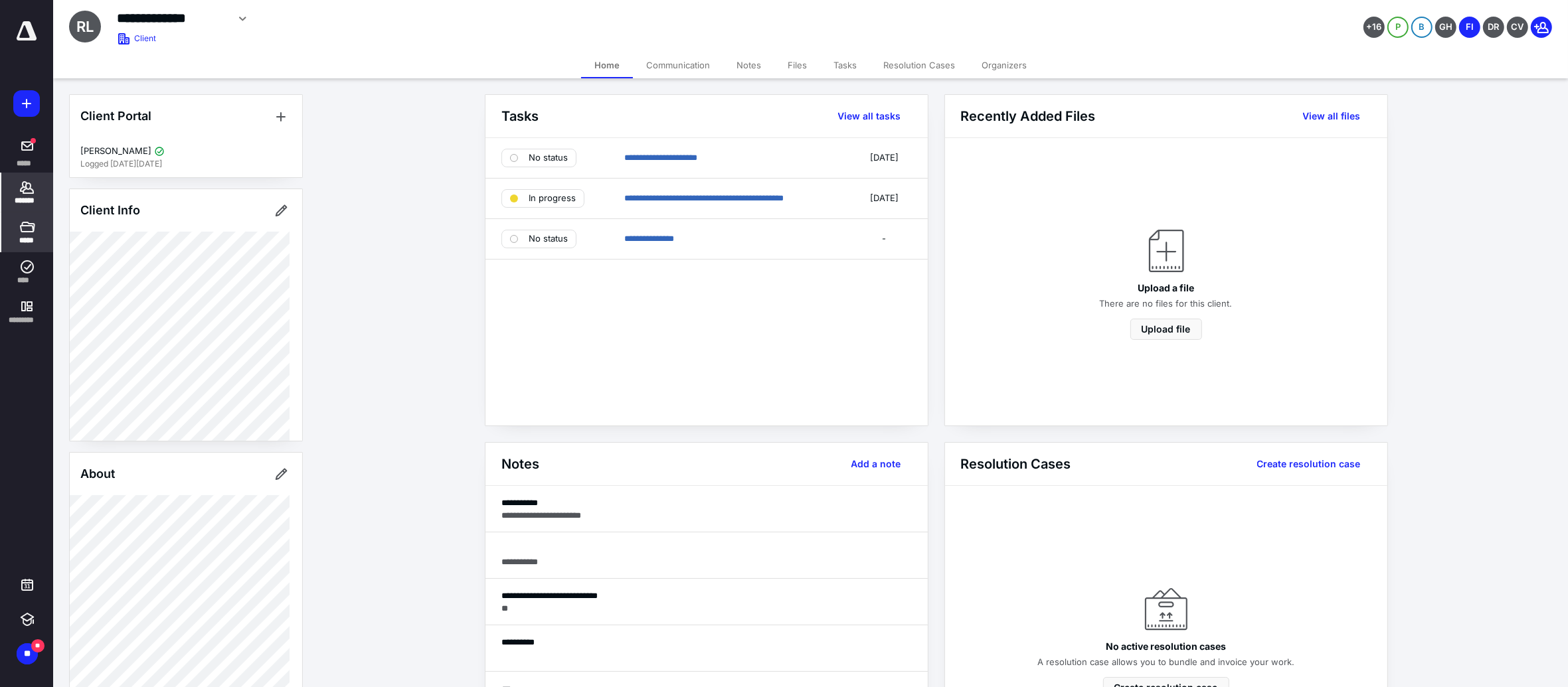 click 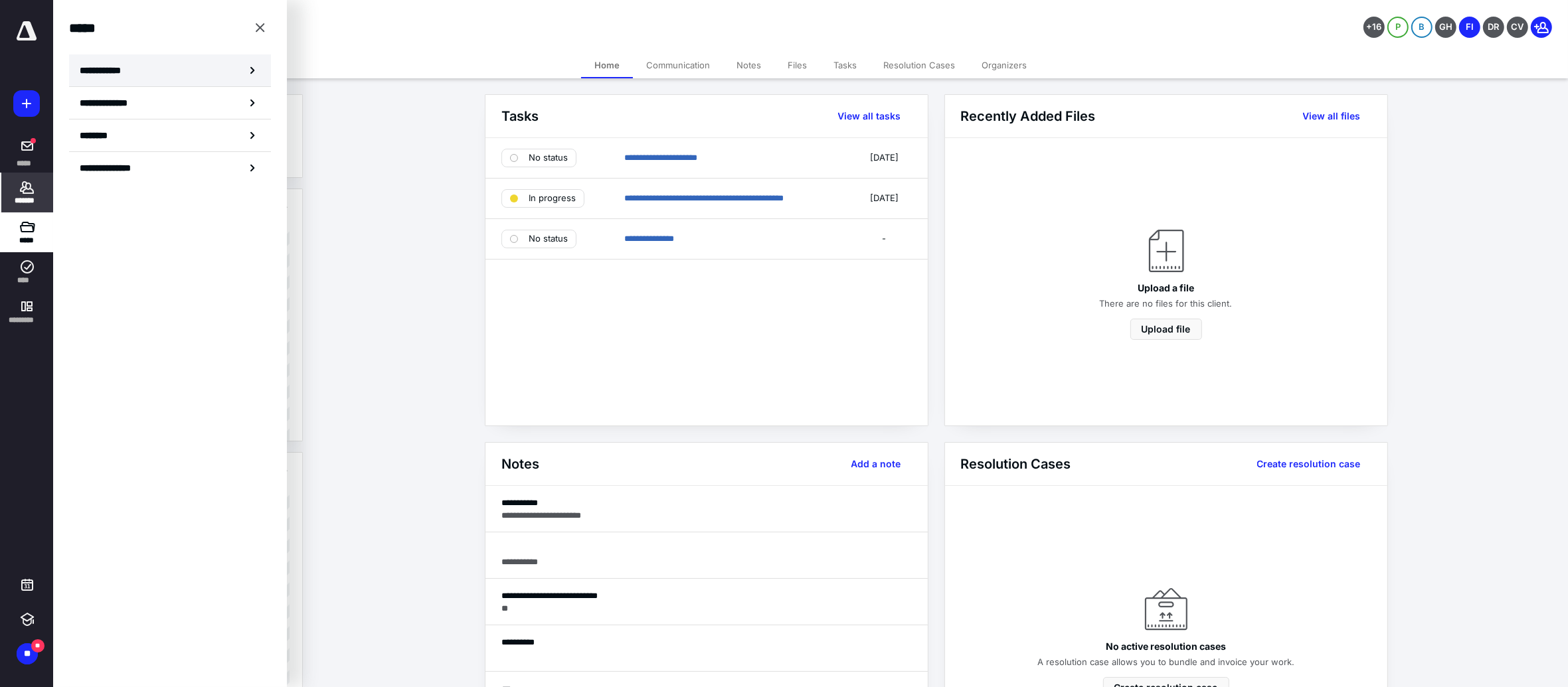click on "**********" at bounding box center (170, 70) 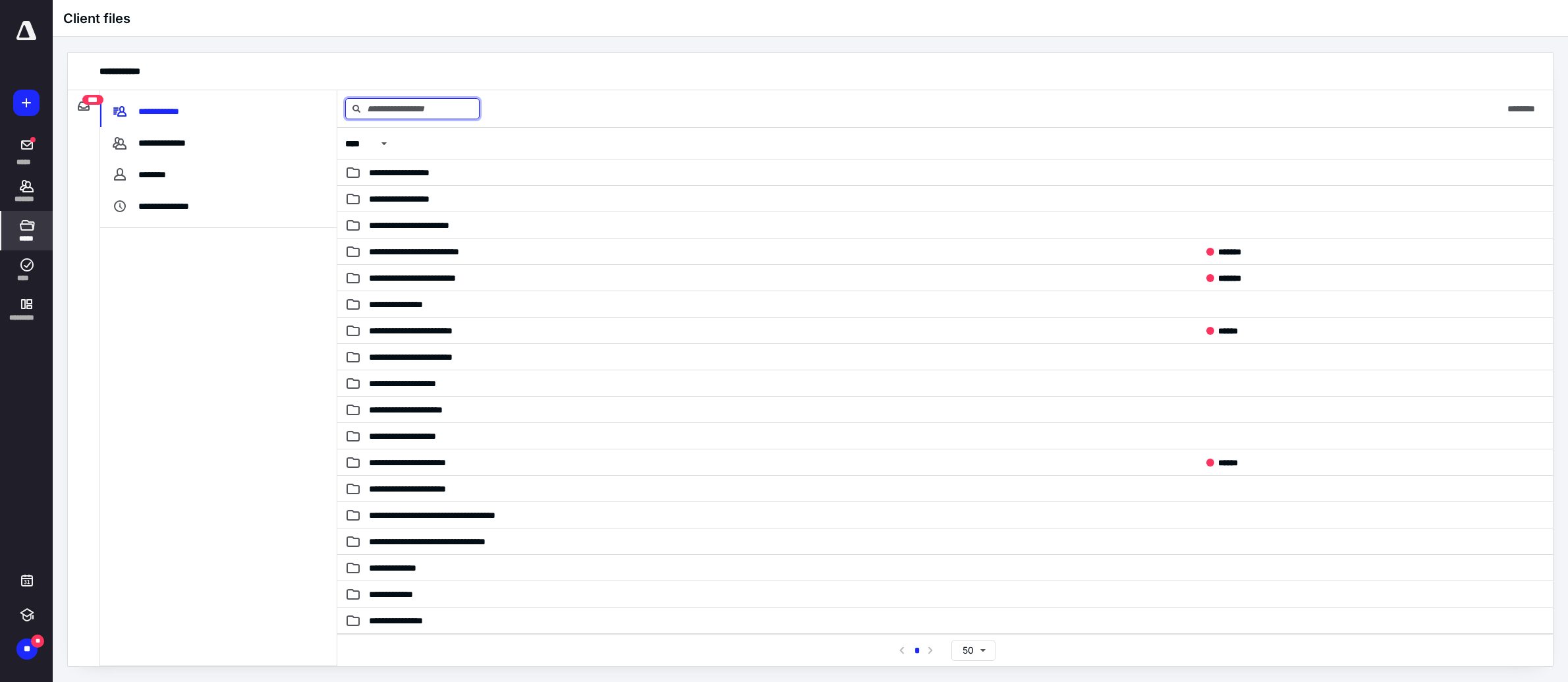 click at bounding box center (412, 109) 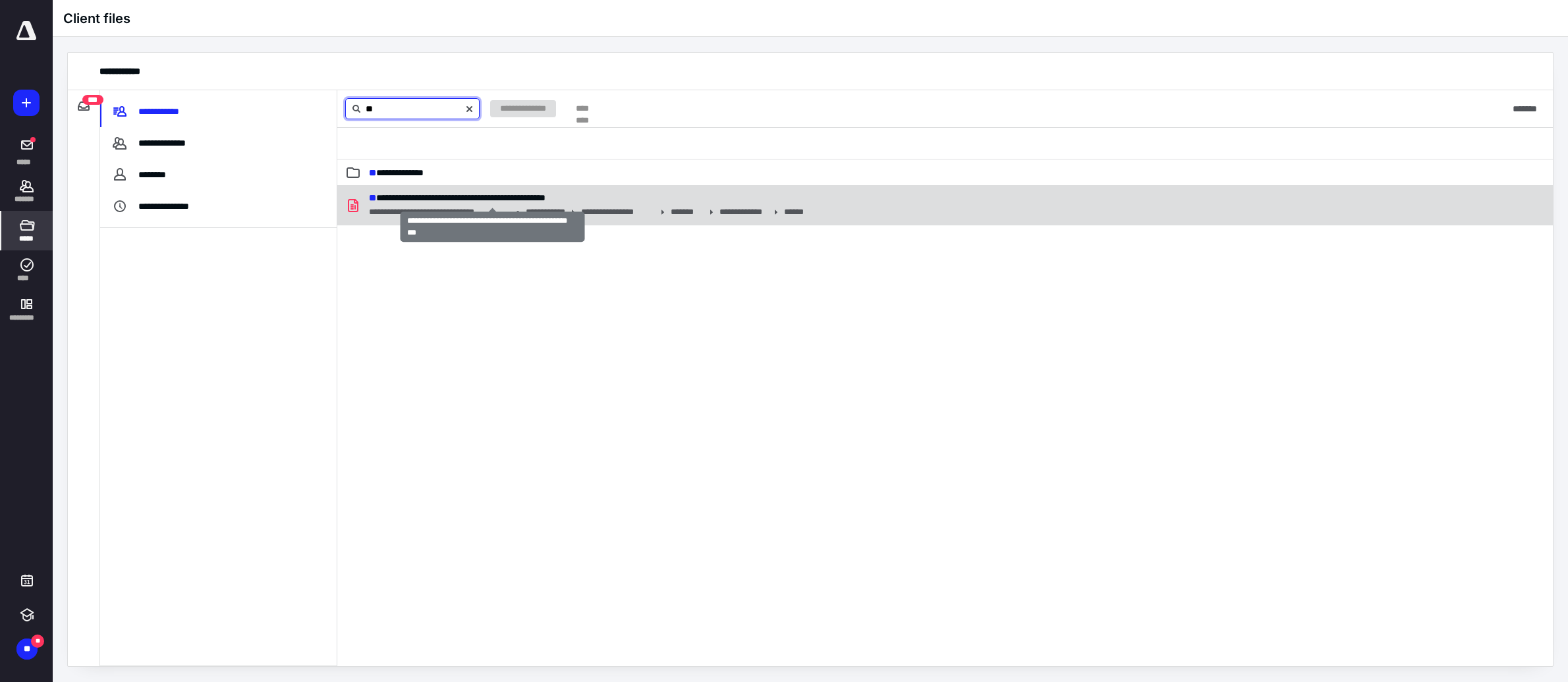 type on "**" 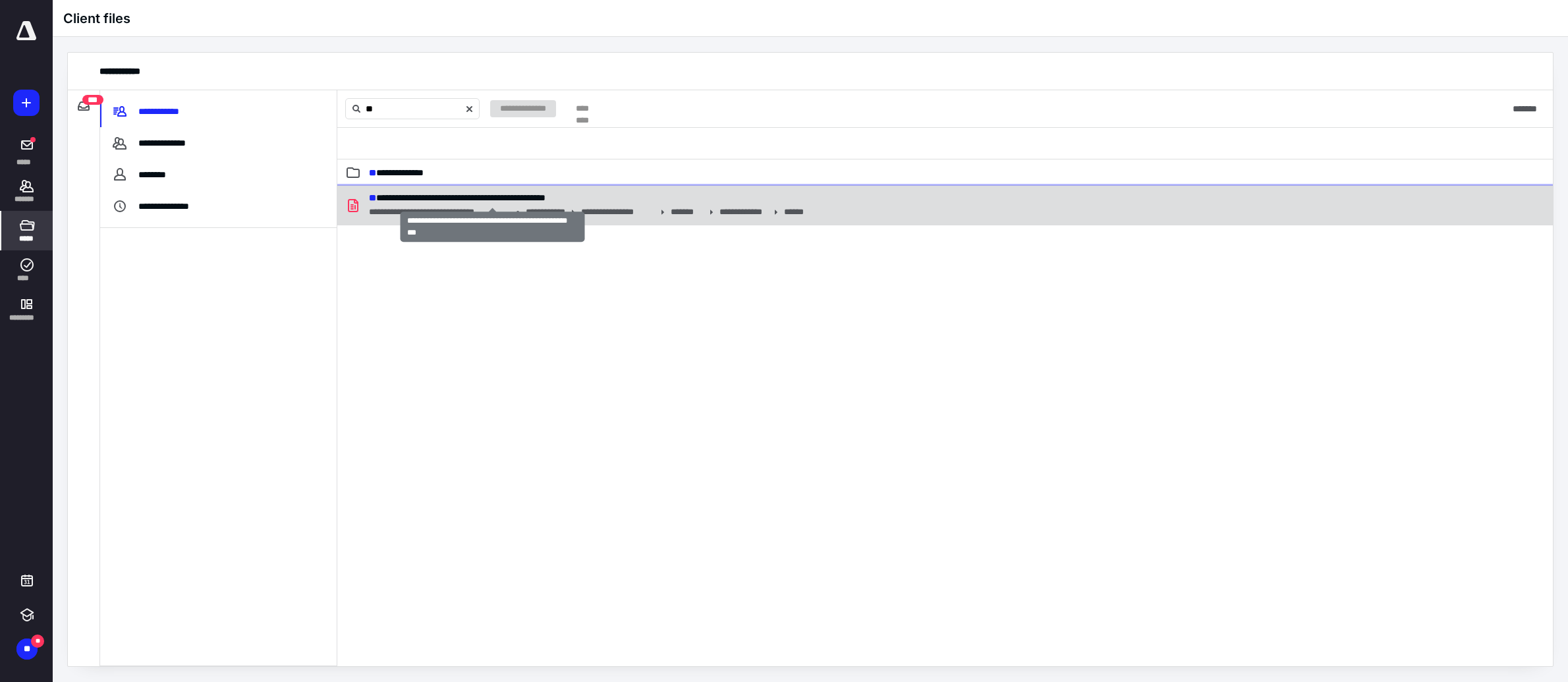 click on "**********" at bounding box center [457, 198] 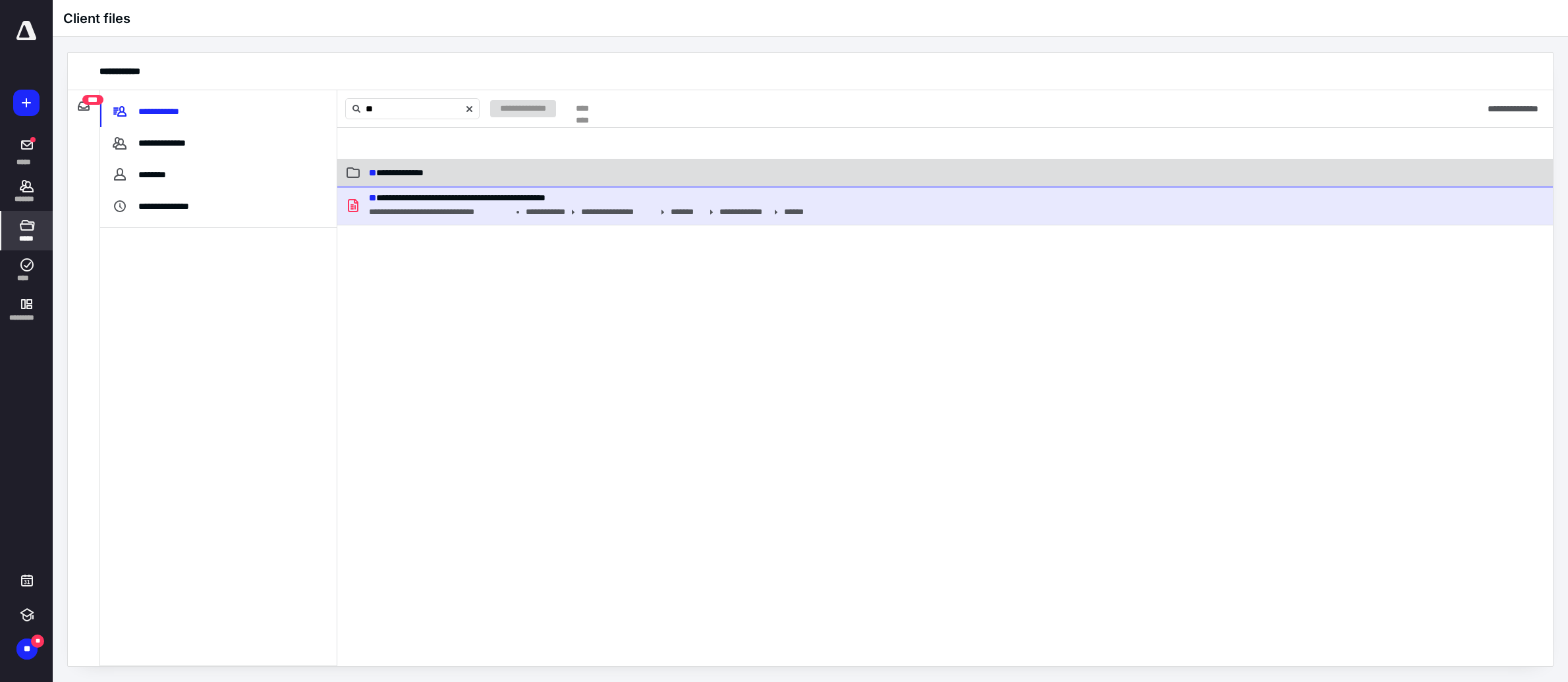 click on "**********" at bounding box center [773, 173] 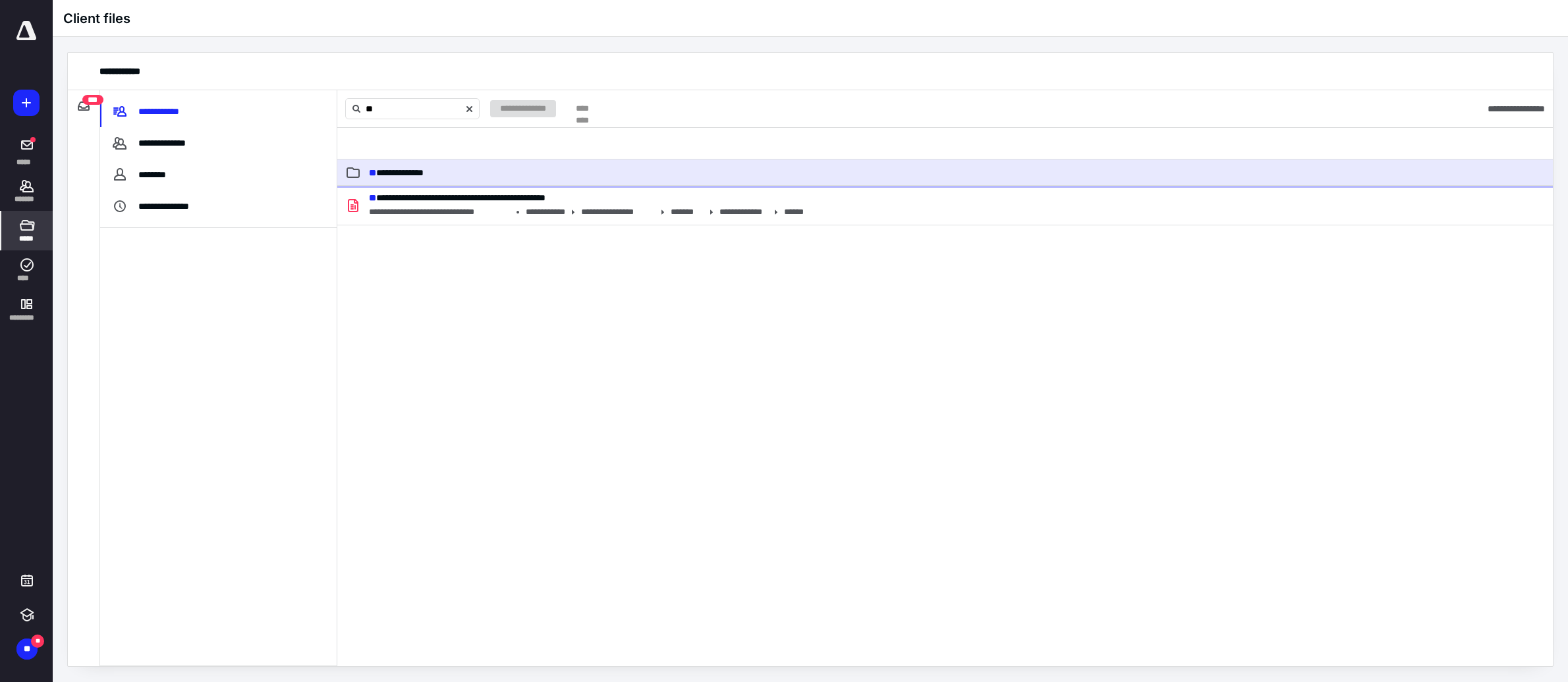 click on "**********" at bounding box center [773, 173] 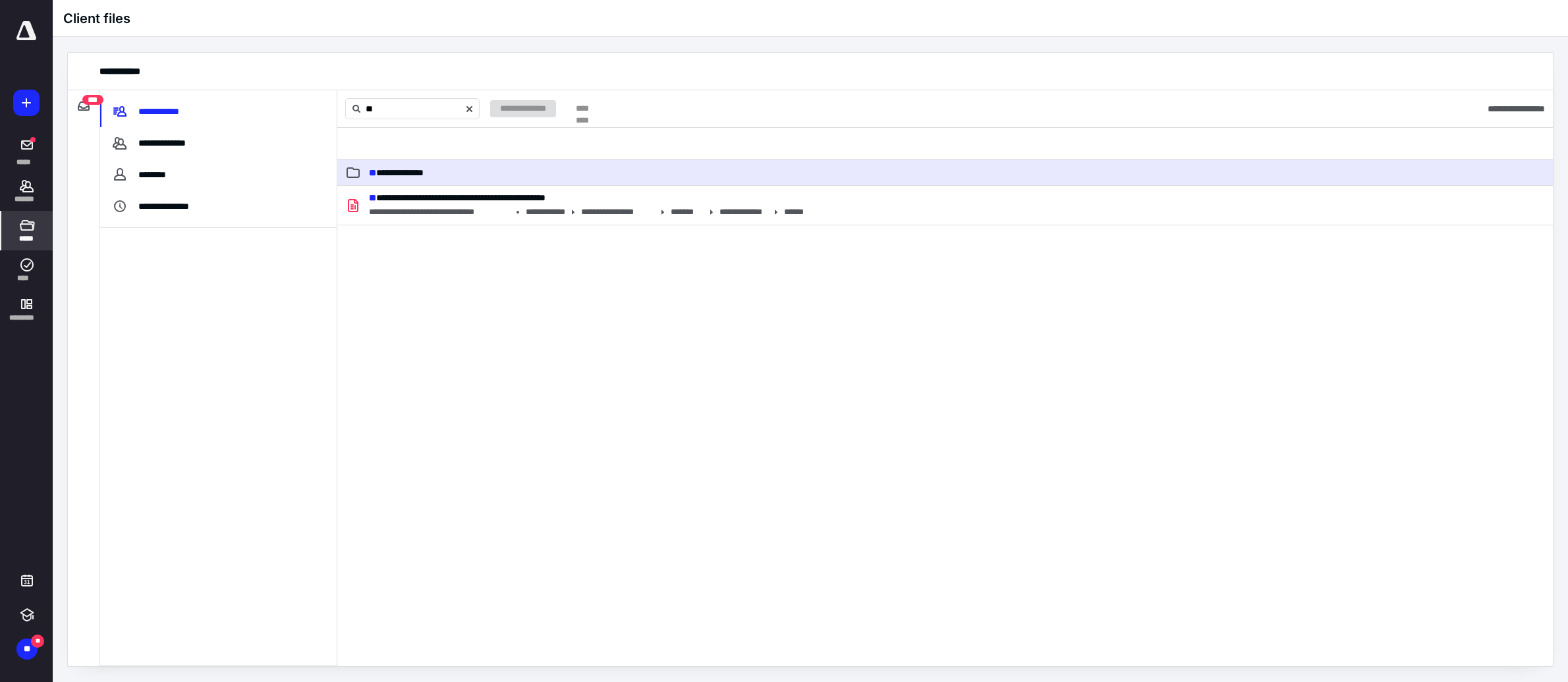 type 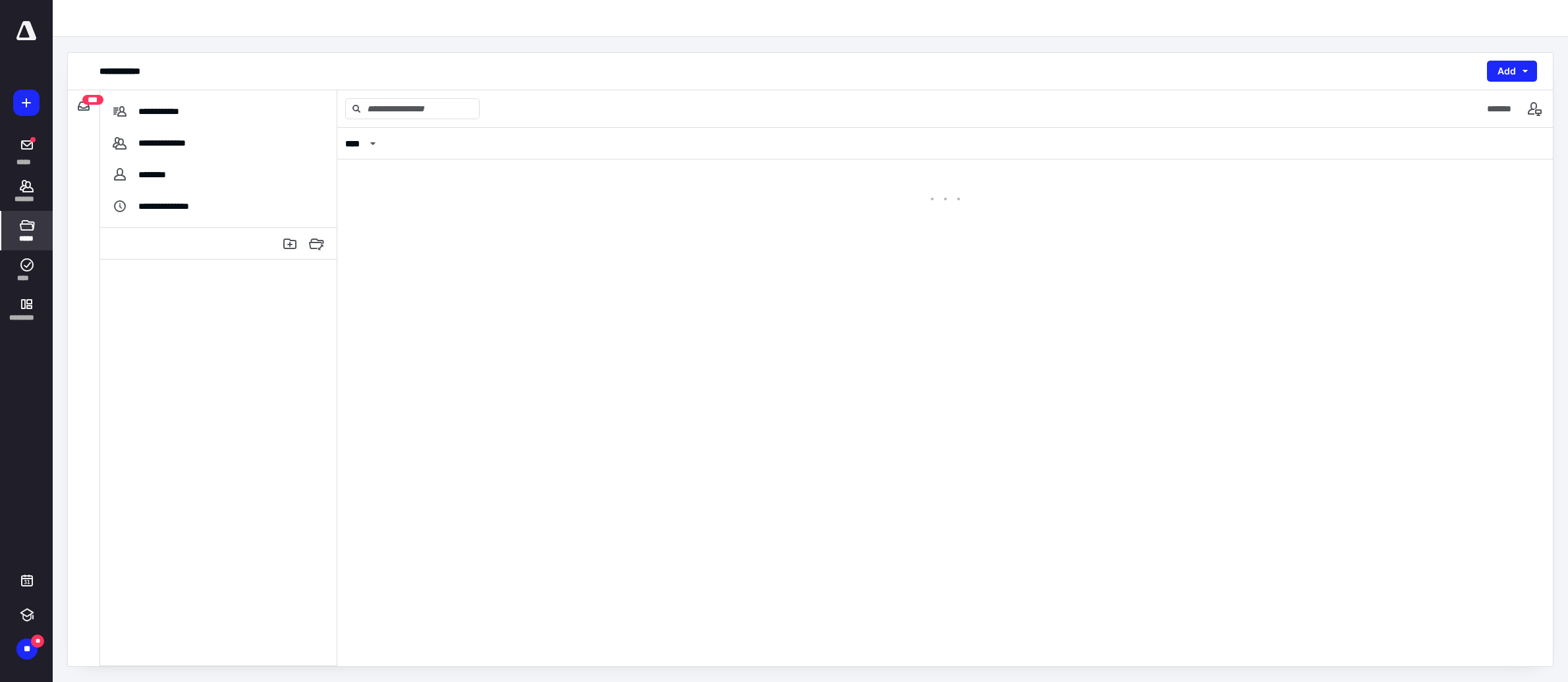 click at bounding box center (945, 186) 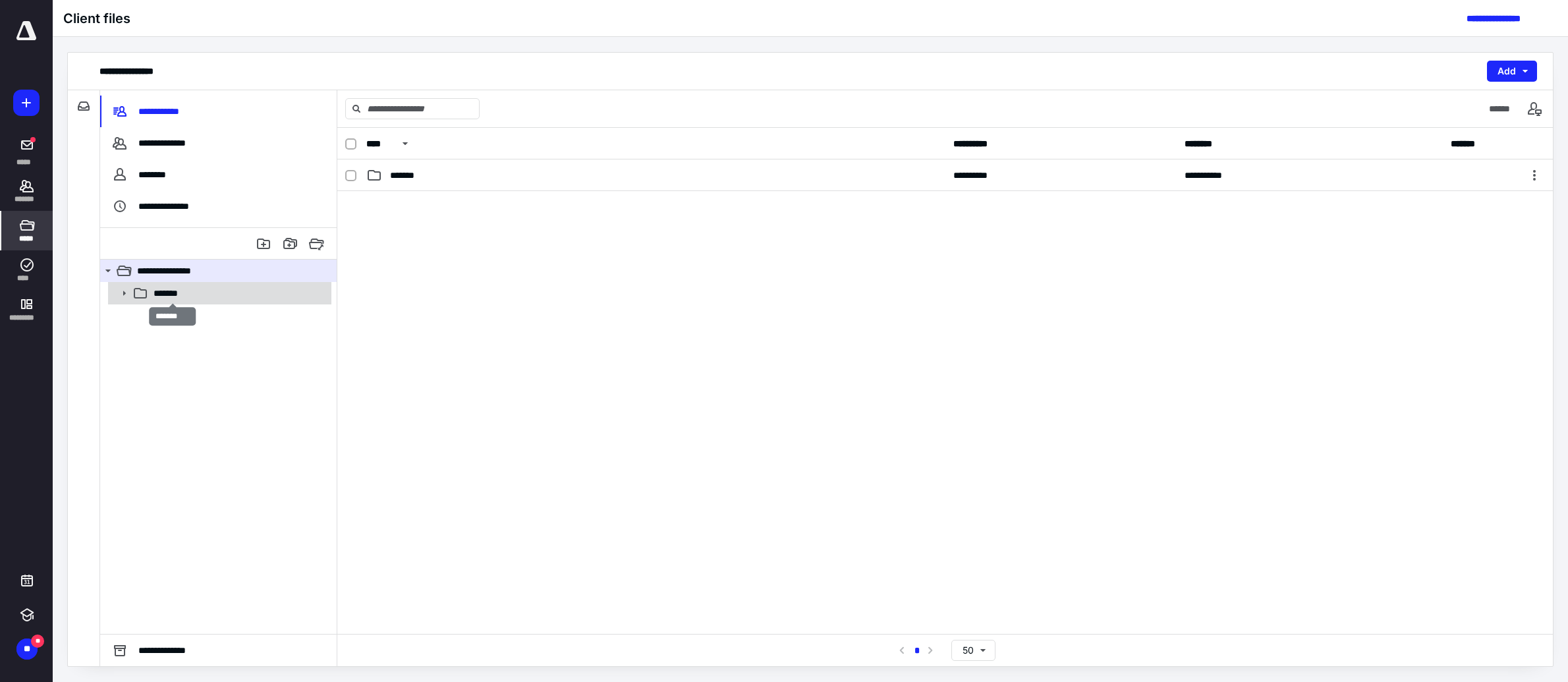click on "*******" at bounding box center (172, 293) 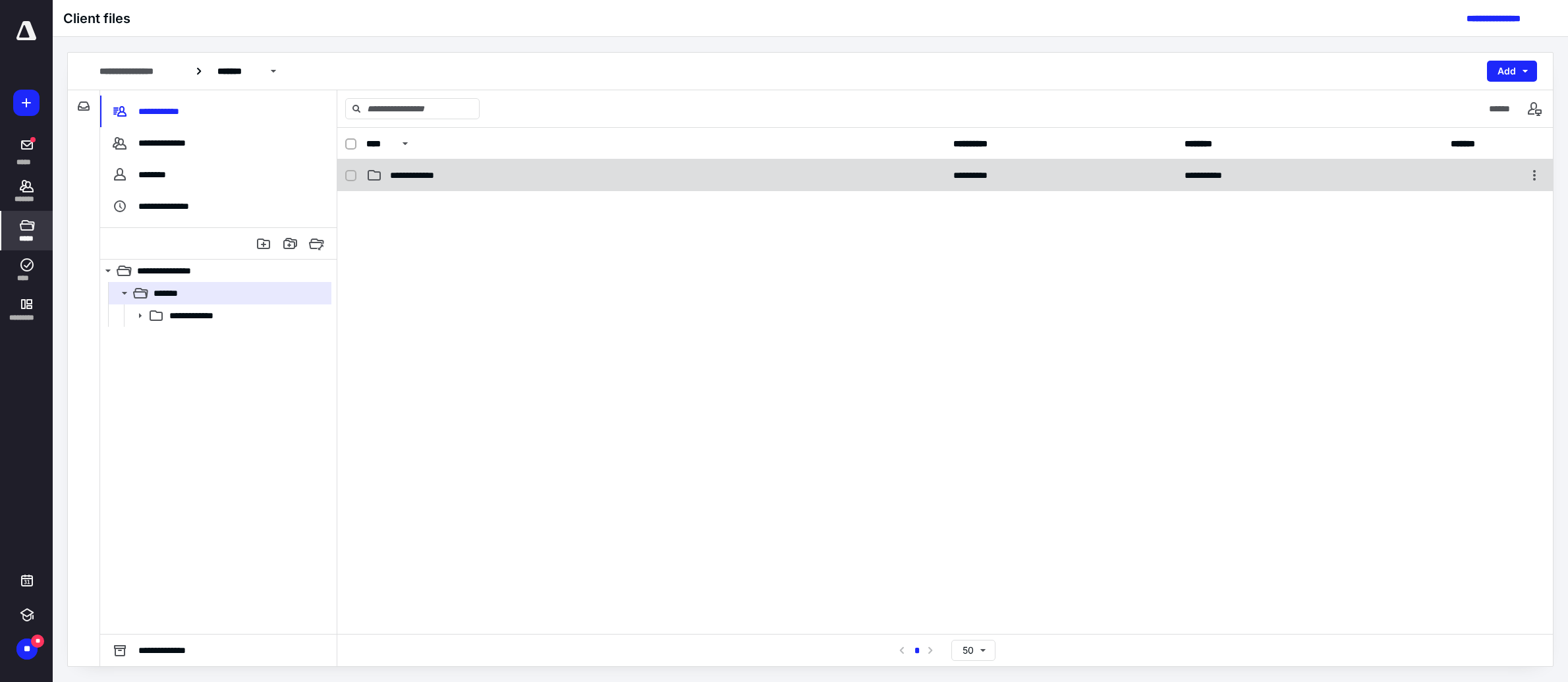 click on "**********" at bounding box center [656, 175] 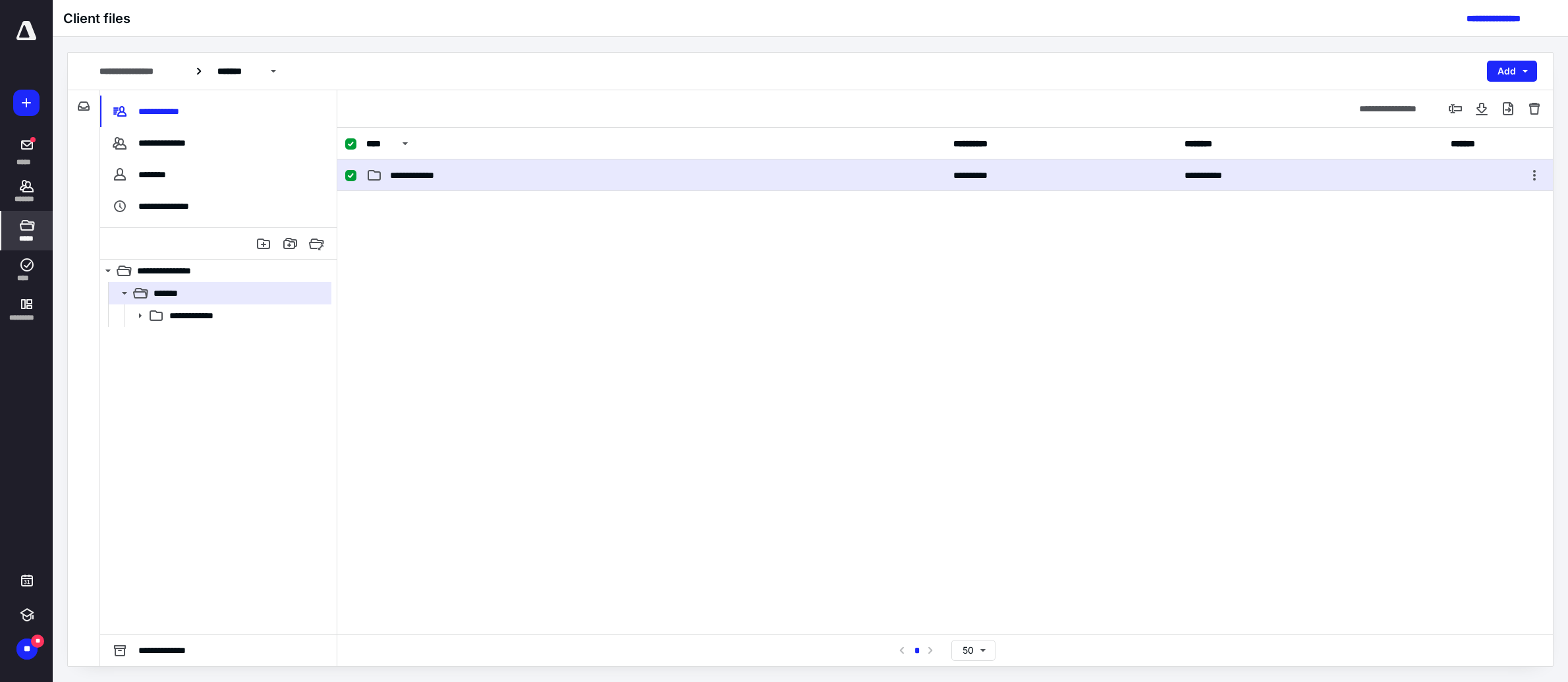 click on "**********" at bounding box center [656, 175] 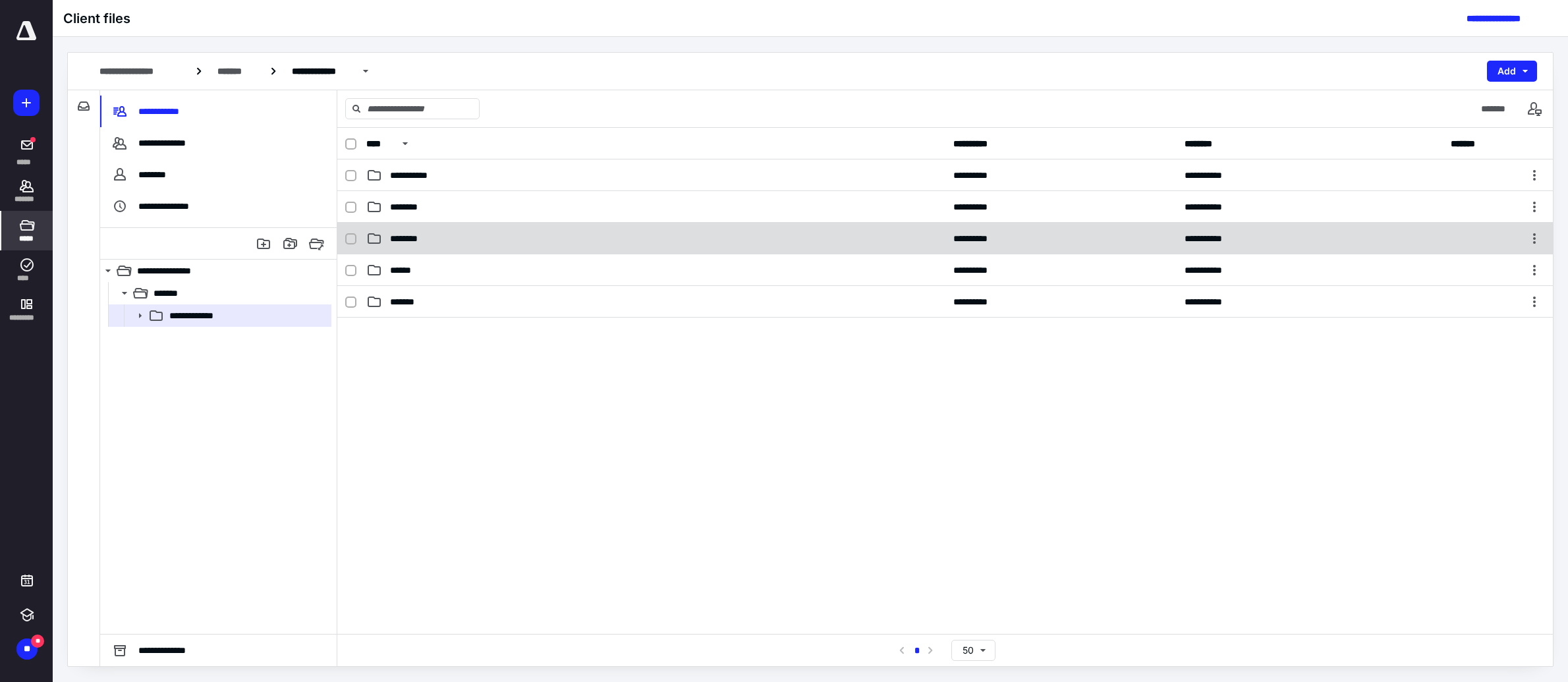 click on "********" at bounding box center (656, 239) 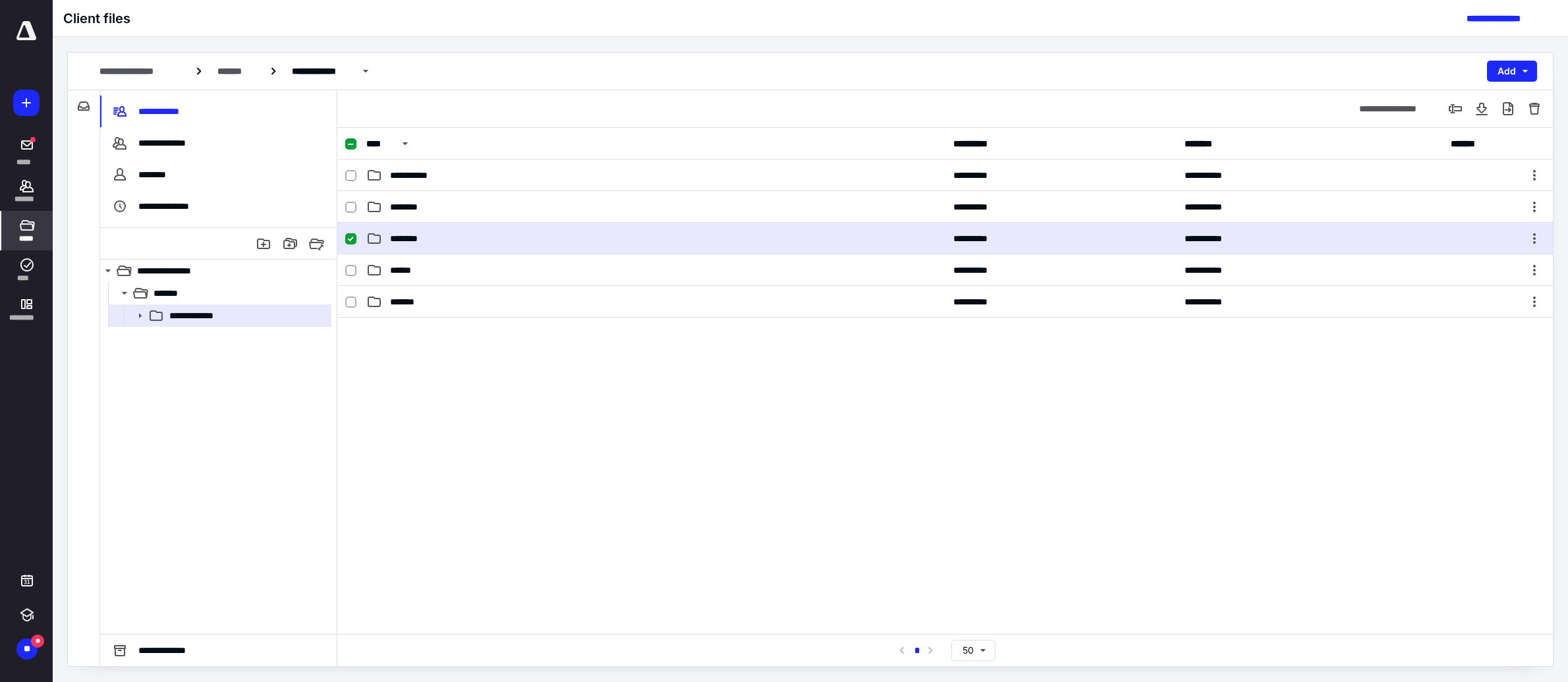 click on "********" at bounding box center [656, 239] 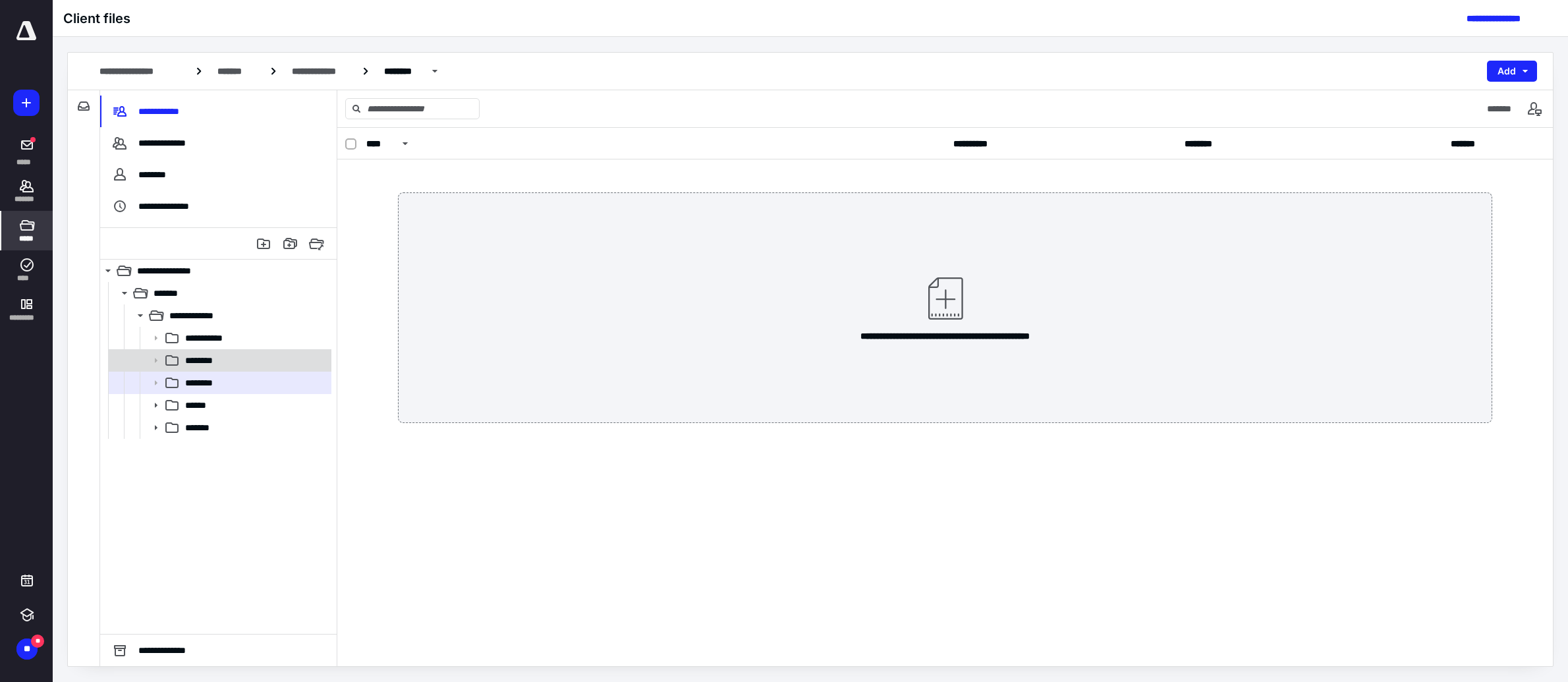 click on "********" at bounding box center [254, 360] 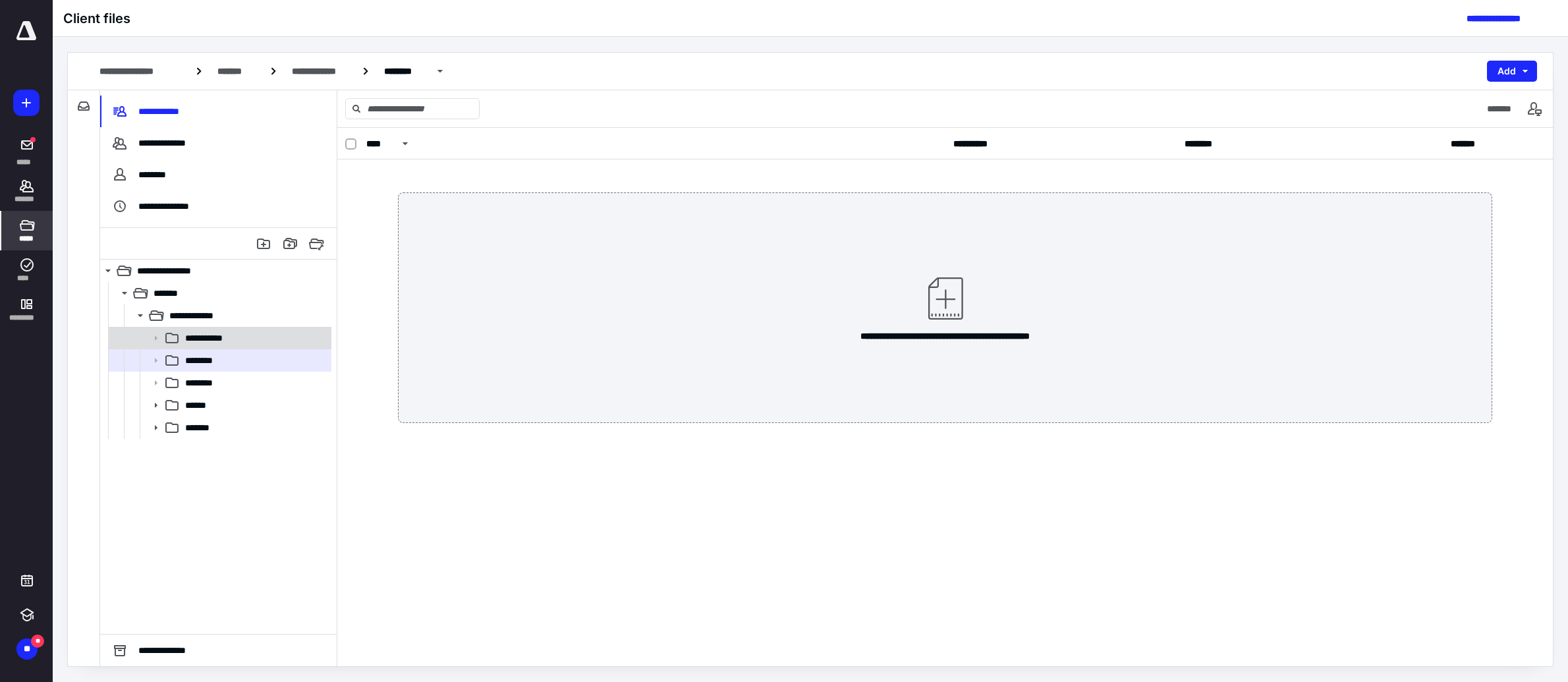 click on "**********" at bounding box center [210, 338] 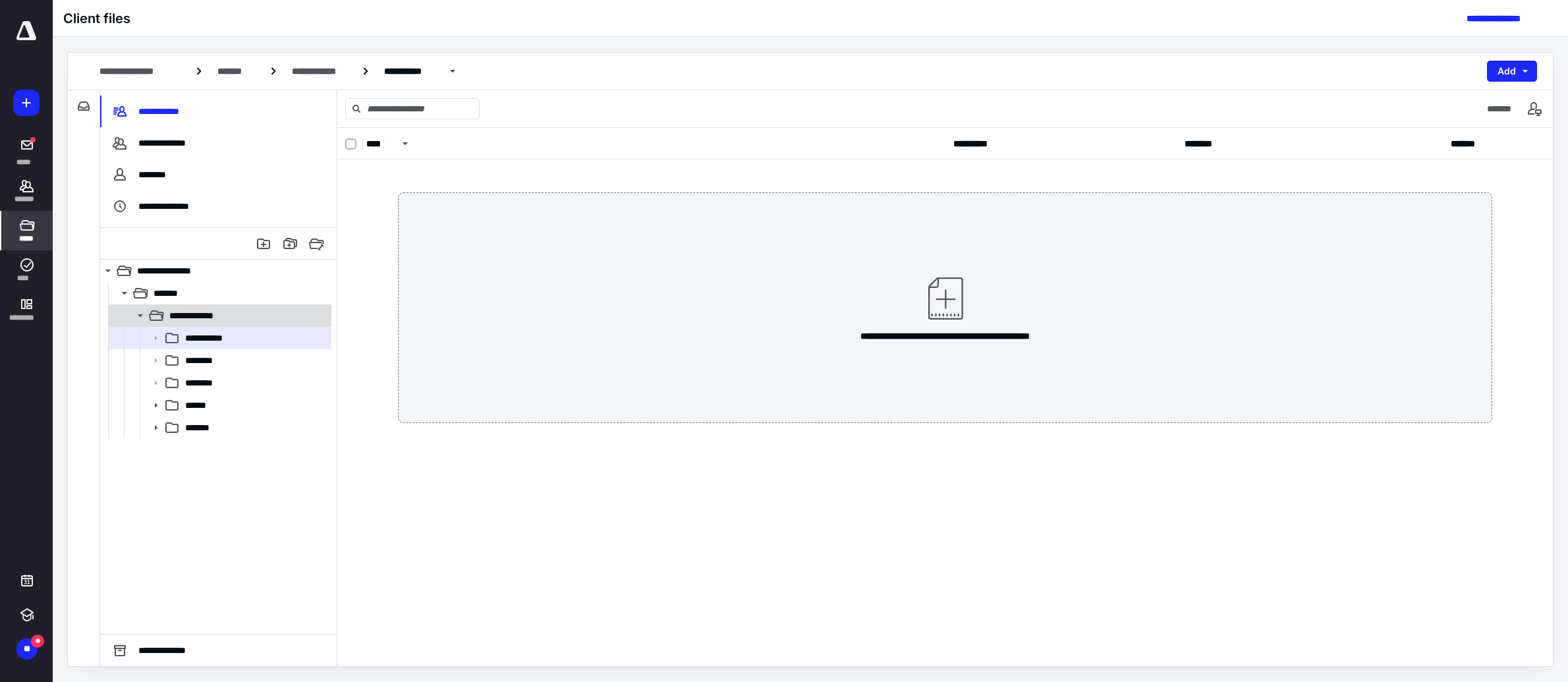 click on "**********" at bounding box center (246, 316) 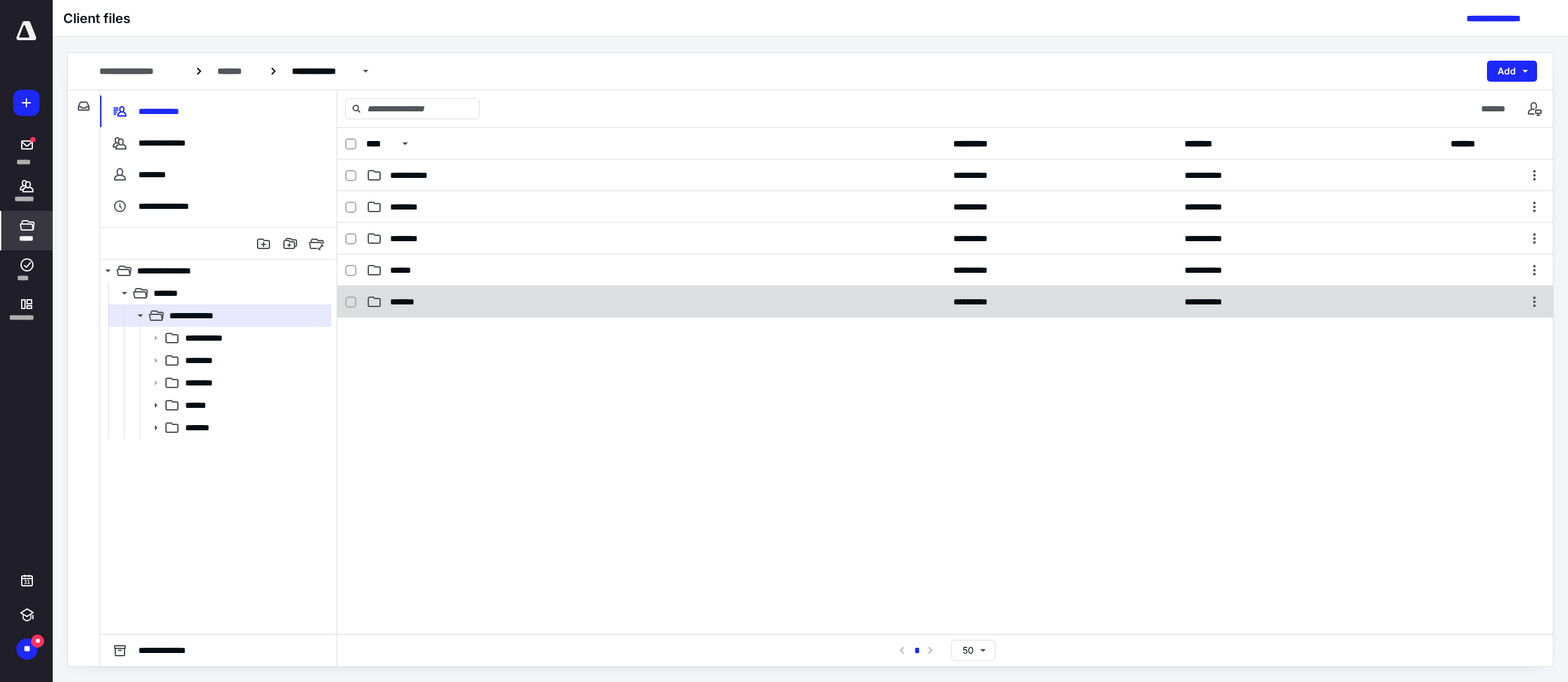 click on "*******" at bounding box center (656, 302) 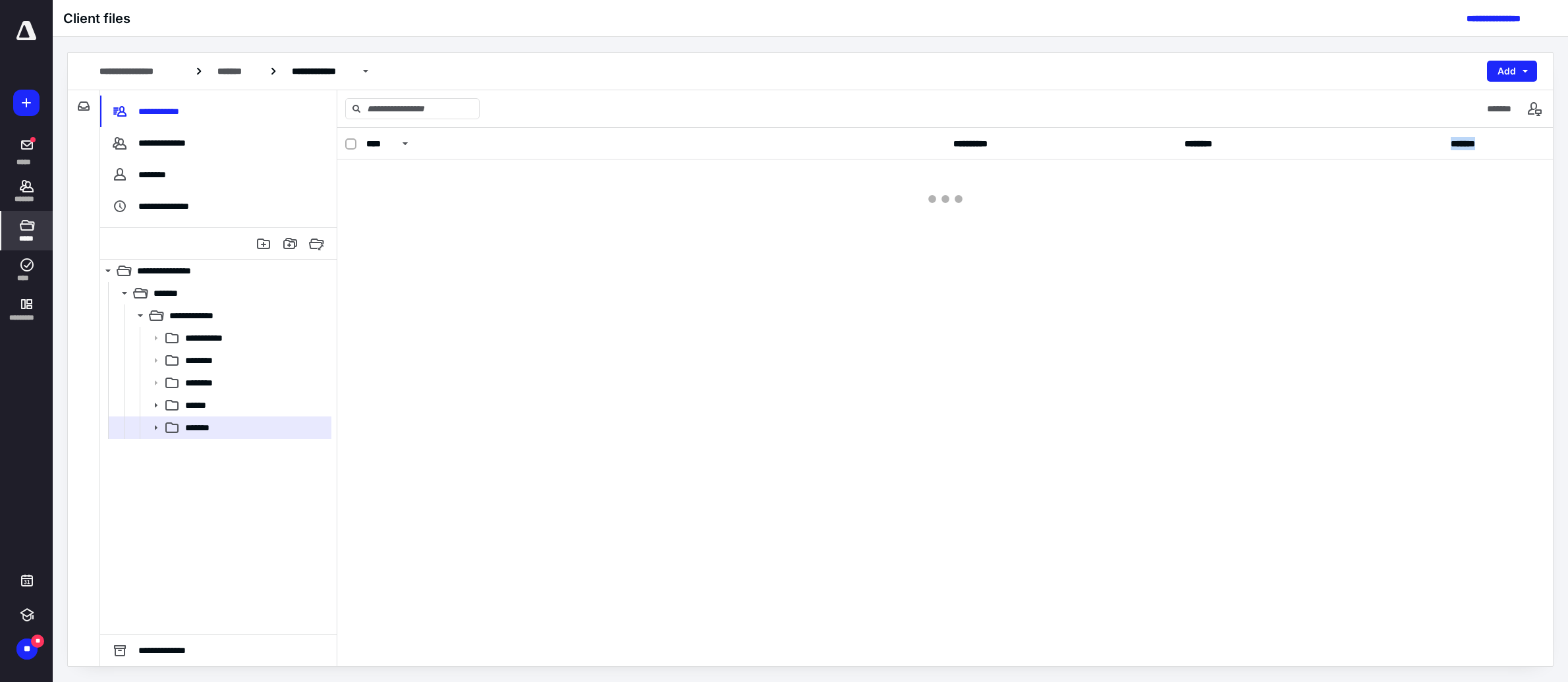 click on "**********" at bounding box center (945, 397) 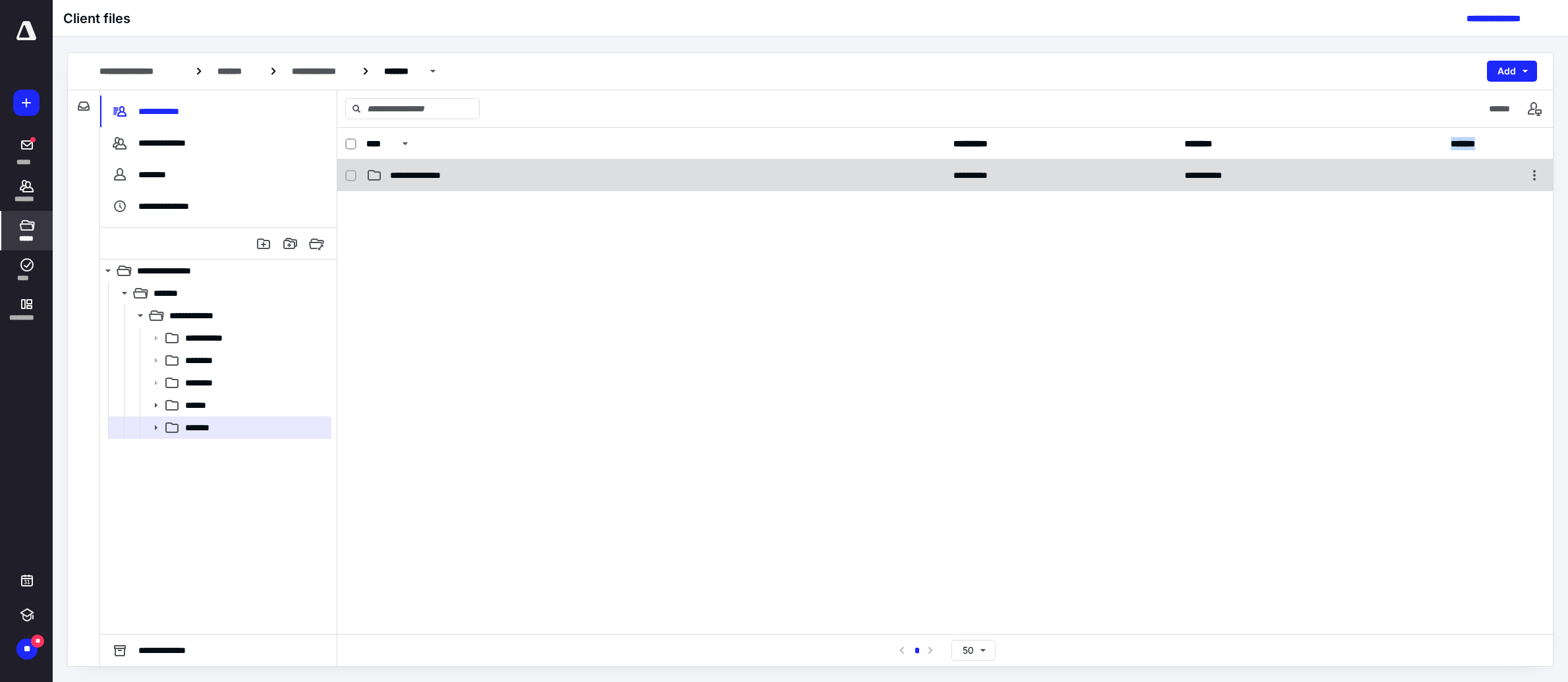 drag, startPoint x: 459, startPoint y: 303, endPoint x: 733, endPoint y: 179, distance: 300.75239 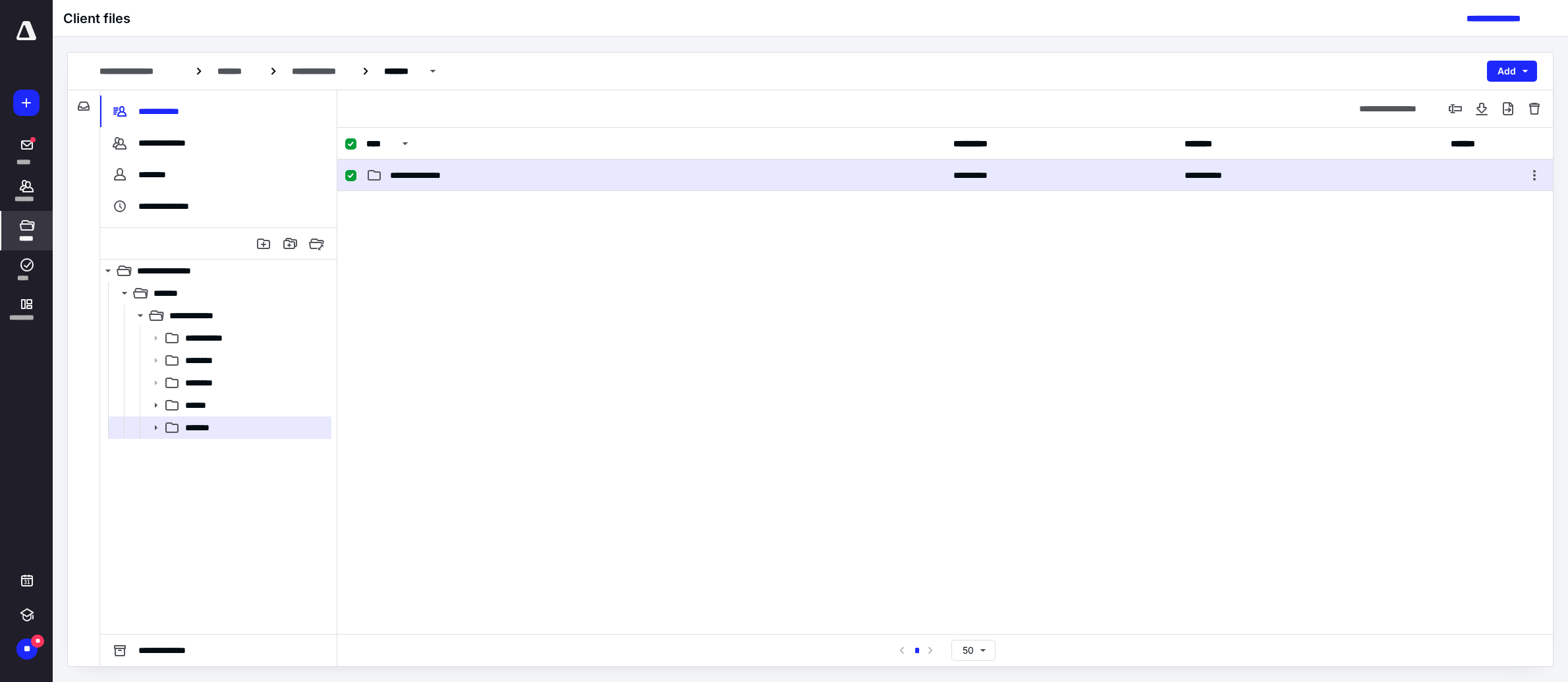 click on "**********" at bounding box center (656, 175) 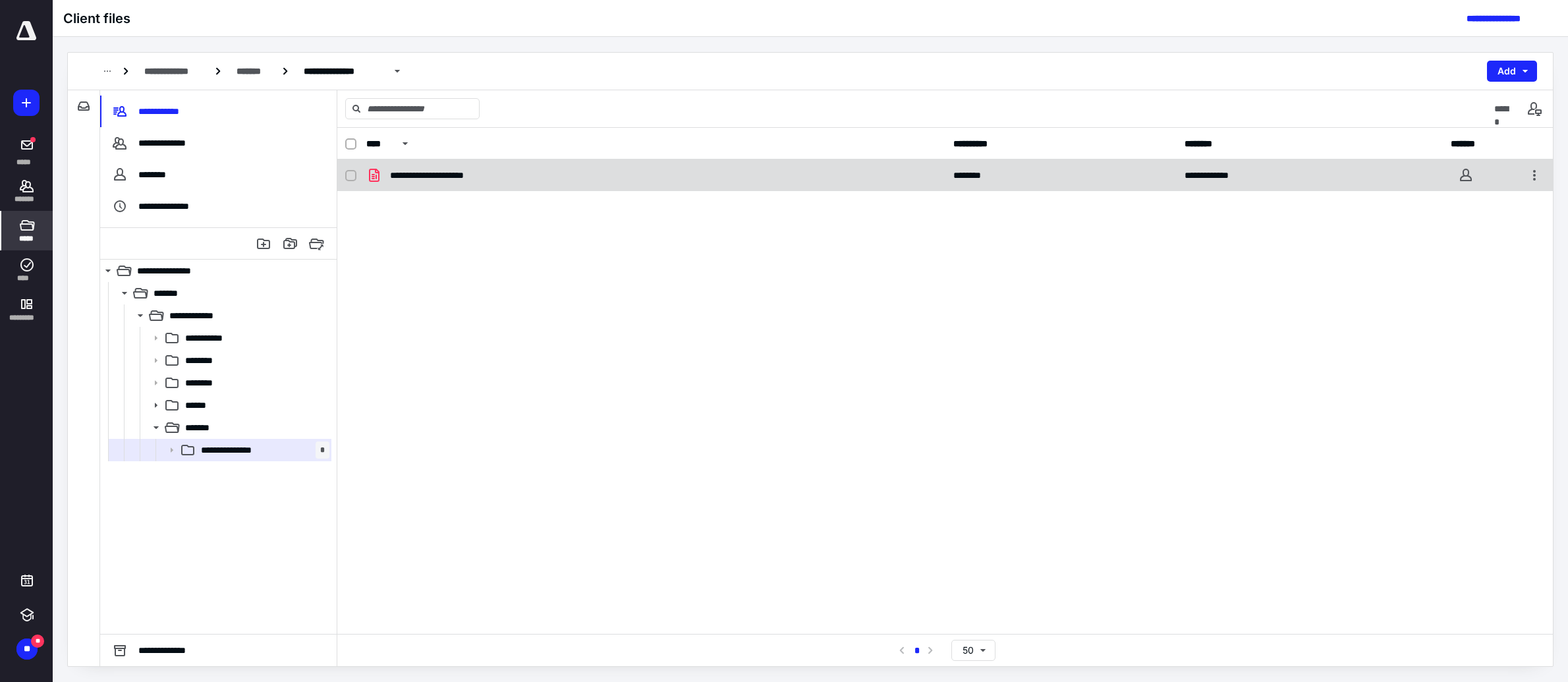 click on "**********" at bounding box center [656, 175] 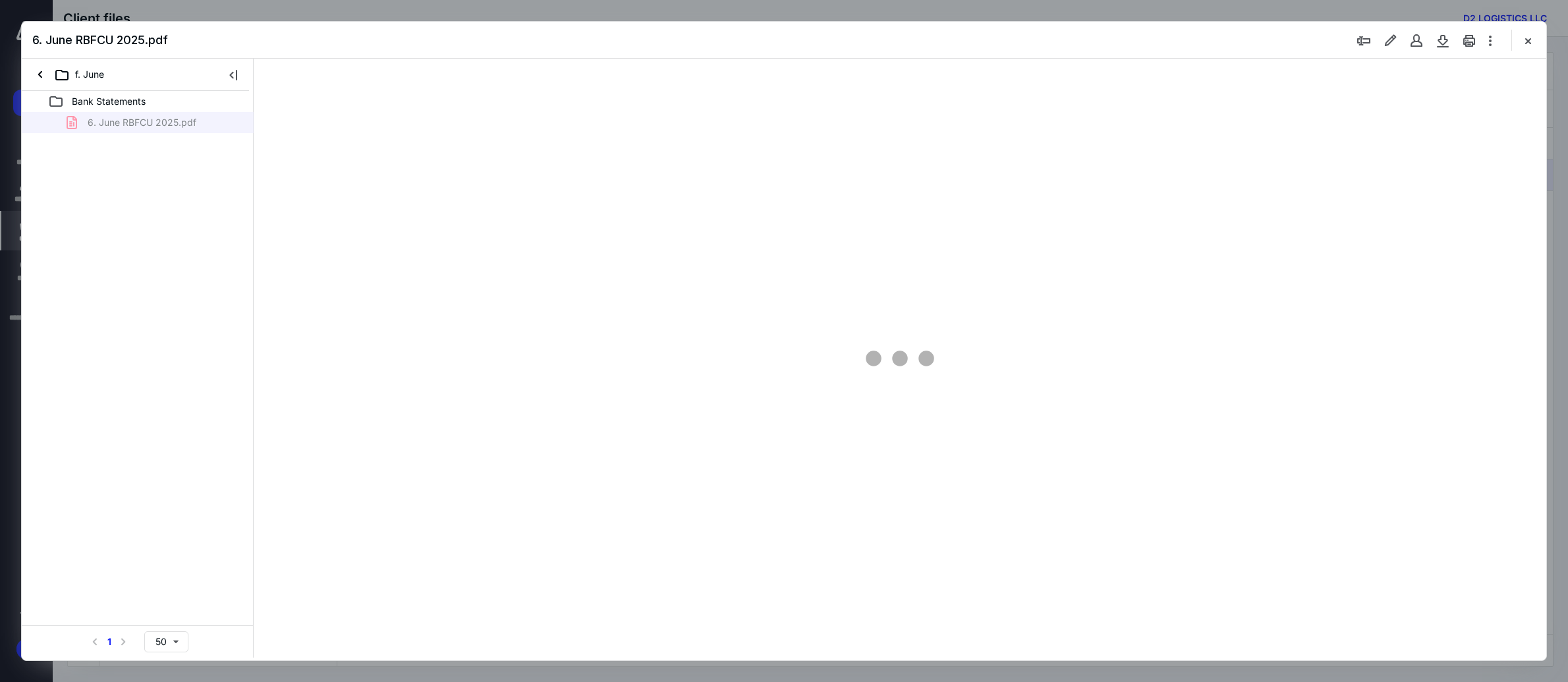 scroll, scrollTop: 0, scrollLeft: 0, axis: both 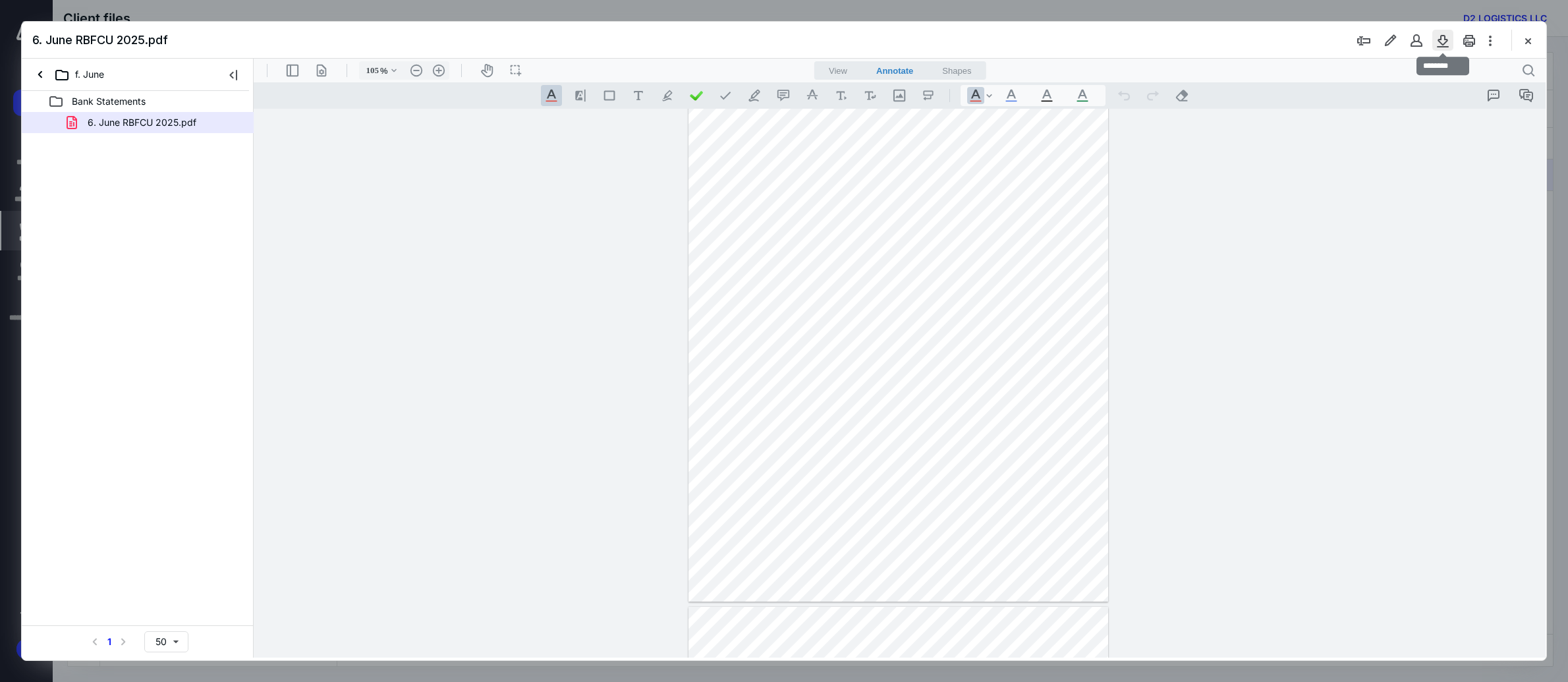 click at bounding box center (1443, 40) 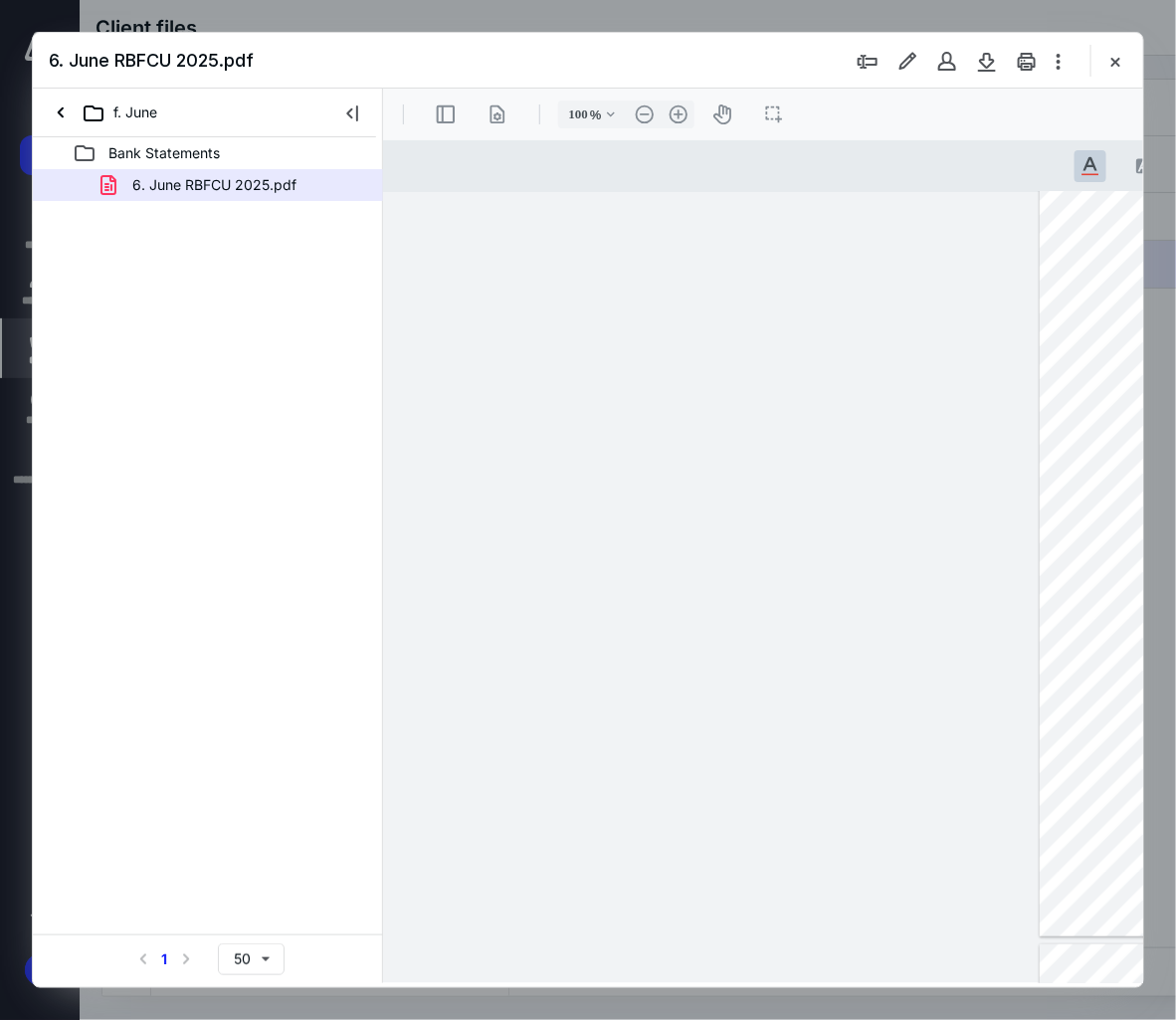 scroll, scrollTop: 106, scrollLeft: 0, axis: vertical 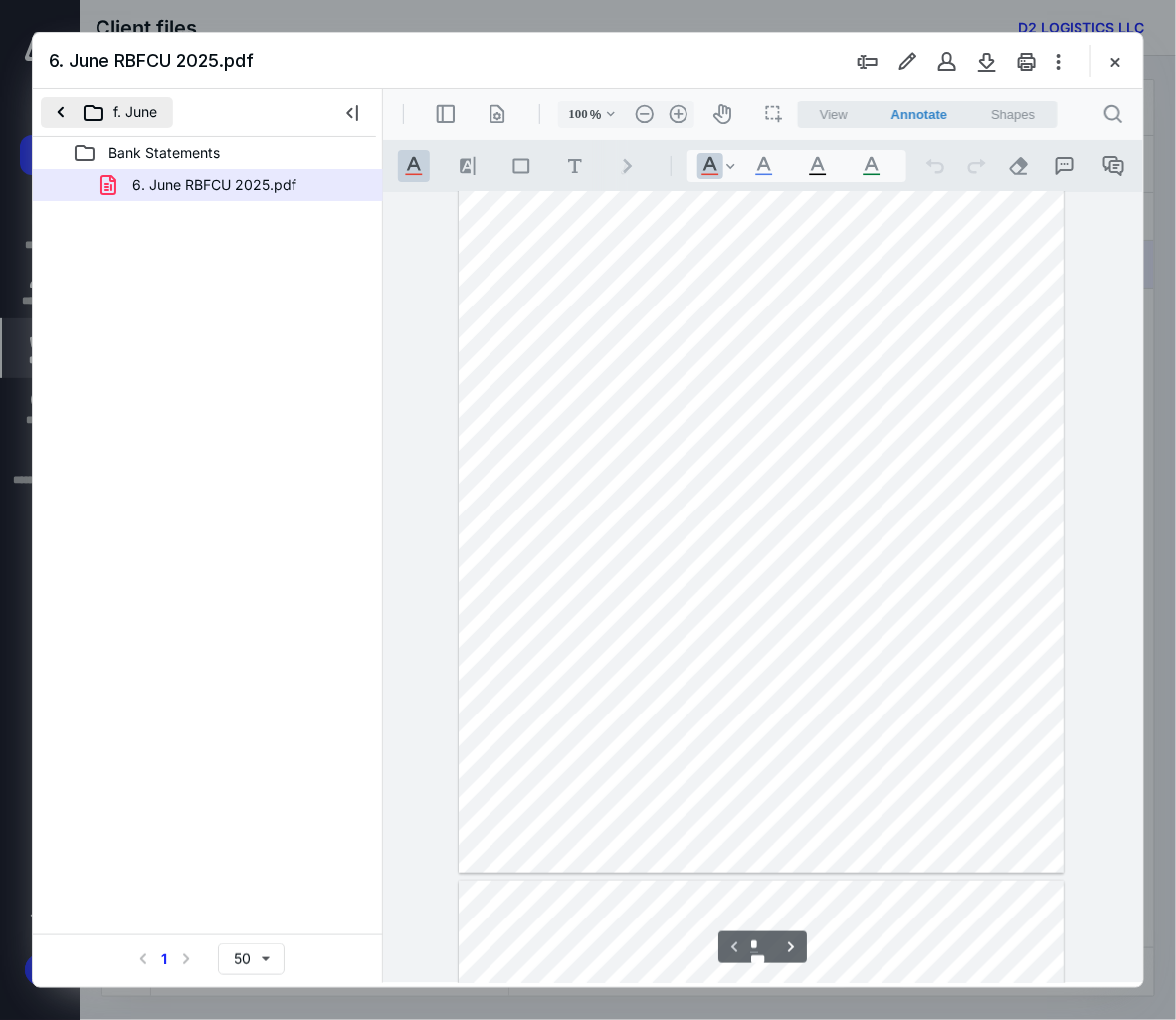 click on "f. June" at bounding box center [106, 112] 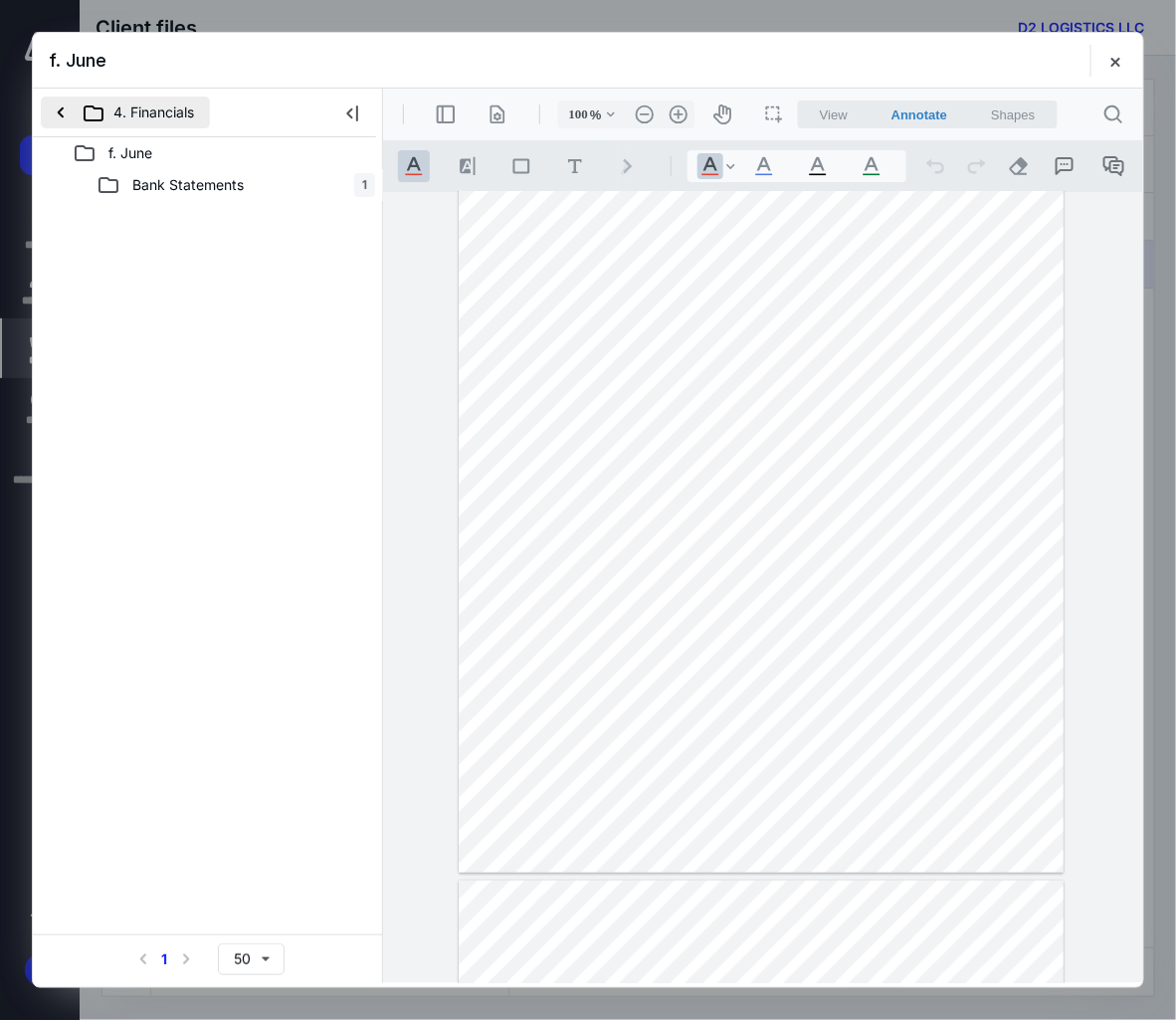 click on "4. Financials" at bounding box center [125, 112] 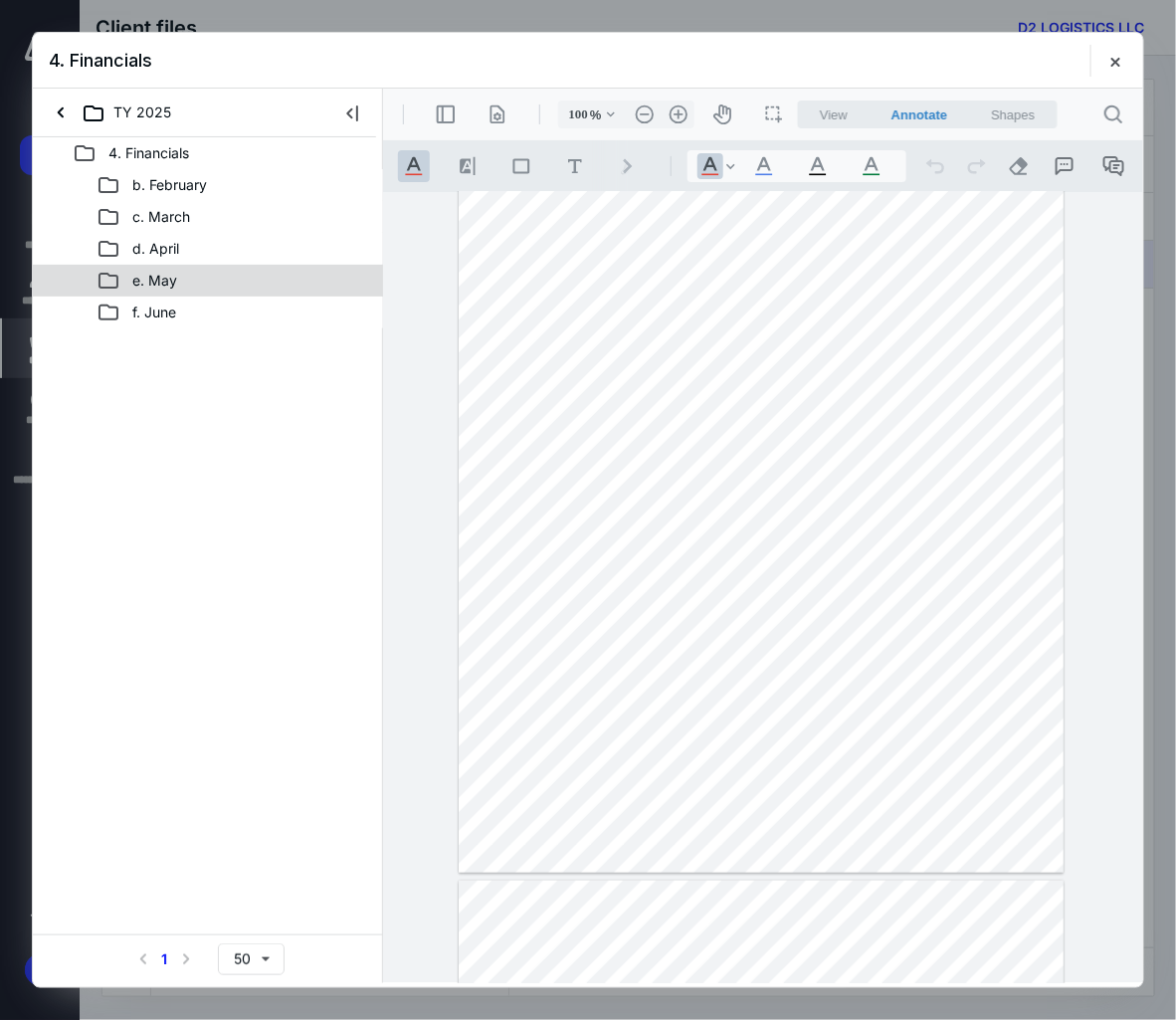 click on "e. May" at bounding box center [154, 281] 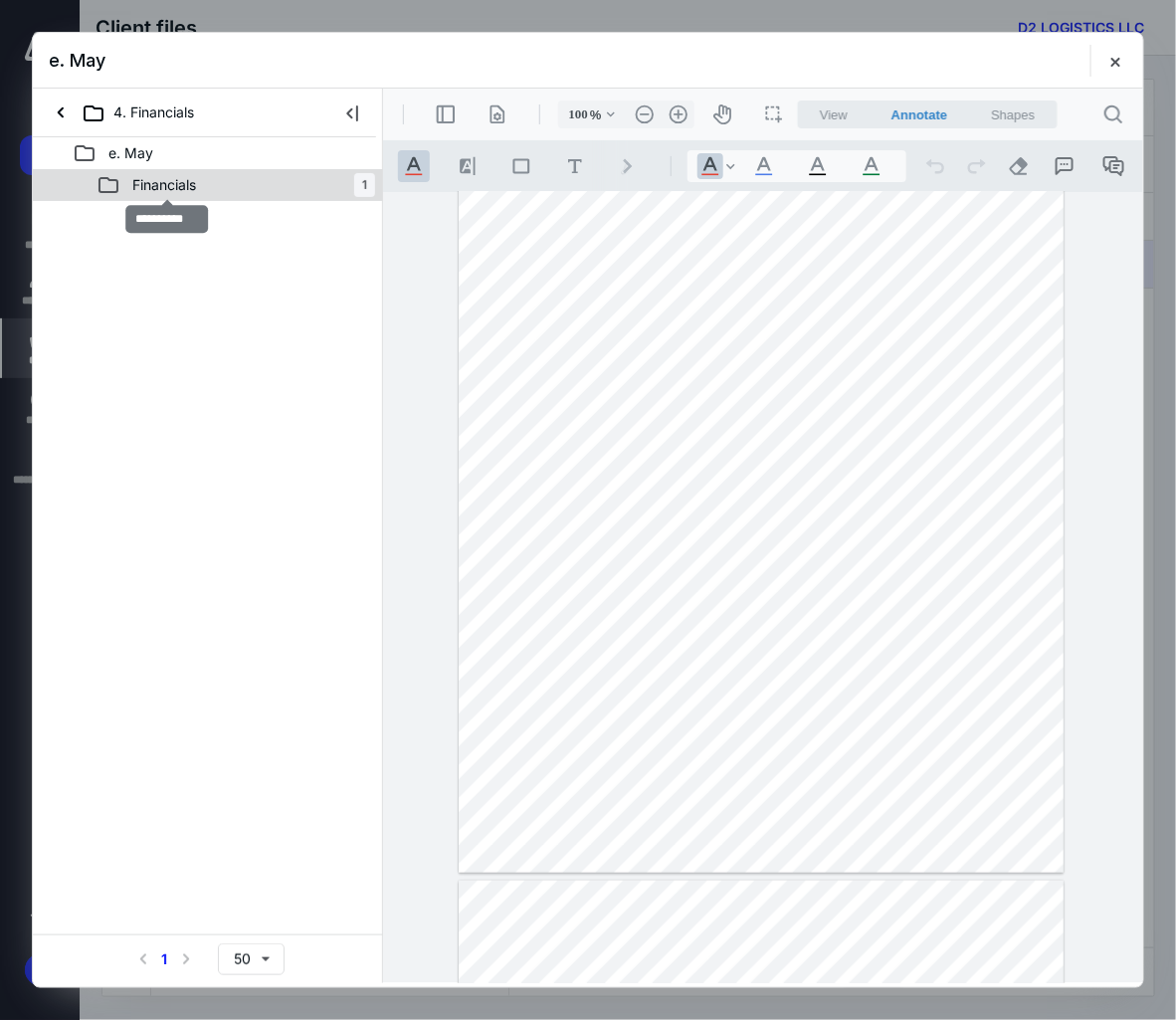 click on "Financials" at bounding box center (164, 185) 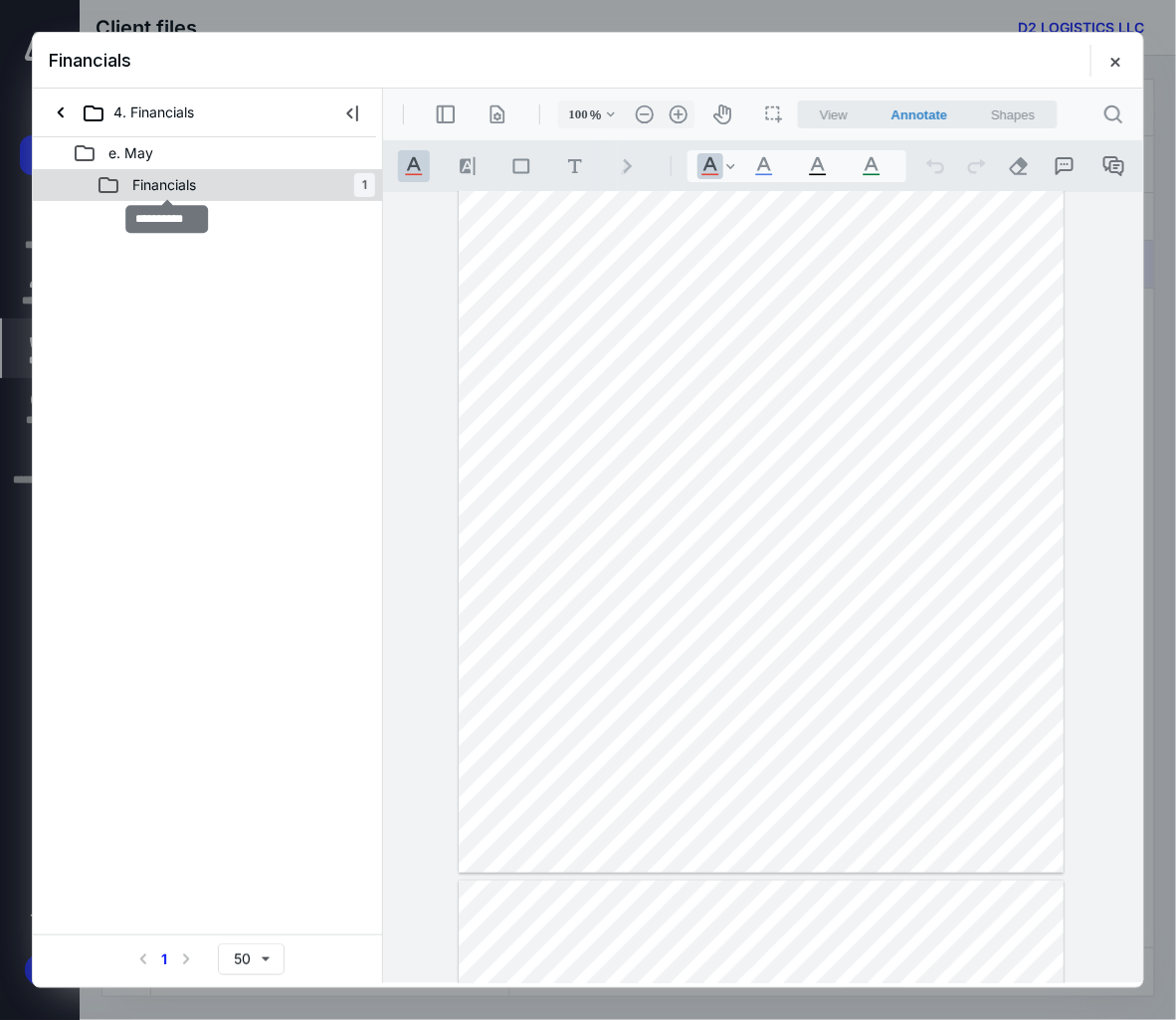 click on "Financials" at bounding box center (164, 185) 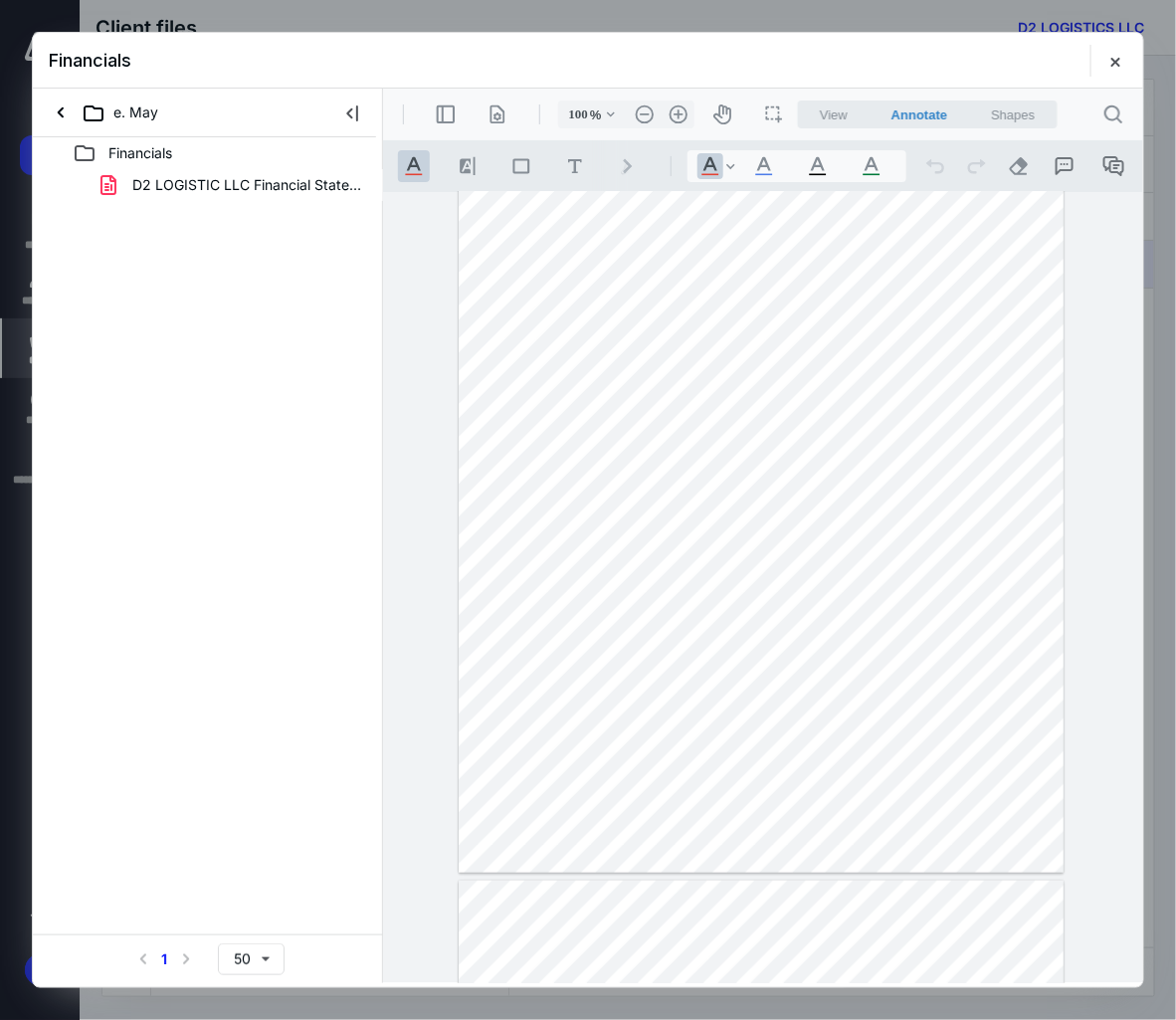 drag, startPoint x: 150, startPoint y: 184, endPoint x: 204, endPoint y: 380, distance: 203.30273 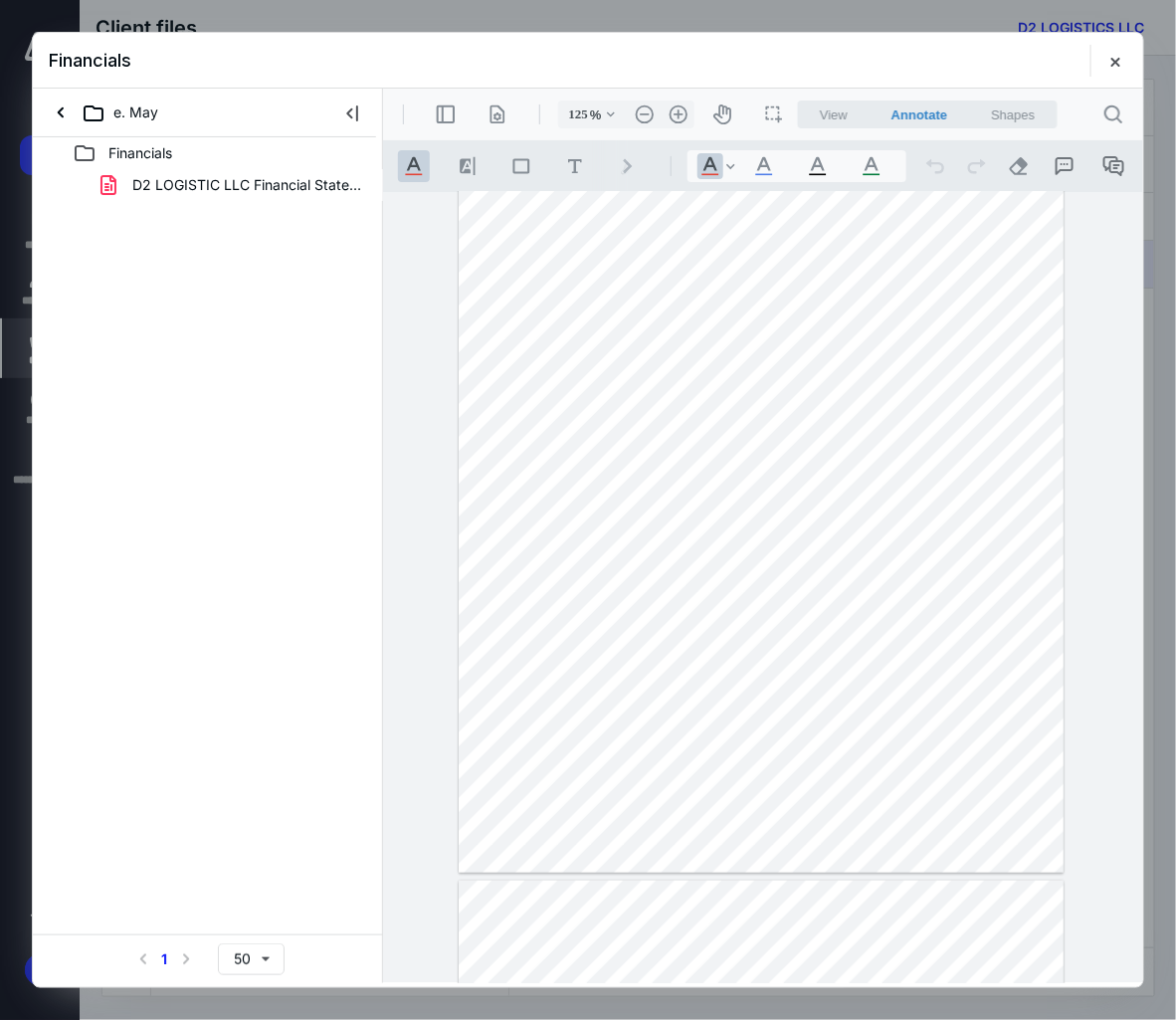 scroll, scrollTop: 225, scrollLeft: 11, axis: both 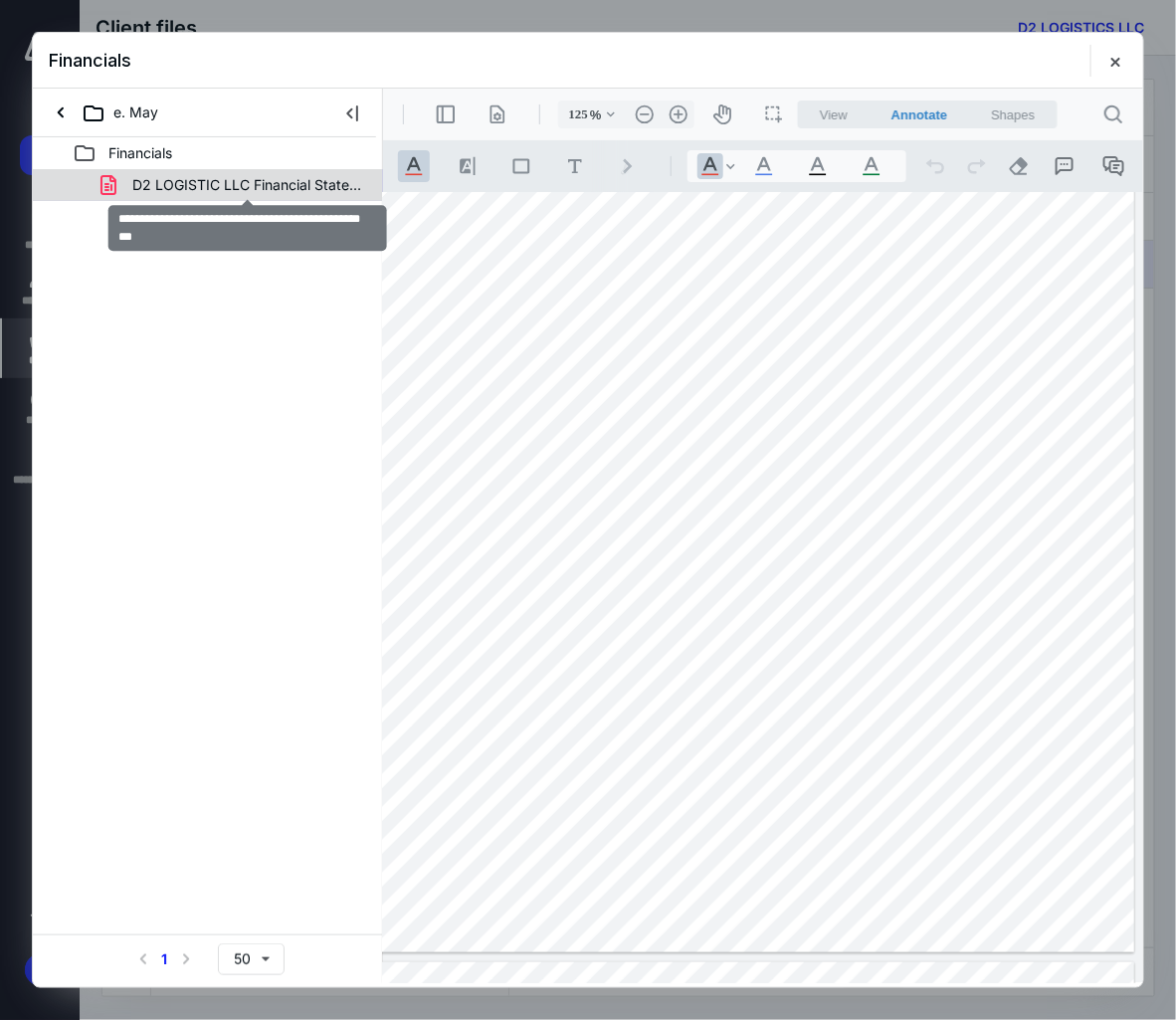click on "D2 LOGISTIC LLC Financial Statements [DATE].pdf" at bounding box center [248, 185] 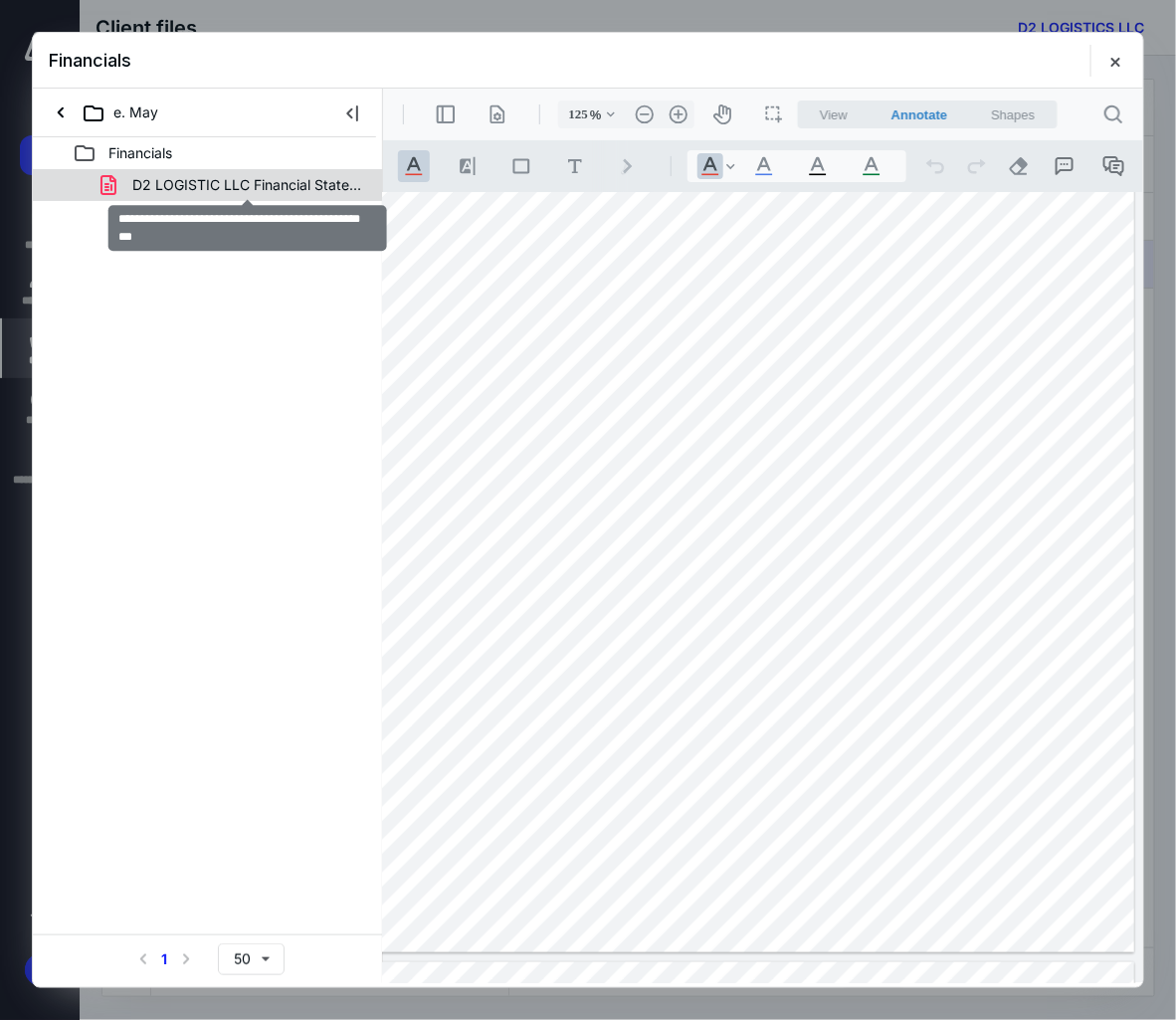 click on "D2 LOGISTIC LLC Financial Statements [DATE].pdf" at bounding box center [208, 185] 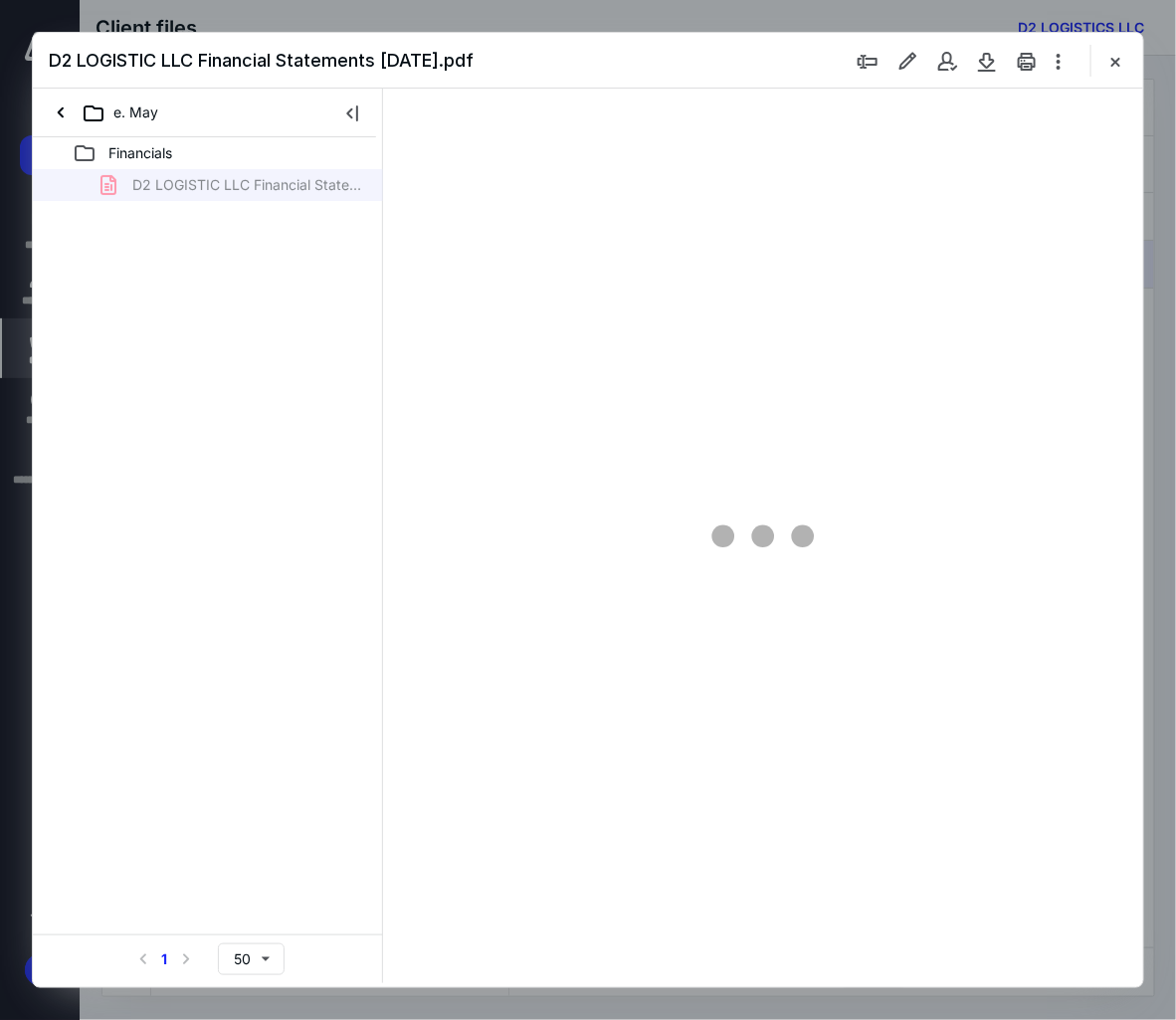 type on "100" 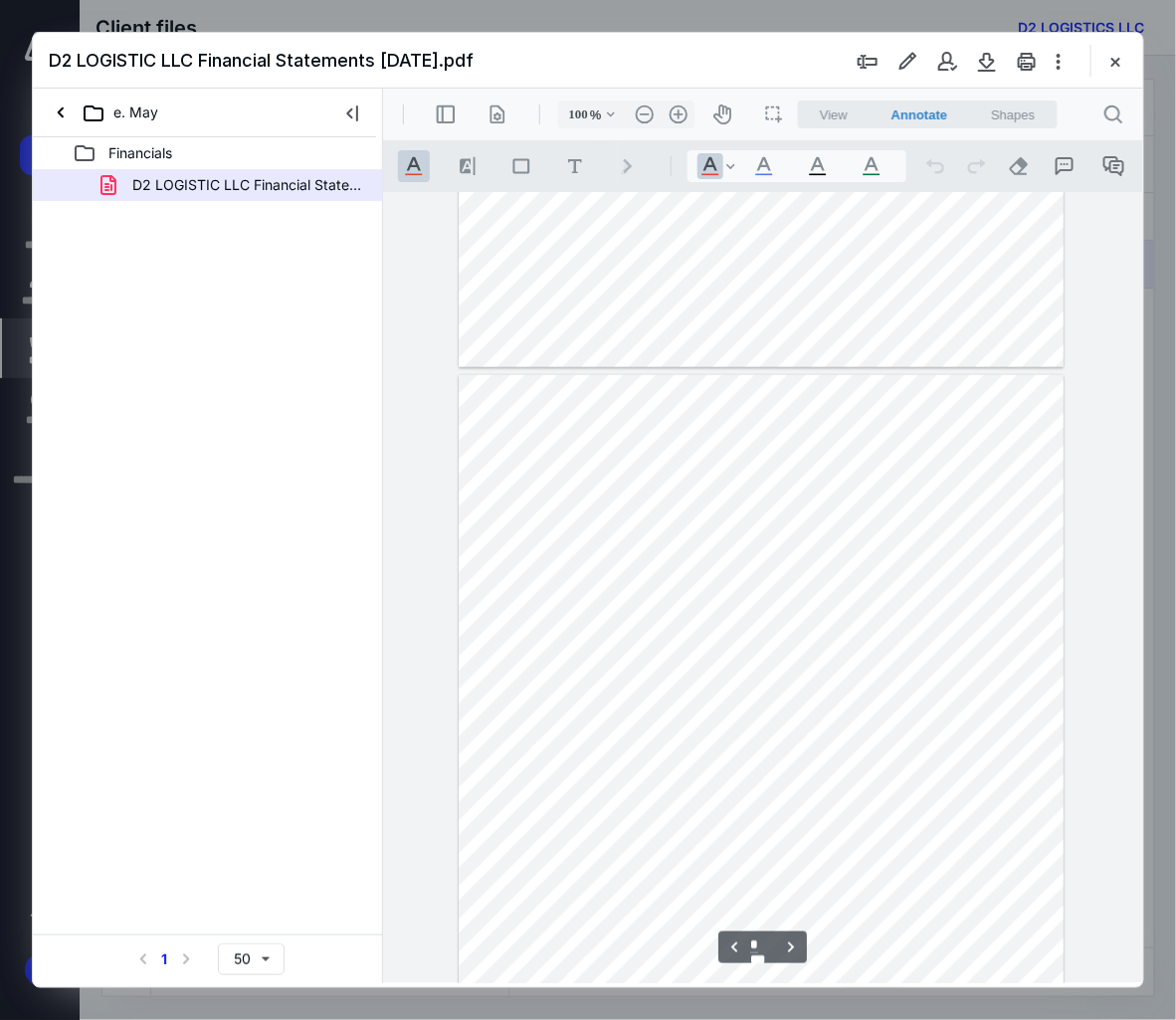 scroll, scrollTop: 3359, scrollLeft: 0, axis: vertical 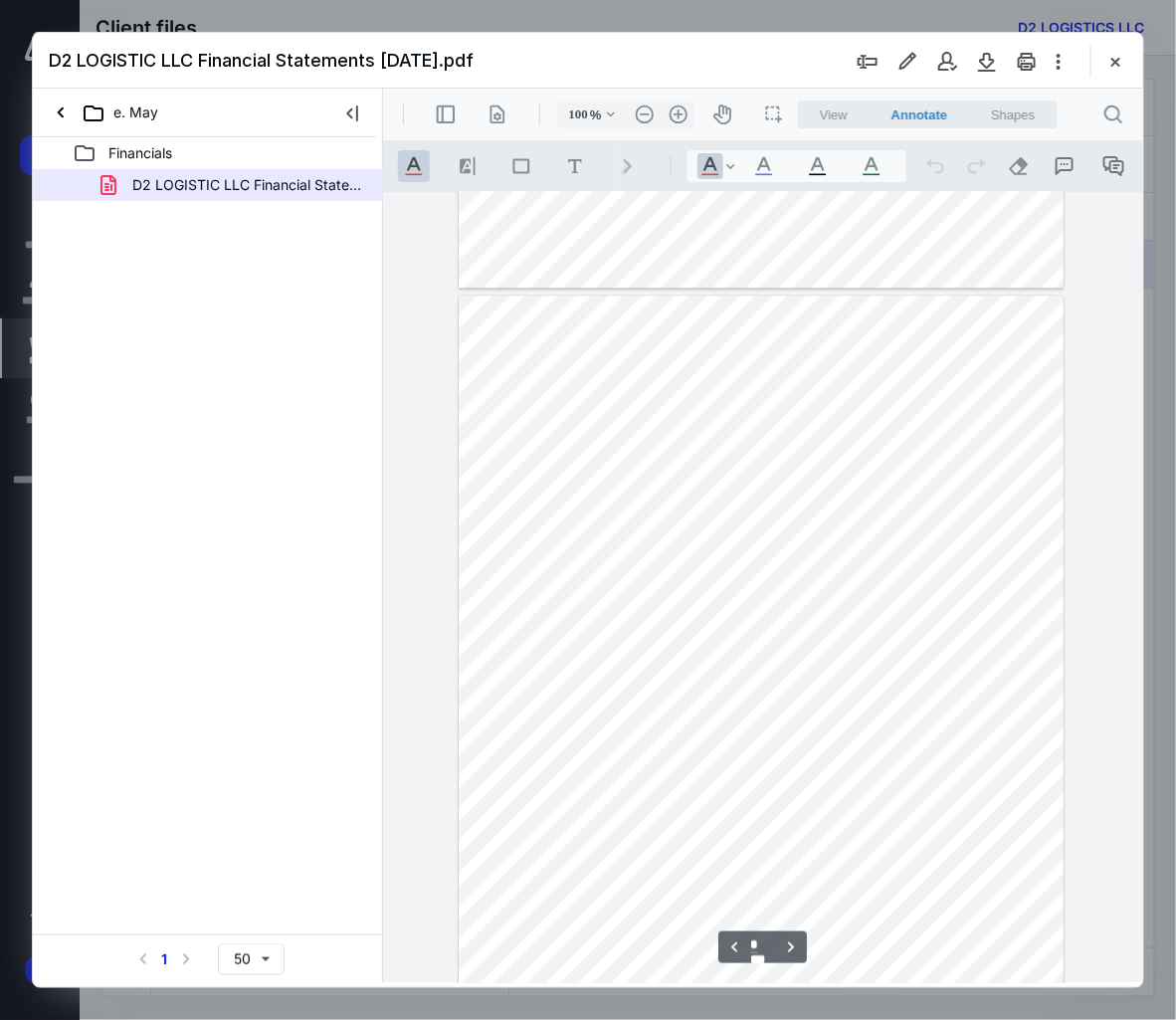 type on "*" 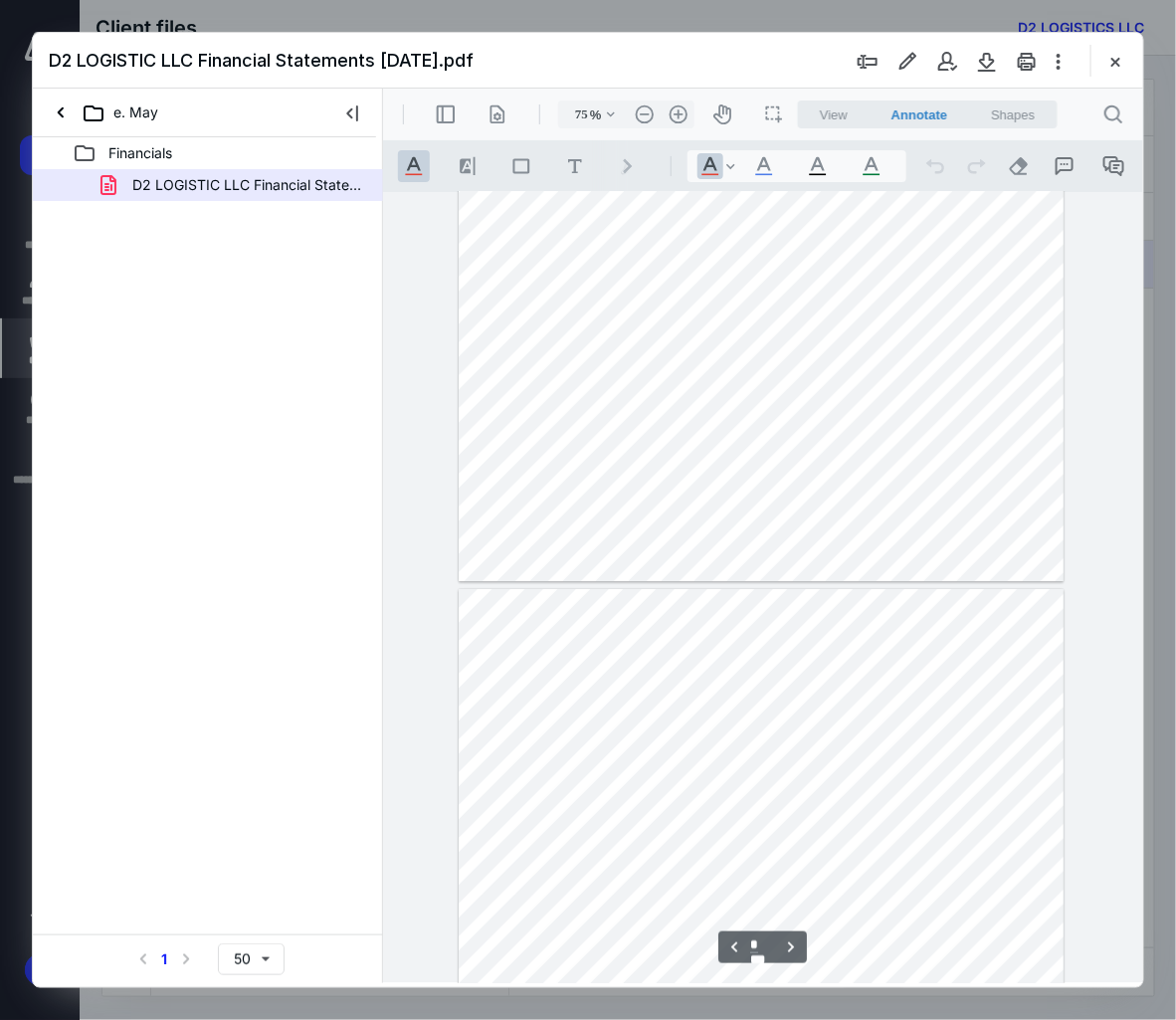 type on "67" 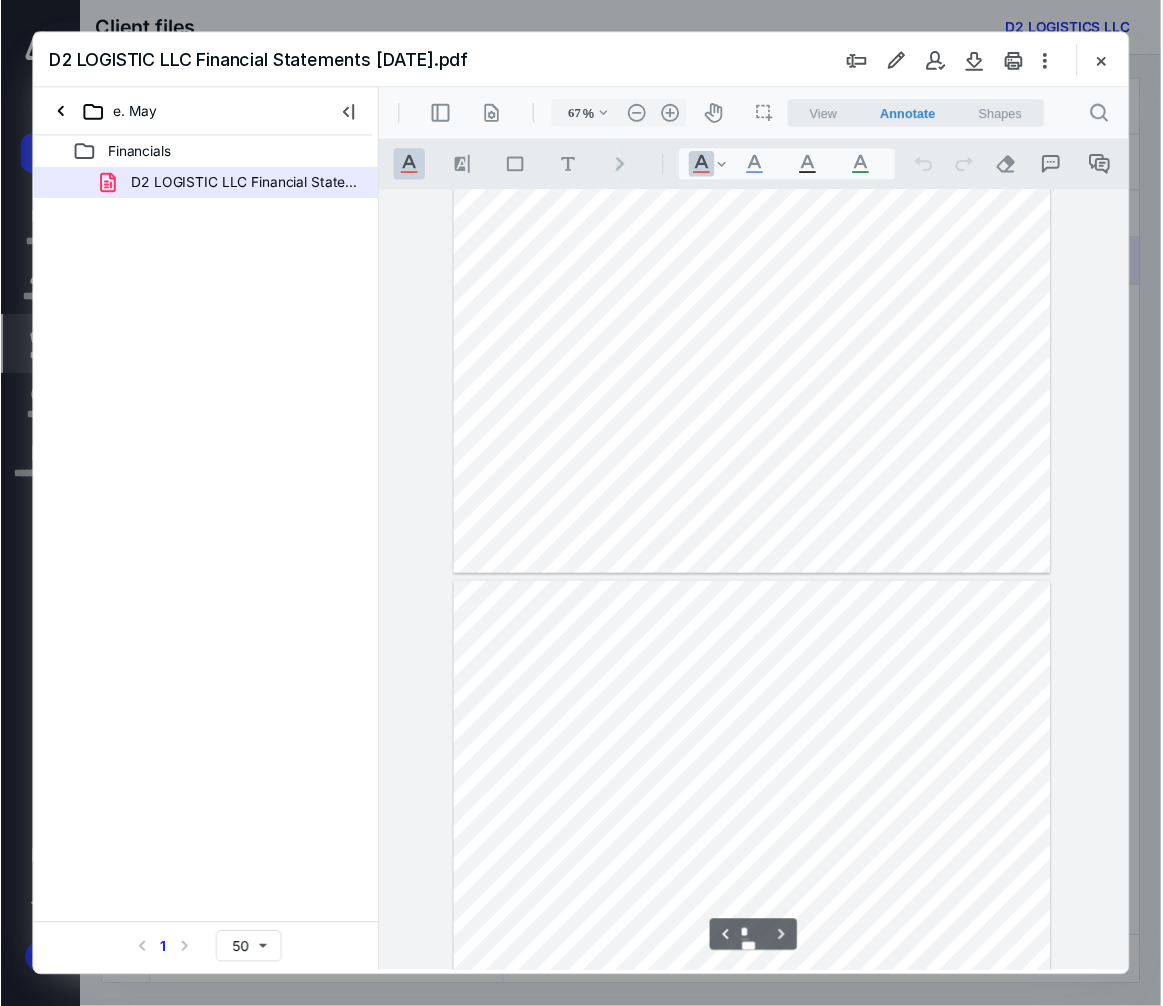 scroll, scrollTop: 2896, scrollLeft: 0, axis: vertical 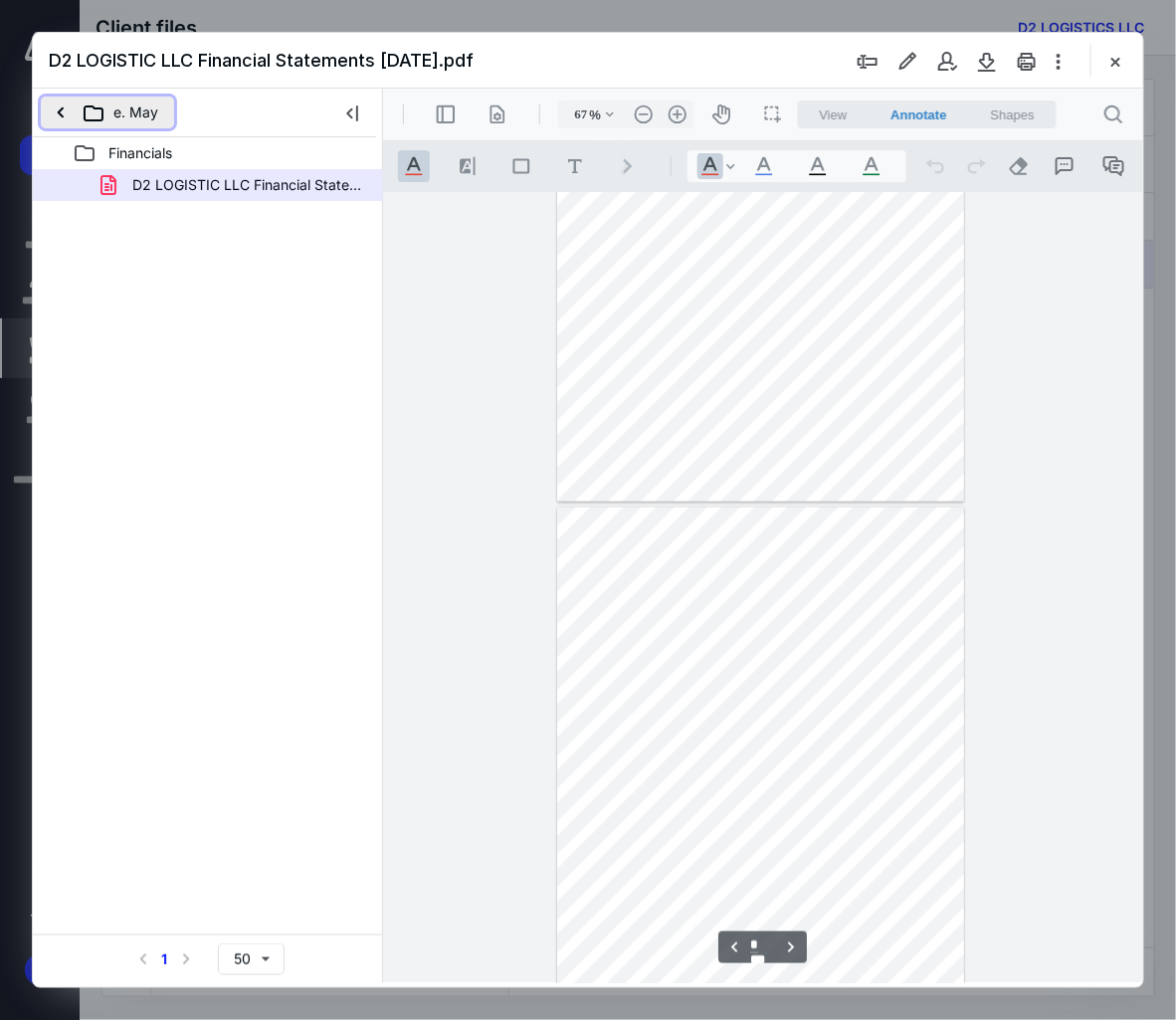 click on "e. May" at bounding box center [107, 112] 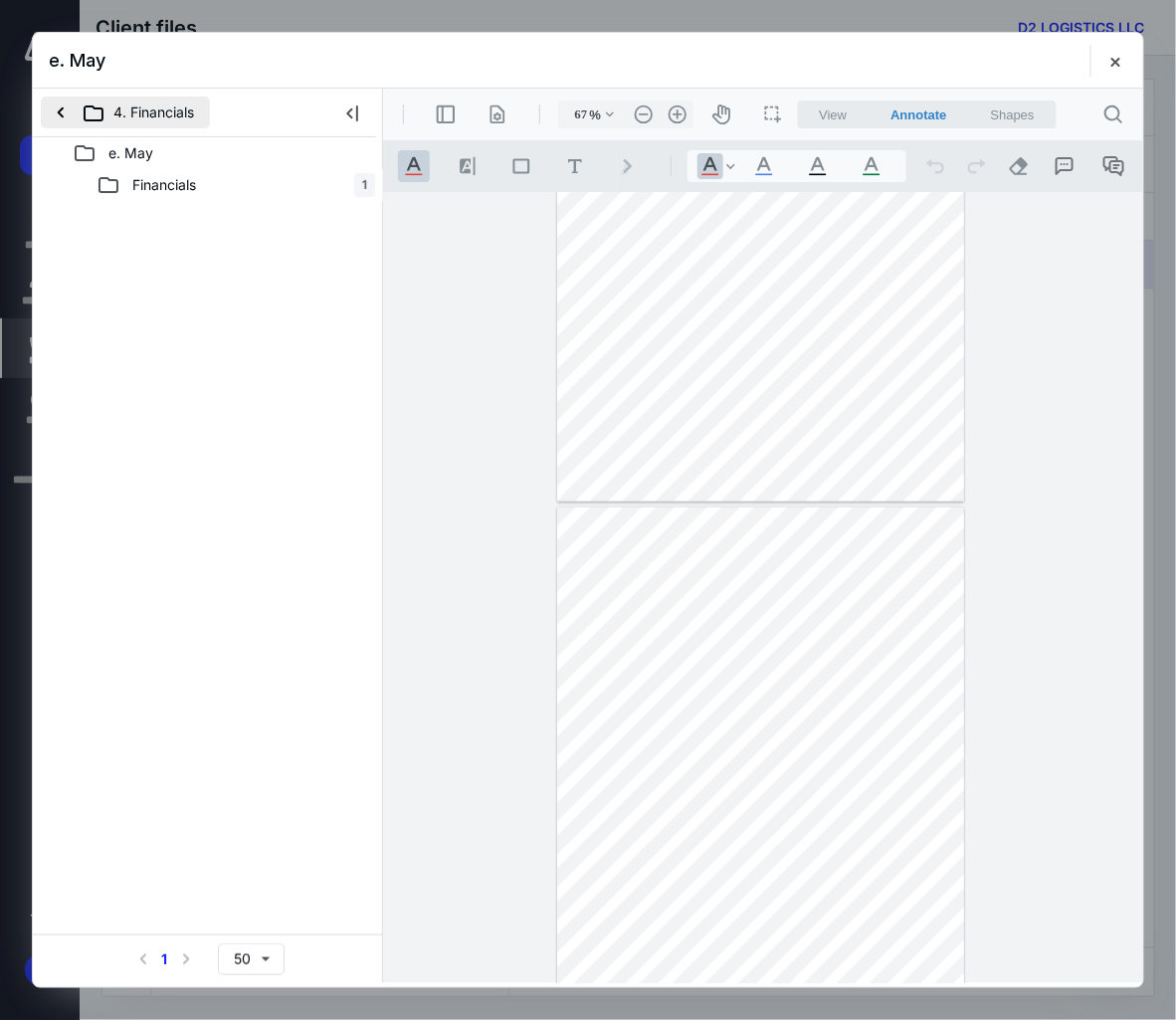 click on "4. Financials" at bounding box center [125, 112] 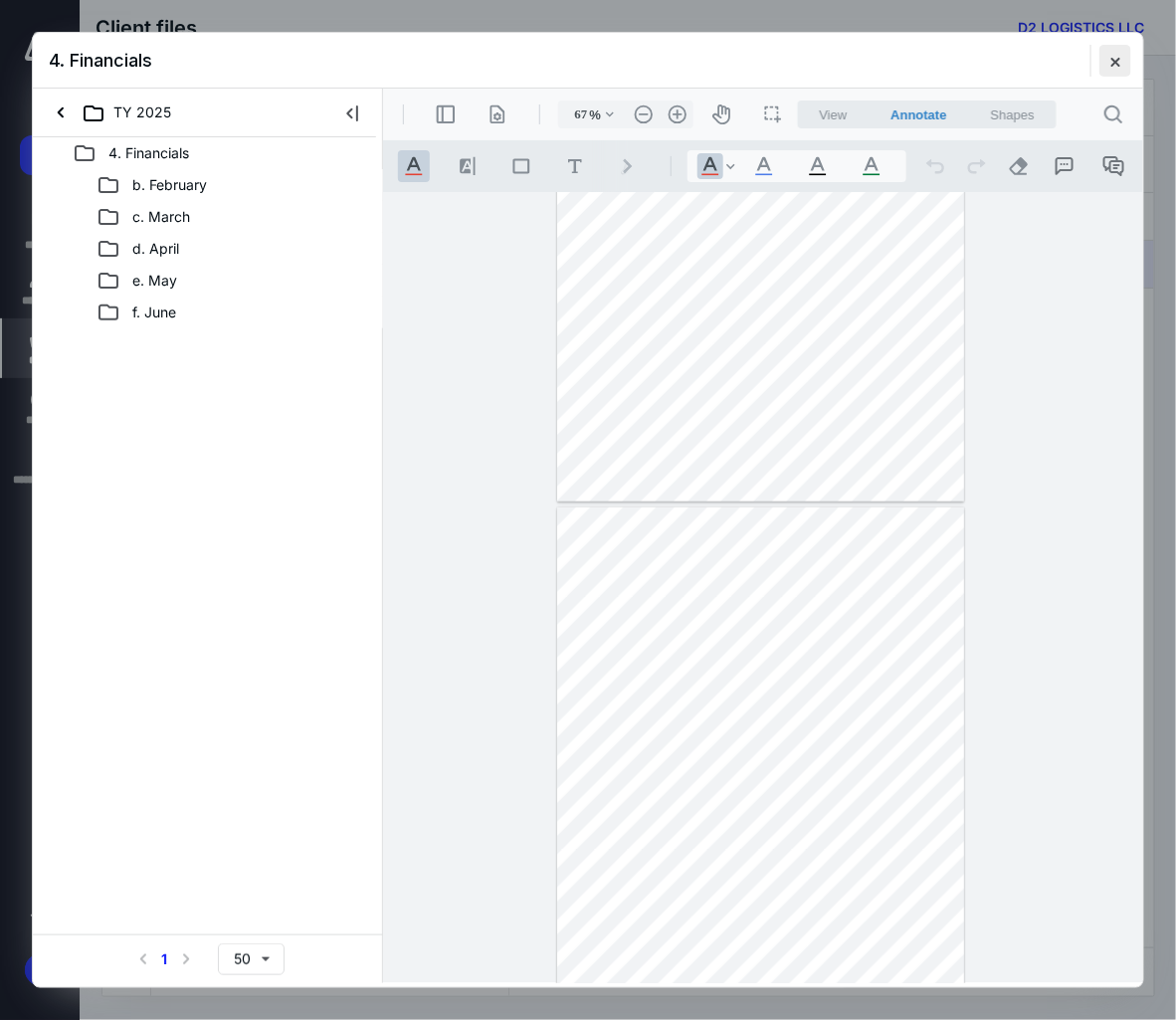 click at bounding box center [1115, 61] 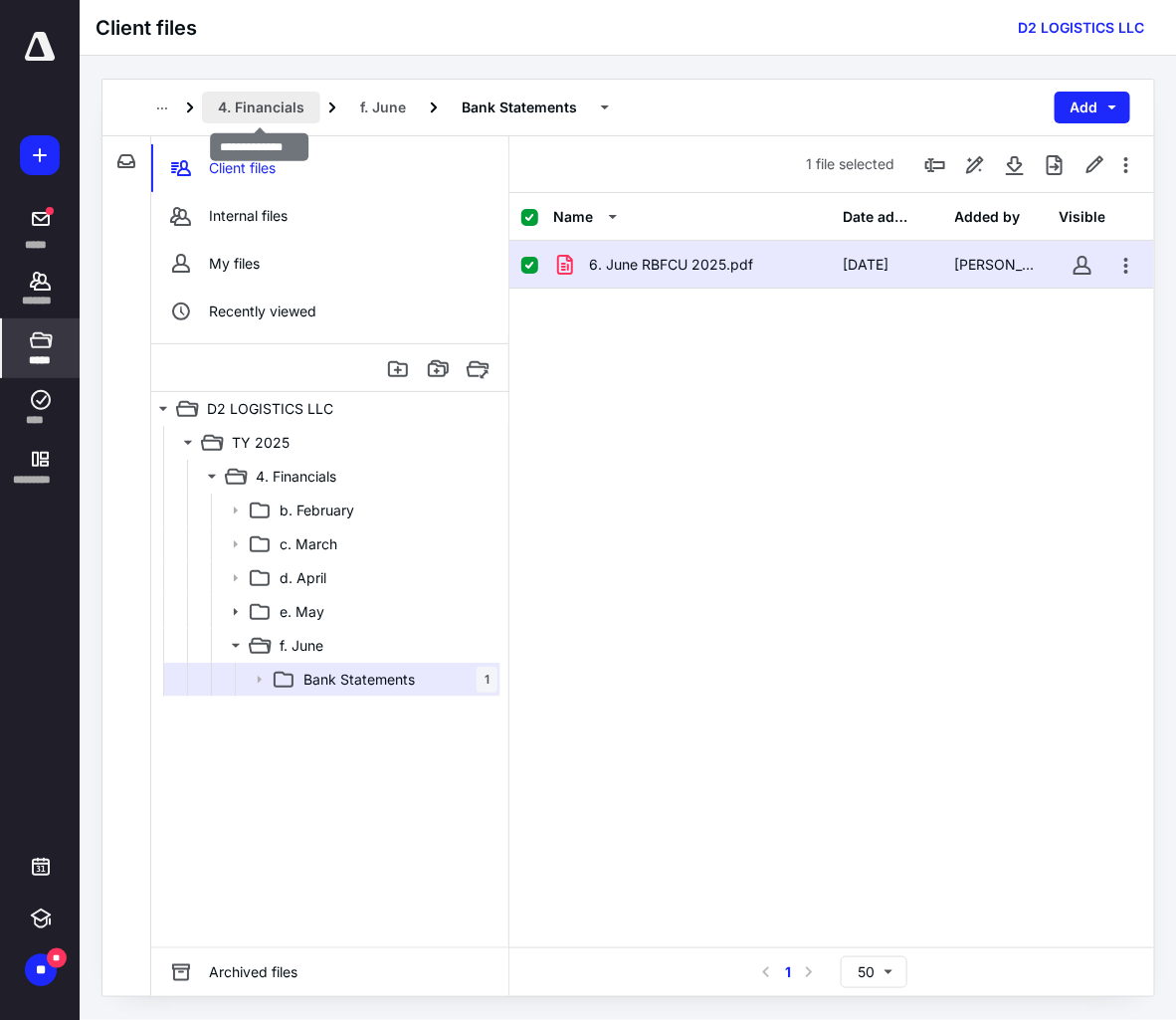 click on "4. Financials" at bounding box center [261, 107] 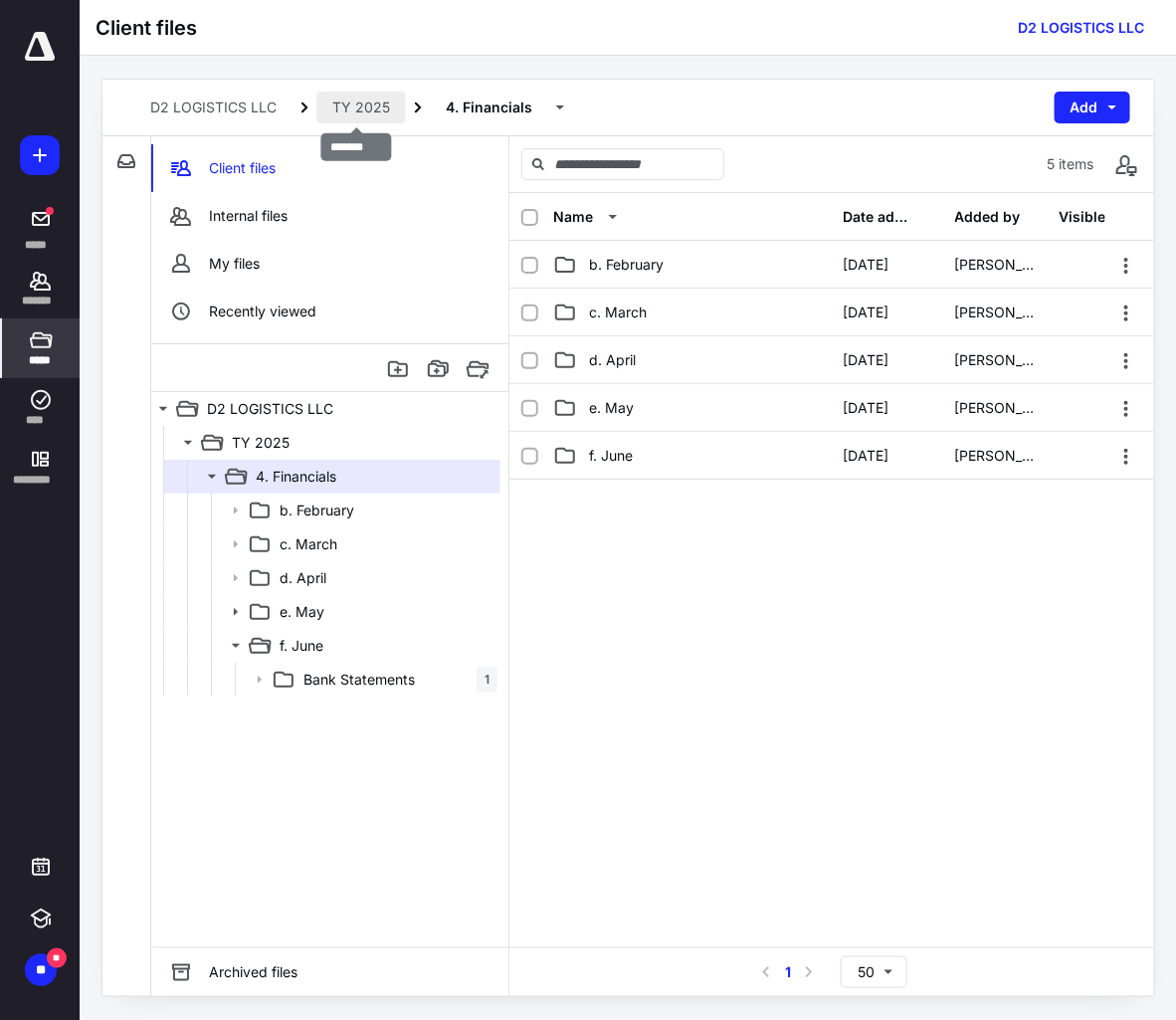 click on "TY 2025" at bounding box center (361, 107) 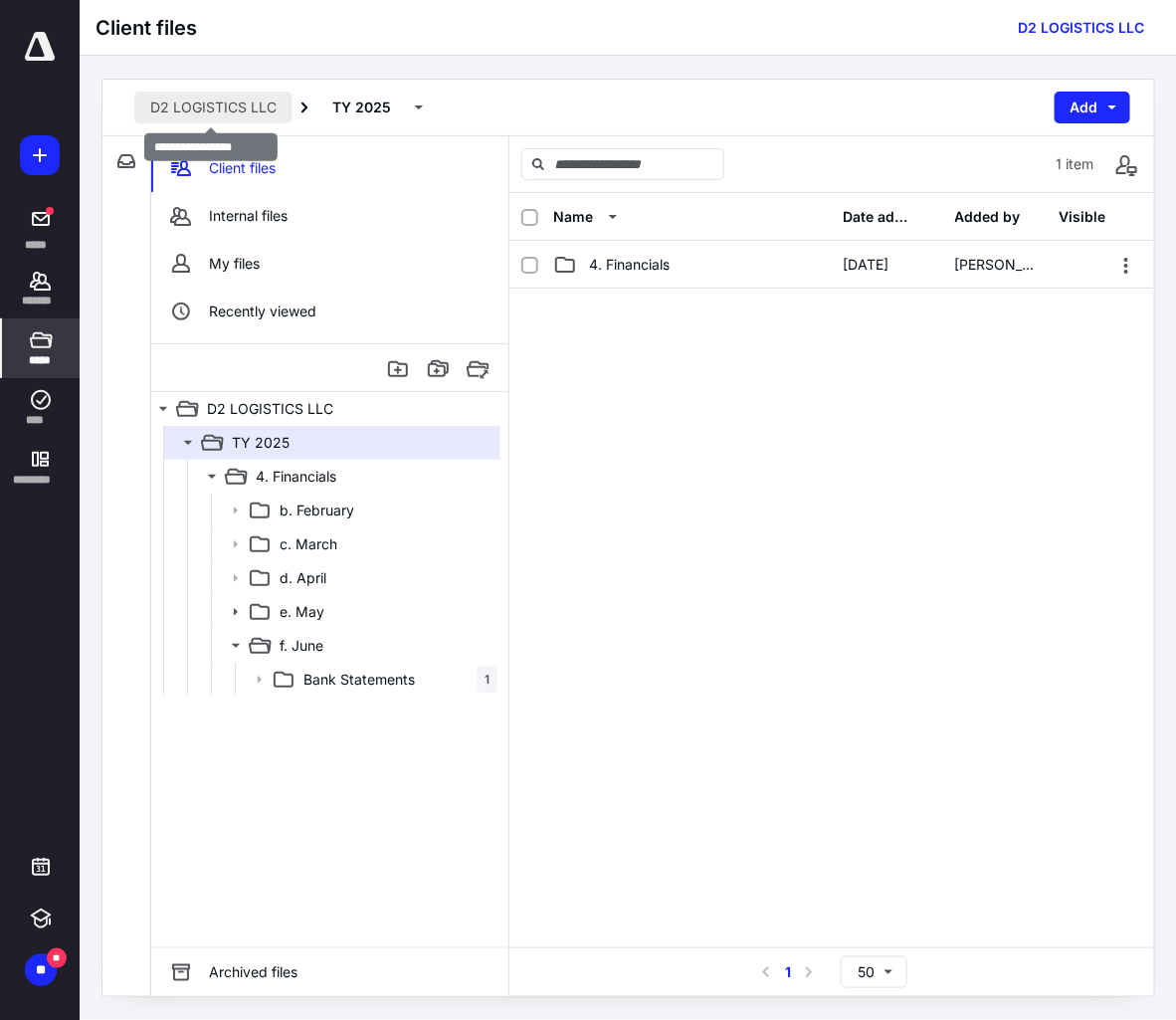 click on "D2 LOGISTICS LLC" at bounding box center [213, 107] 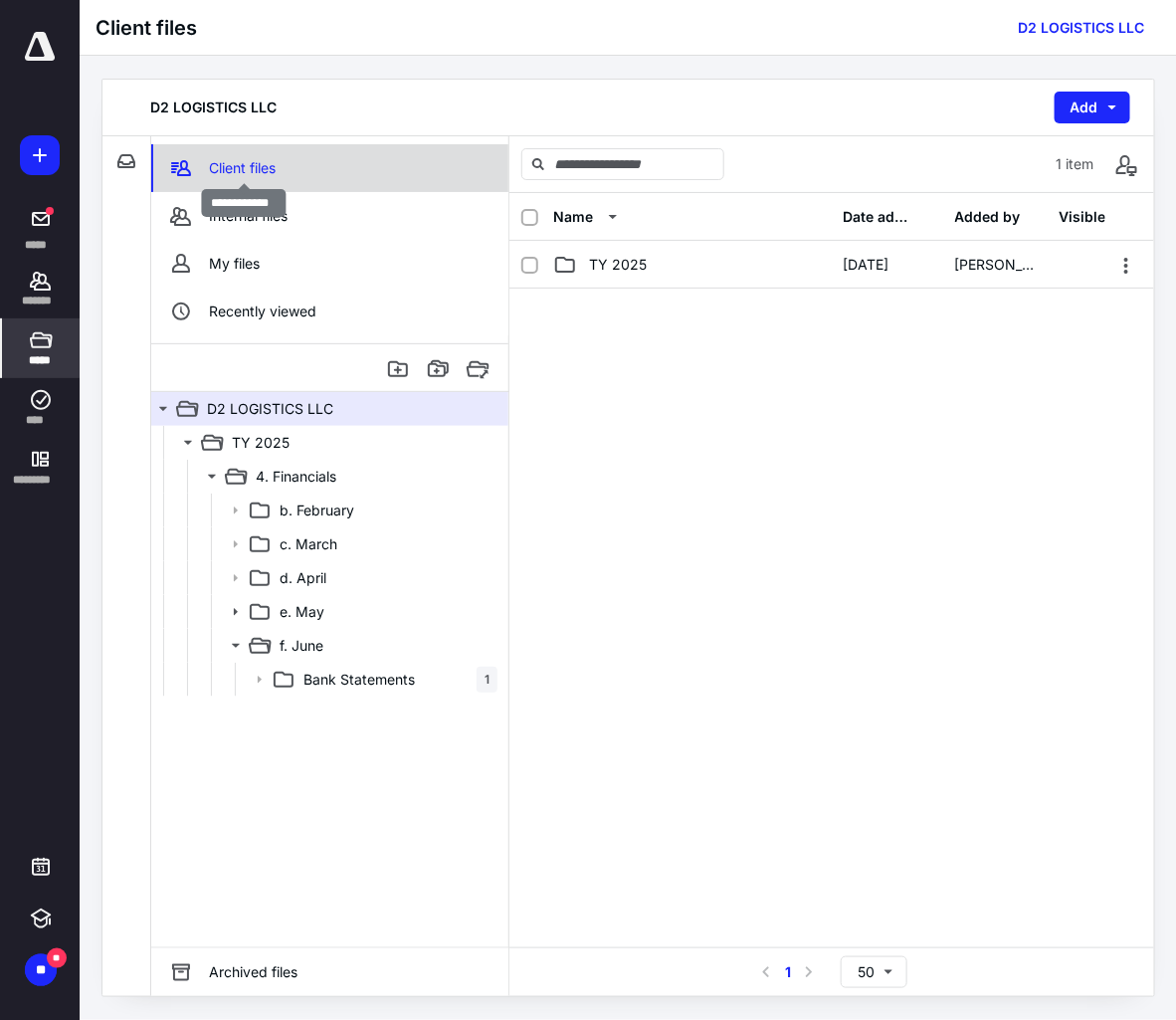 click on "Client files" at bounding box center (242, 168) 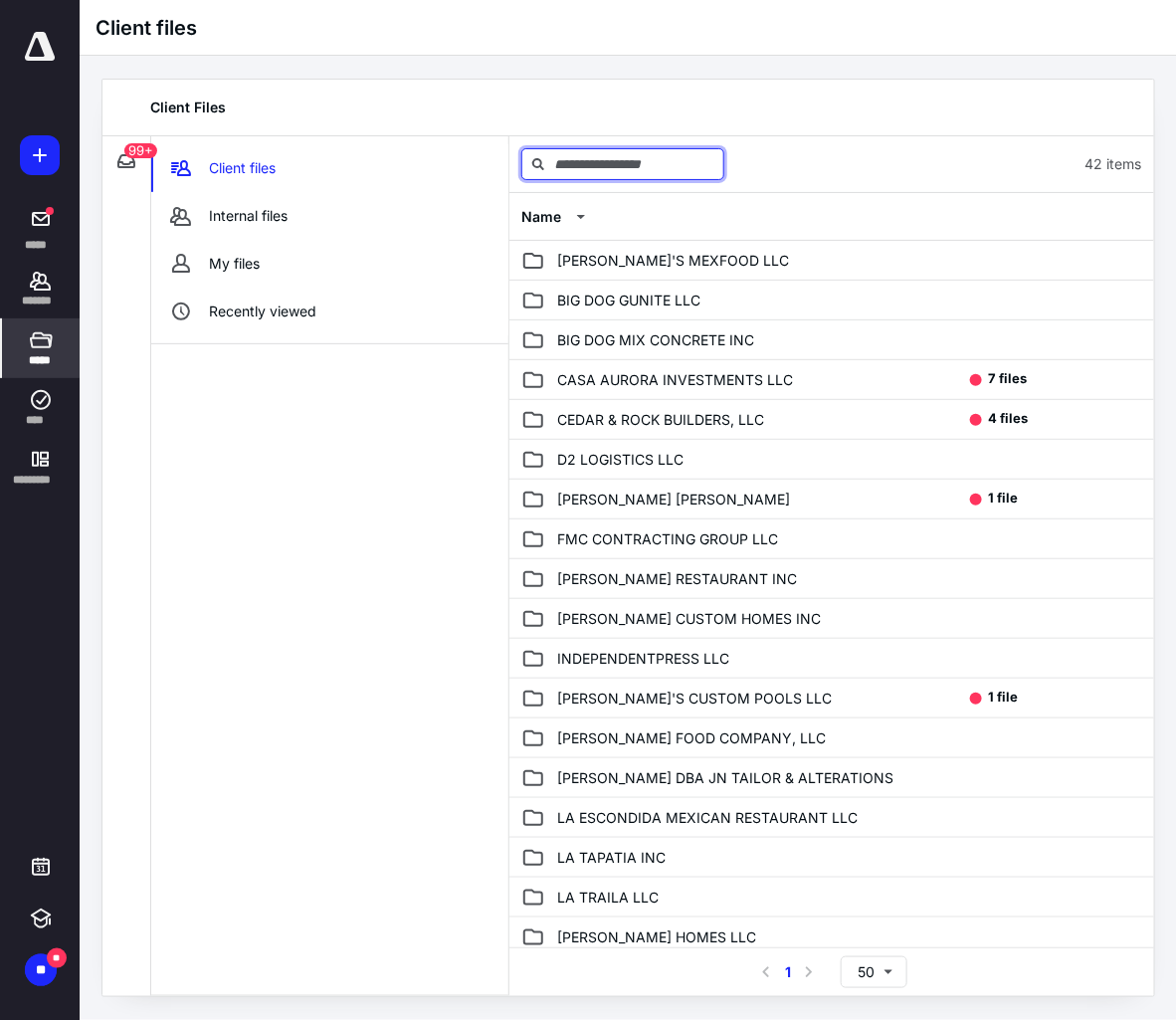 click at bounding box center [623, 164] 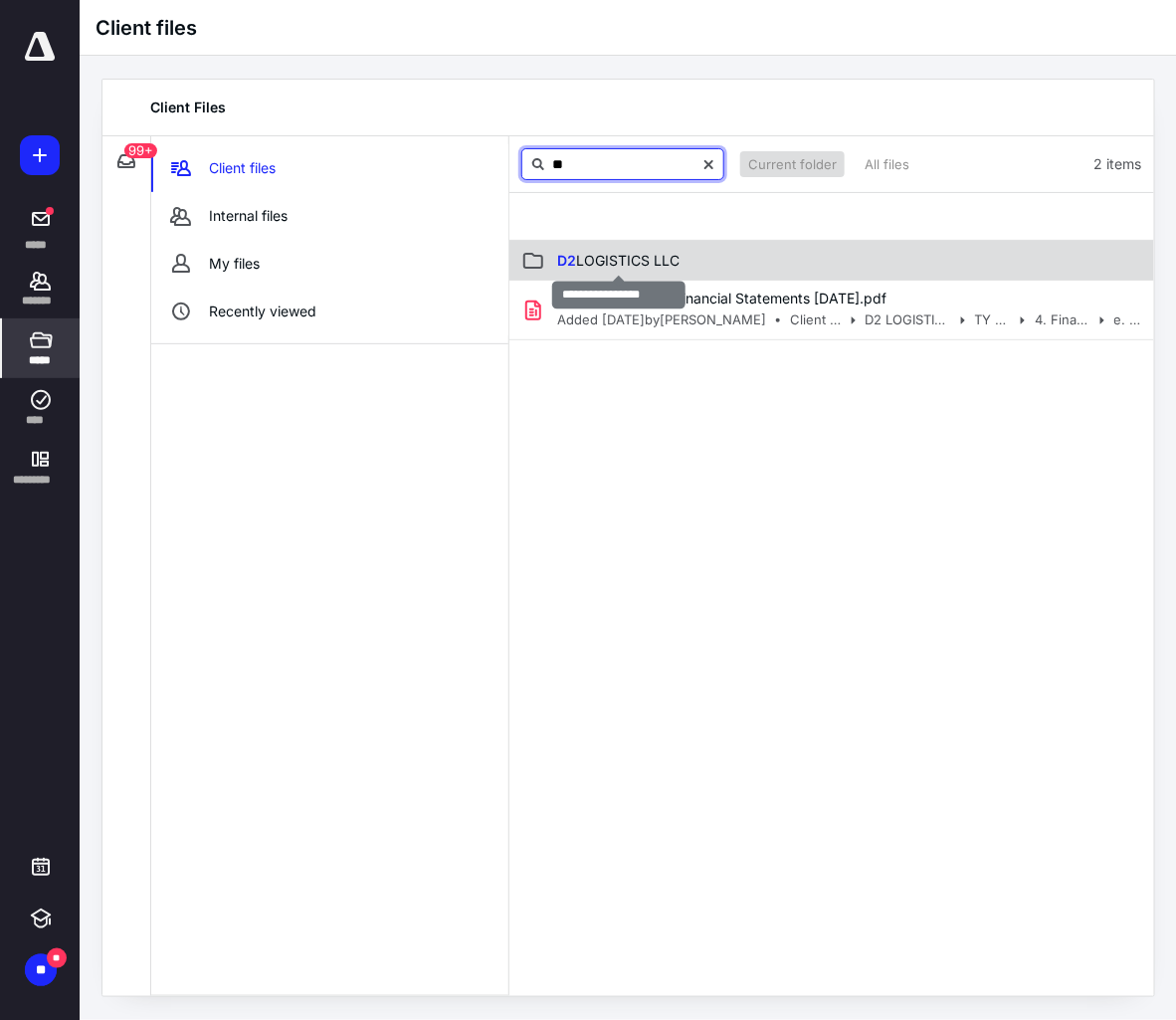 type on "**" 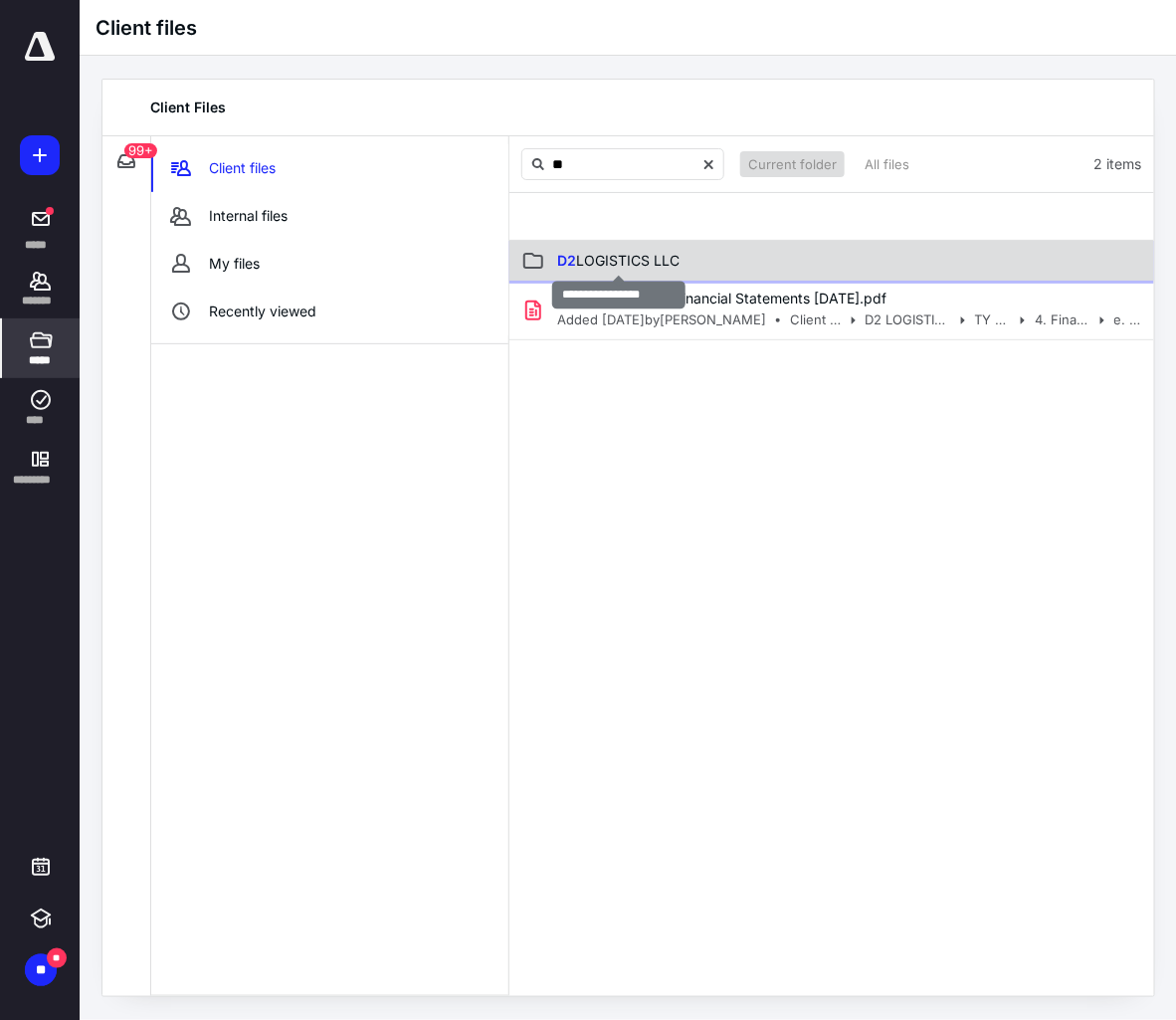 click on "D2  LOGISTICS LLC" at bounding box center (618, 260) 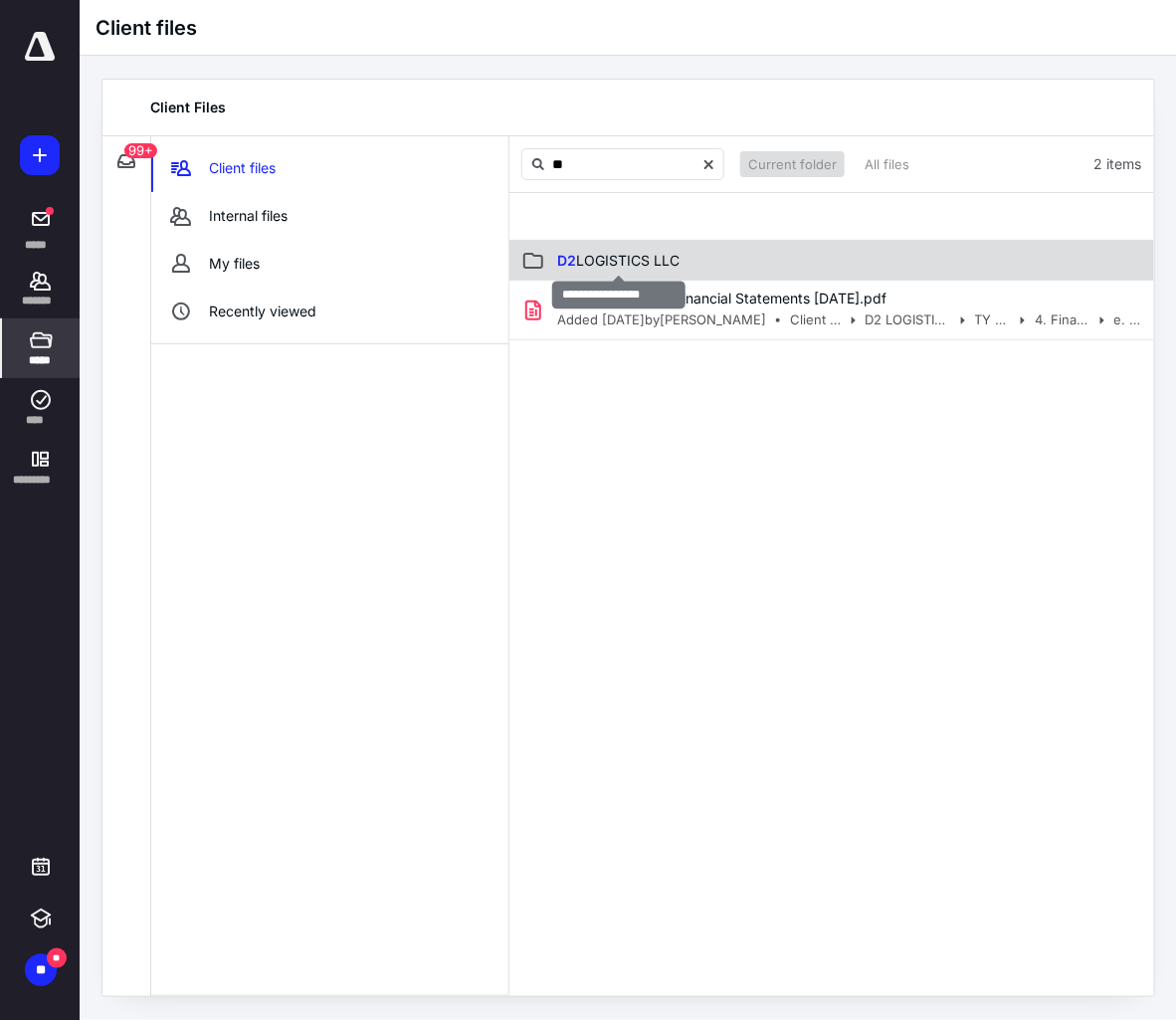 type 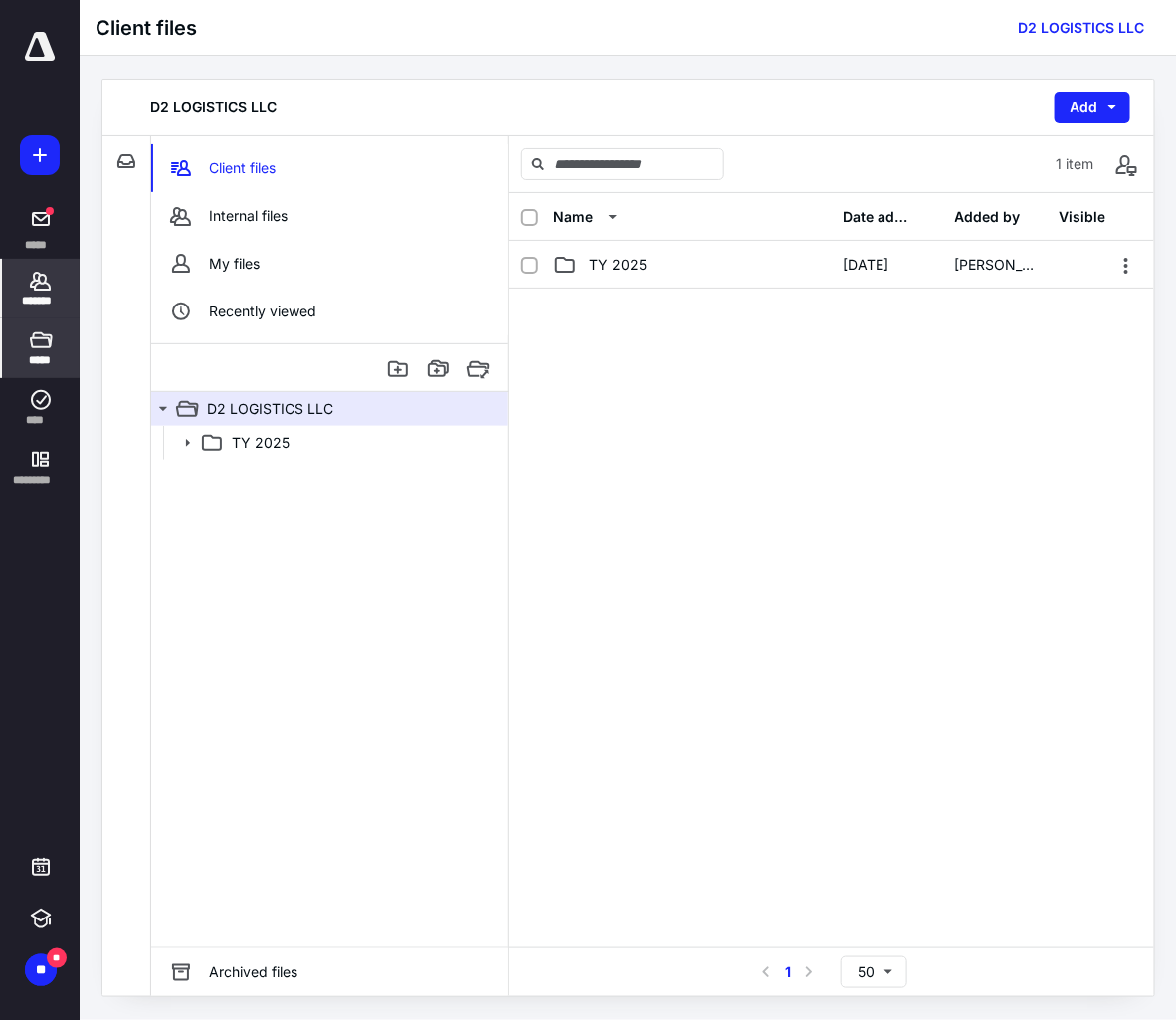 click 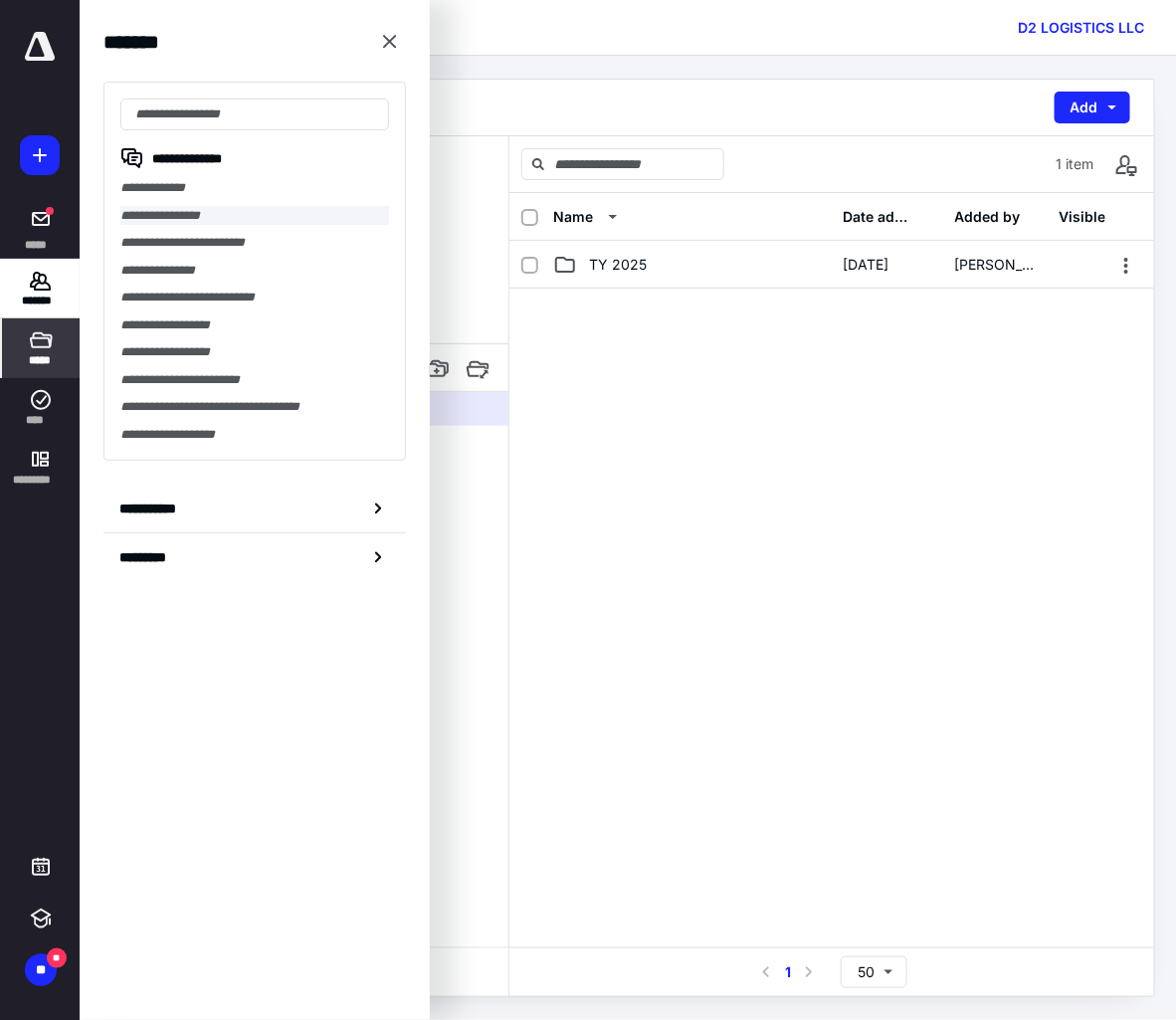 click on "**********" at bounding box center [255, 216] 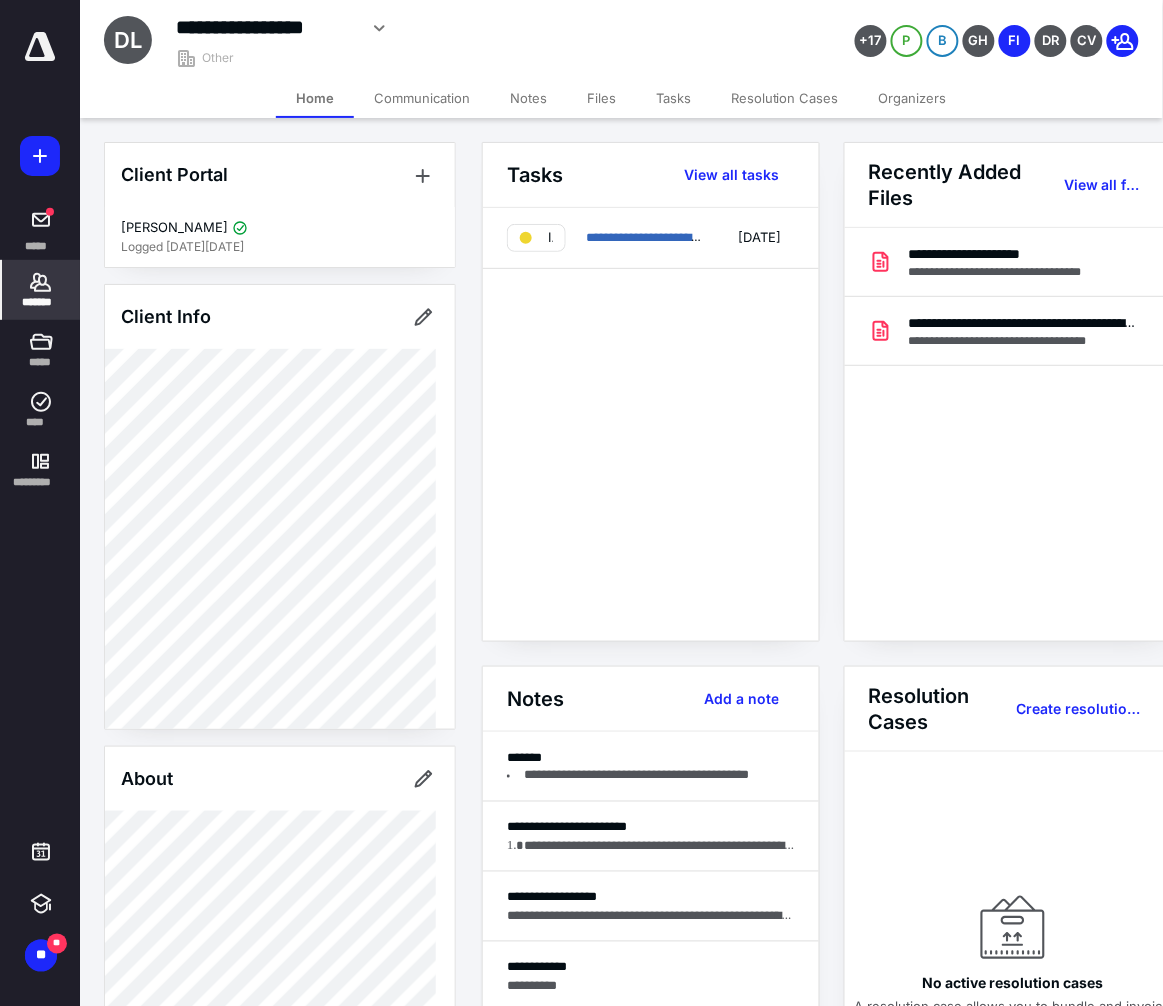 click on "Tasks" at bounding box center (673, 98) 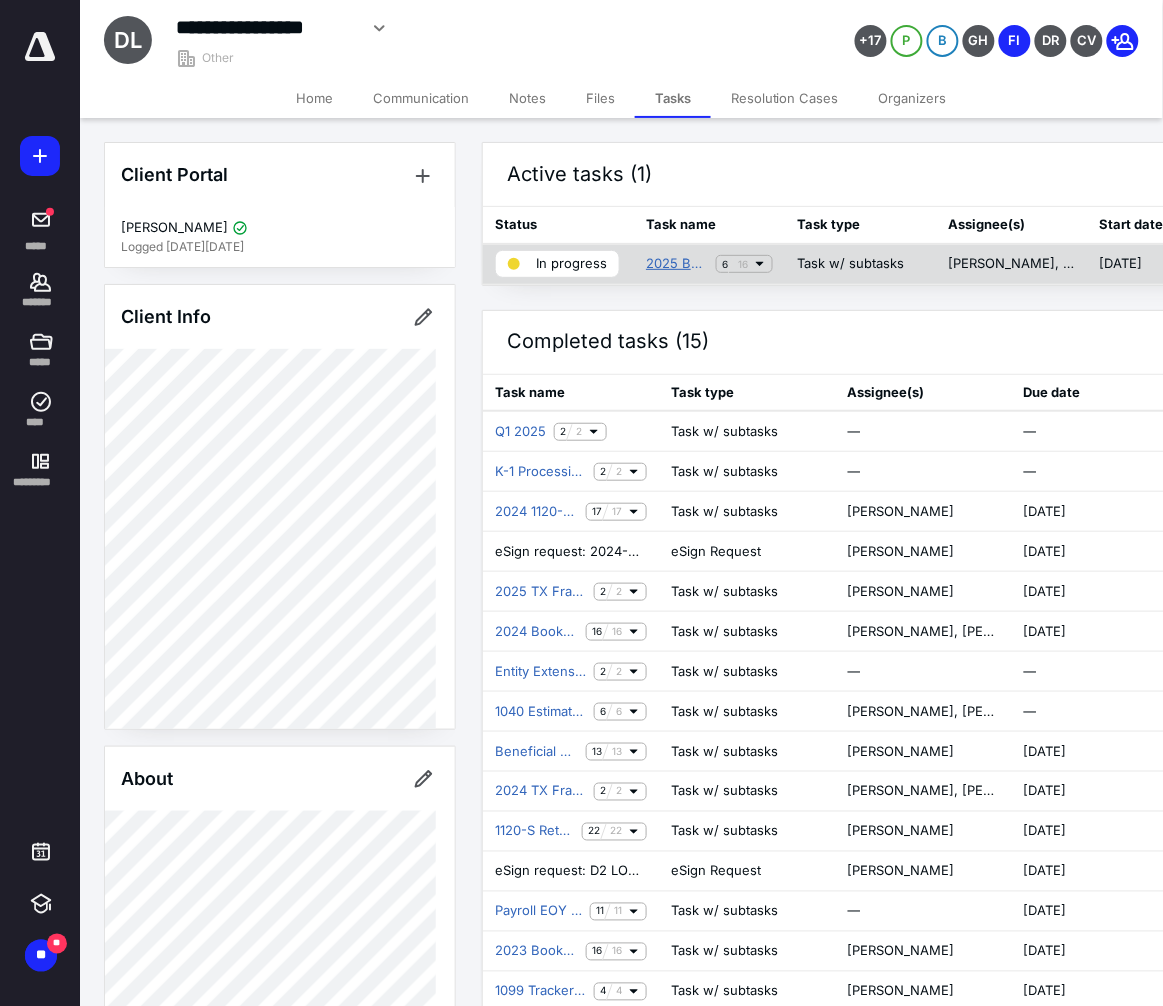 click on "2025 Bookkeeping Tracker  D2 LOGISTICS LLC (1120-S)" at bounding box center (677, 264) 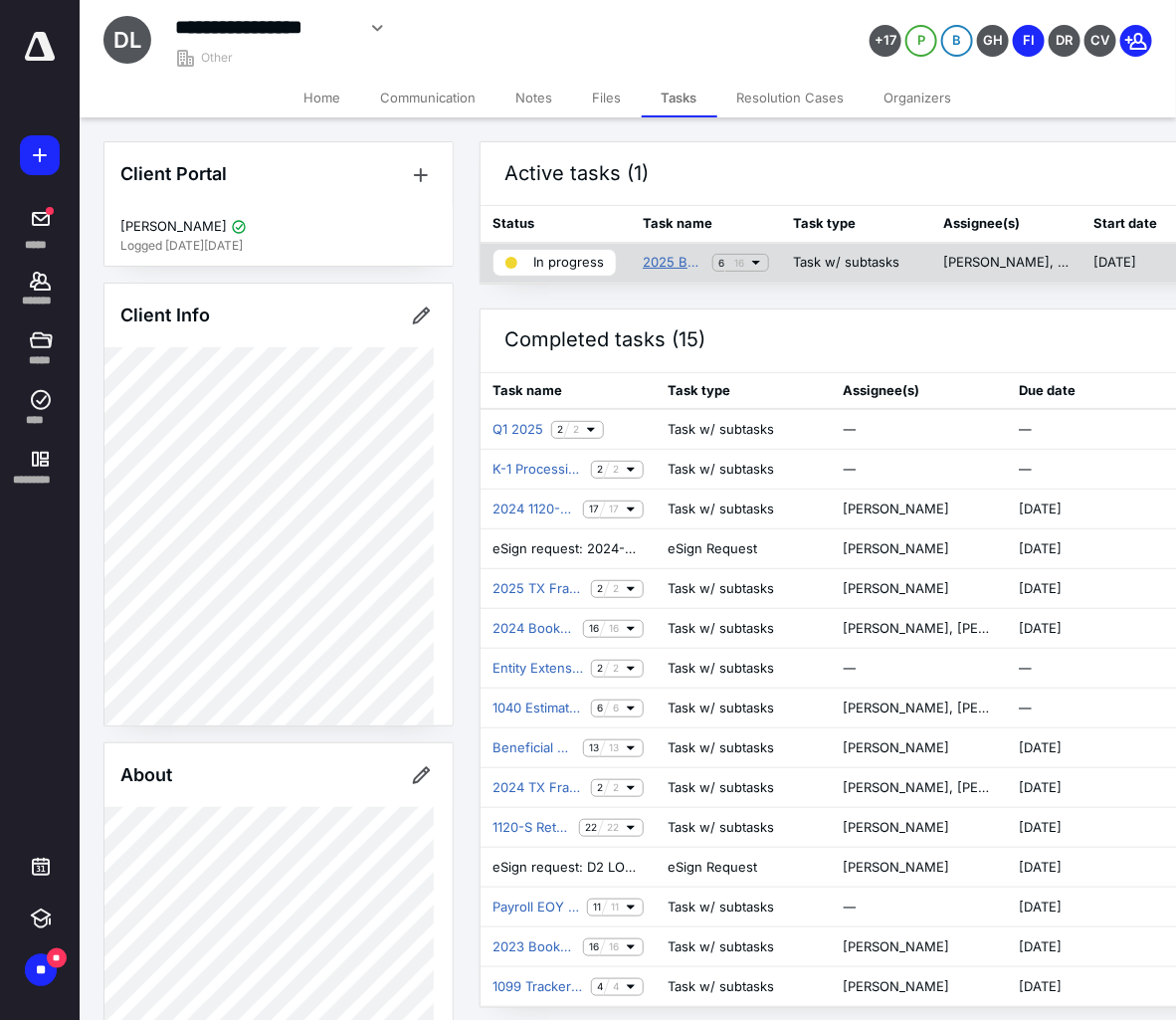click on "Active   tasks   (1) Show  subtasks Create task Status Task name Task type Assignee(s) Start date Due date Priority In progress 2025 Bookkeeping Tracker  D2 LOGISTICS LLC (1120-S) 6 16 Task w/ subtasks [PERSON_NAME], [PERSON_NAME] (me), [PERSON_NAME], [PERSON_NAME] [DATE] [DATE] No priority Completed   tasks   (15) Show  subtasks Task name Task type Assignee(s) Due date Completed date Priority Q1 2025 2 2 Task w/ subtasks — — [DATE] No priority K-1 Processing for 1040 Client D2 LOGISTICS LLC 2 2 Task w/ subtasks — — [DATE] No priority 2024 1120-S Return -D219005- D2 LOGISTICS LLC ([GEOGRAPHIC_DATA]) 17 17 Task w/ subtasks [PERSON_NAME] [DATE] [DATE] No priority eSign request: 2024-D2 LOGISTICS LLC .pdf eSign Request [PERSON_NAME] [DATE] [DATE] No priority 2025 TX Franchise  D2 LOGISTICS LLC 2 2 Task w/ subtasks [PERSON_NAME] [DATE] [DATE] No priority 2024 Bookkeeping Tracker  D2 LOGISTICS LLC (1120-S) 16 16 Task w/ subtasks [PERSON_NAME], [PERSON_NAME], [PERSON_NAME] 2 2 —" at bounding box center [579, 501] 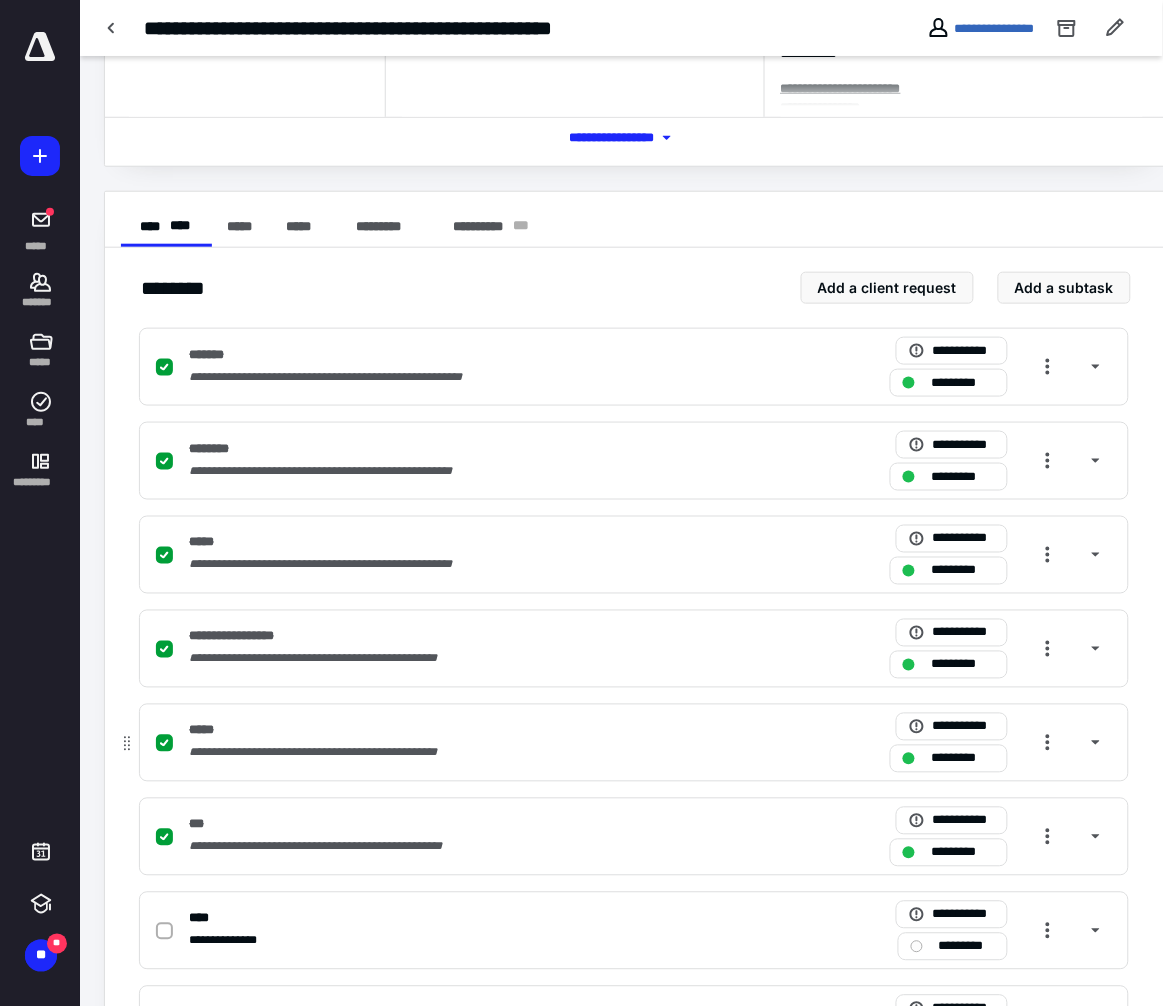 scroll, scrollTop: 375, scrollLeft: 0, axis: vertical 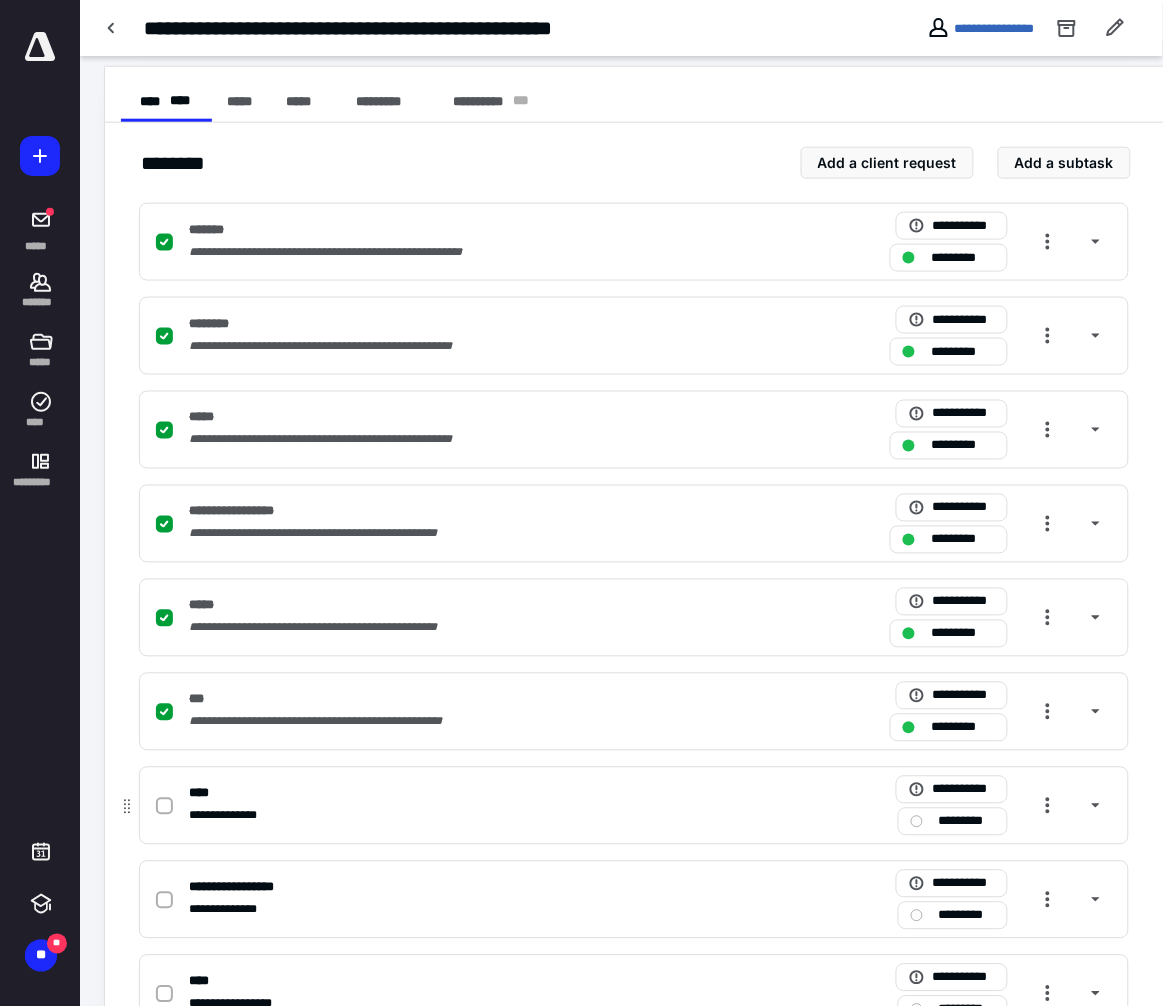 click on "**********" at bounding box center (371, 816) 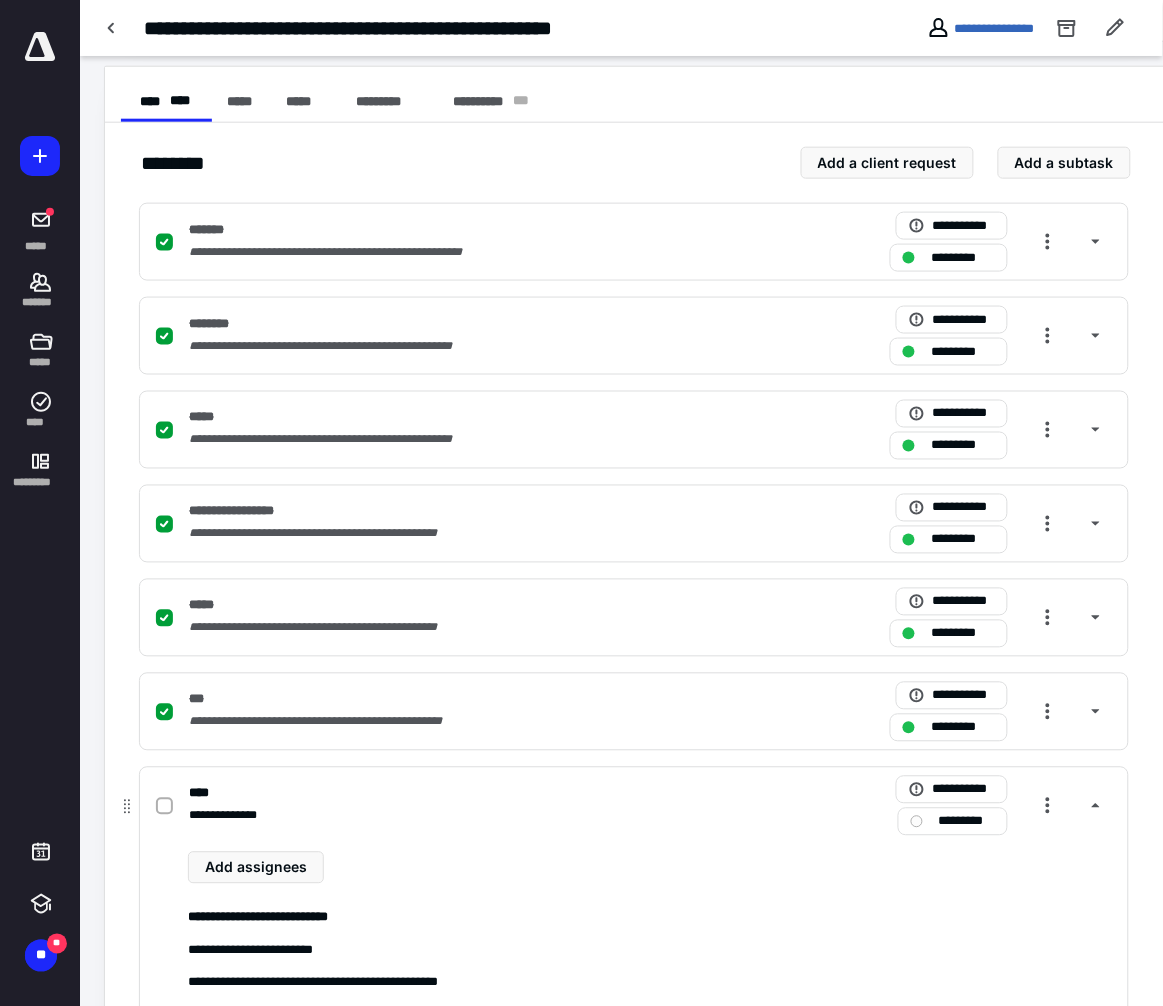 click on "**********" at bounding box center [371, 816] 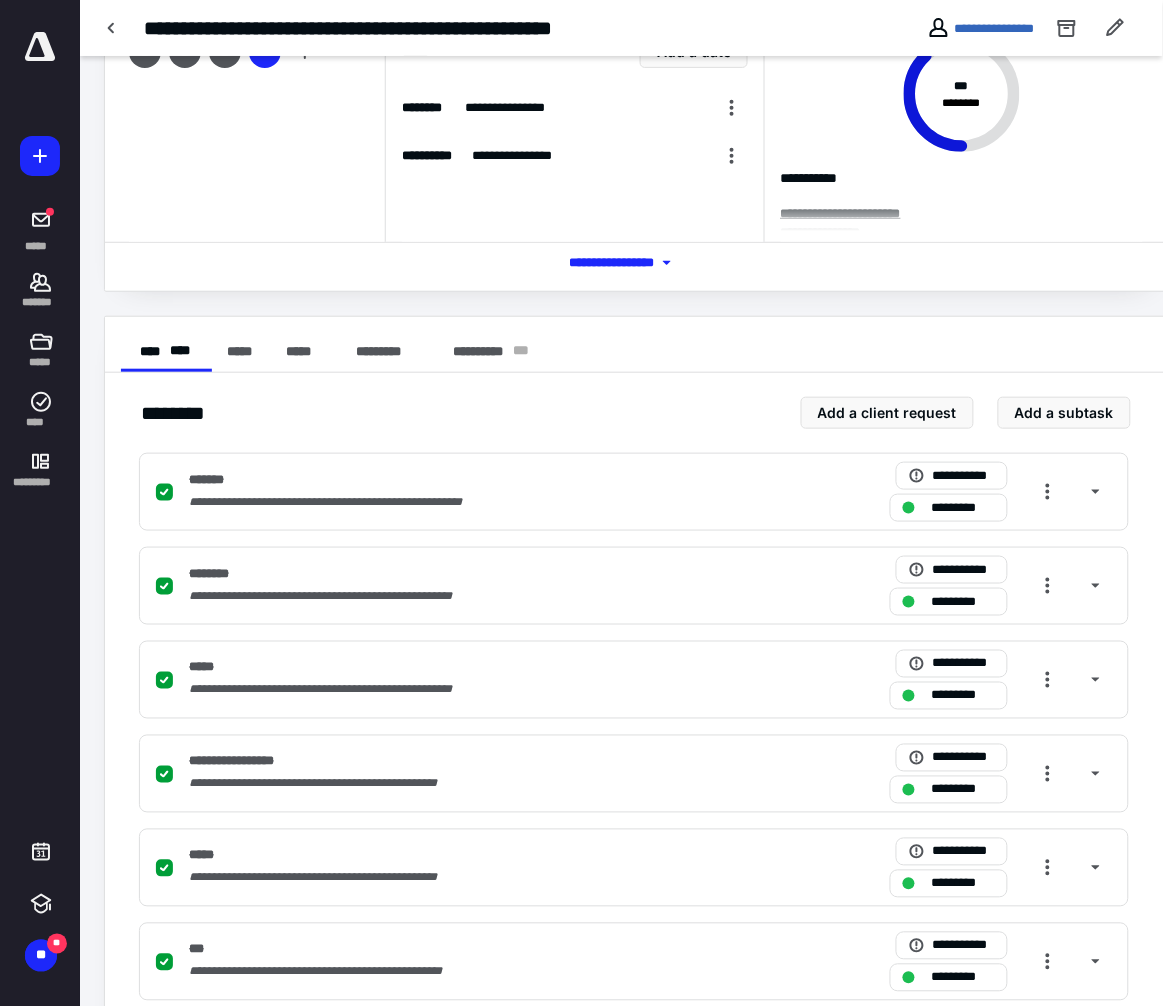 scroll, scrollTop: 0, scrollLeft: 0, axis: both 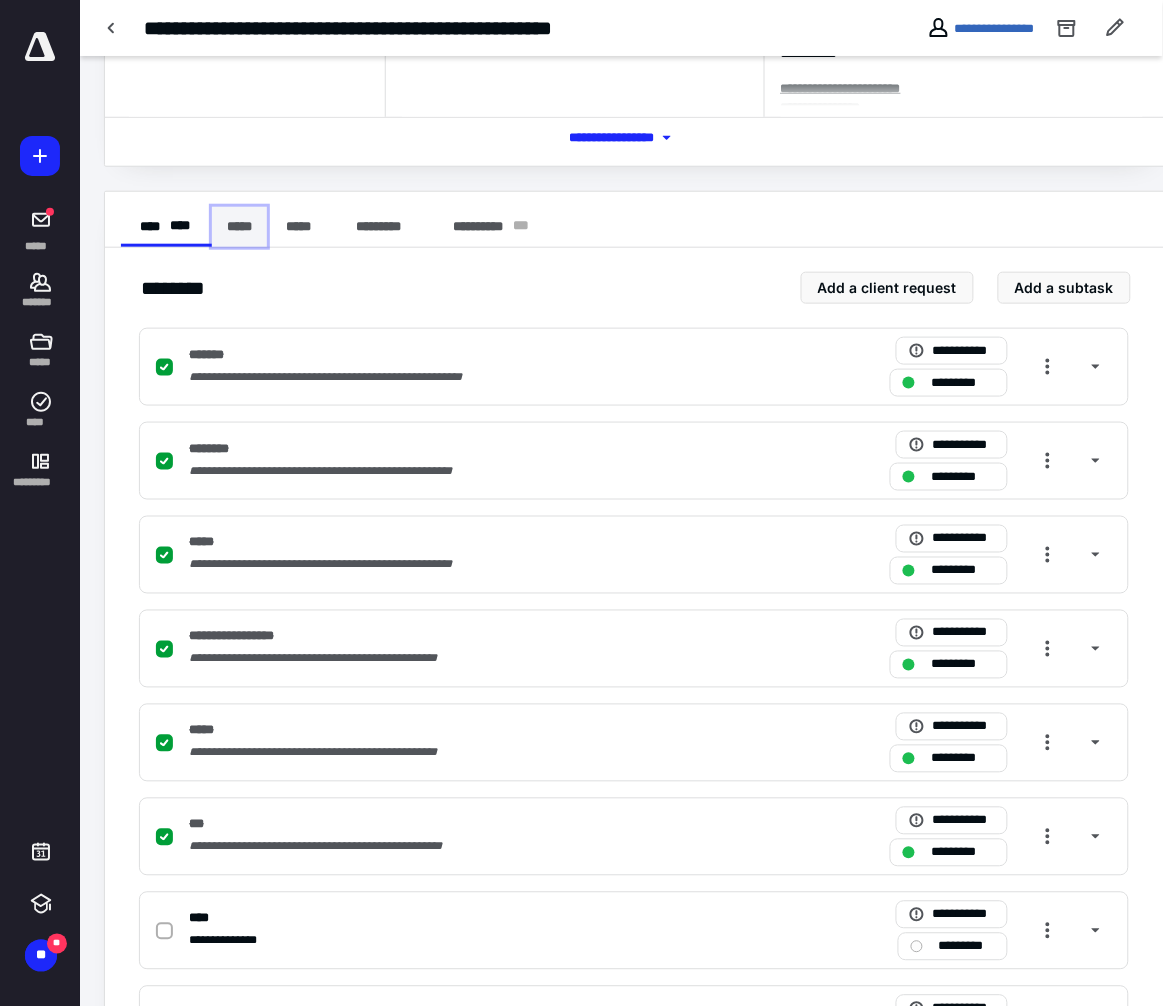 click on "*****" at bounding box center (239, 227) 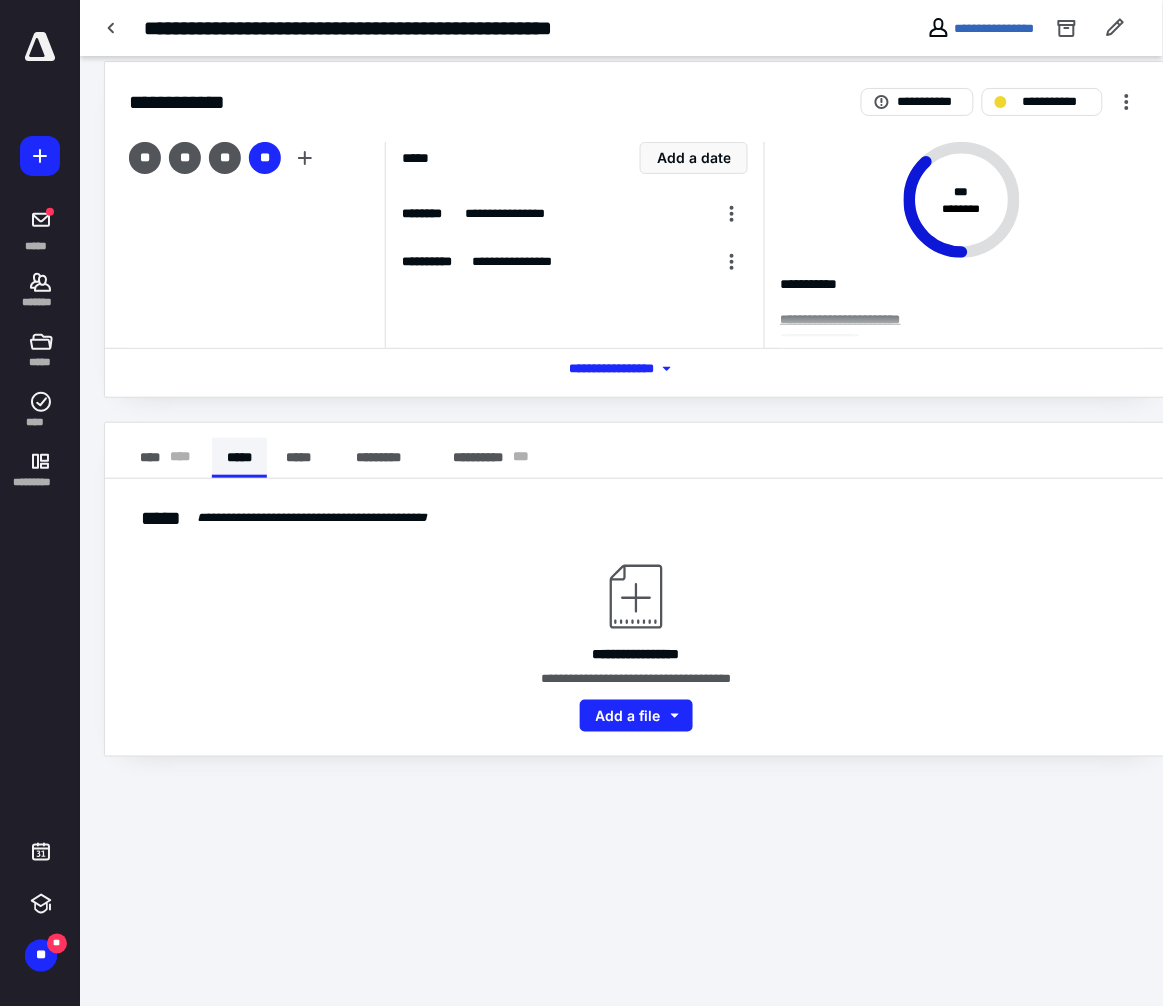 scroll, scrollTop: 18, scrollLeft: 0, axis: vertical 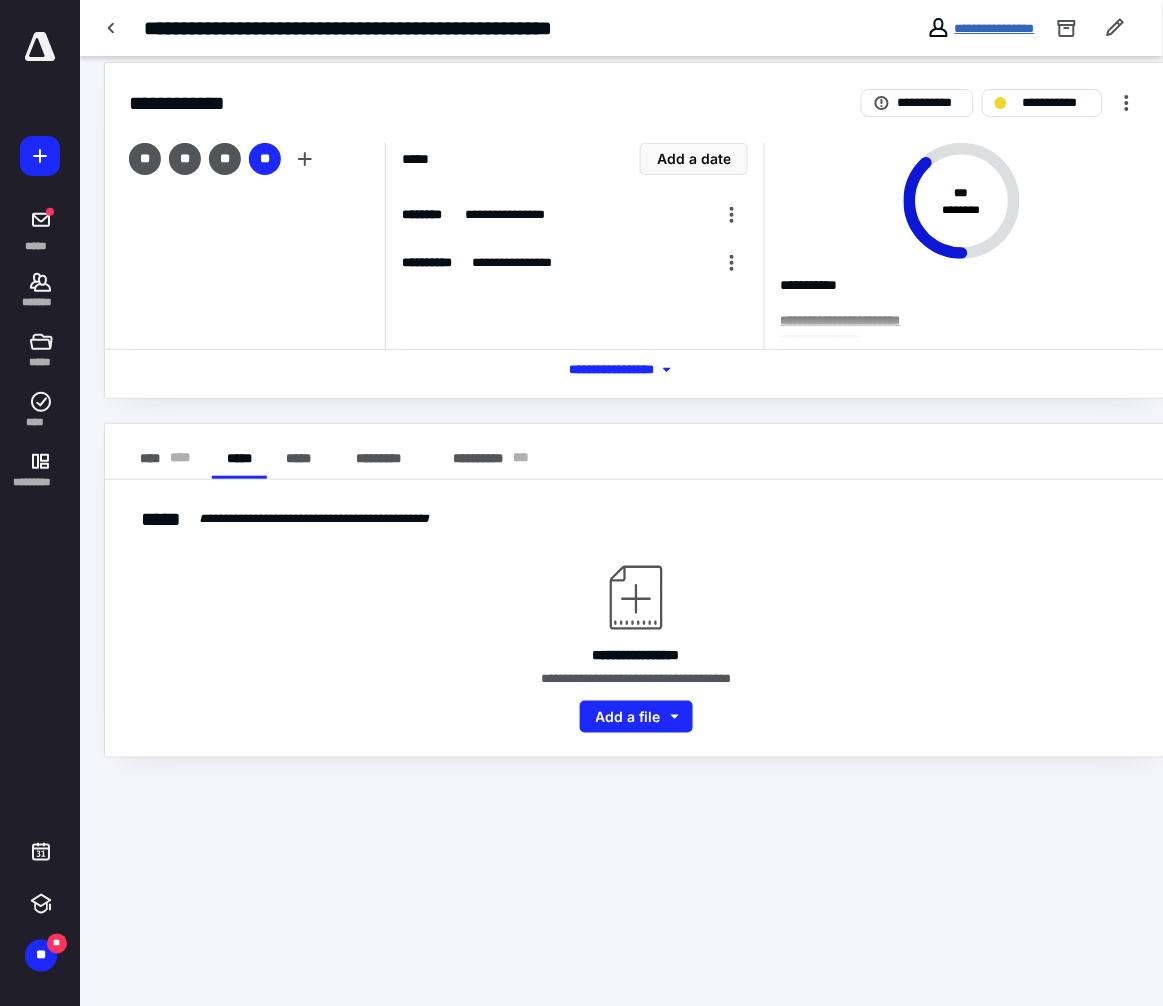 click on "**********" at bounding box center (995, 28) 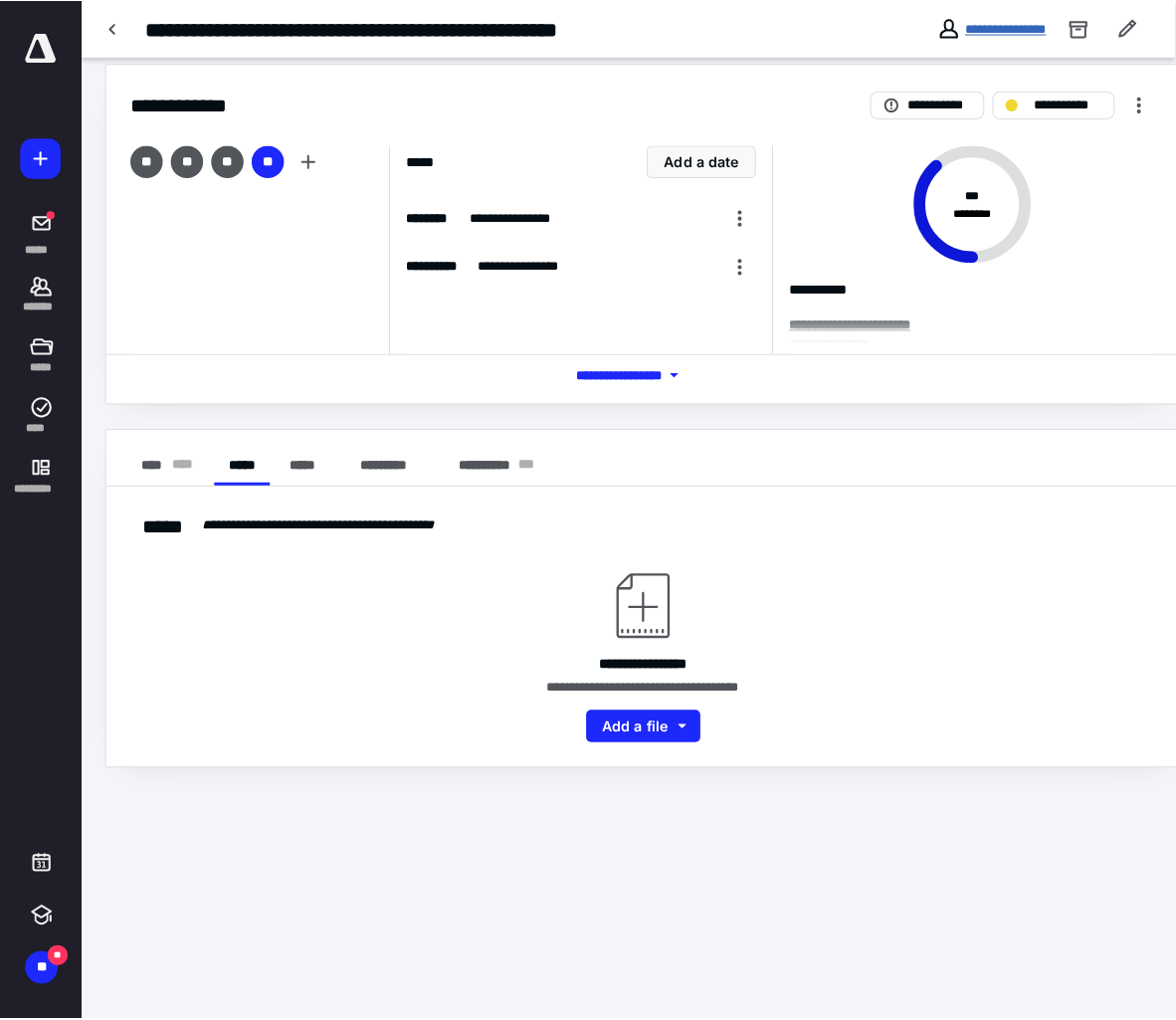 scroll, scrollTop: 0, scrollLeft: 0, axis: both 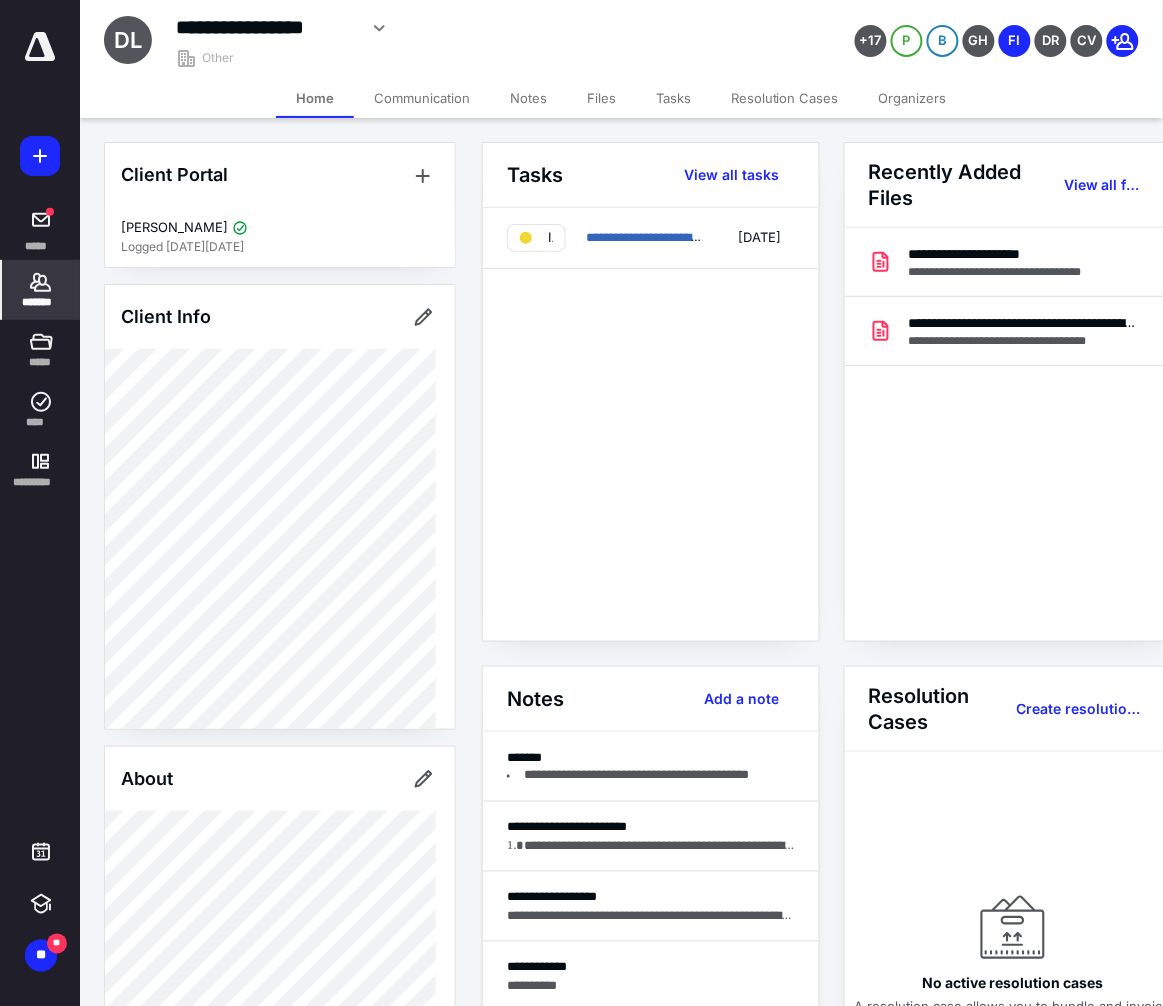 click on "Files" at bounding box center [601, 98] 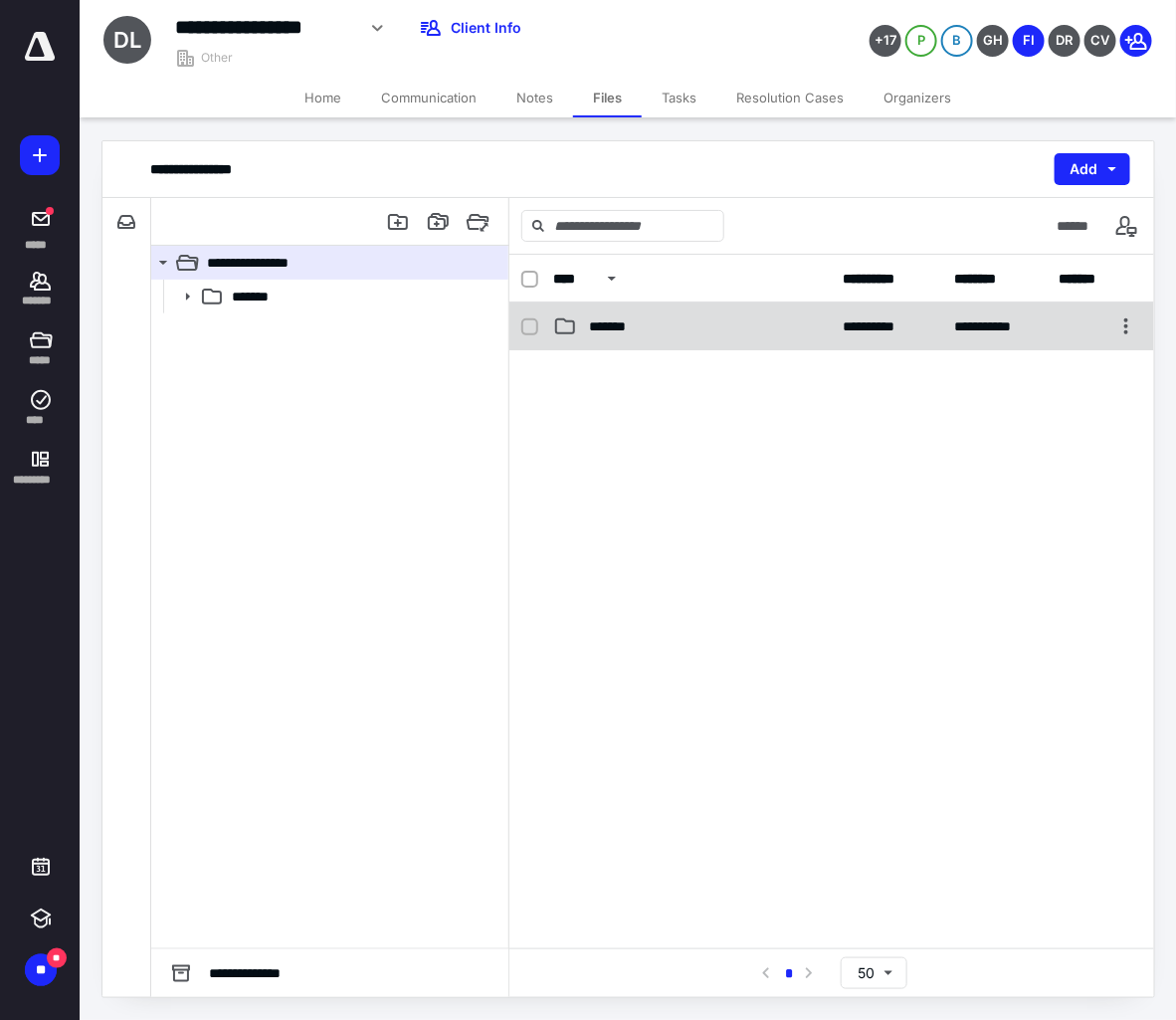 click on "*******" at bounding box center (617, 326) 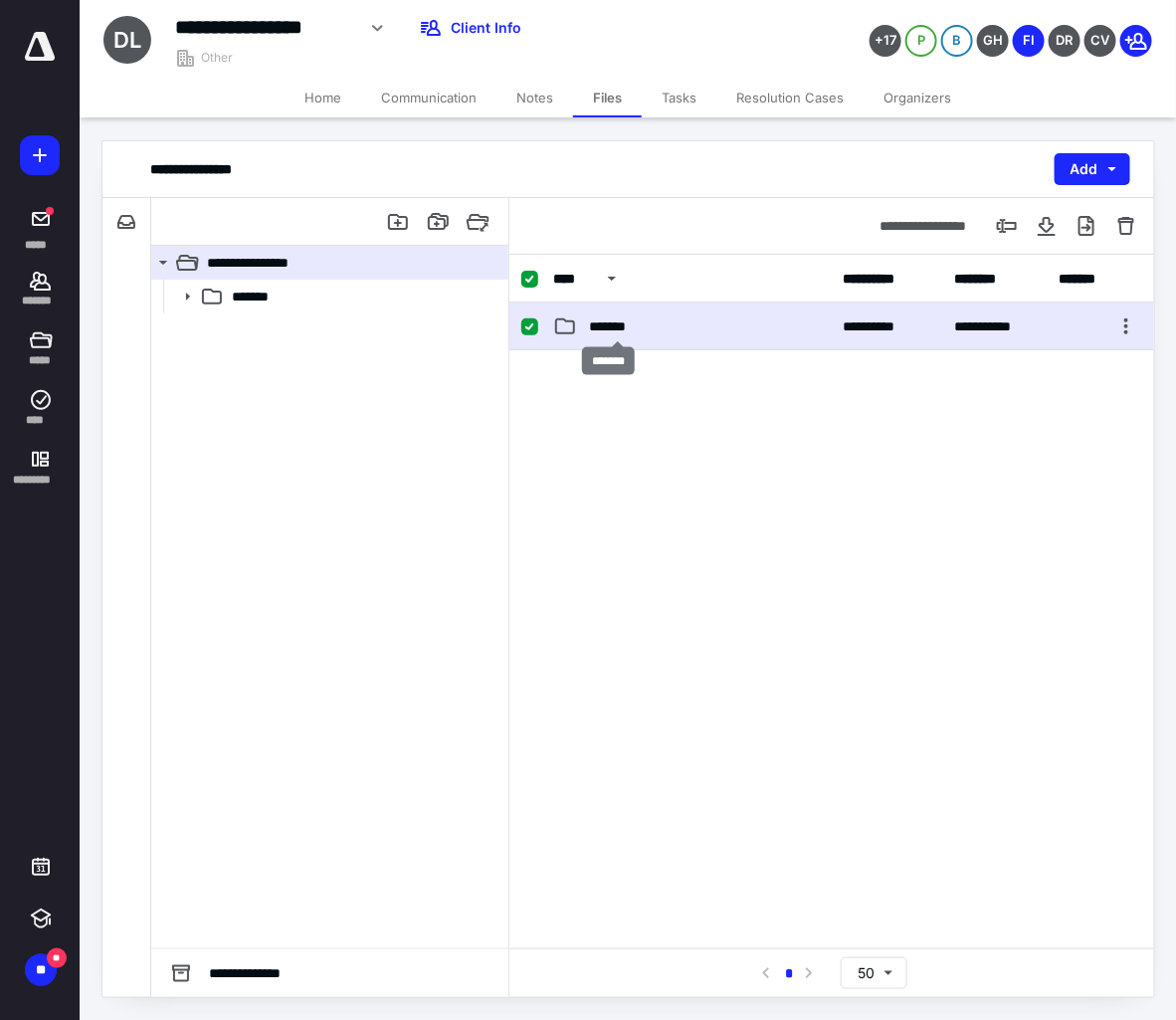 click on "*******" at bounding box center (617, 326) 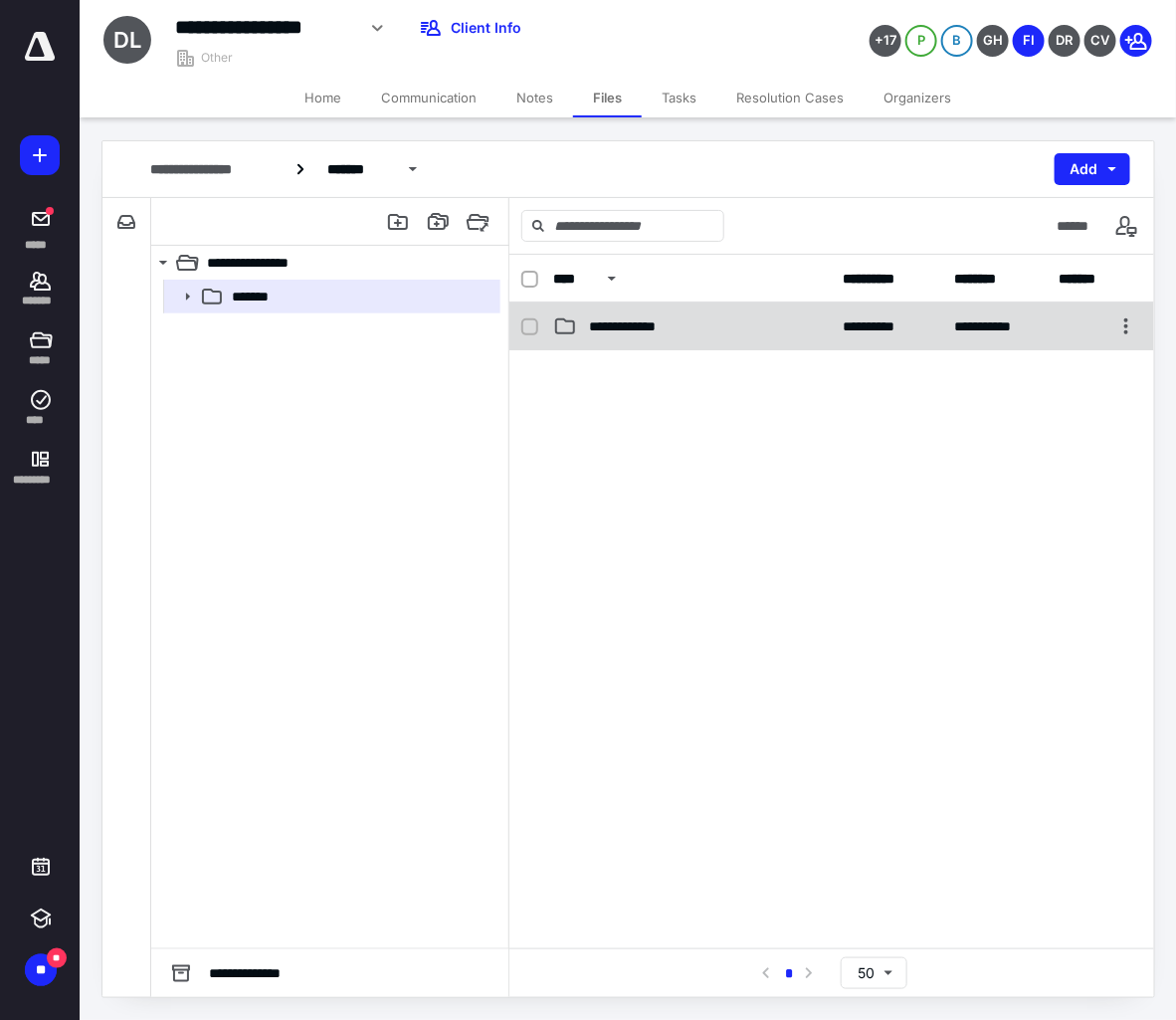 click on "**********" at bounding box center [631, 326] 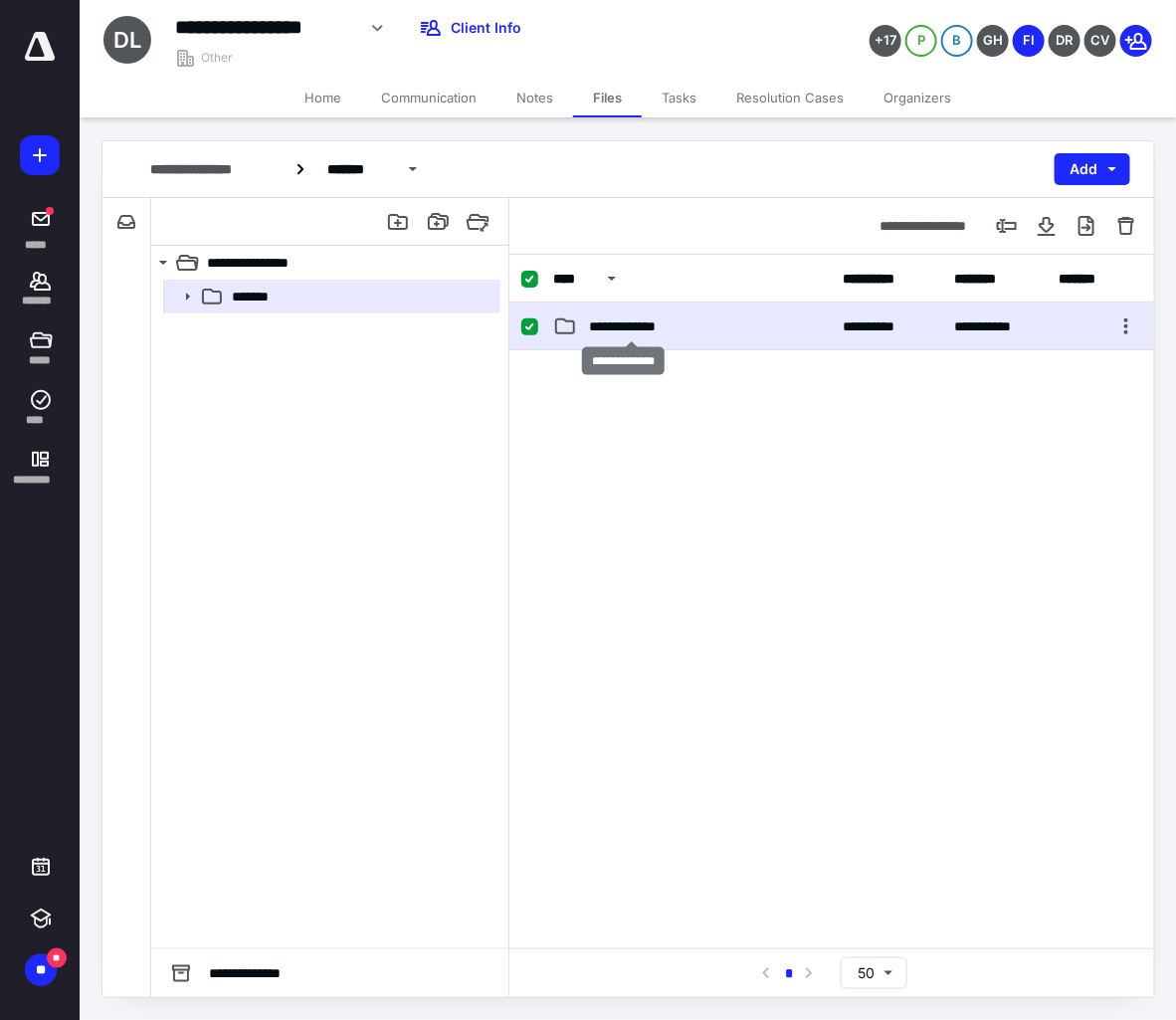 click on "**********" at bounding box center (631, 326) 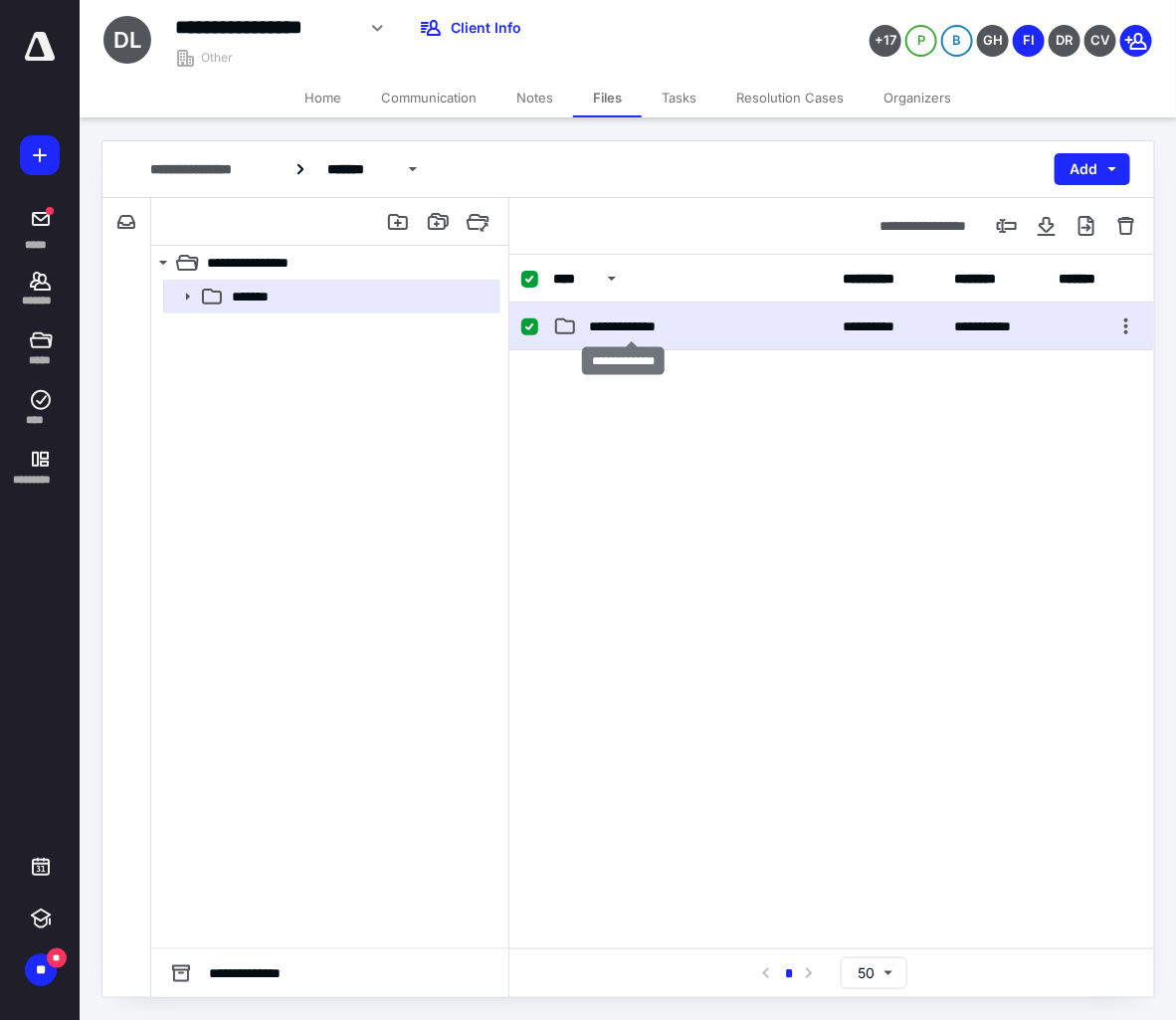 checkbox on "false" 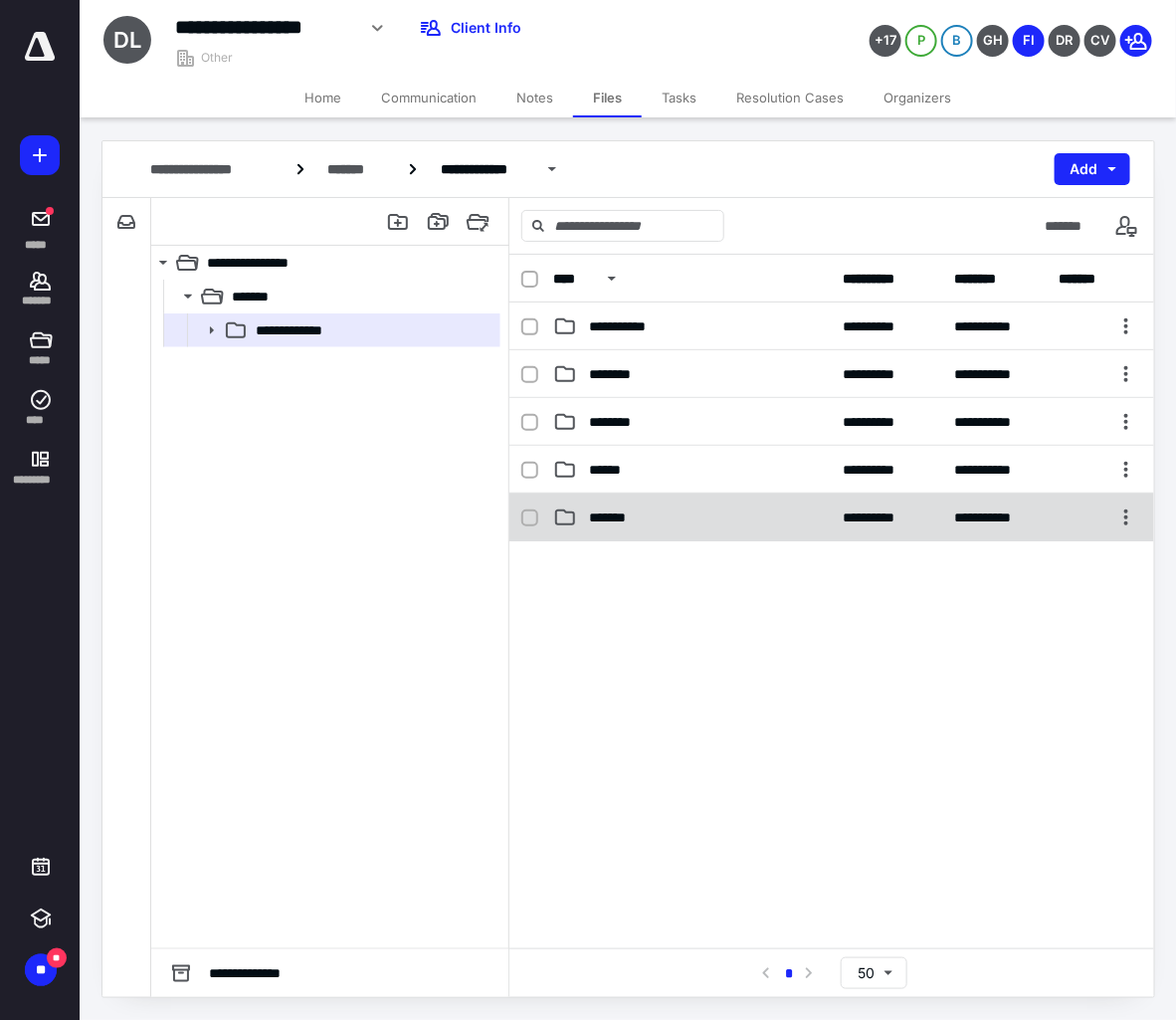 click on "*******" at bounding box center (692, 517) 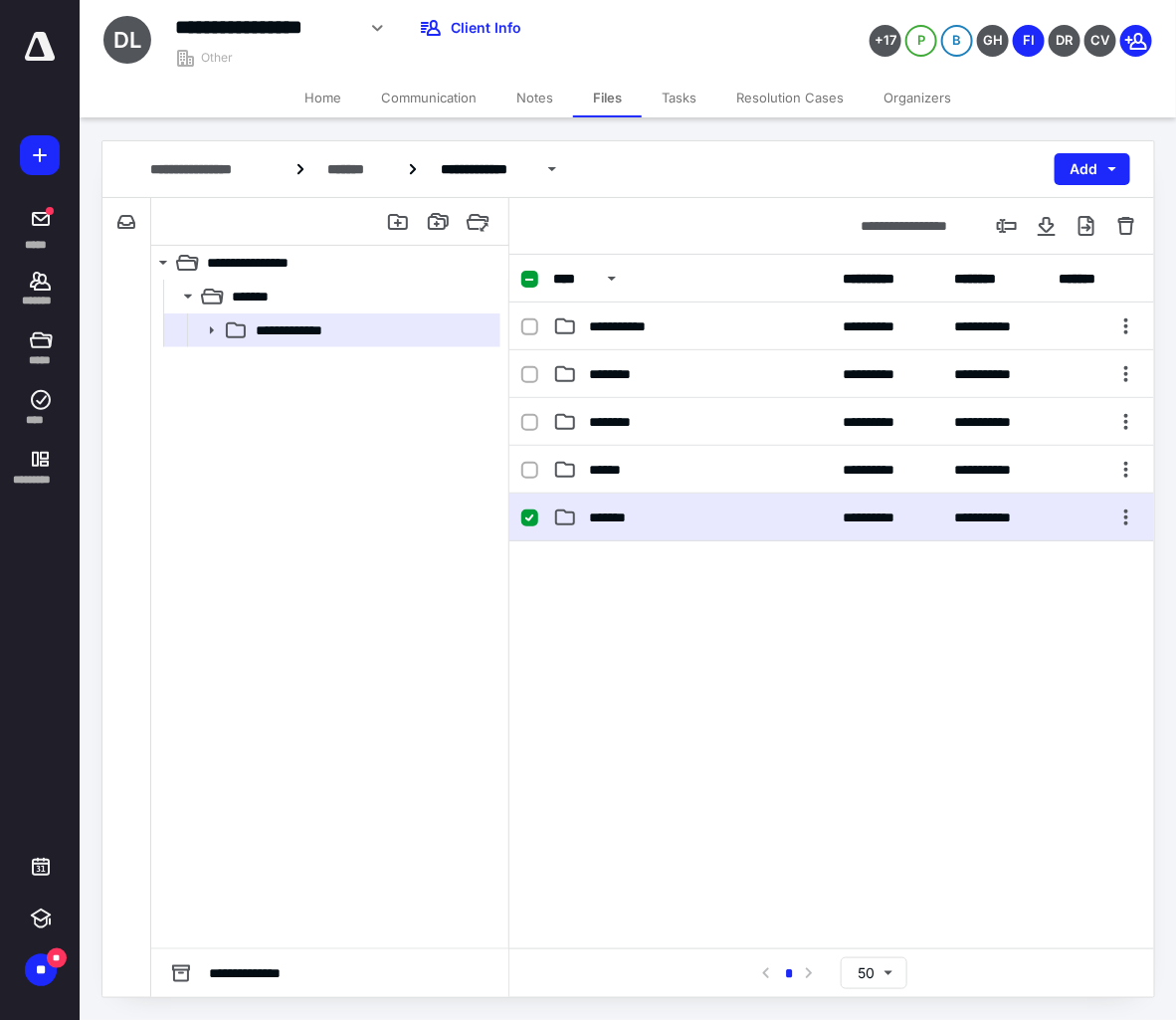 click on "*******" at bounding box center (692, 517) 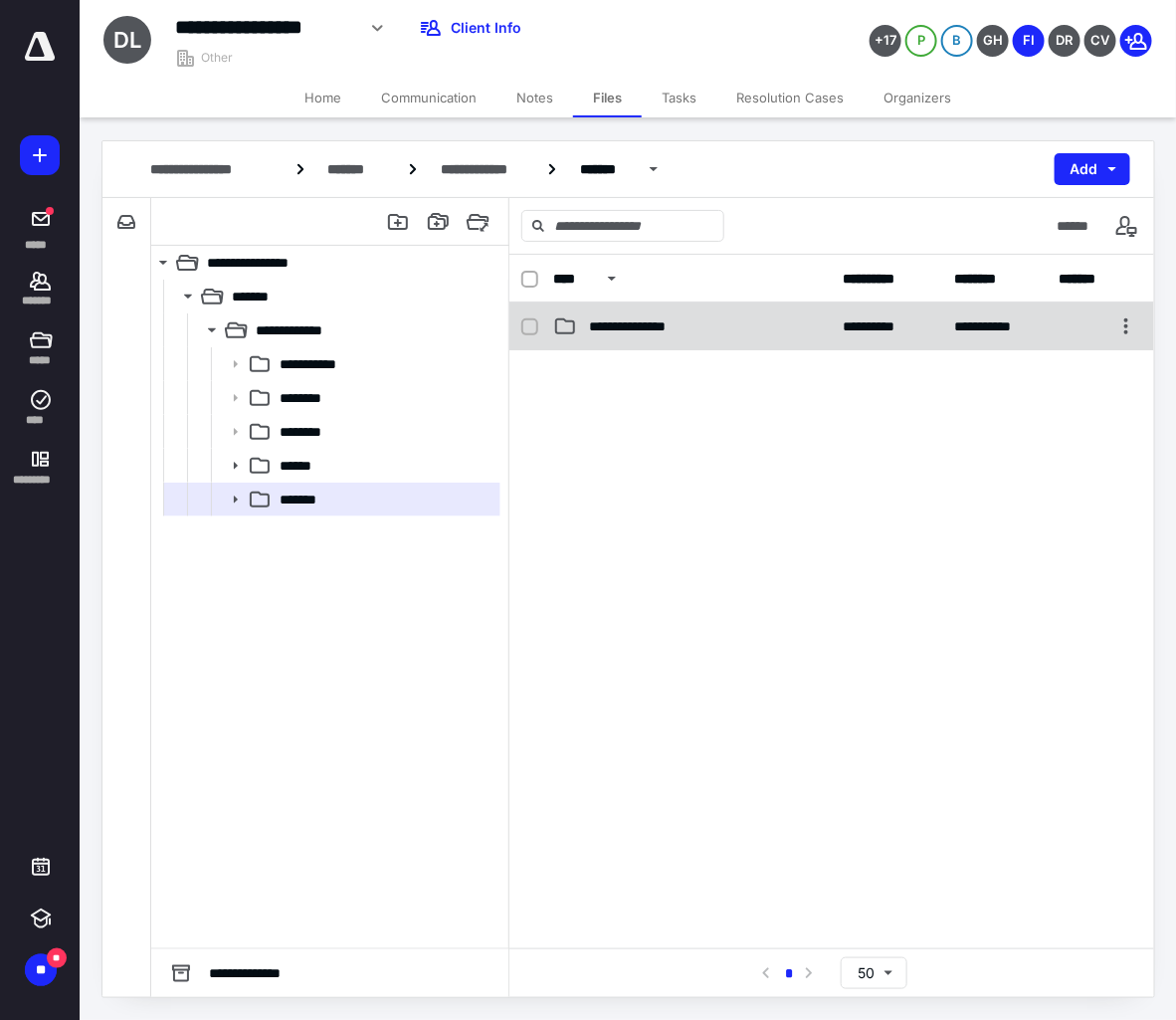 click on "**********" at bounding box center [644, 326] 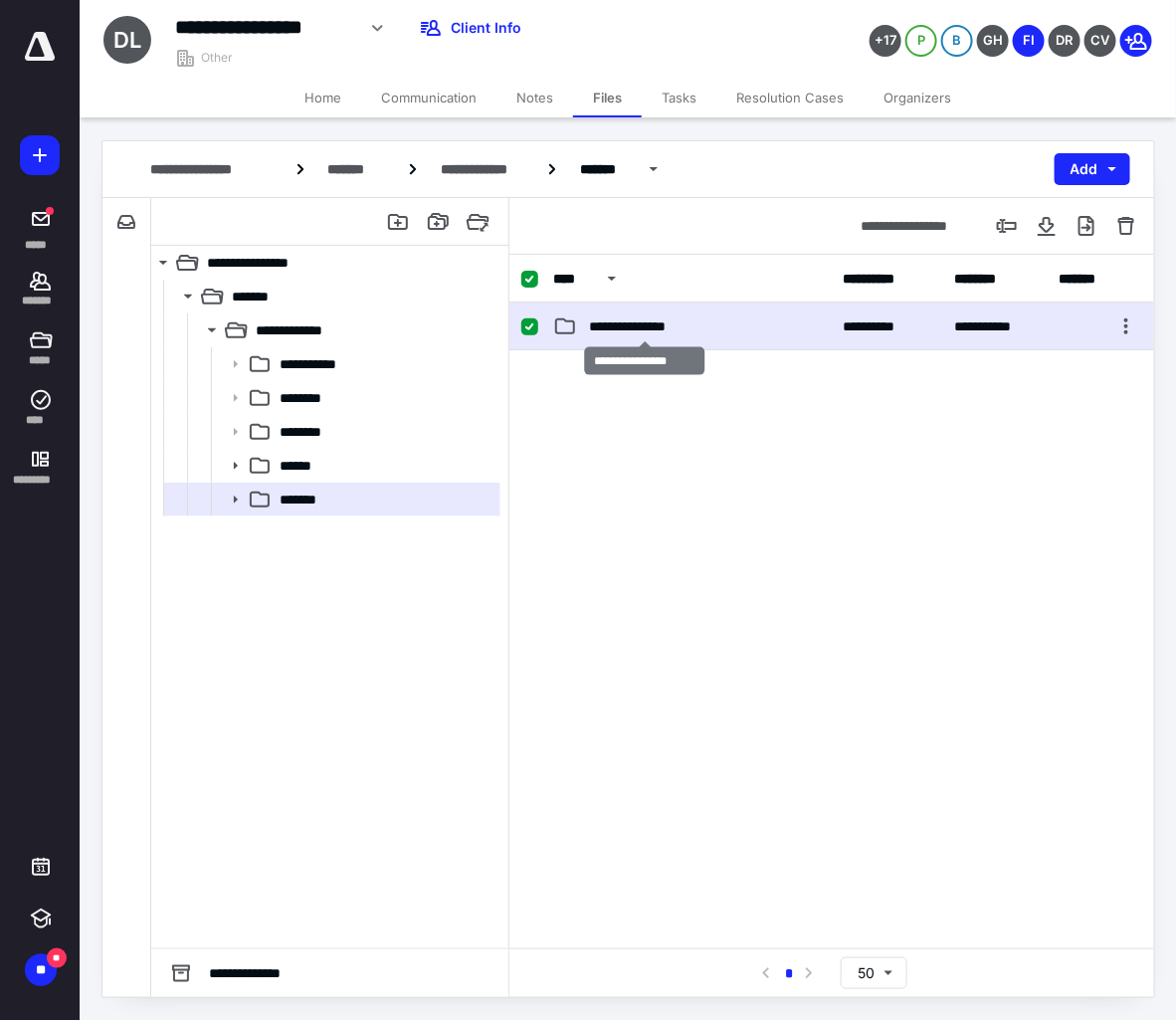 click on "**********" at bounding box center [644, 326] 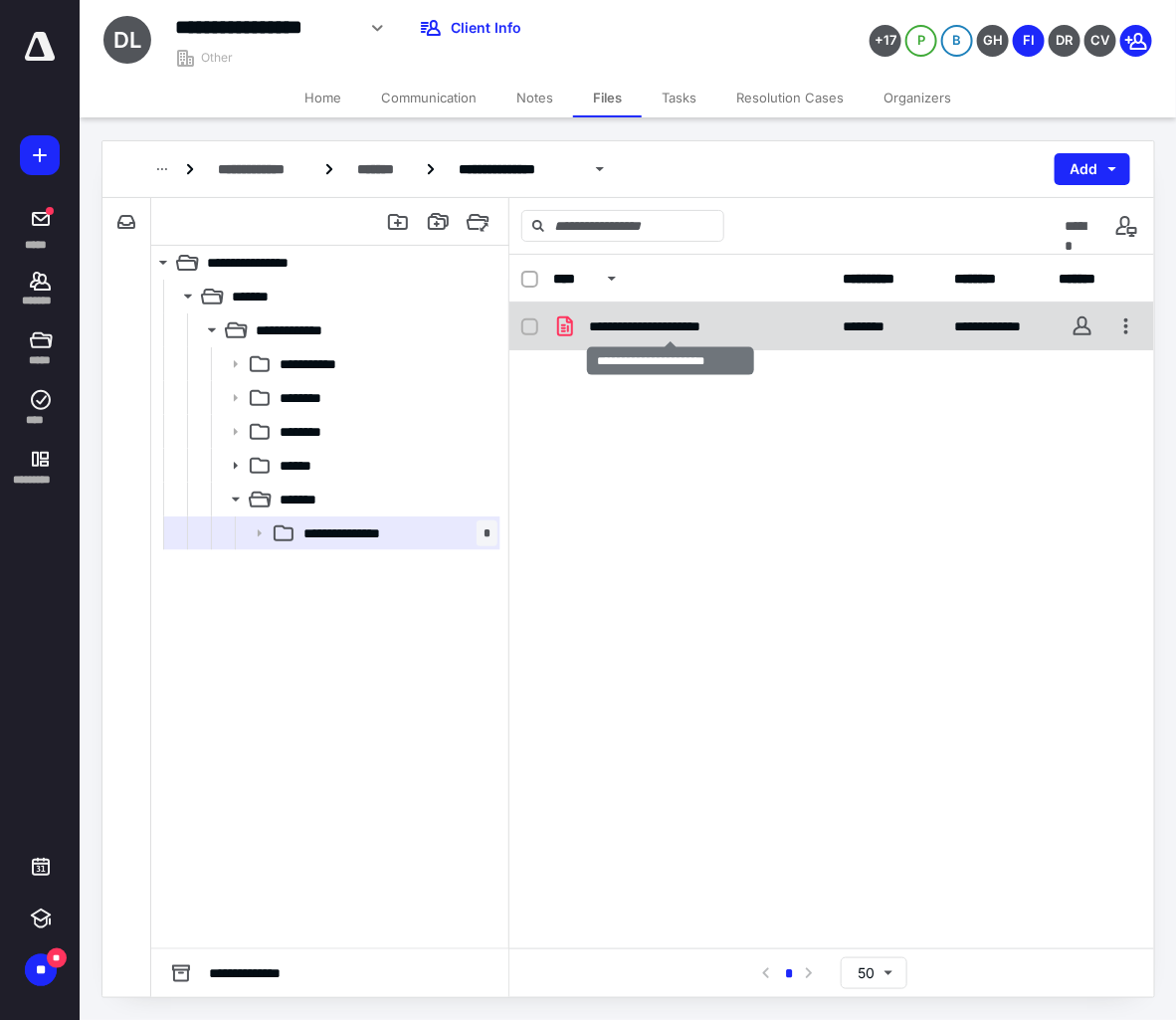 click on "**********" at bounding box center [671, 326] 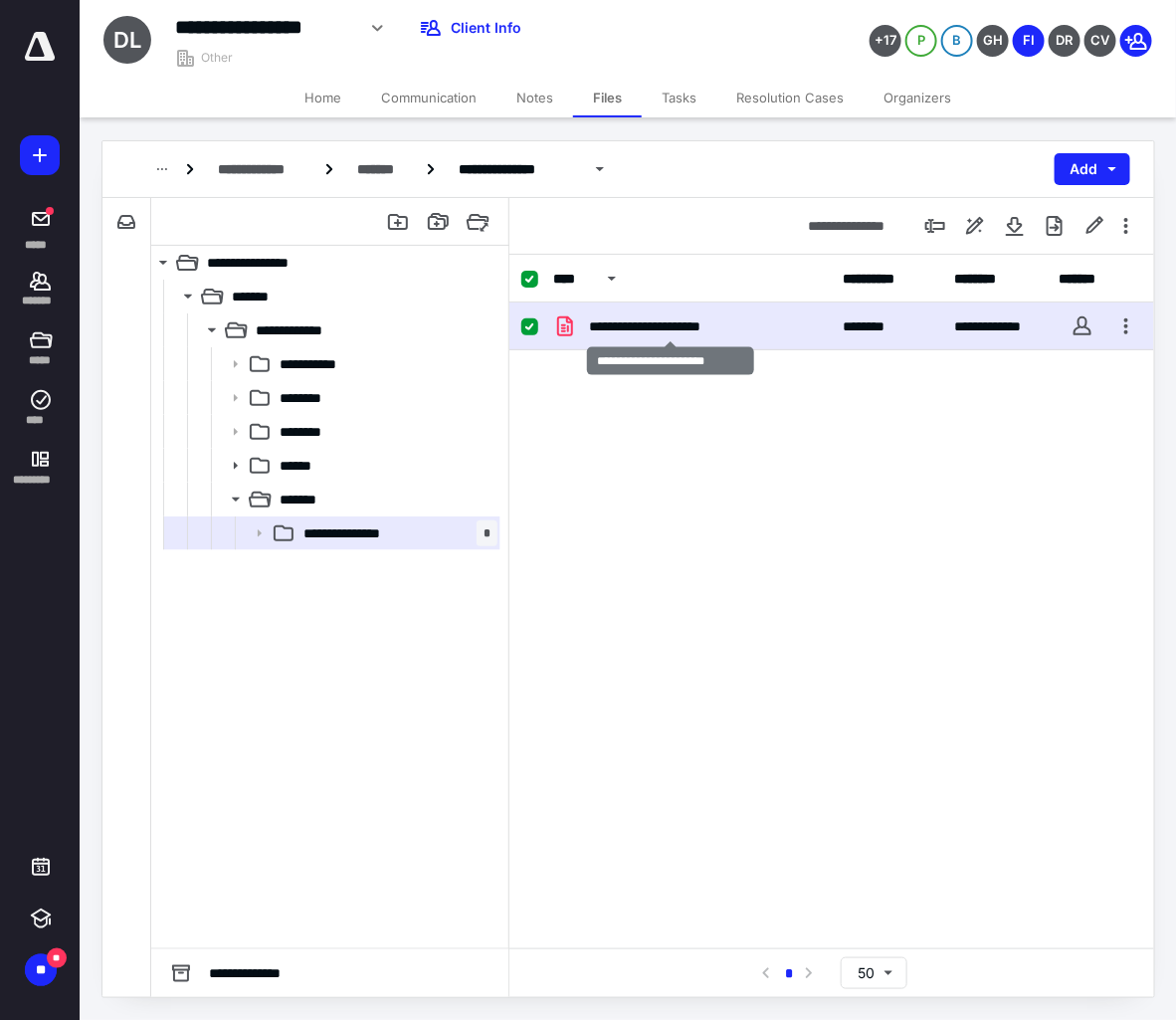 click on "**********" at bounding box center [671, 326] 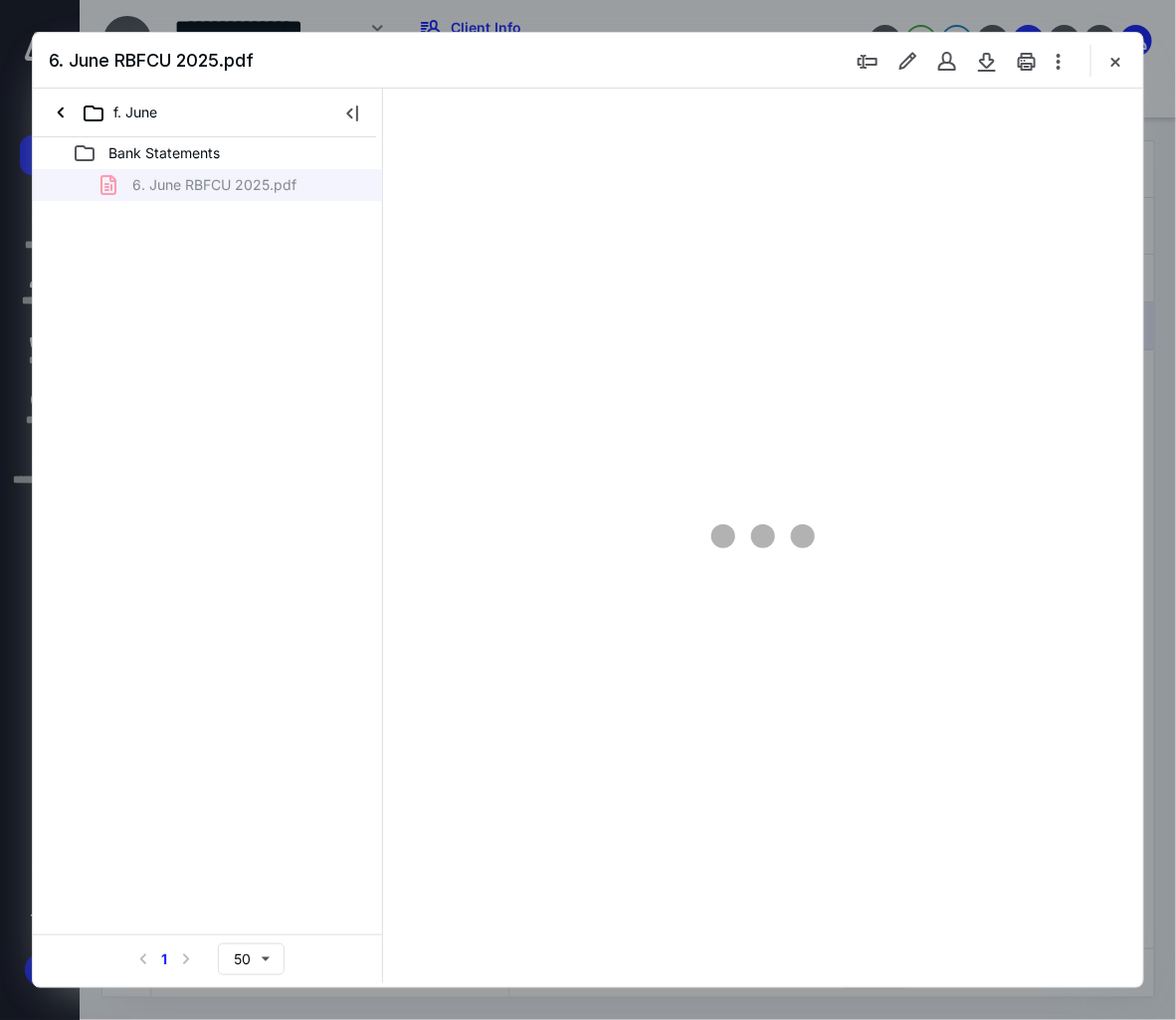 scroll, scrollTop: 0, scrollLeft: 0, axis: both 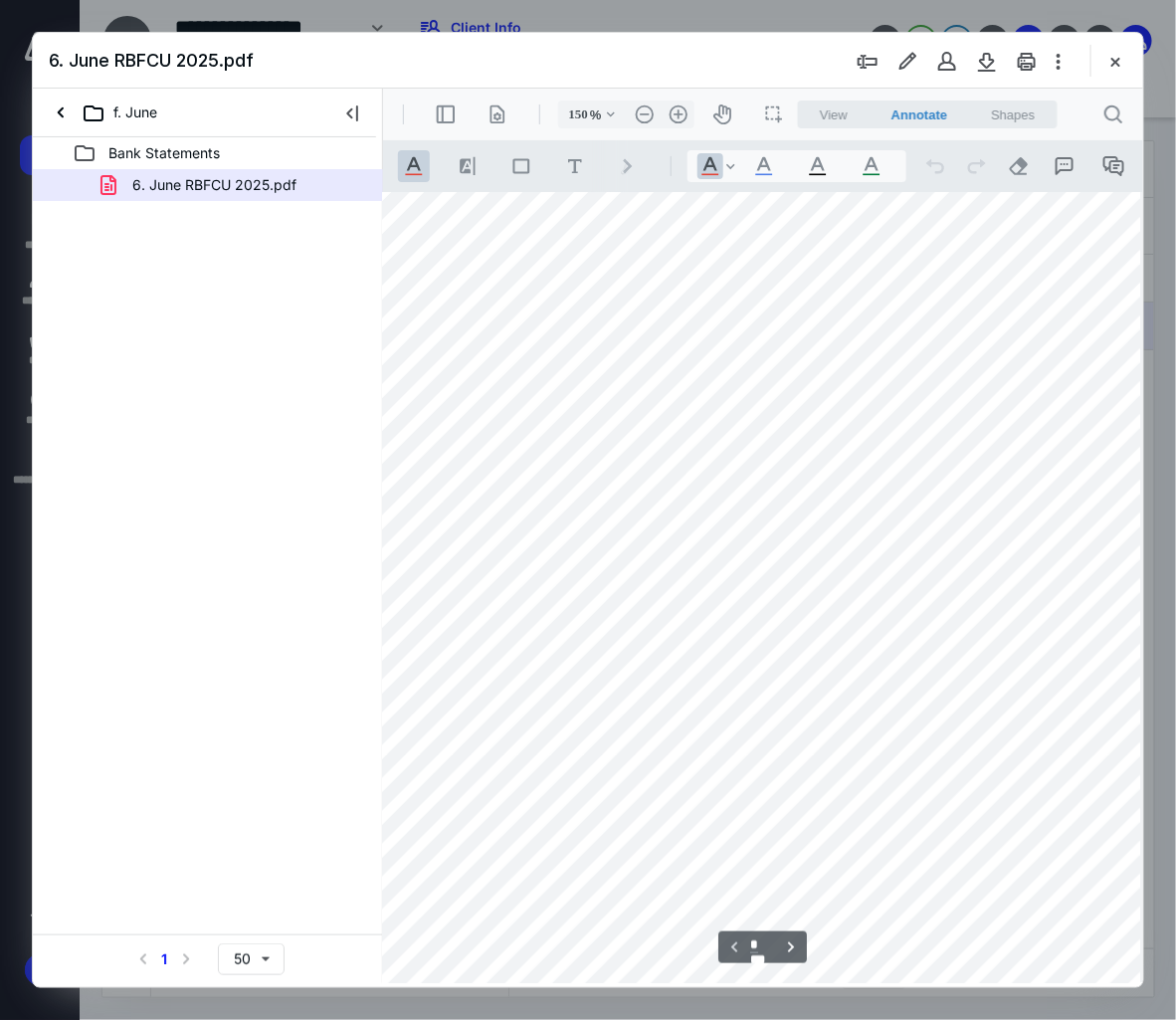 type on "175" 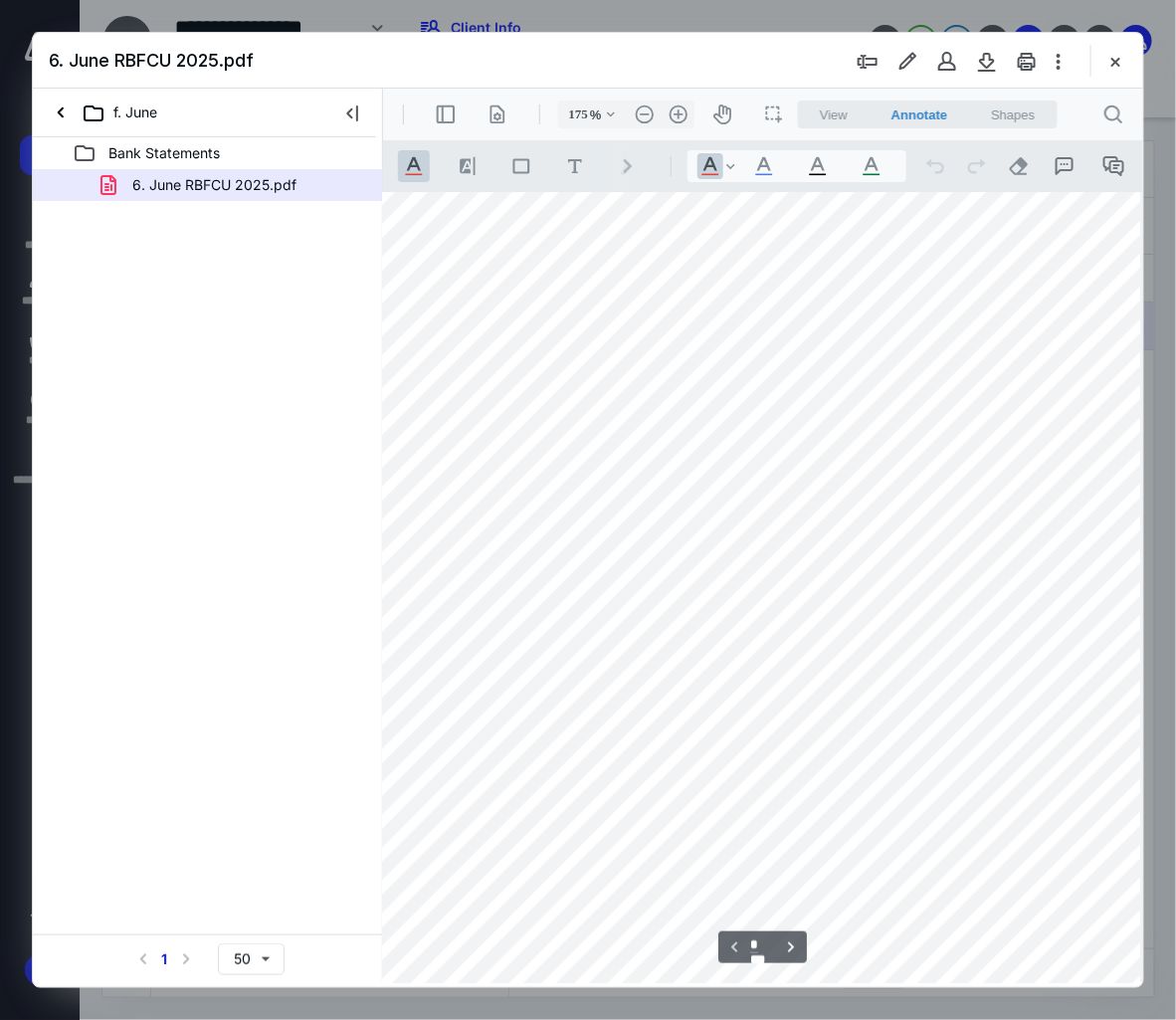 scroll, scrollTop: 668, scrollLeft: 134, axis: both 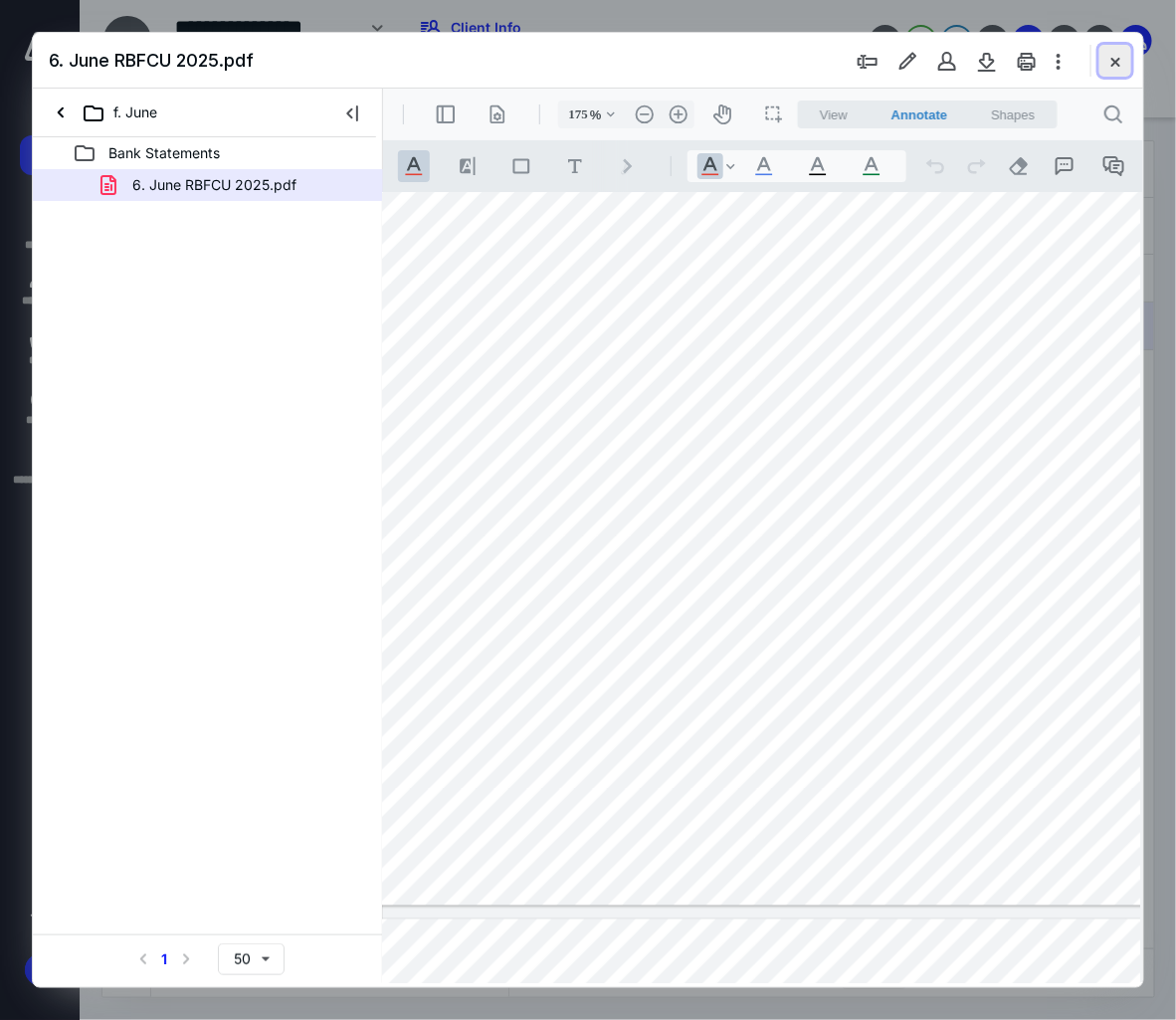 click at bounding box center (1115, 61) 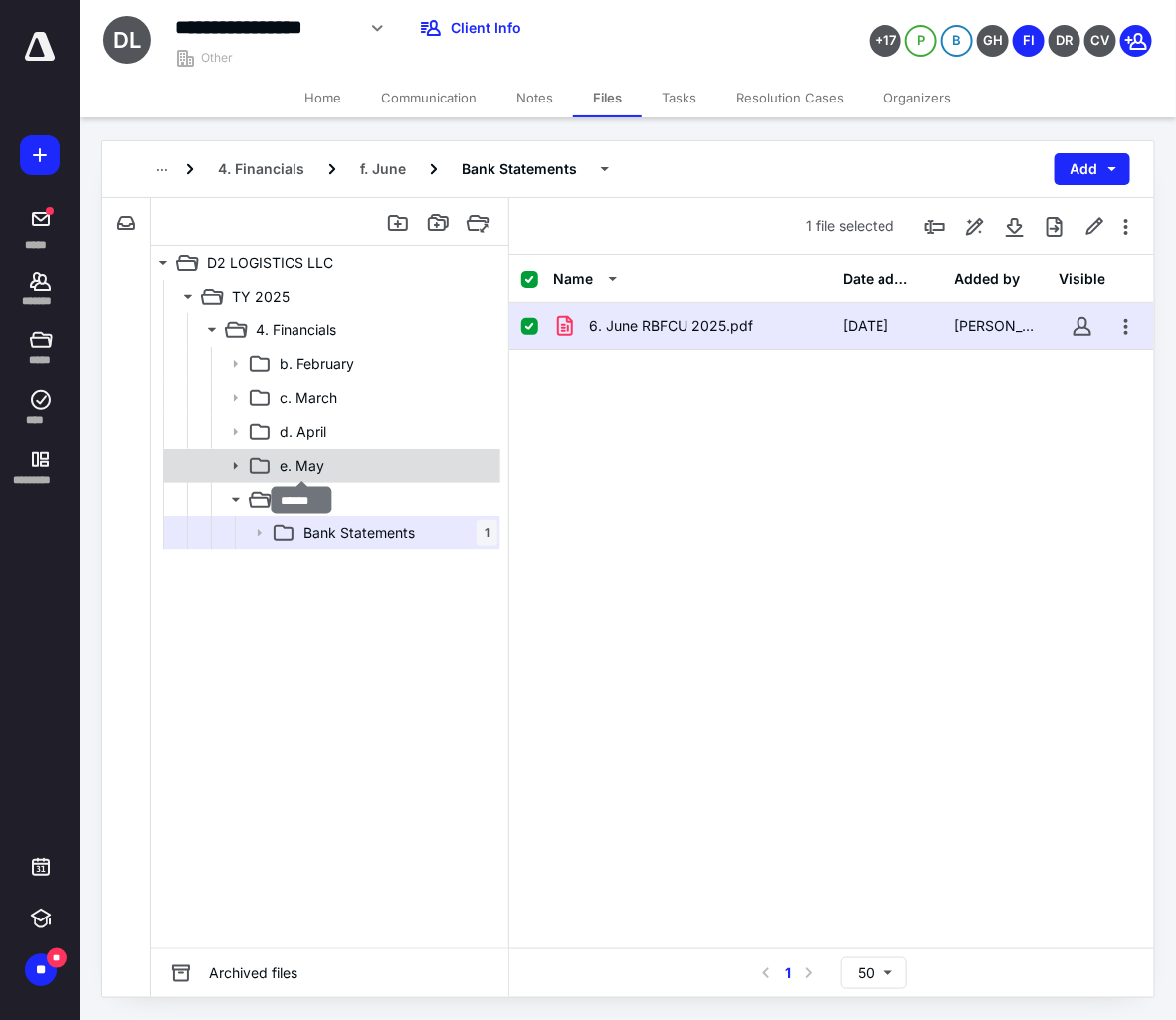 click on "e. May" at bounding box center (301, 466) 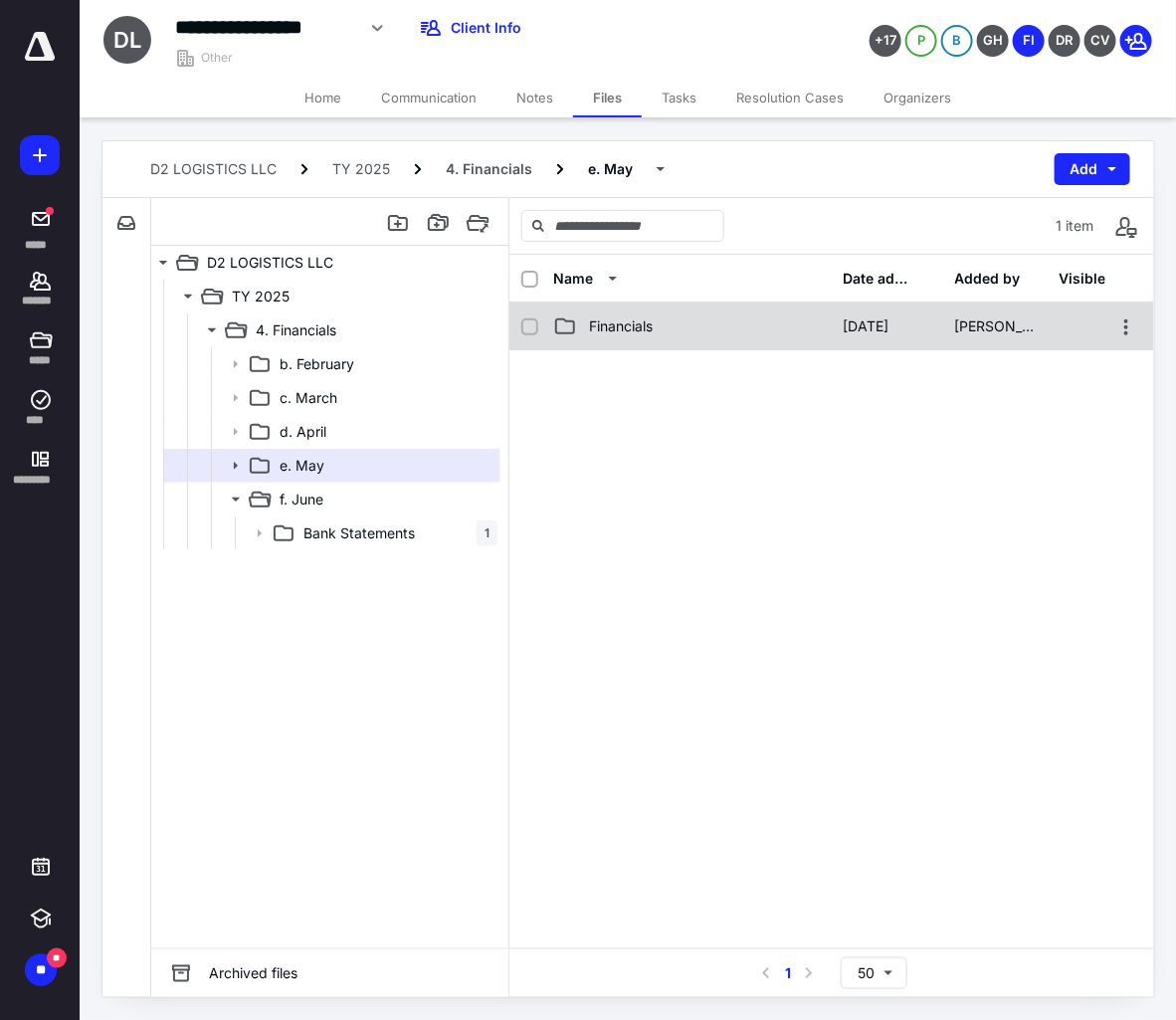 click on "Financials" at bounding box center [621, 326] 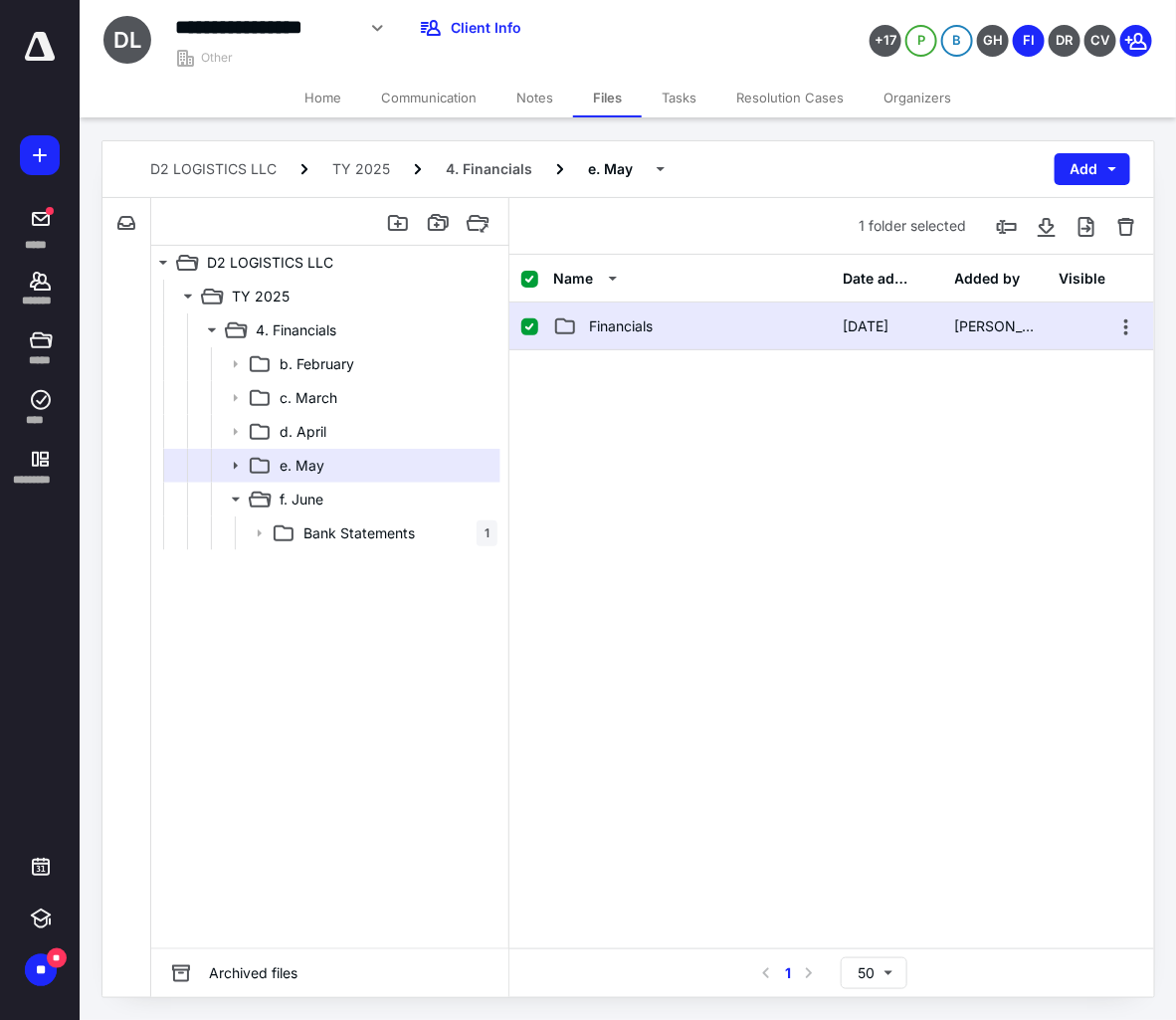 click on "Financials" at bounding box center [621, 326] 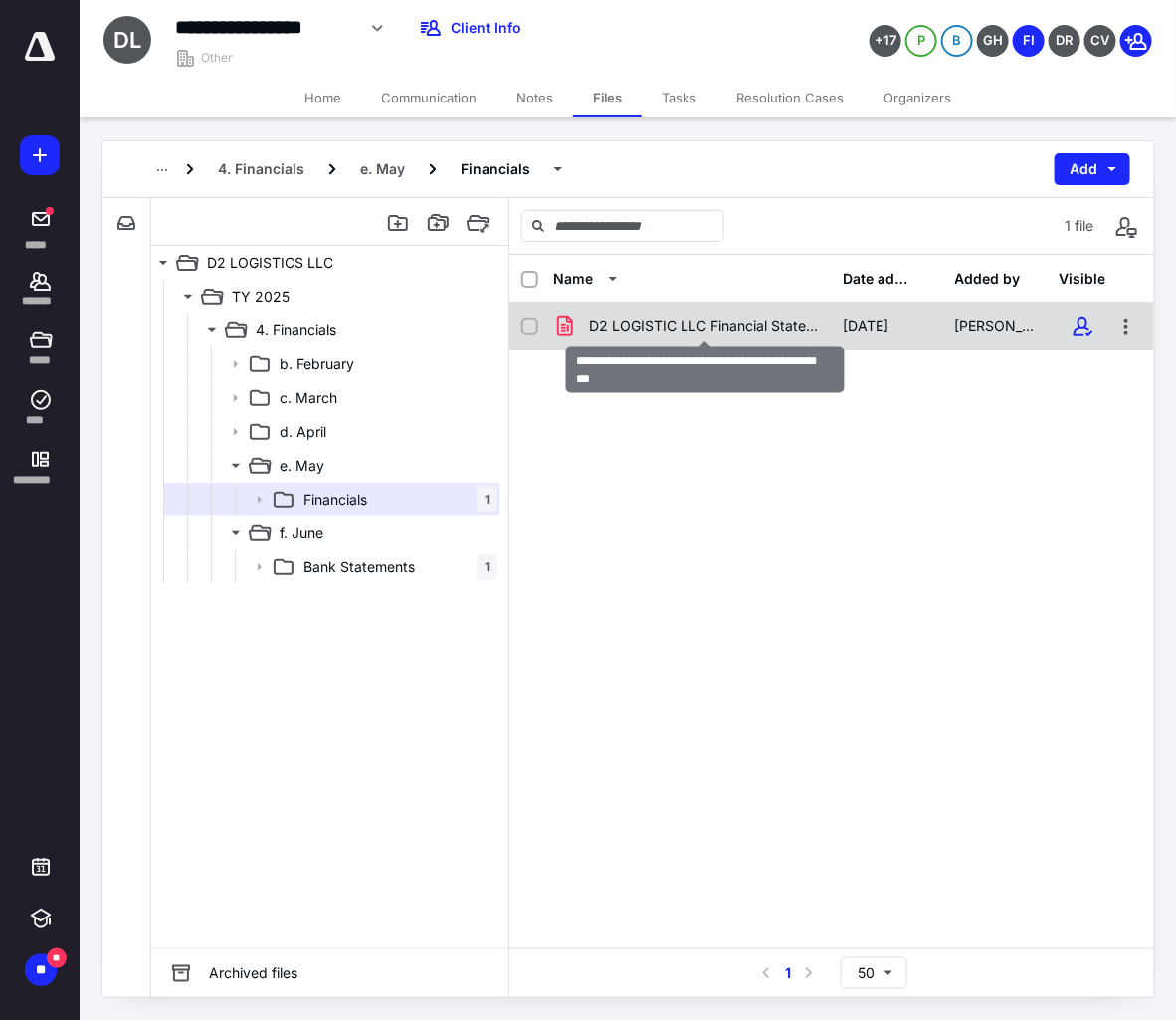 click on "D2 LOGISTIC LLC Financial Statements [DATE].pdf" at bounding box center [704, 326] 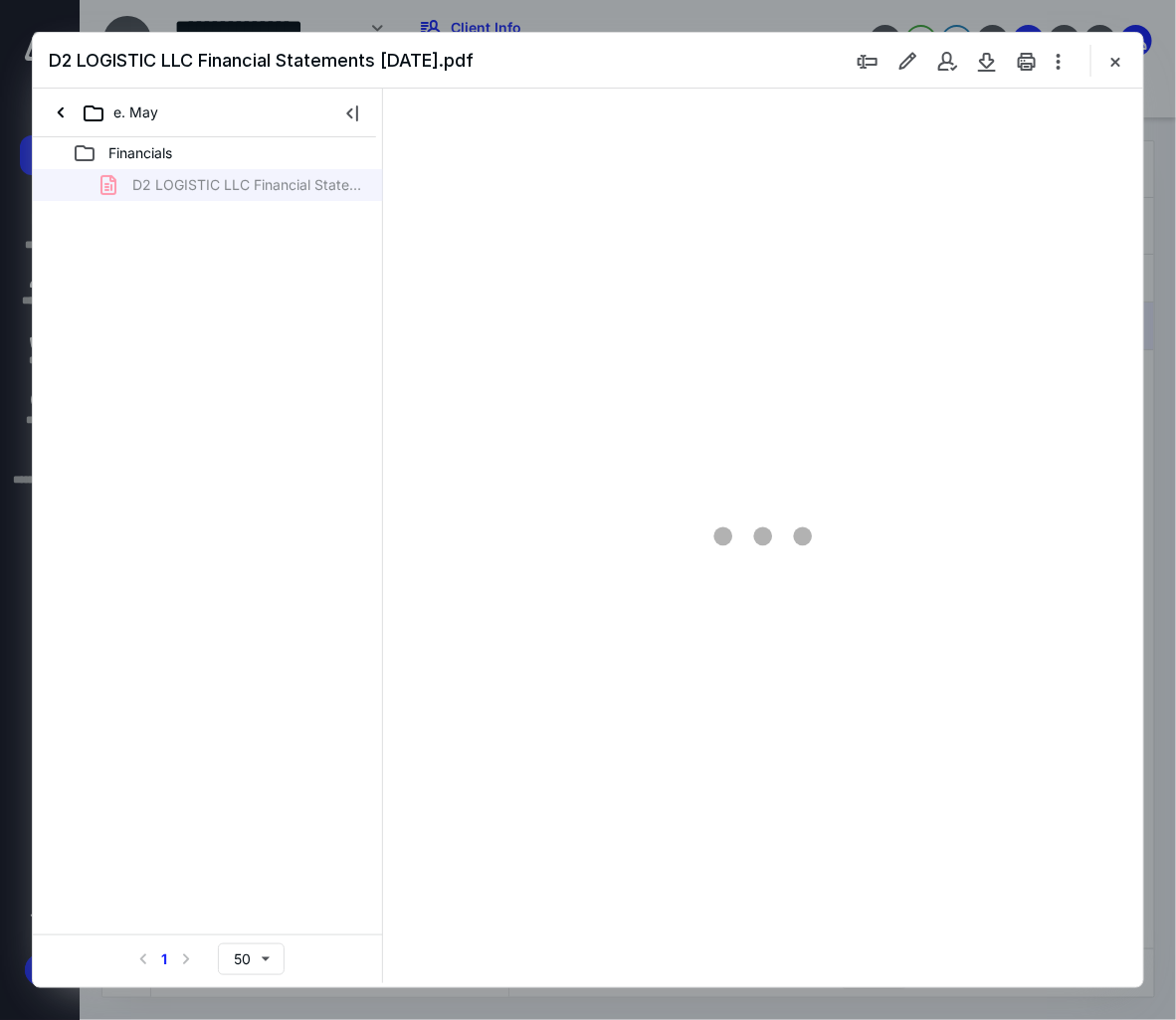 scroll, scrollTop: 0, scrollLeft: 0, axis: both 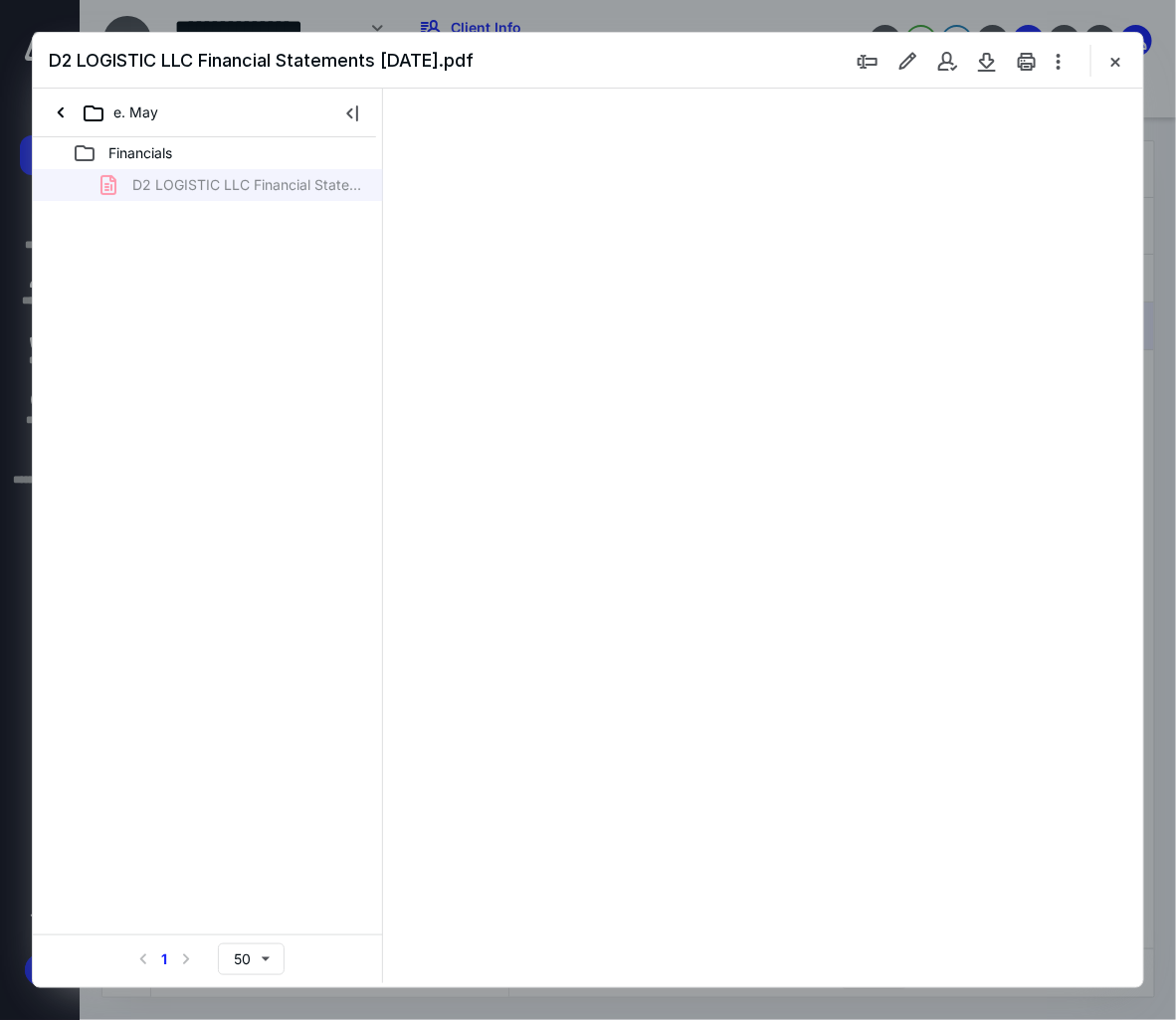 type on "100" 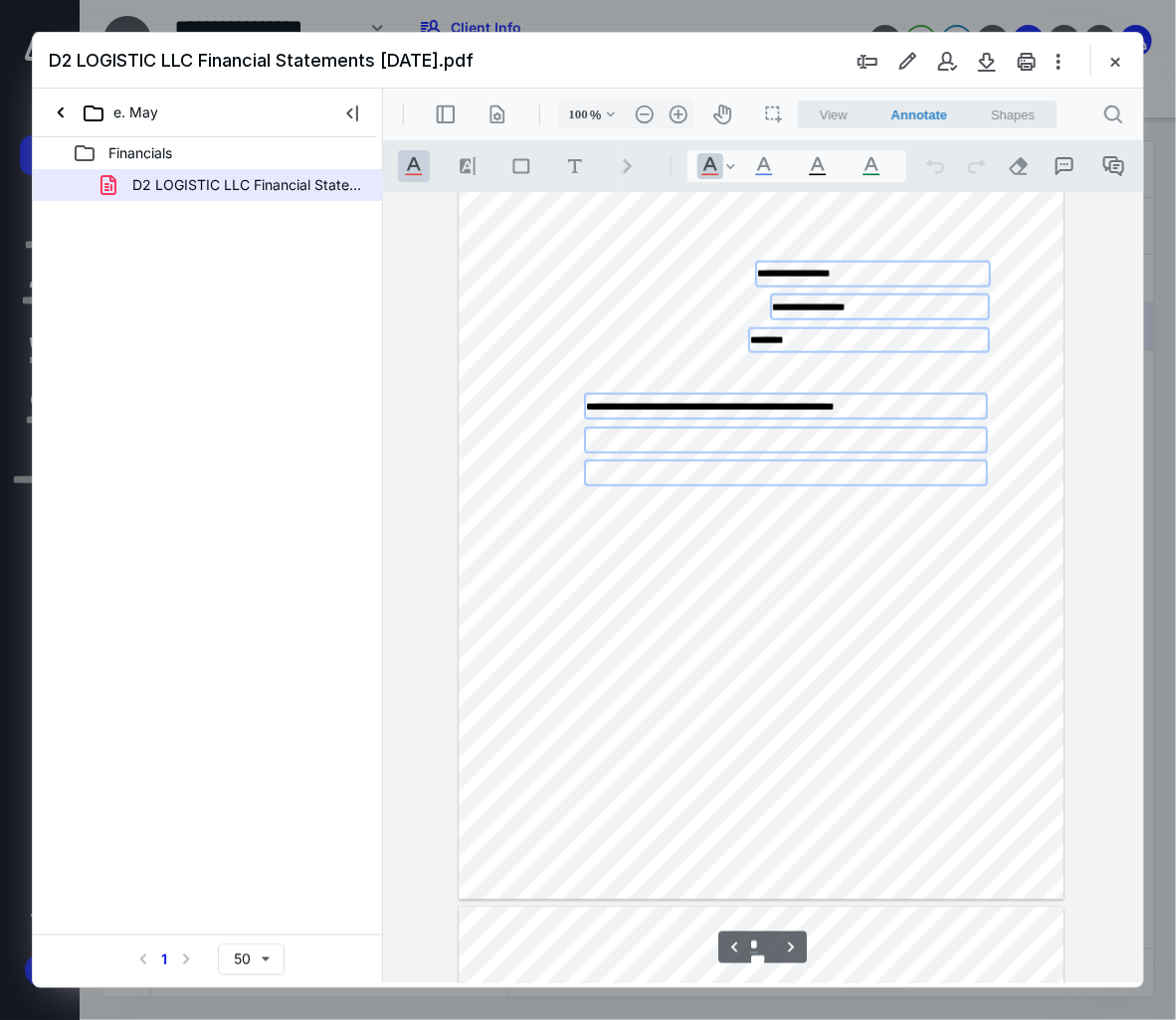 scroll, scrollTop: 1368, scrollLeft: 0, axis: vertical 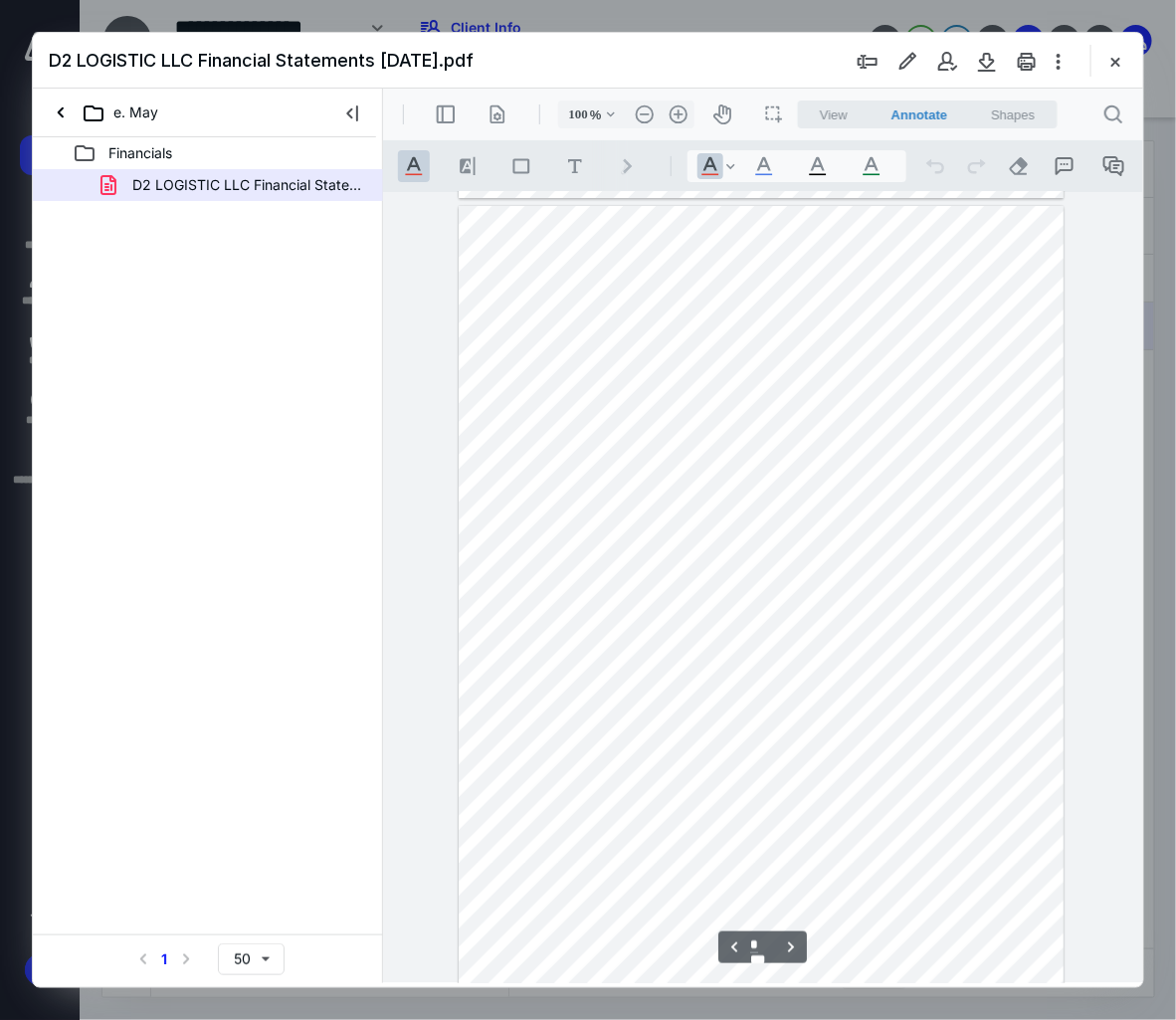 type on "*" 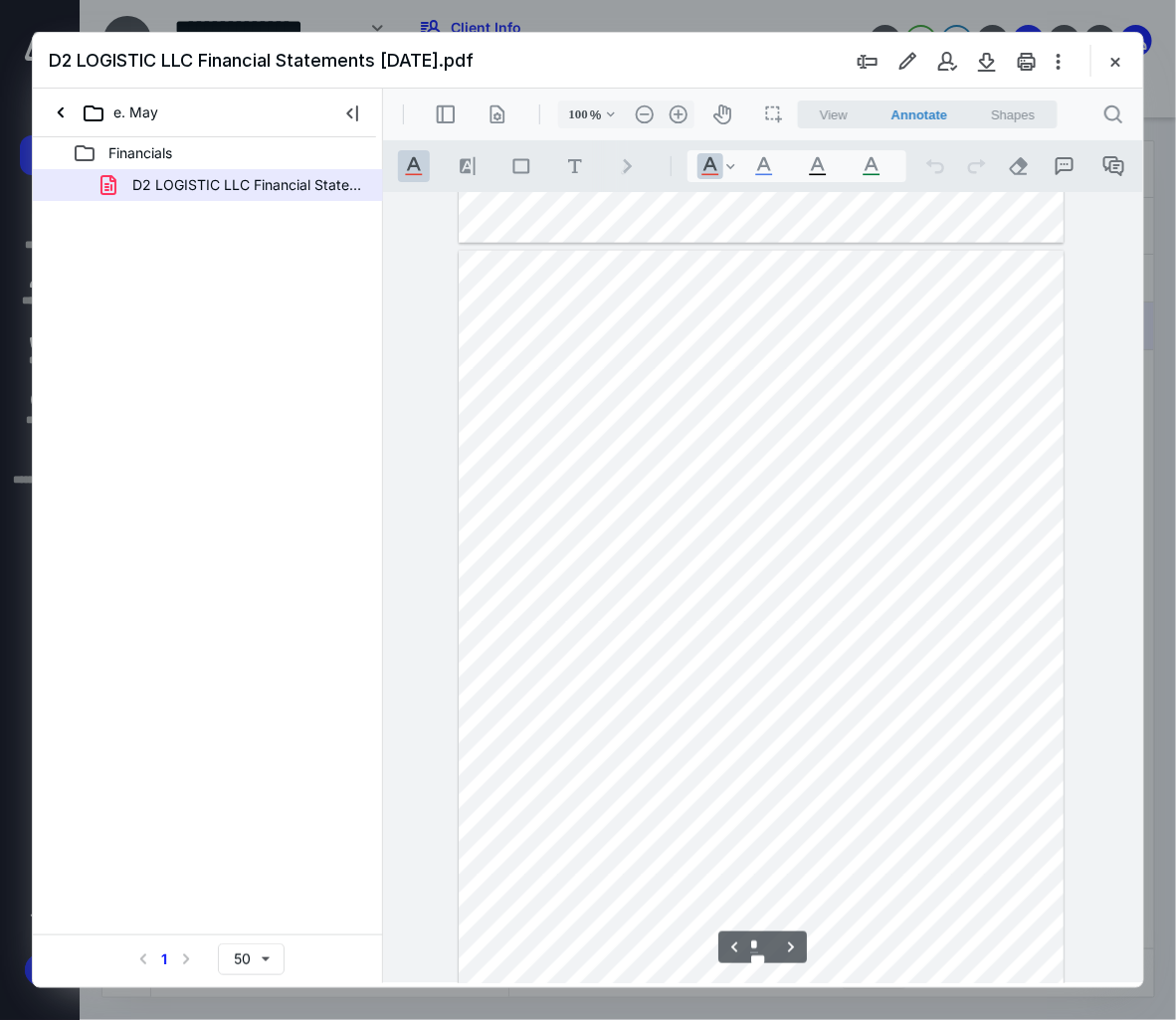 scroll, scrollTop: 3234, scrollLeft: 0, axis: vertical 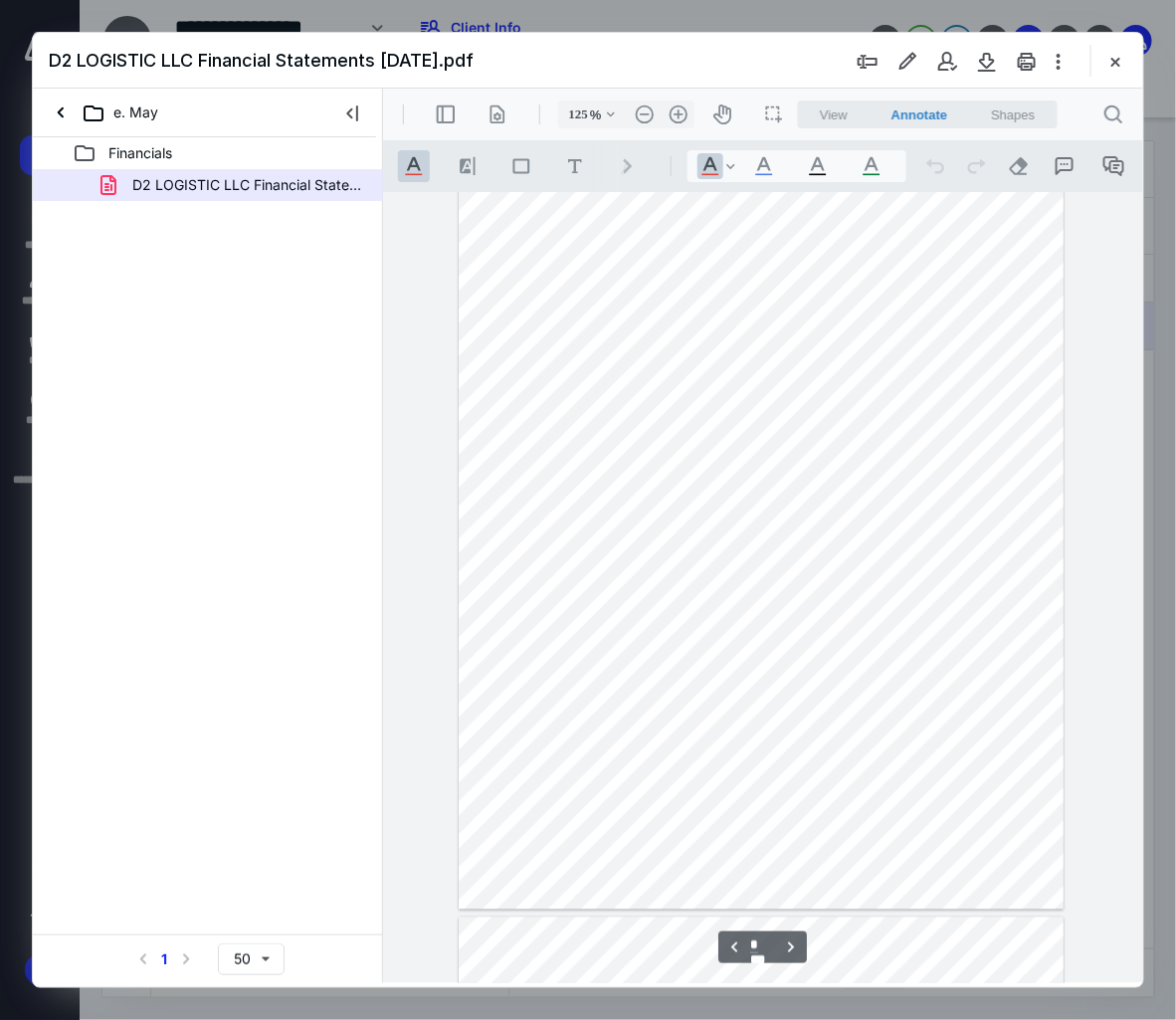 type on "150" 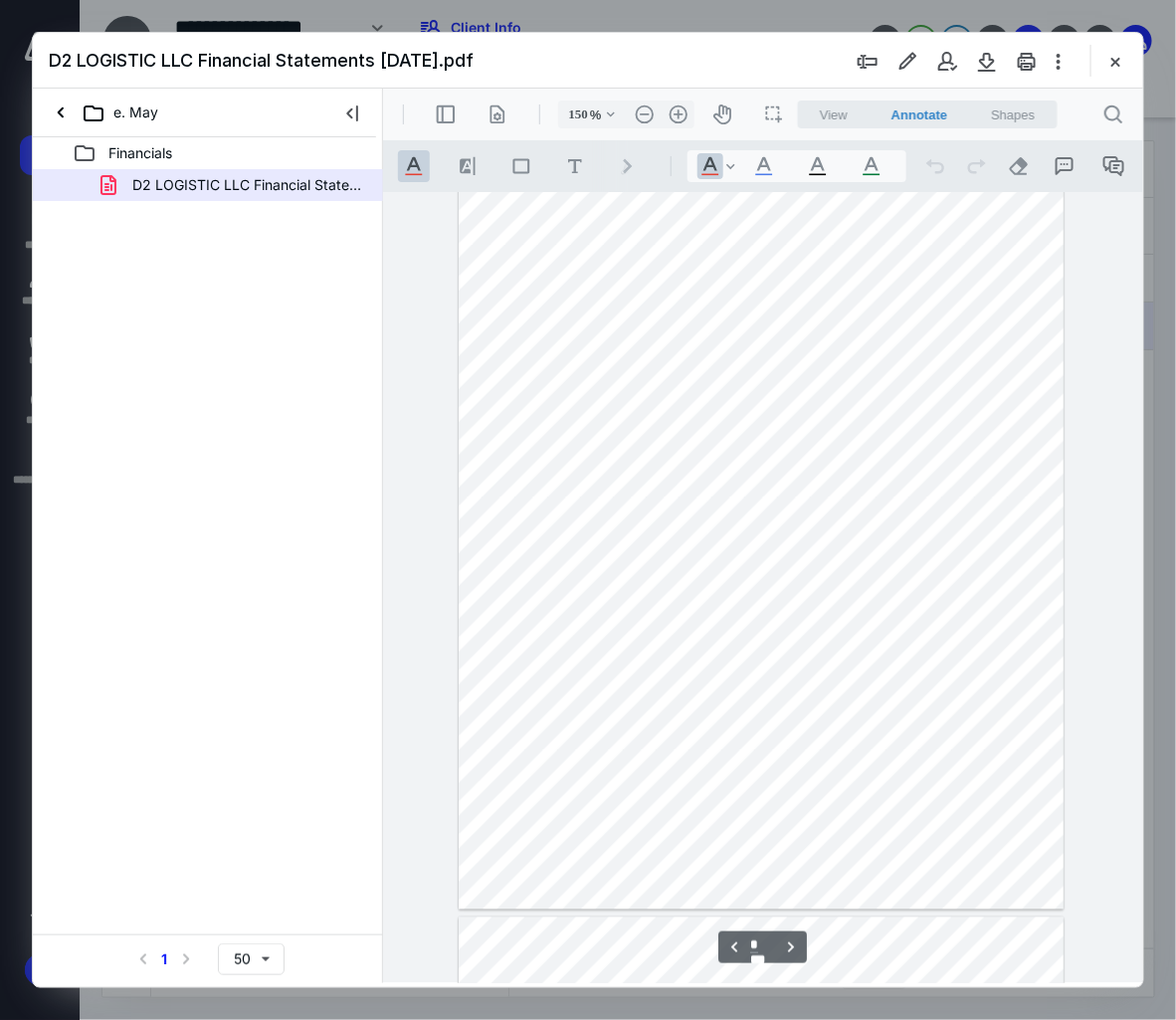 scroll, scrollTop: 5002, scrollLeft: 96, axis: both 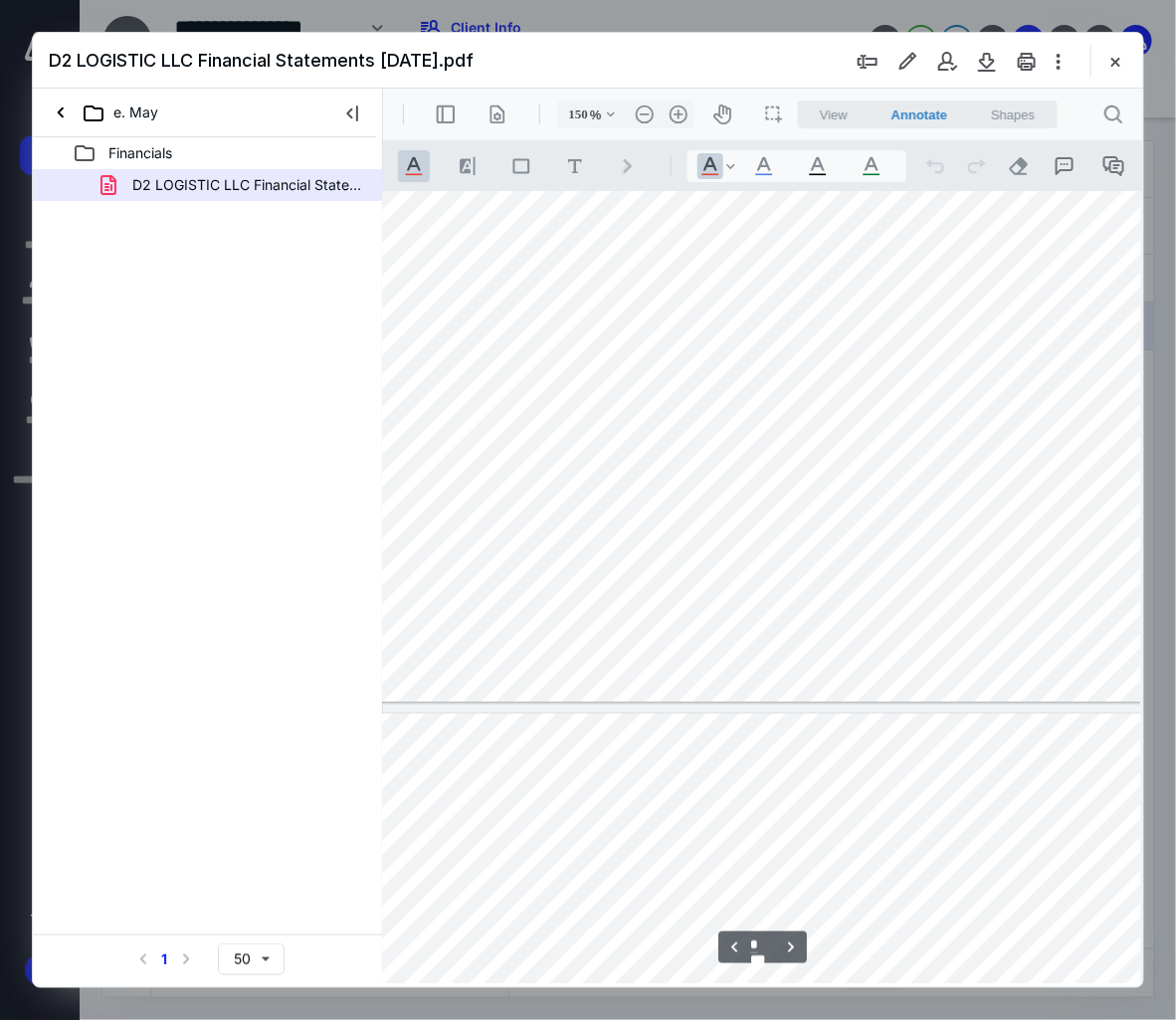 type on "*" 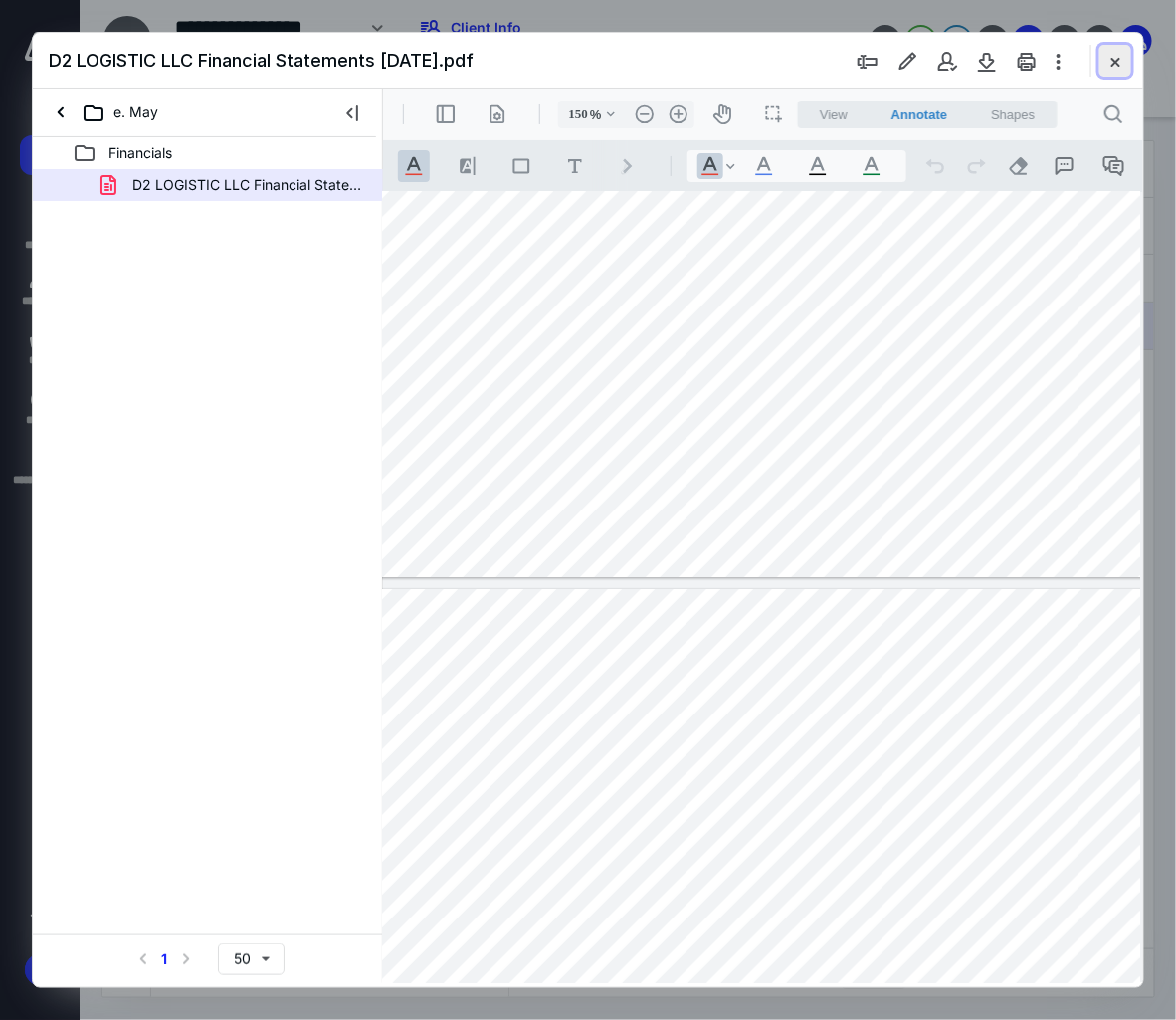 click at bounding box center (1115, 61) 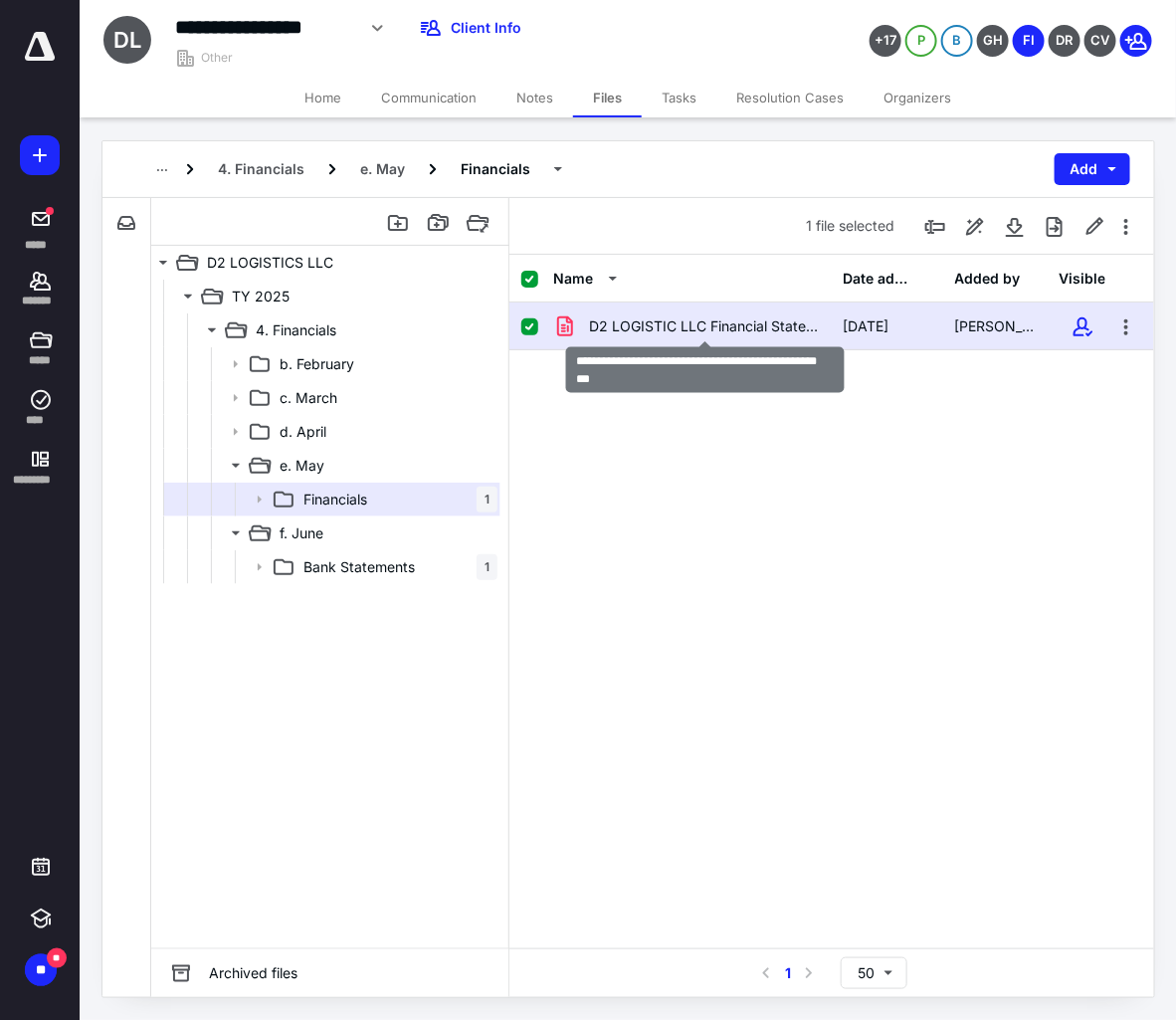 click on "D2 LOGISTIC LLC Financial Statements [DATE].pdf" at bounding box center (704, 326) 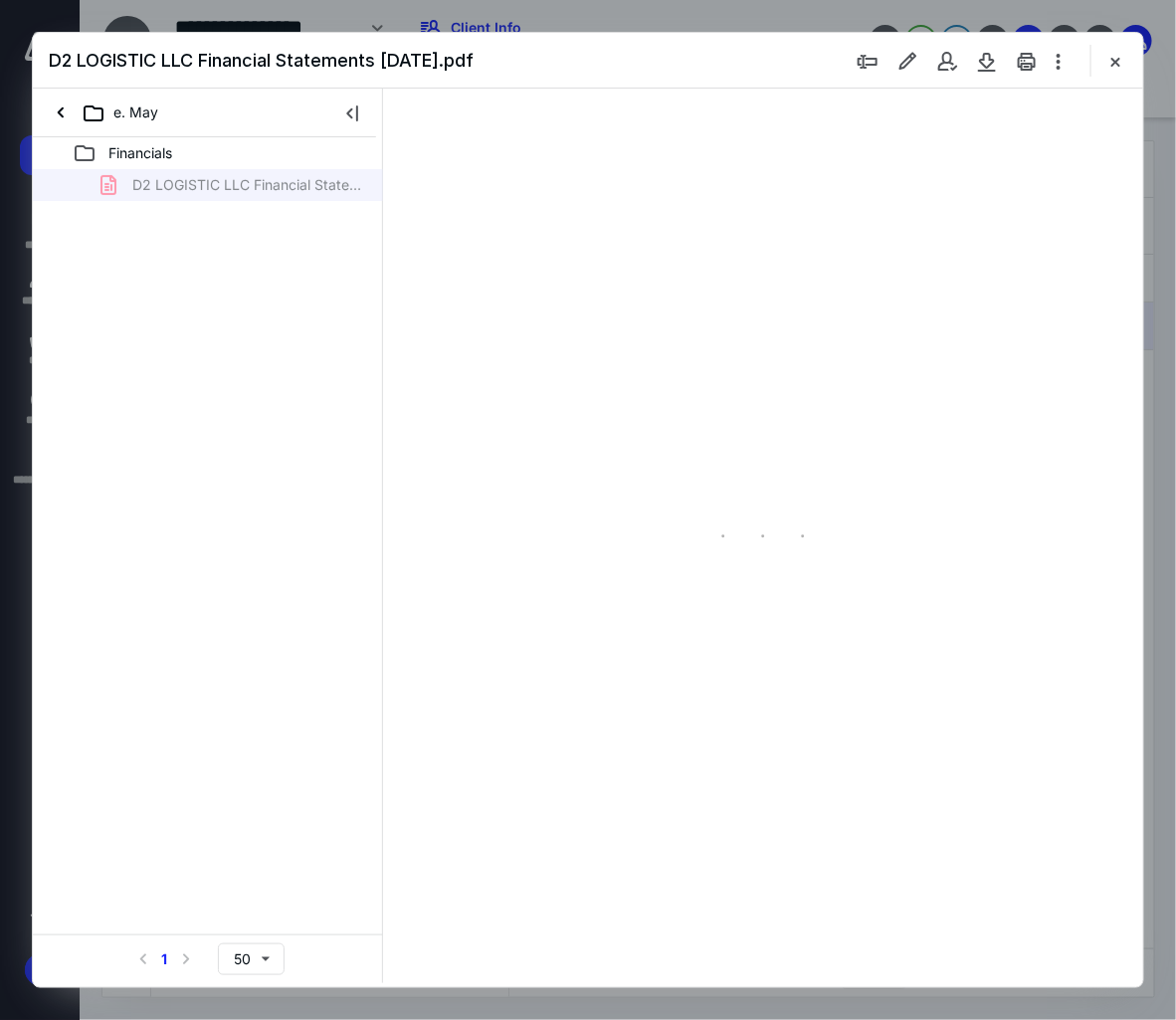 scroll, scrollTop: 0, scrollLeft: 0, axis: both 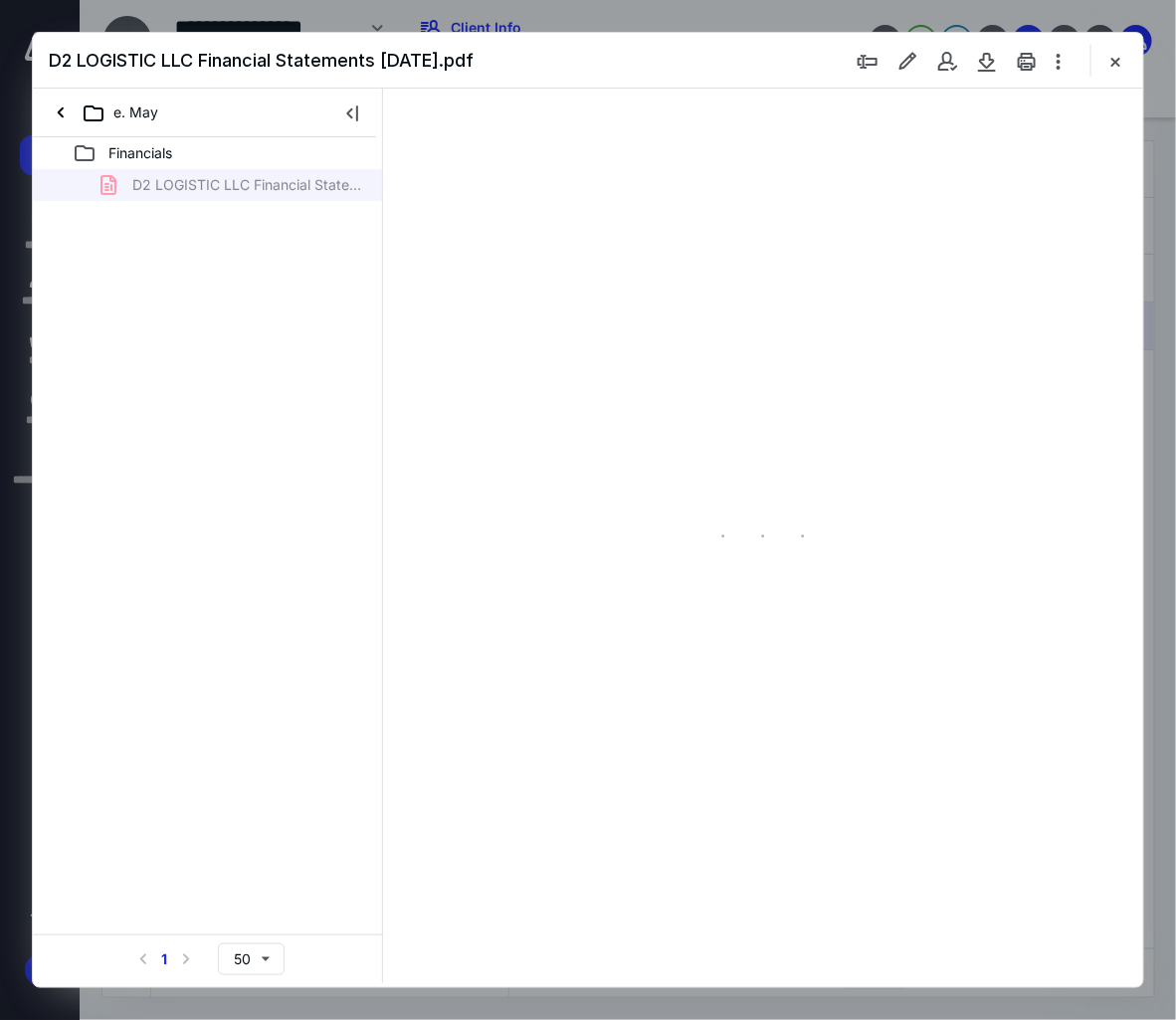 type on "100" 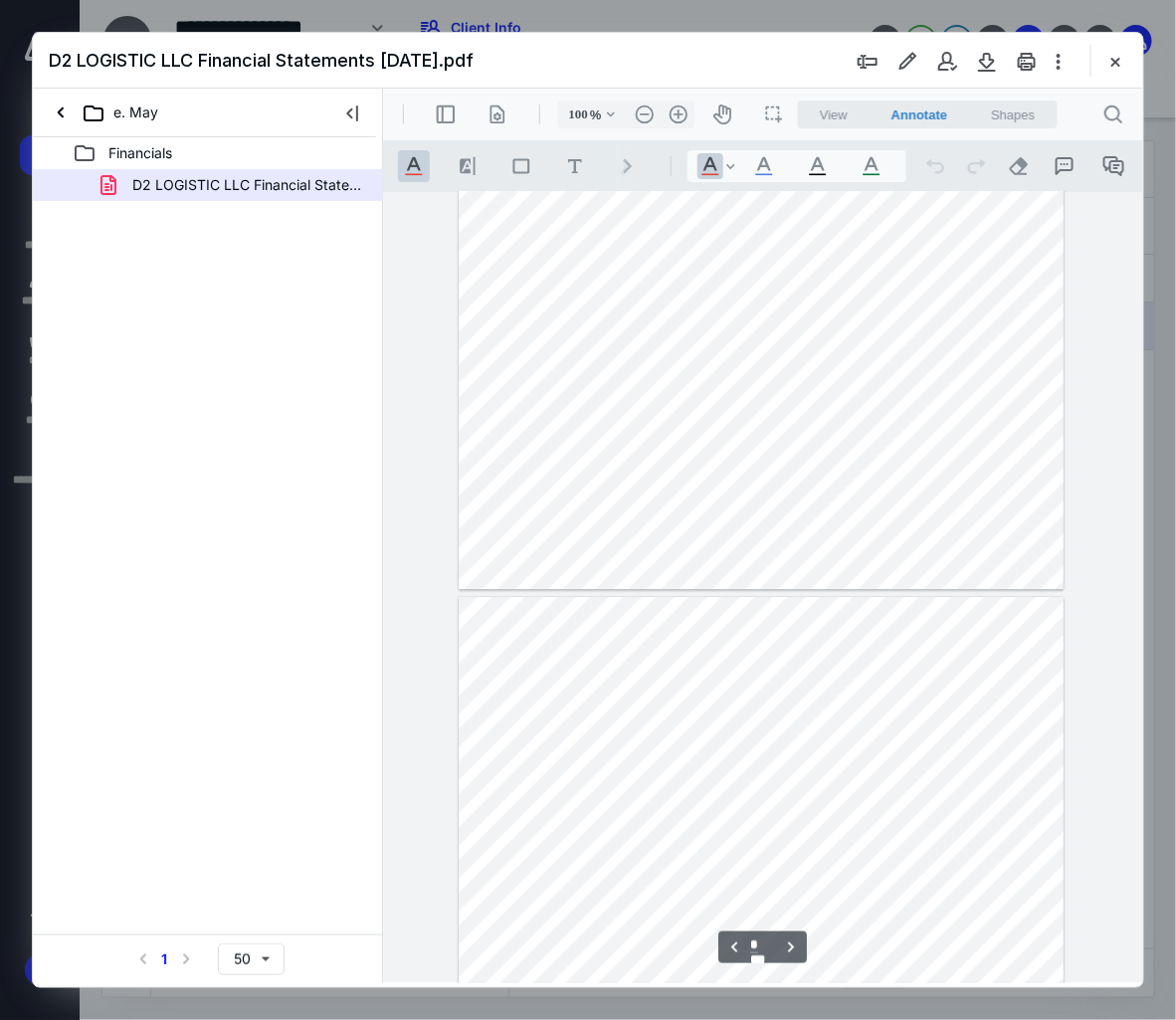 scroll, scrollTop: 2221, scrollLeft: 0, axis: vertical 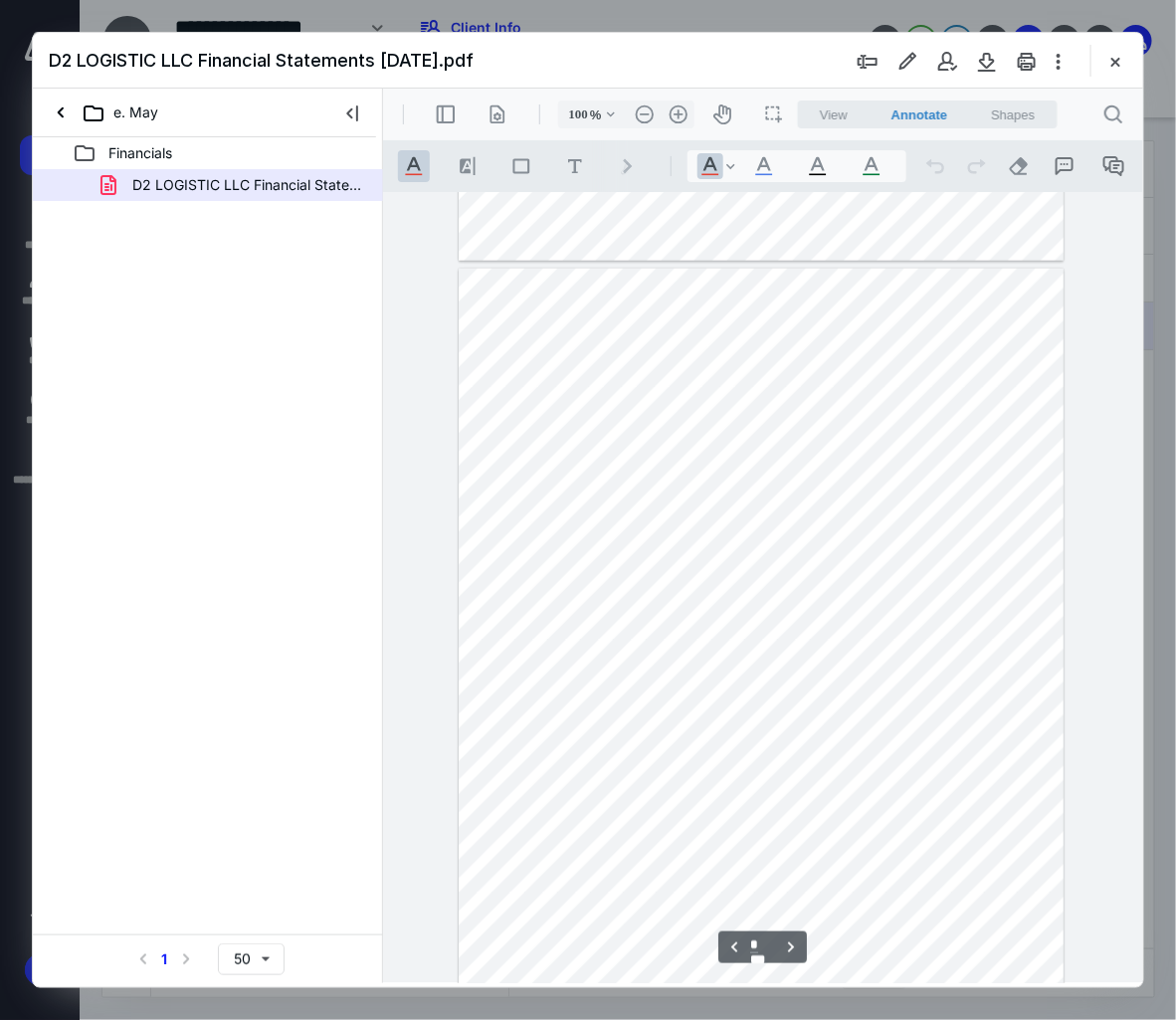 type on "*" 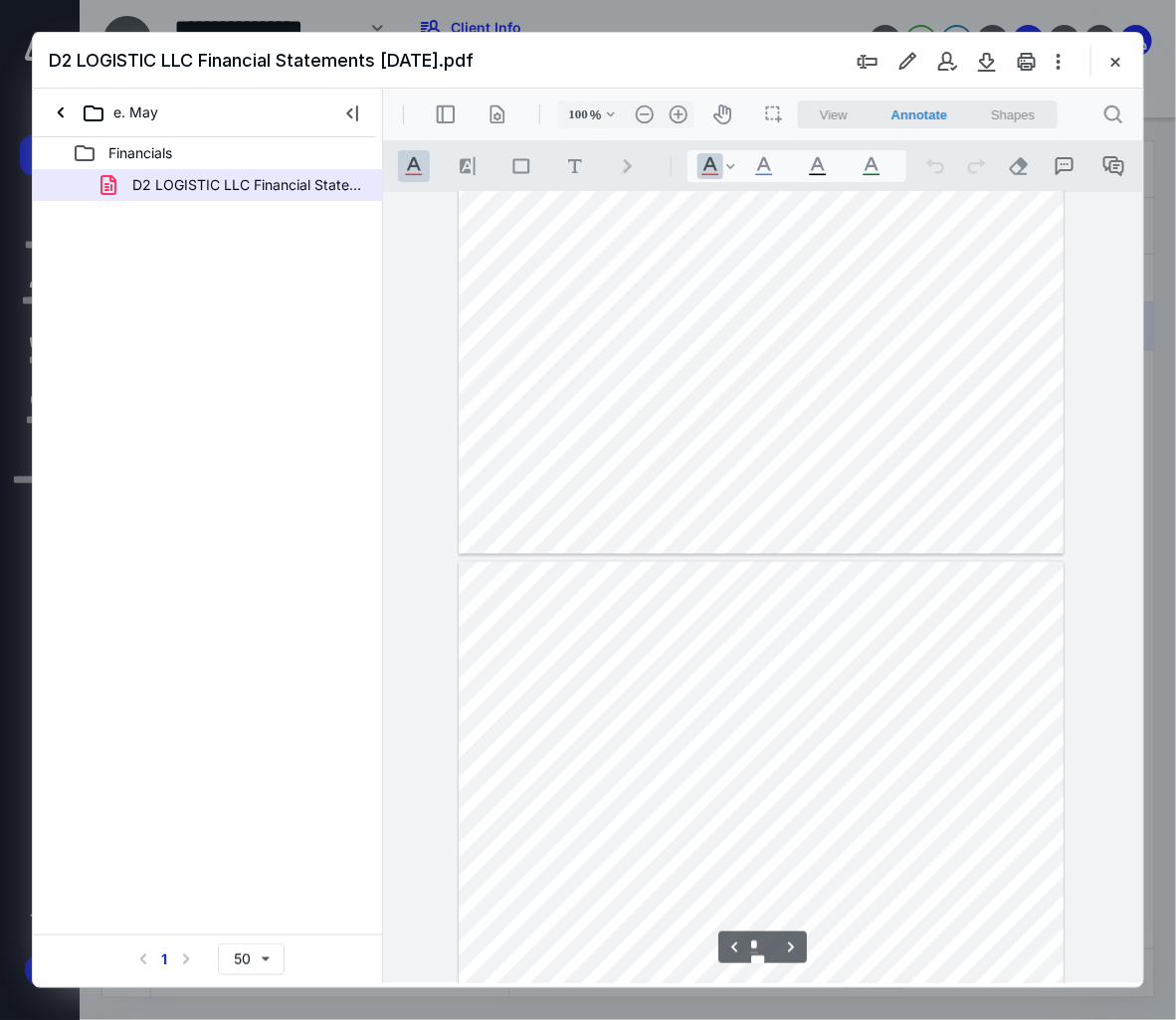 scroll, scrollTop: 3963, scrollLeft: 0, axis: vertical 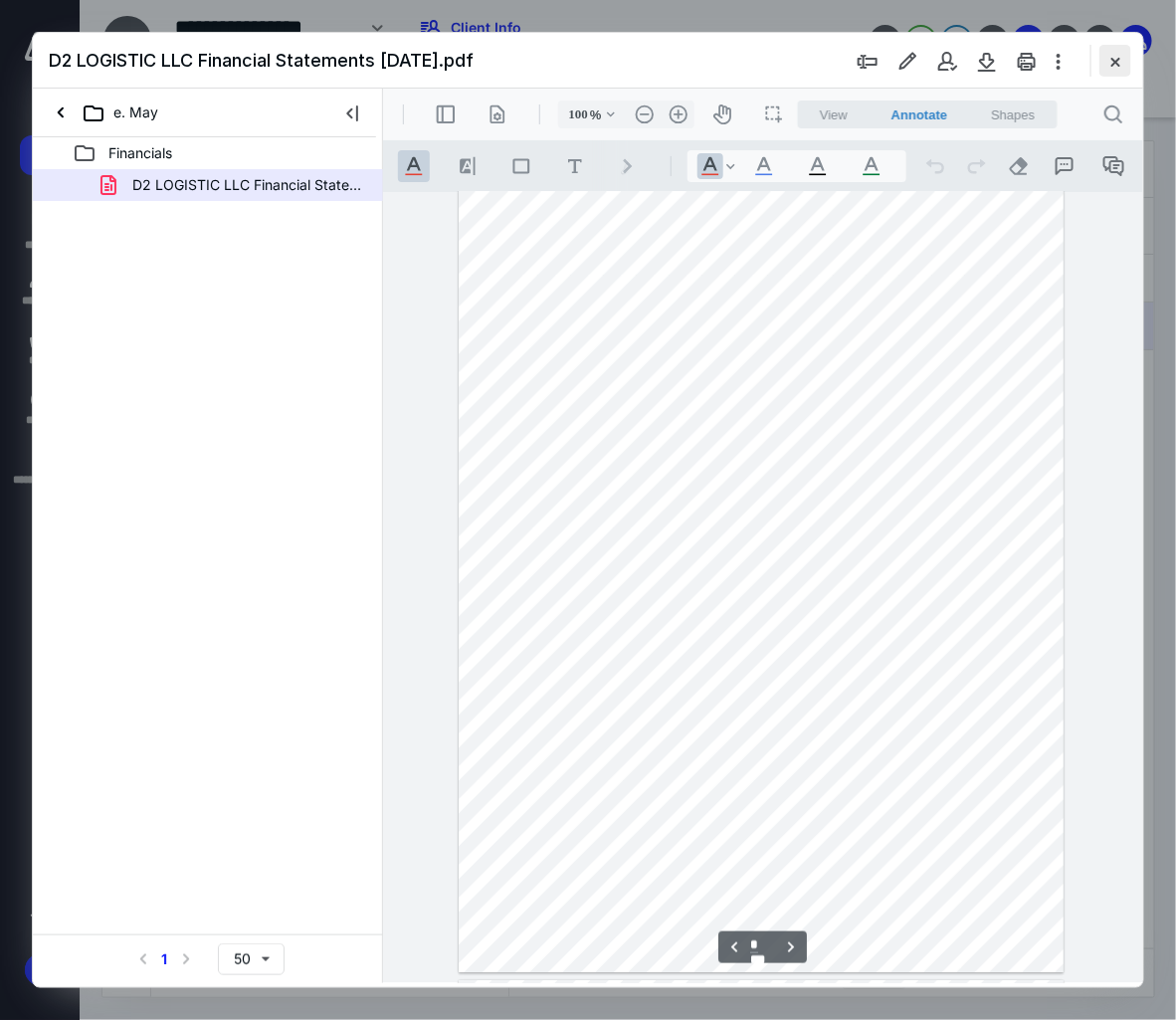 click at bounding box center (1115, 61) 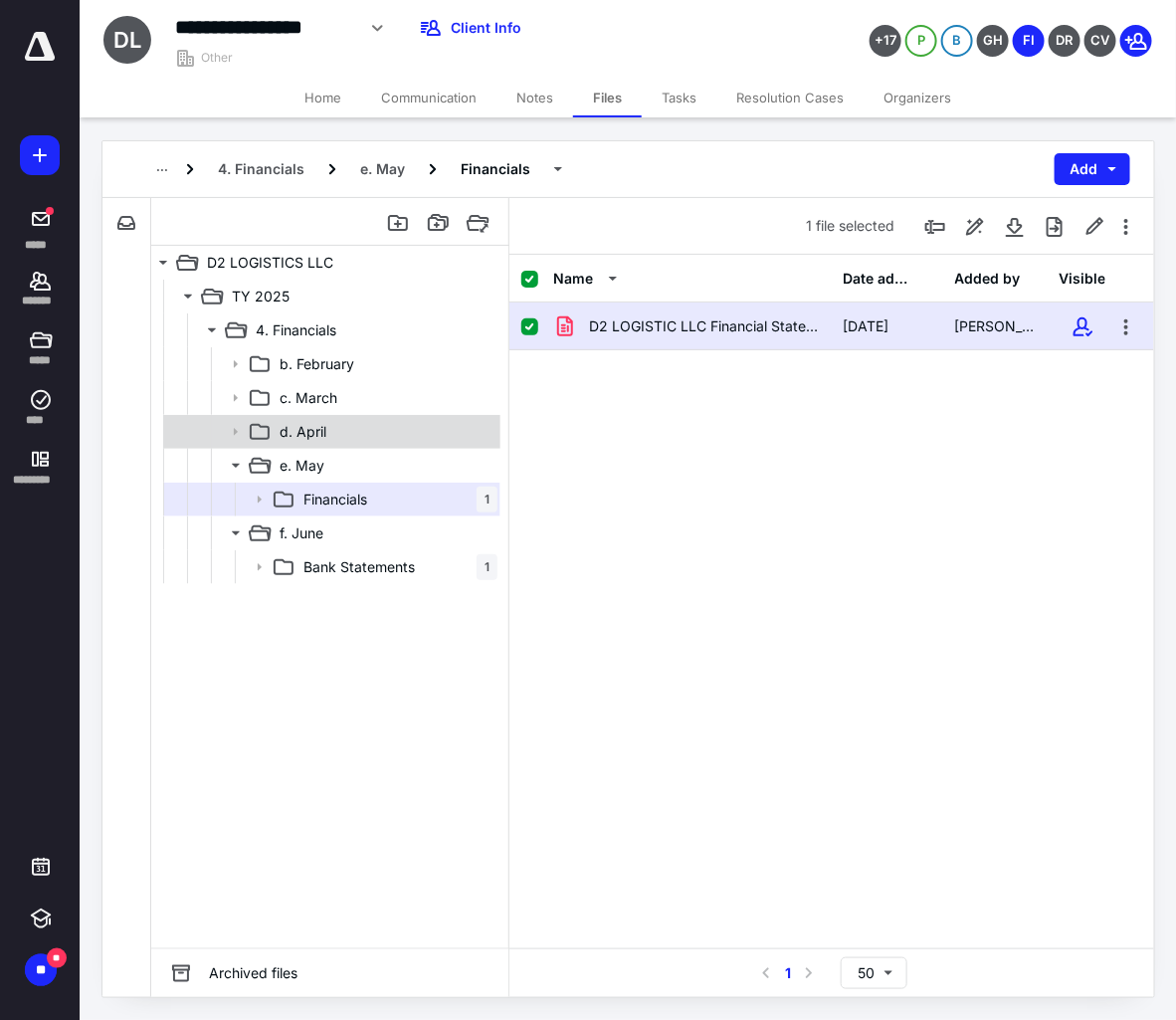 click on "d. April" at bounding box center [384, 432] 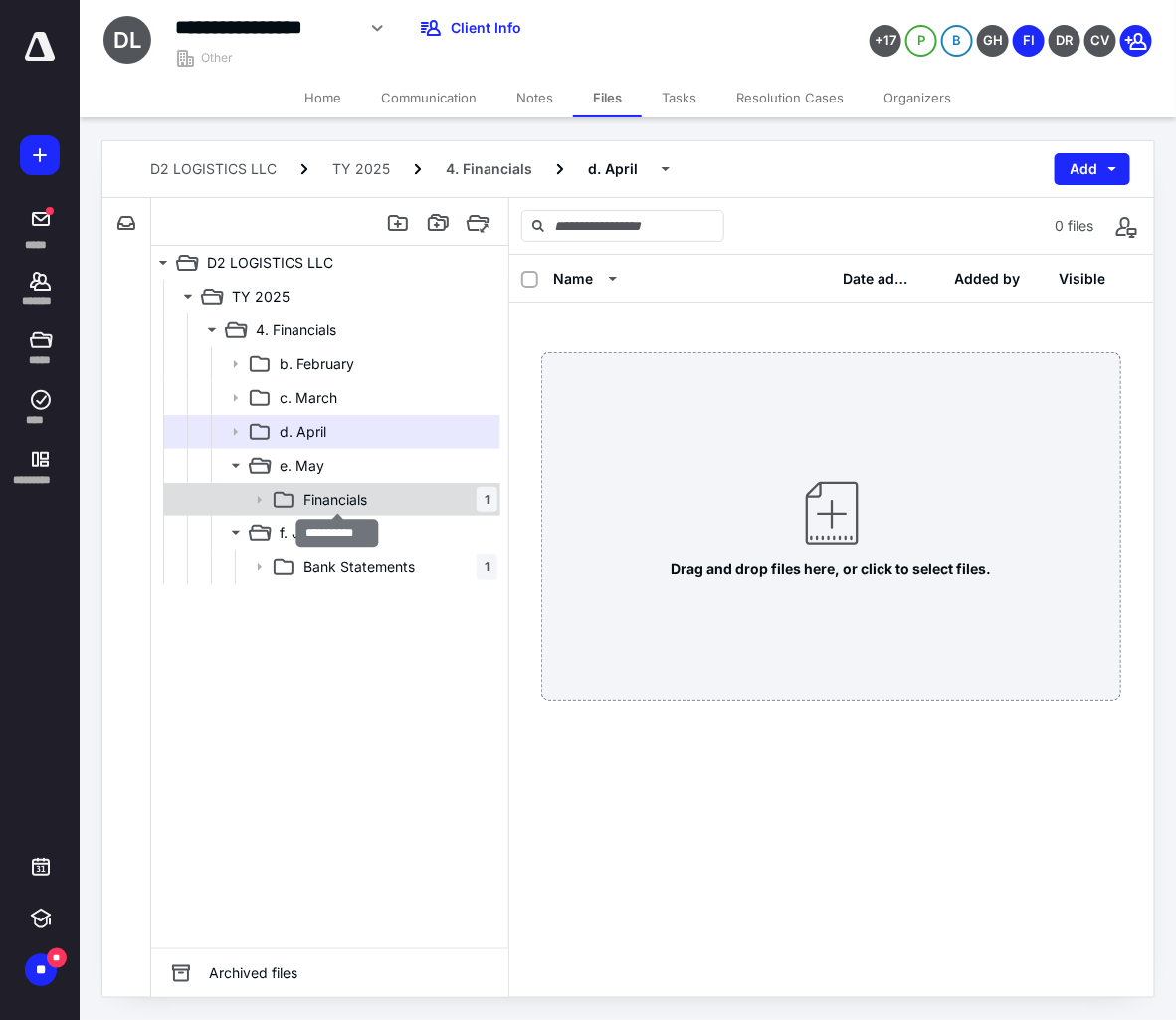 click on "Financials" at bounding box center [335, 500] 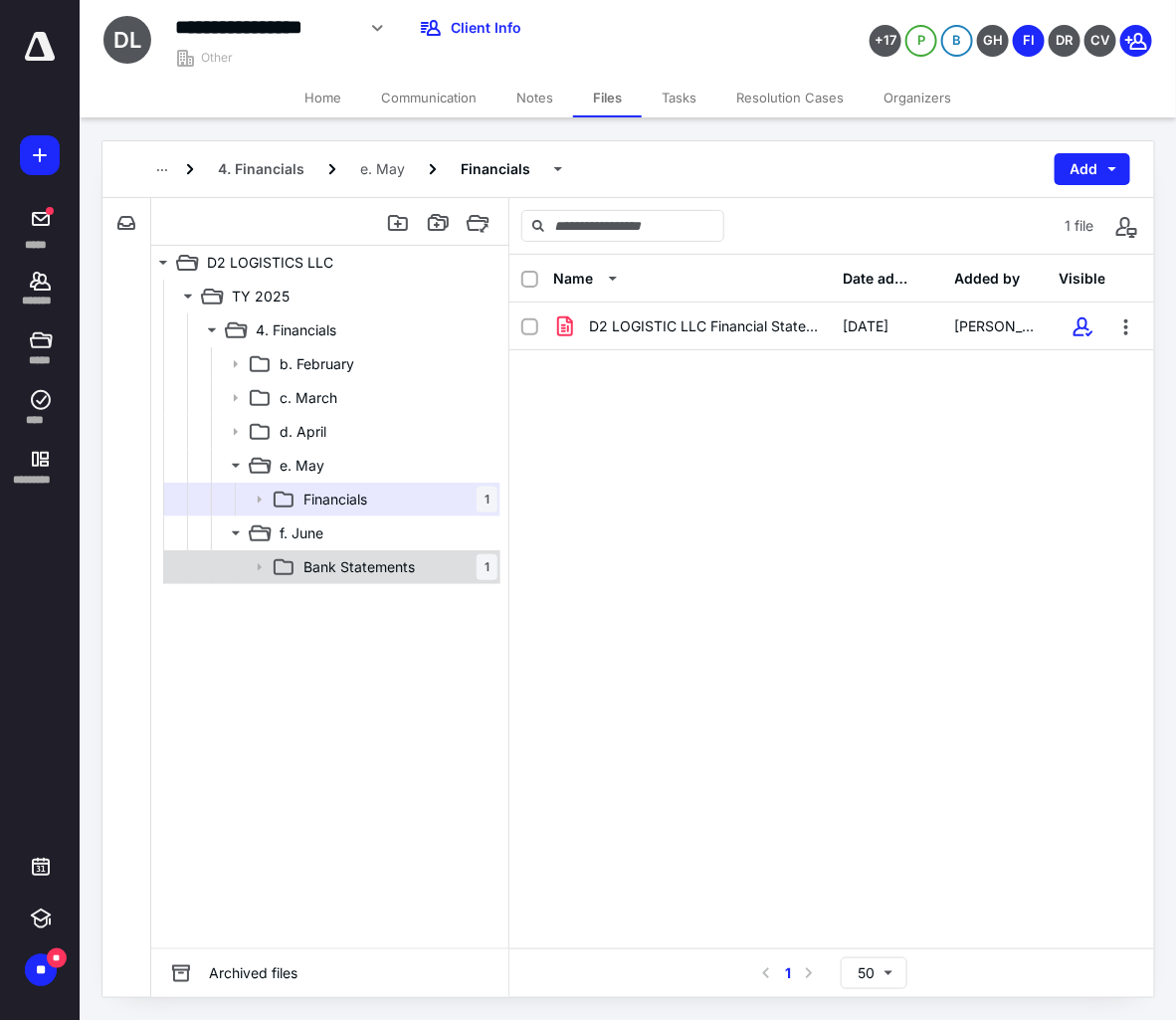 click on "Bank Statements" at bounding box center [359, 567] 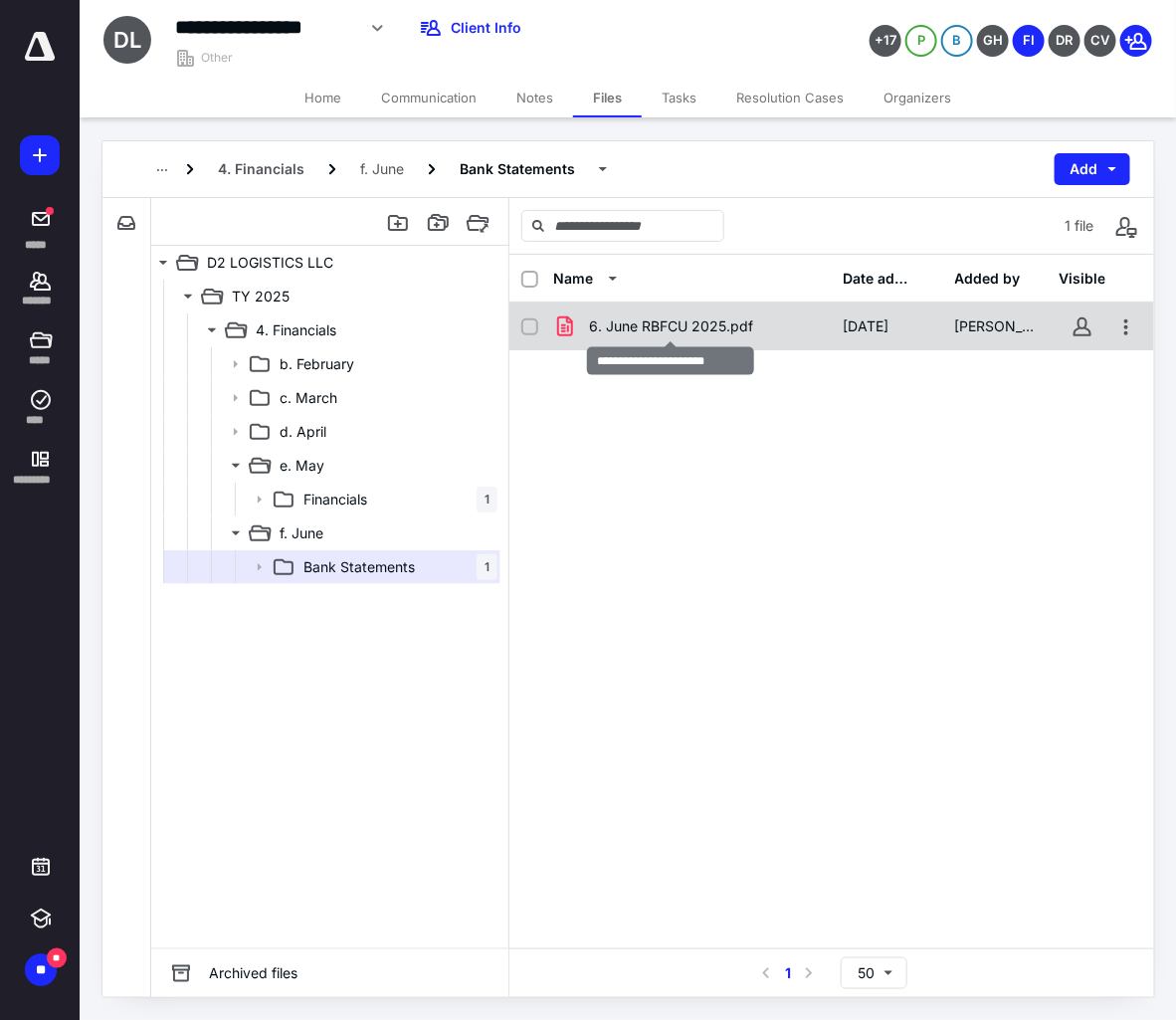 click on "6. June RBFCU 2025.pdf" at bounding box center [671, 326] 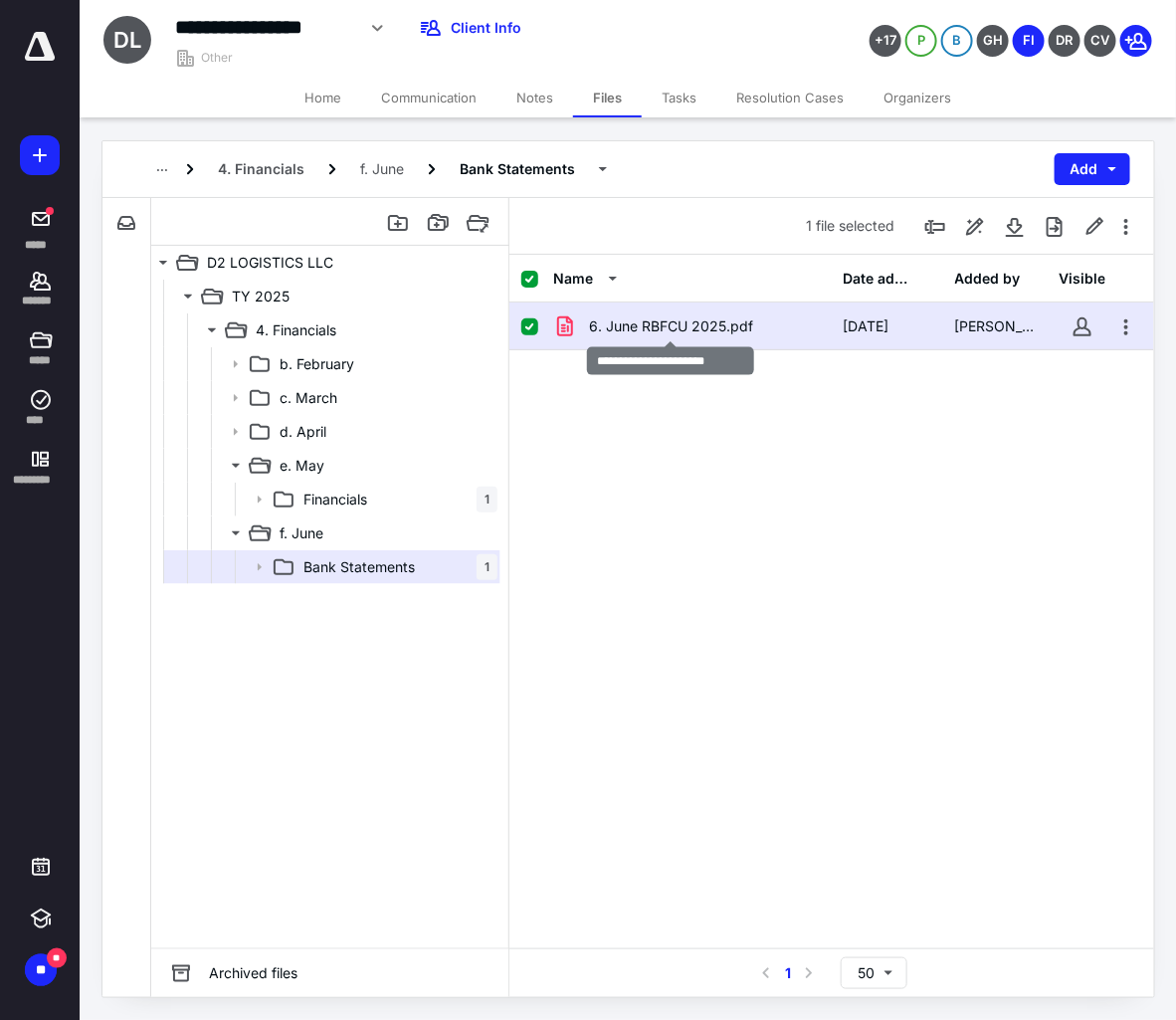 click on "6. June RBFCU 2025.pdf" at bounding box center (671, 326) 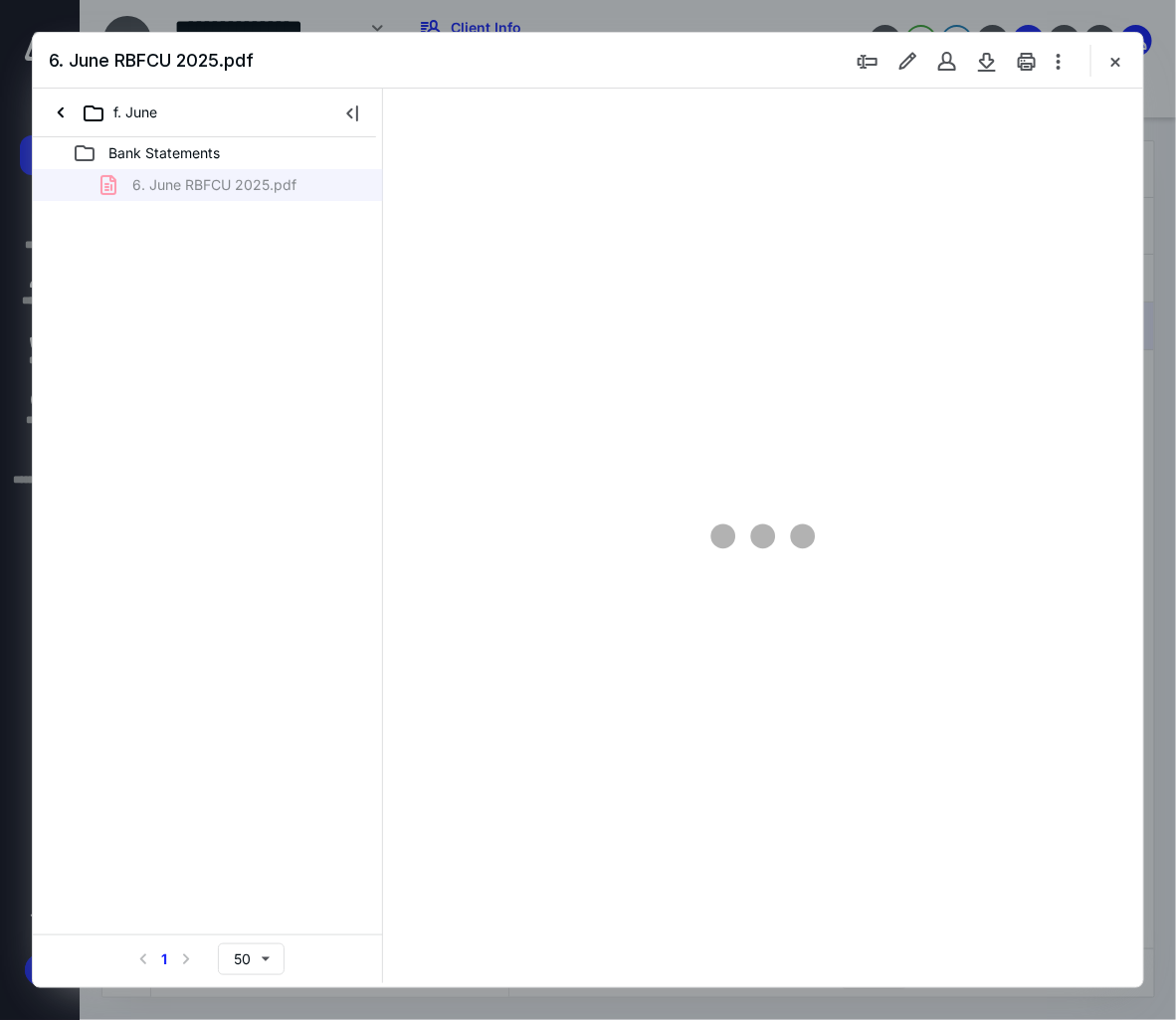 scroll, scrollTop: 0, scrollLeft: 0, axis: both 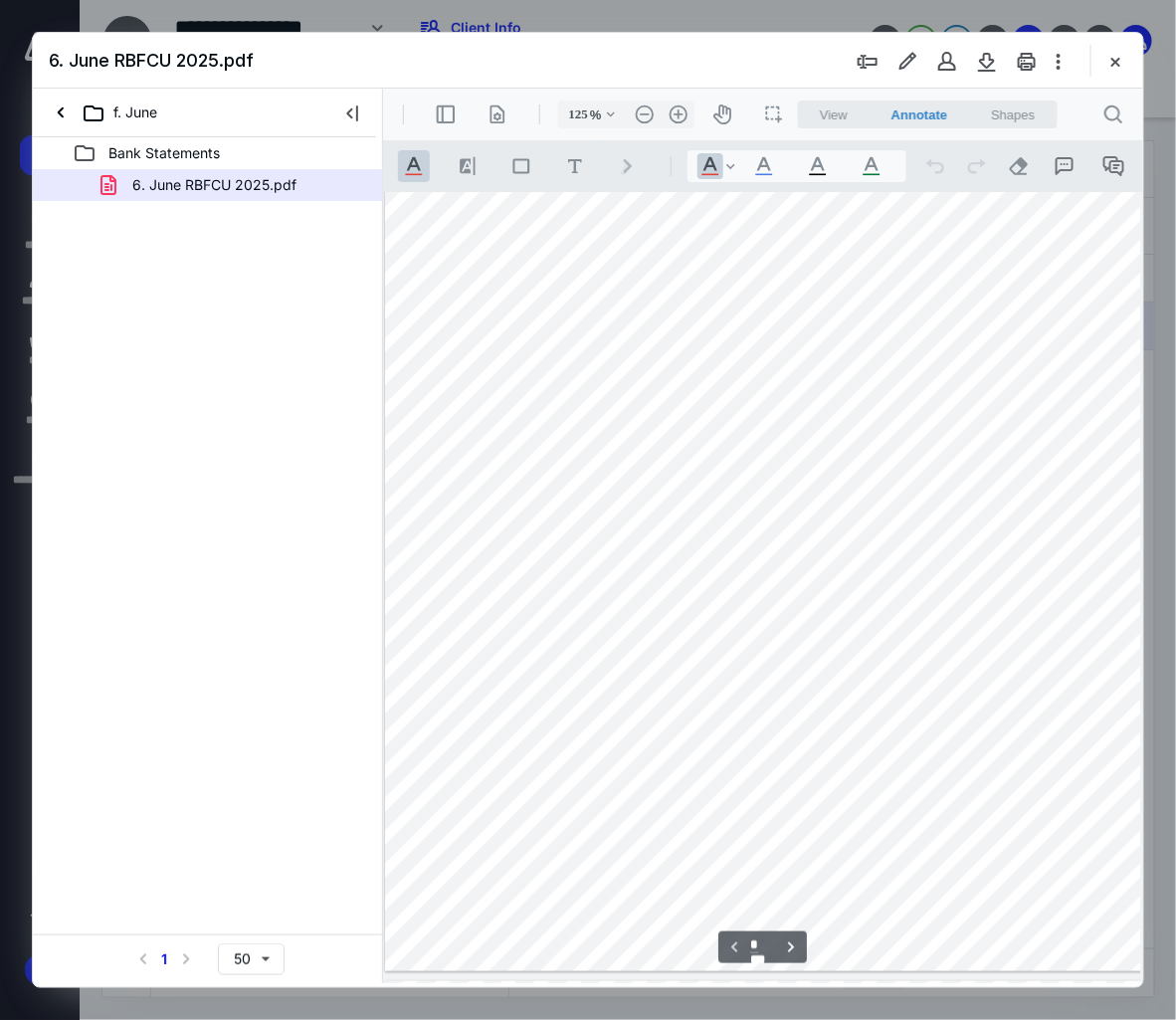type on "150" 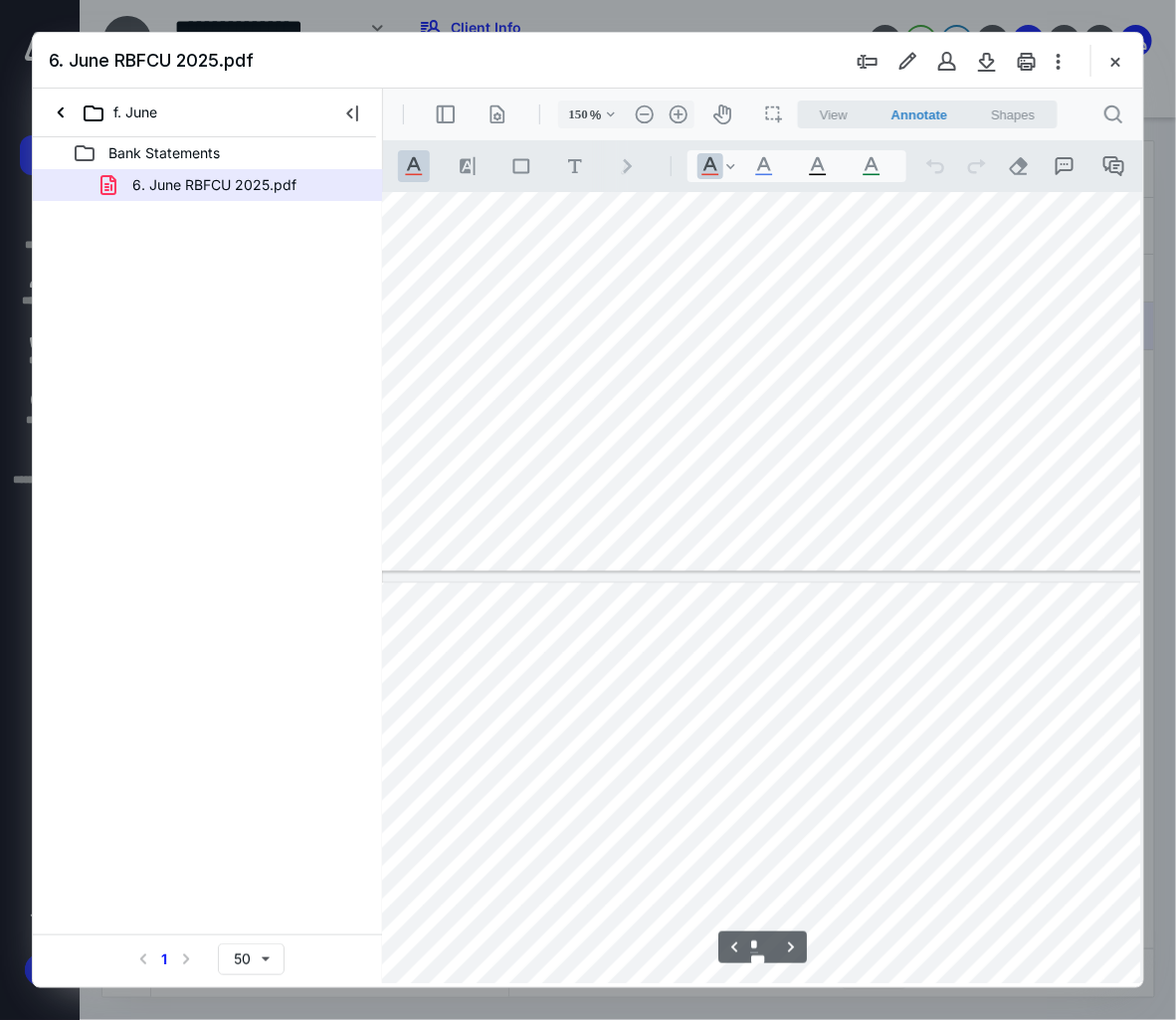 scroll, scrollTop: 1053, scrollLeft: 38, axis: both 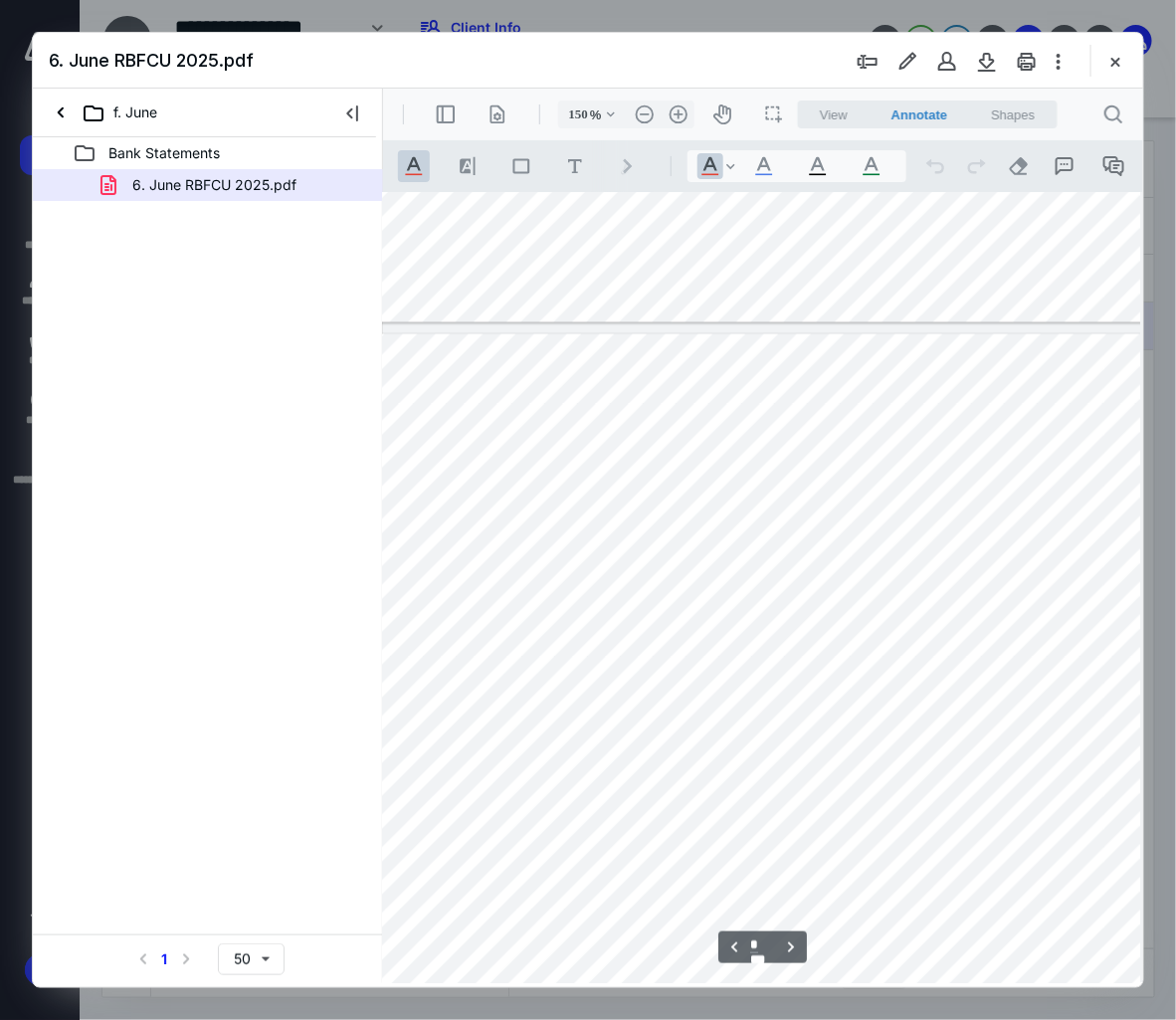 type on "*" 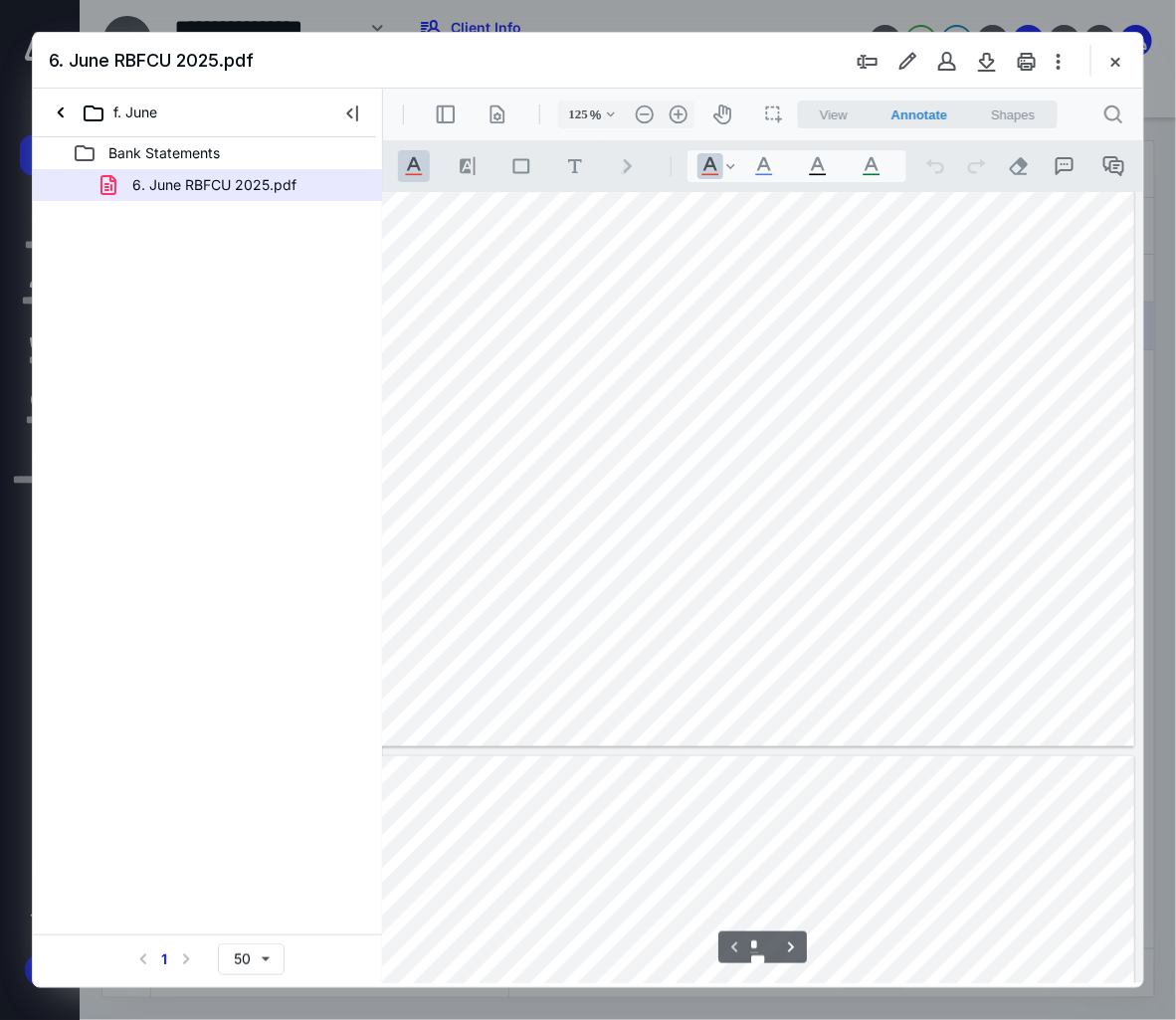 scroll, scrollTop: 291, scrollLeft: 0, axis: vertical 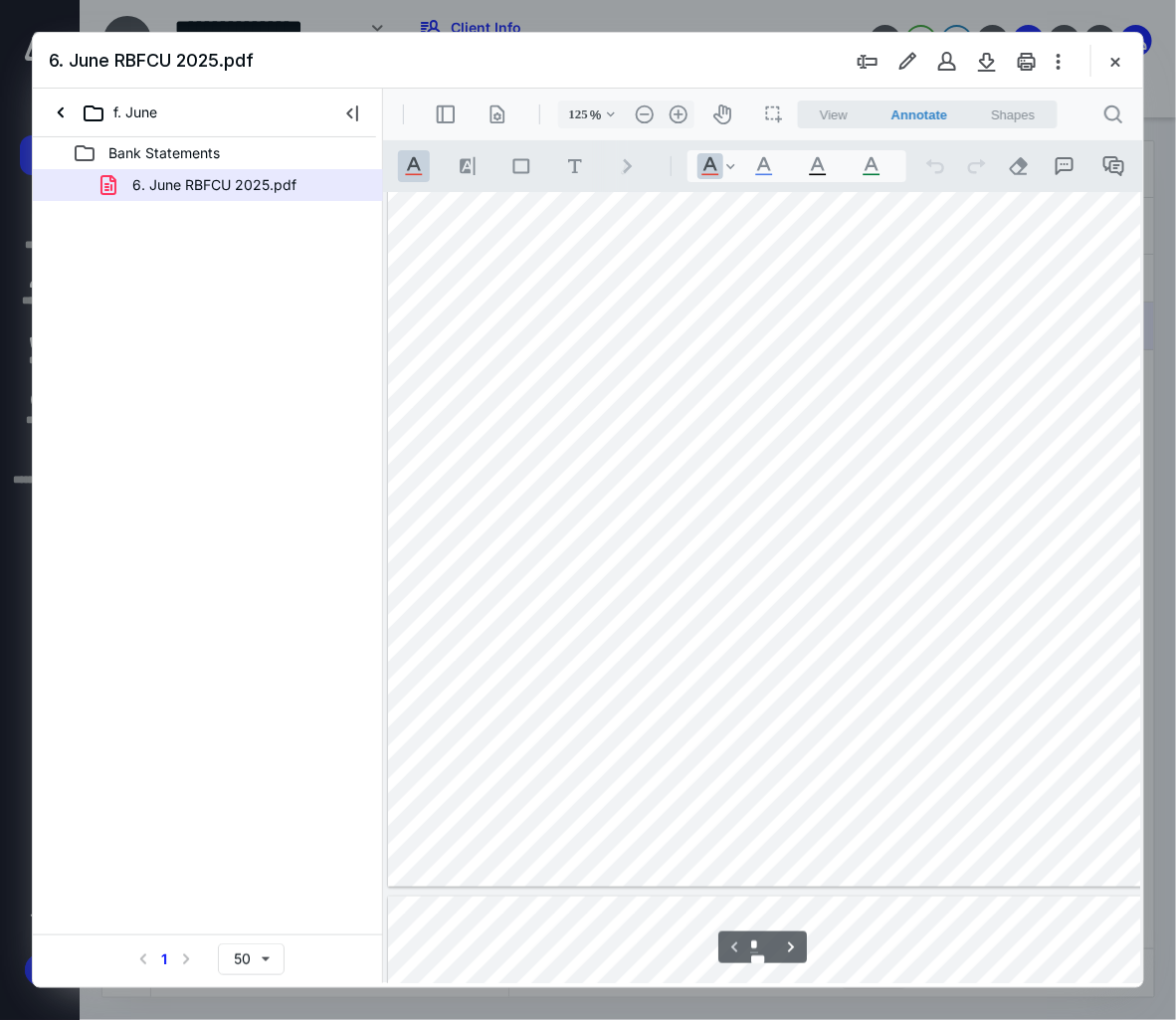 type on "150" 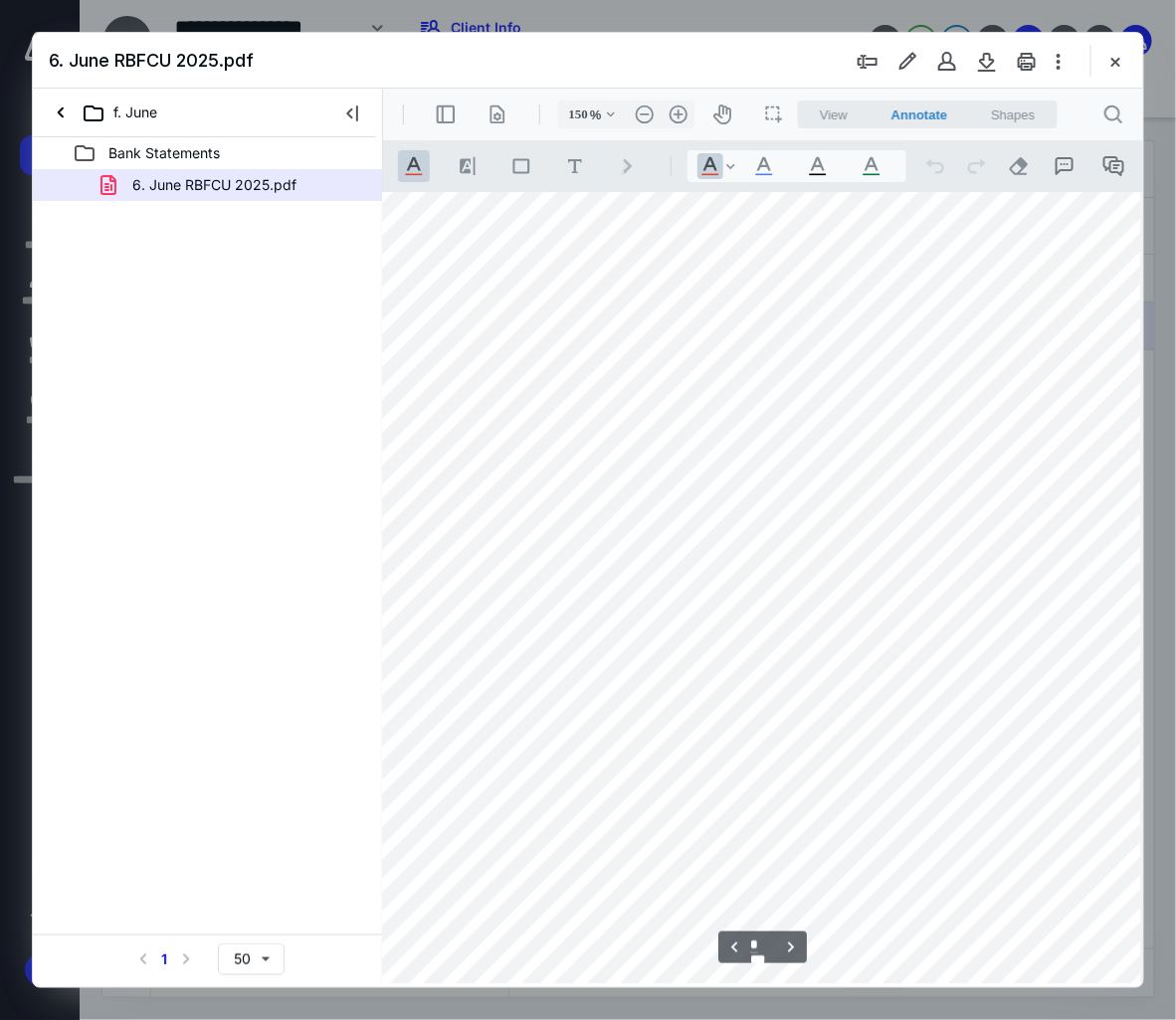 scroll, scrollTop: 2670, scrollLeft: 65, axis: both 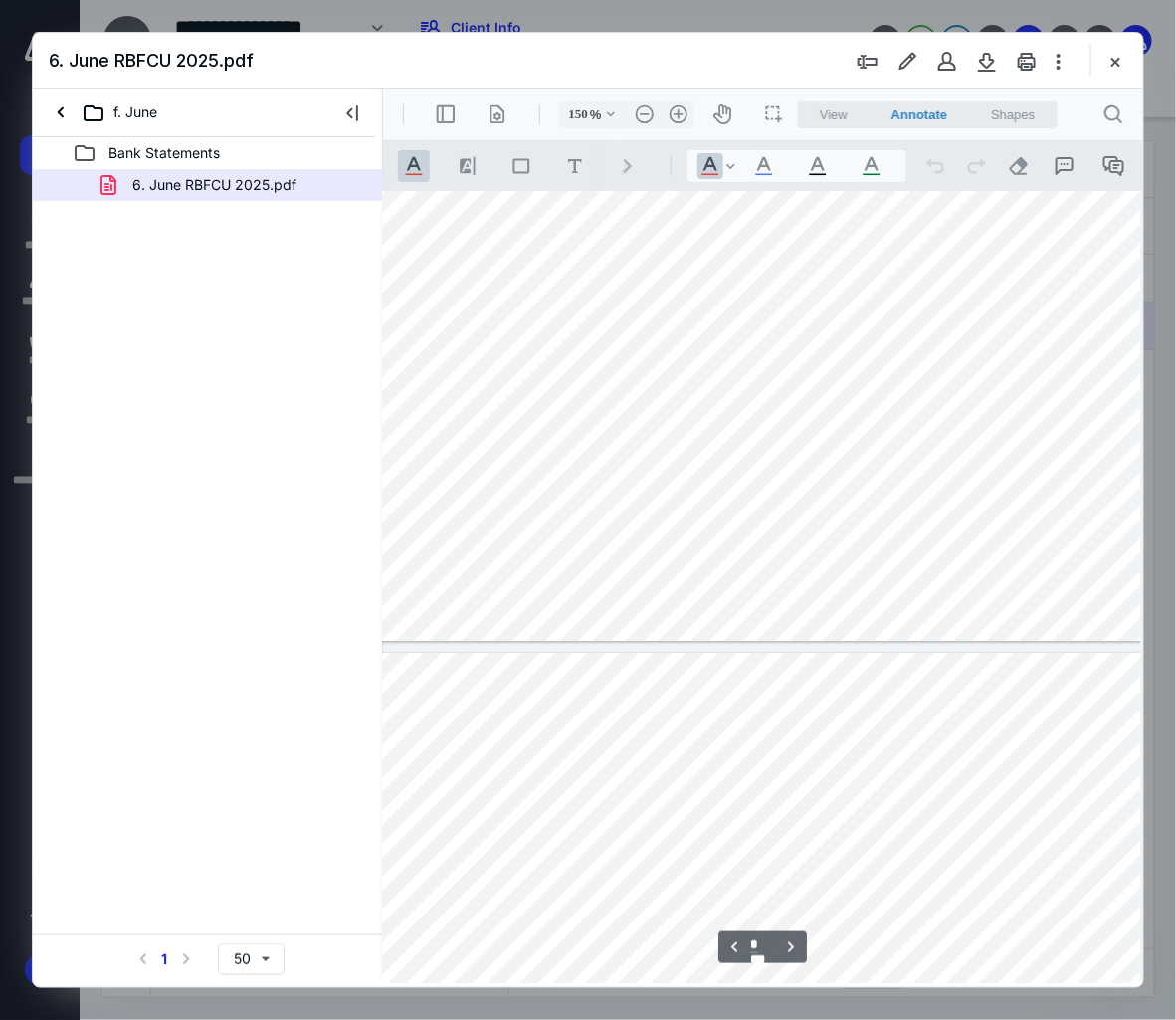 type on "*" 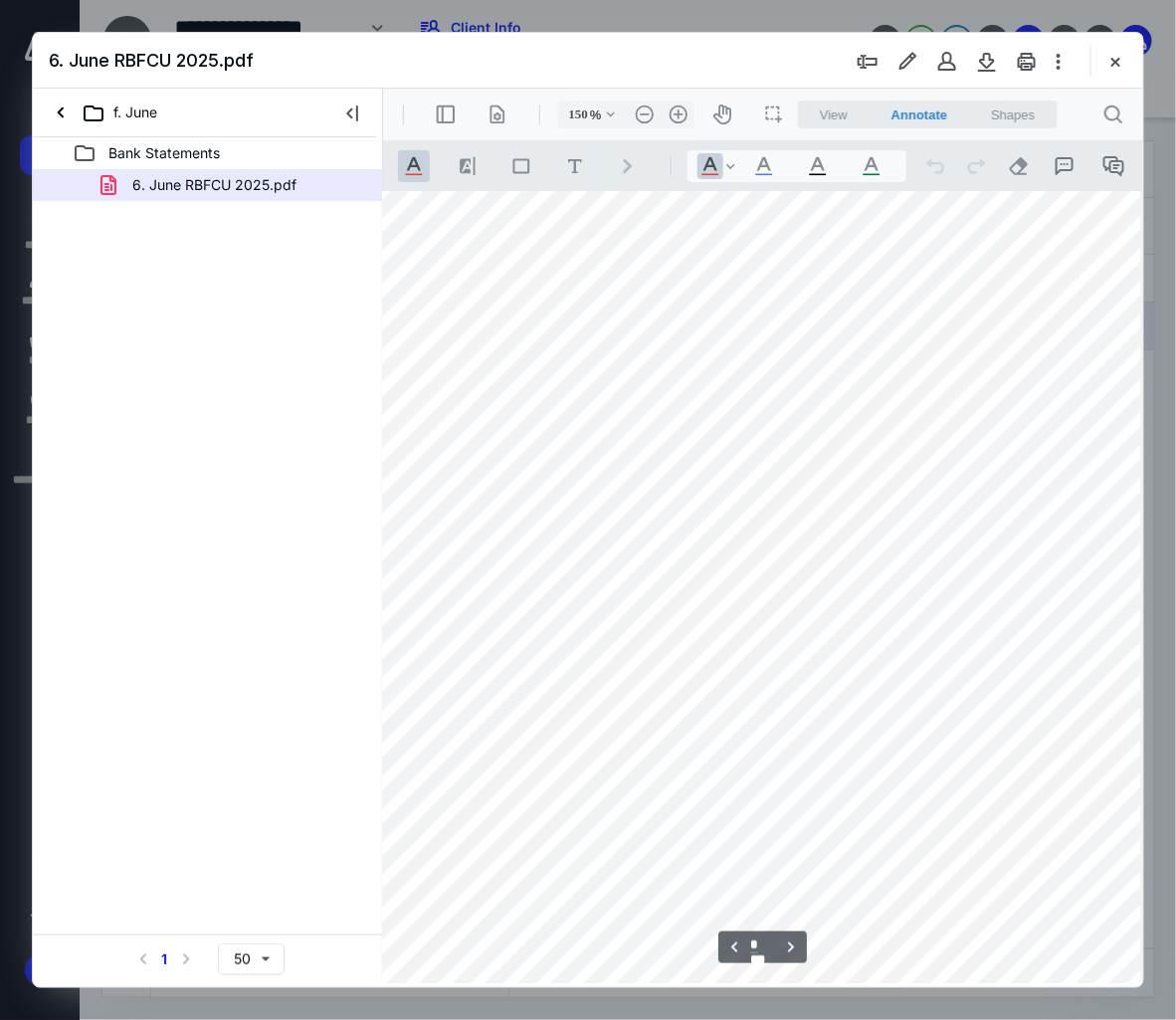 scroll, scrollTop: 1177, scrollLeft: 65, axis: both 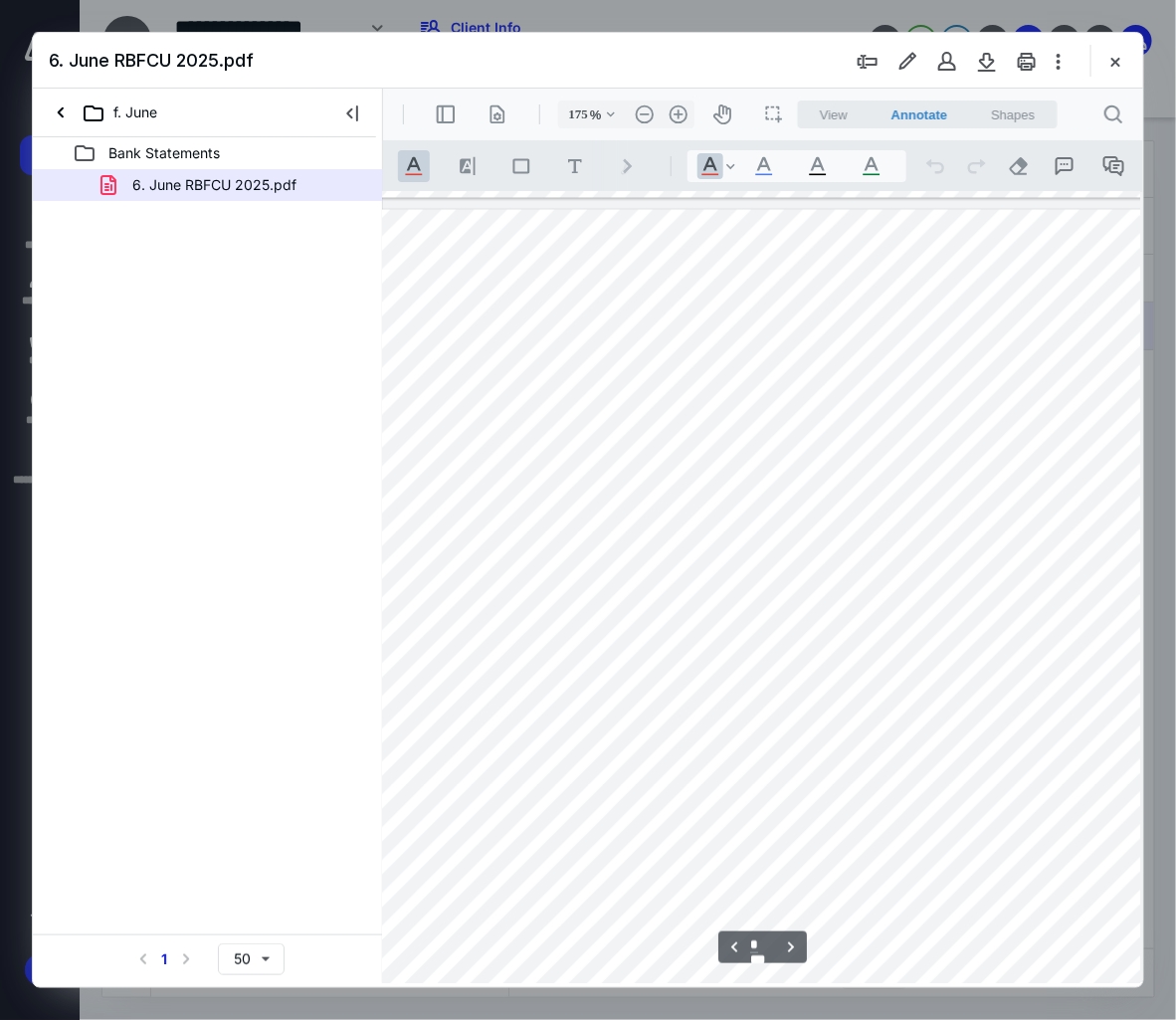 type on "225" 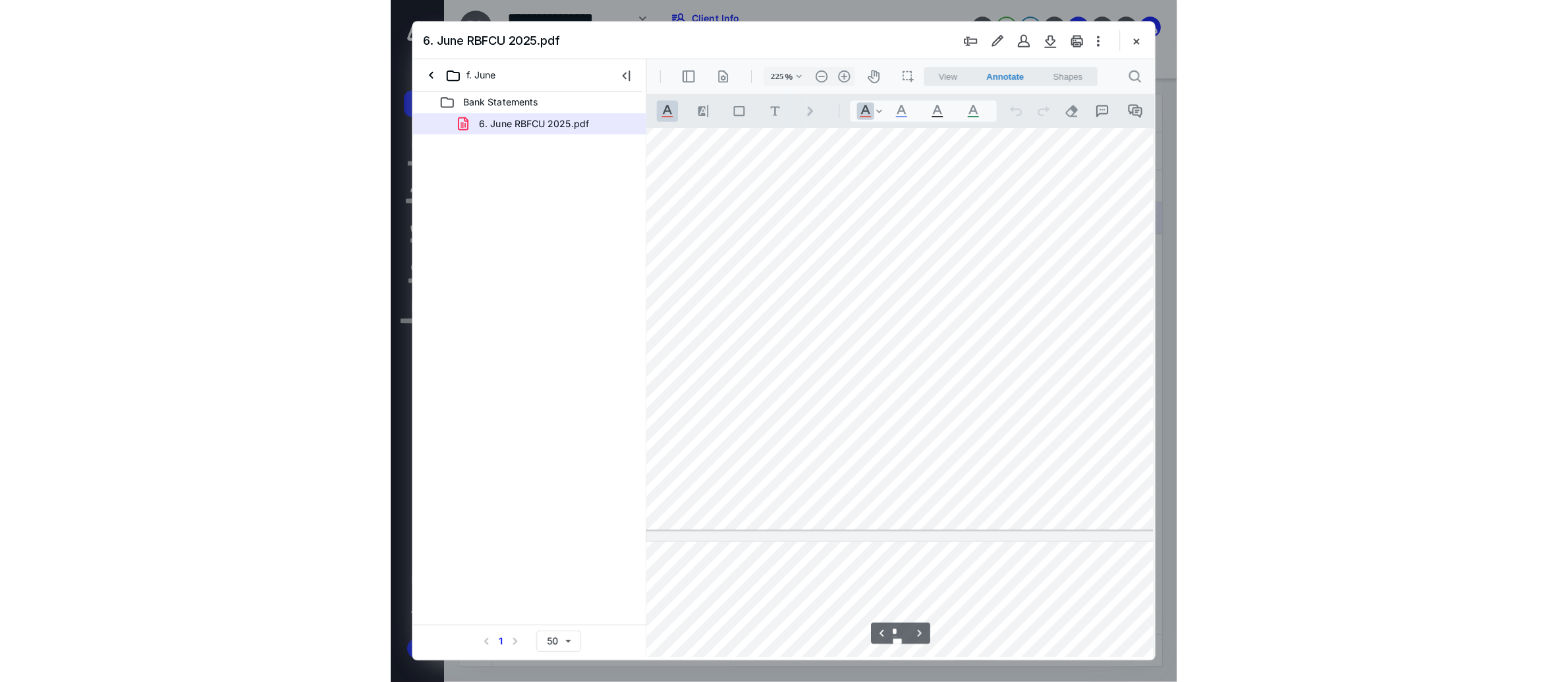 scroll, scrollTop: 1307, scrollLeft: 206, axis: both 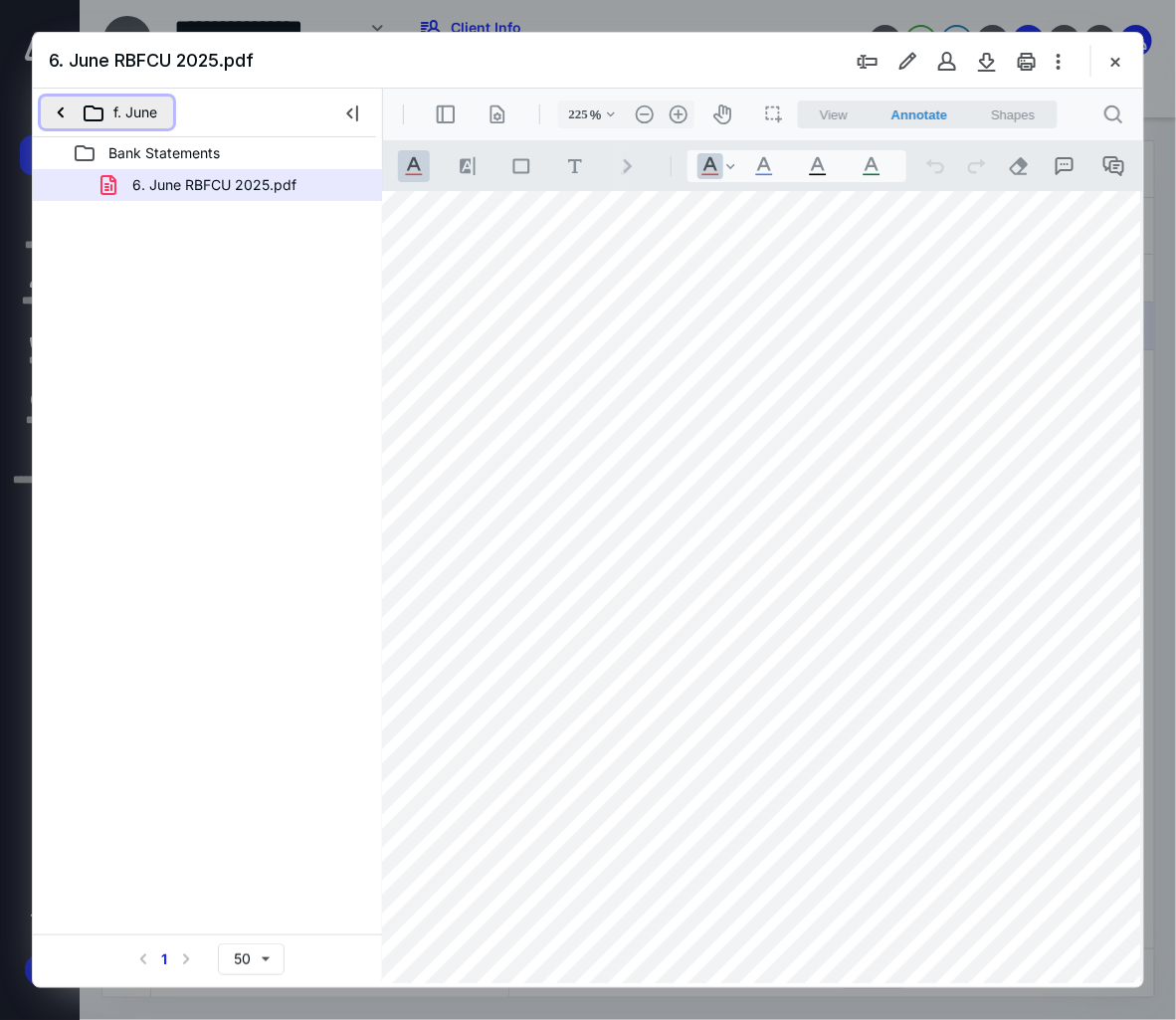 click on "f. June" at bounding box center [106, 112] 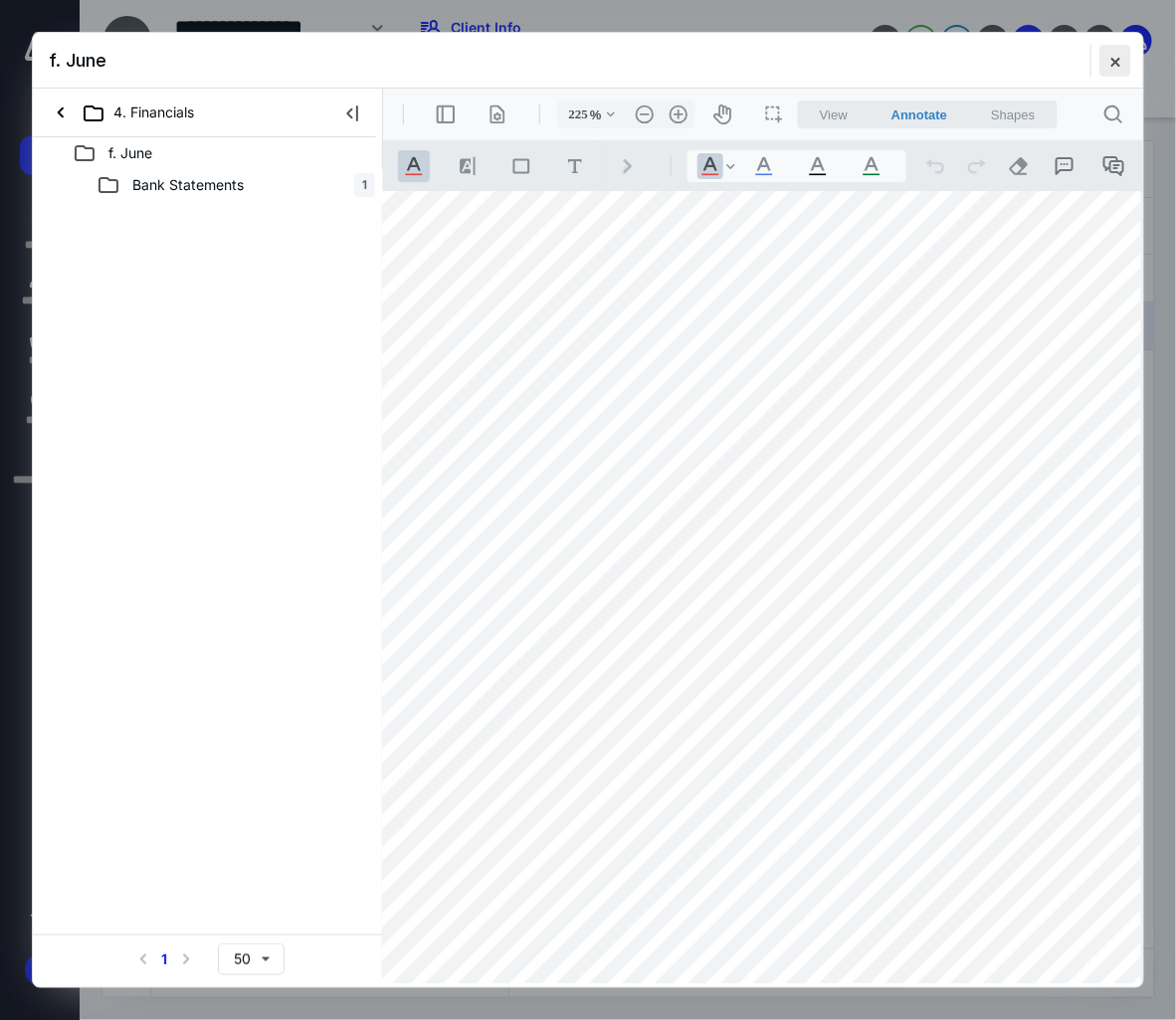 click at bounding box center (1115, 61) 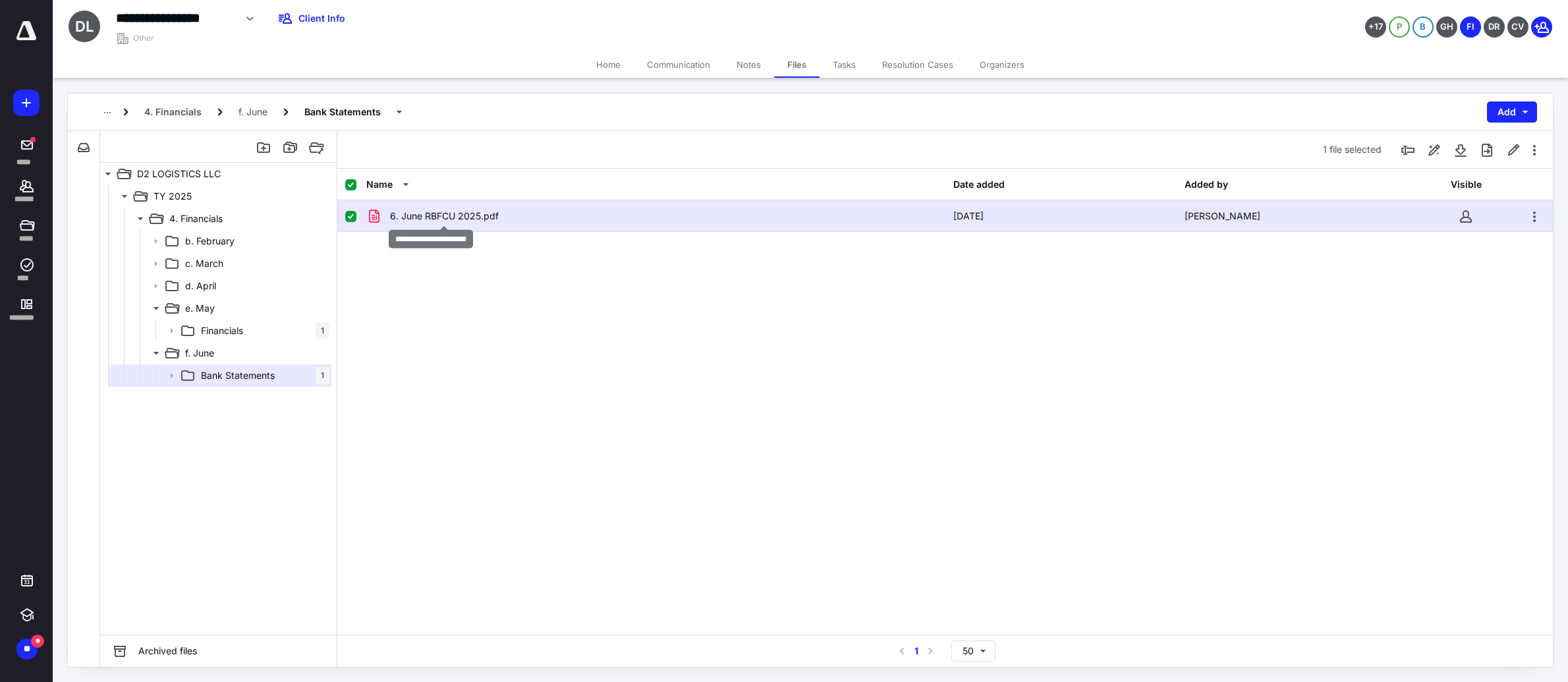click on "6. June RBFCU 2025.pdf" at bounding box center (444, 216) 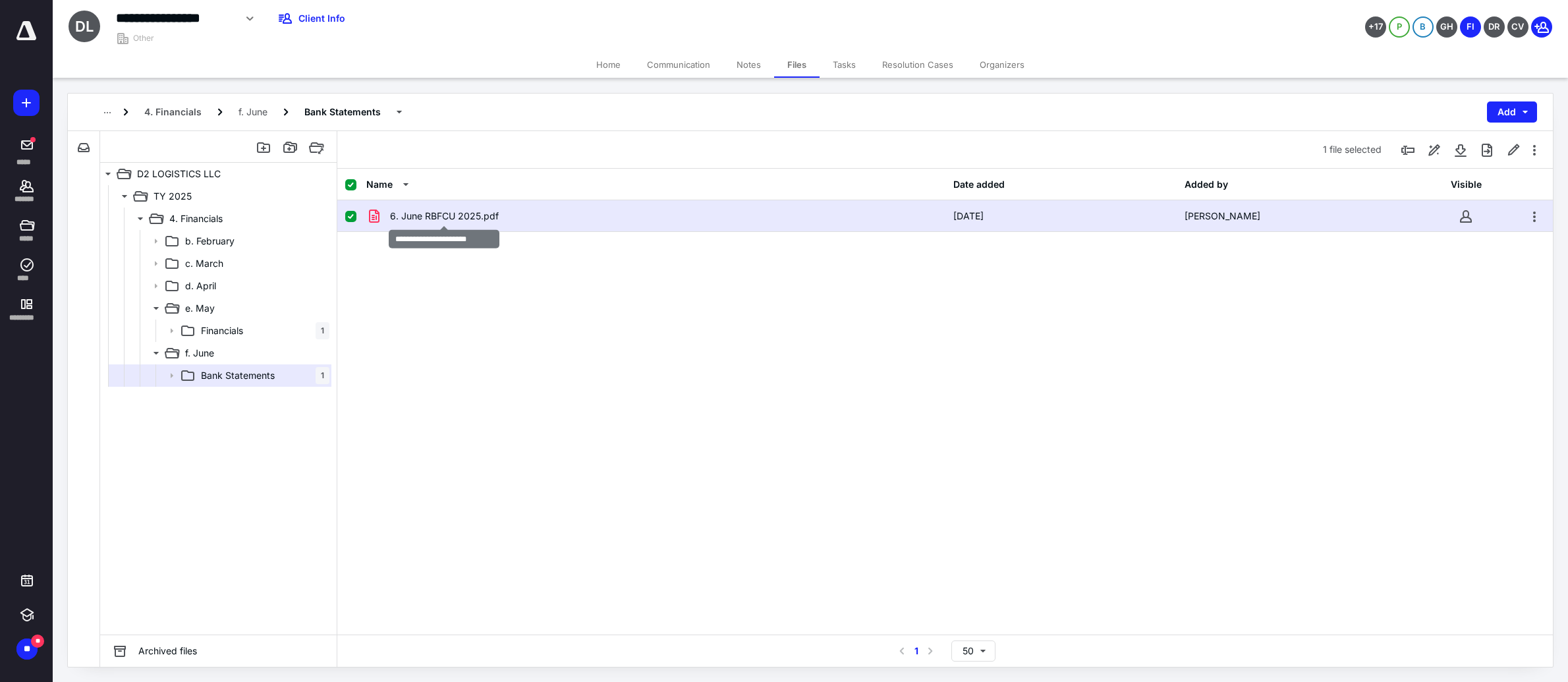 click on "6. June RBFCU 2025.pdf" at bounding box center (444, 216) 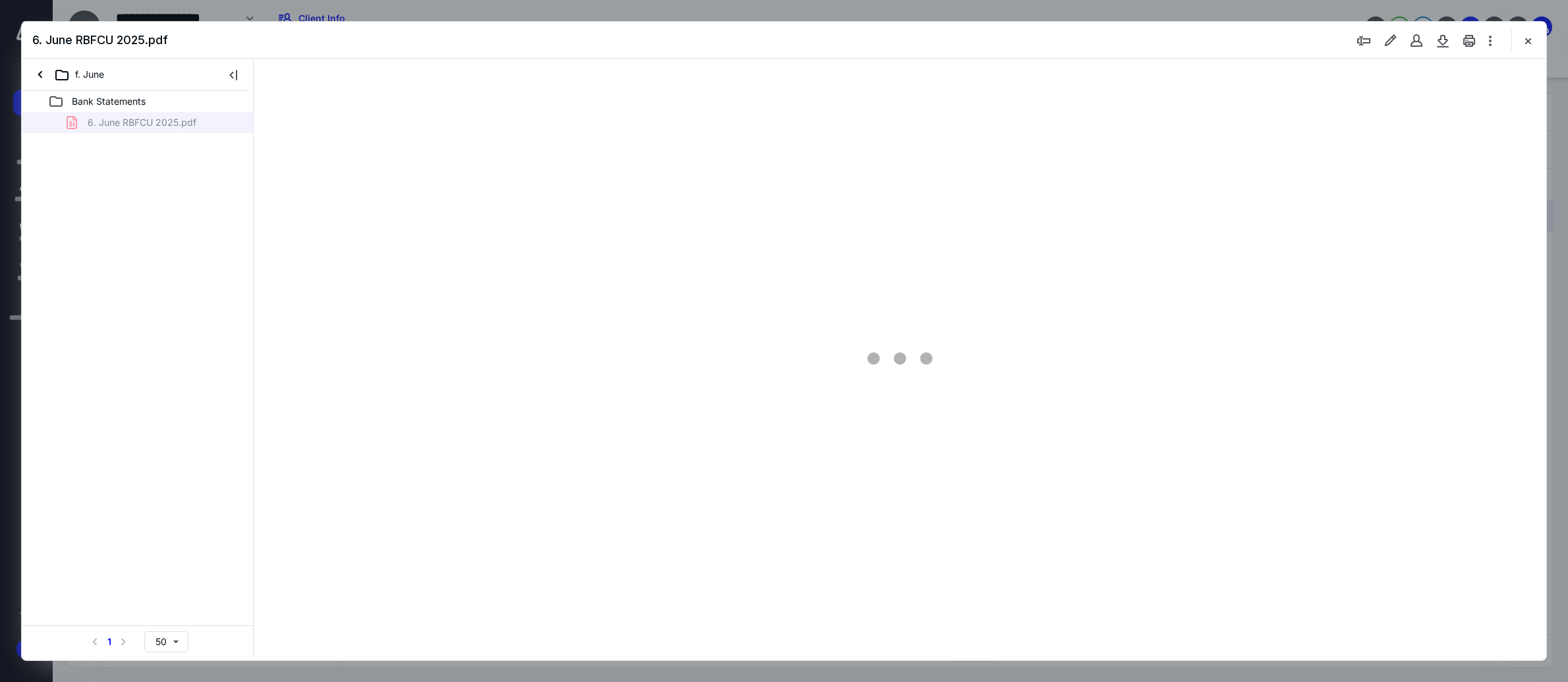 scroll, scrollTop: 0, scrollLeft: 0, axis: both 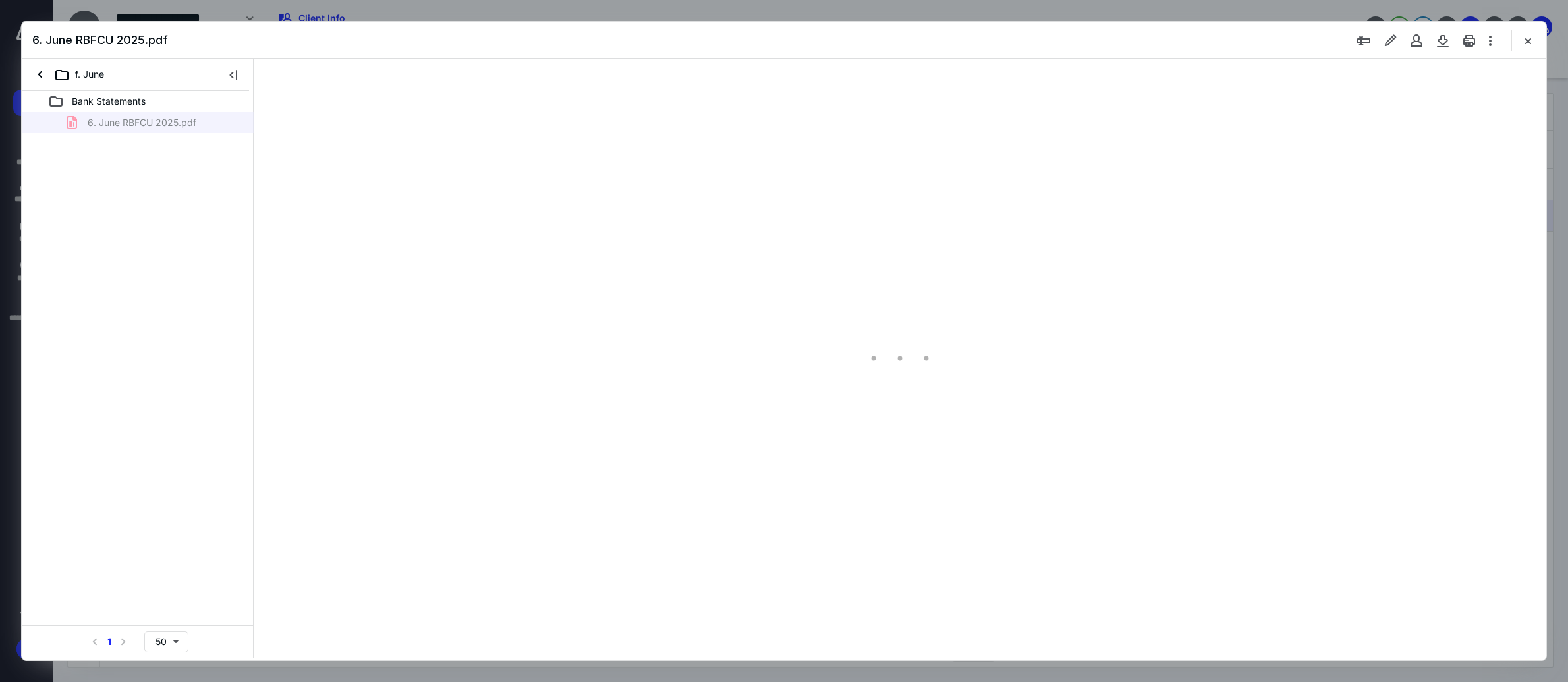 click at bounding box center [233, 74] 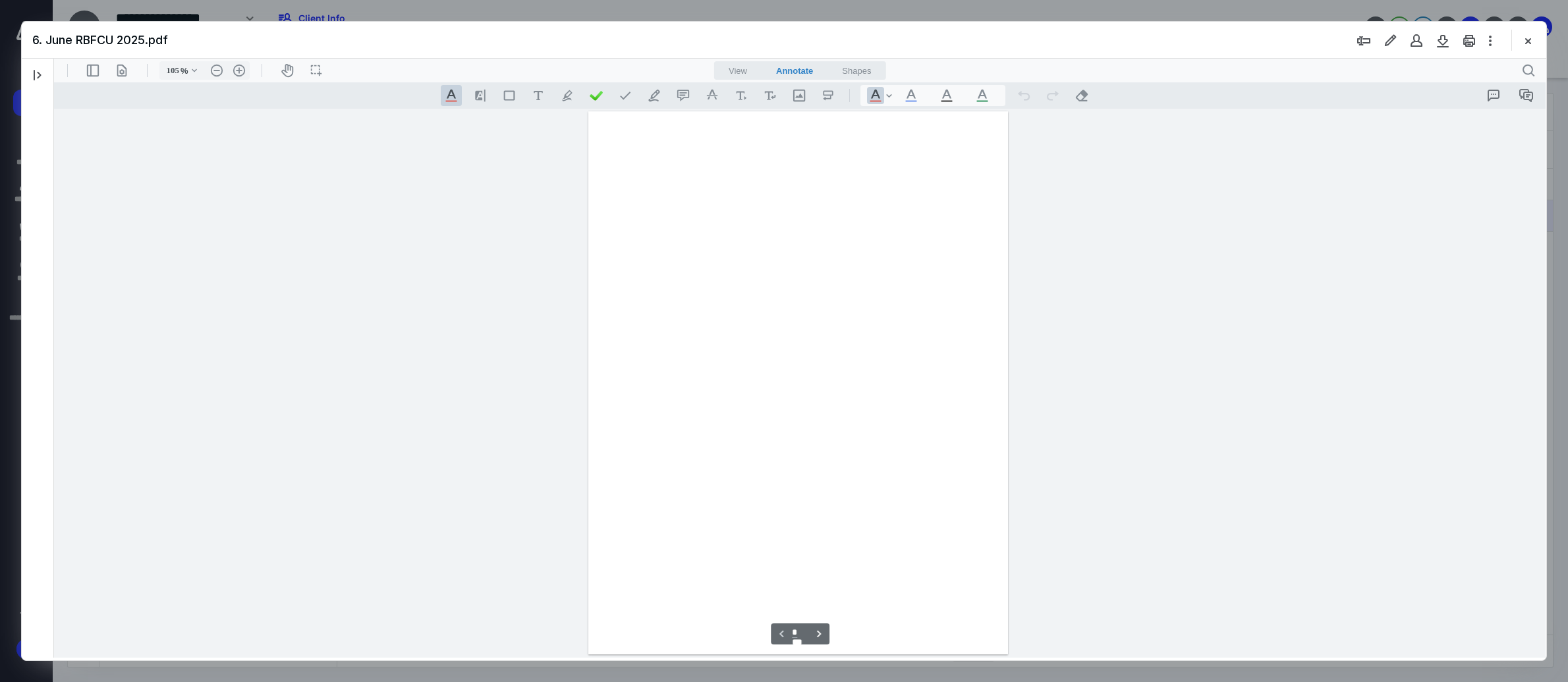 scroll, scrollTop: 53, scrollLeft: 0, axis: vertical 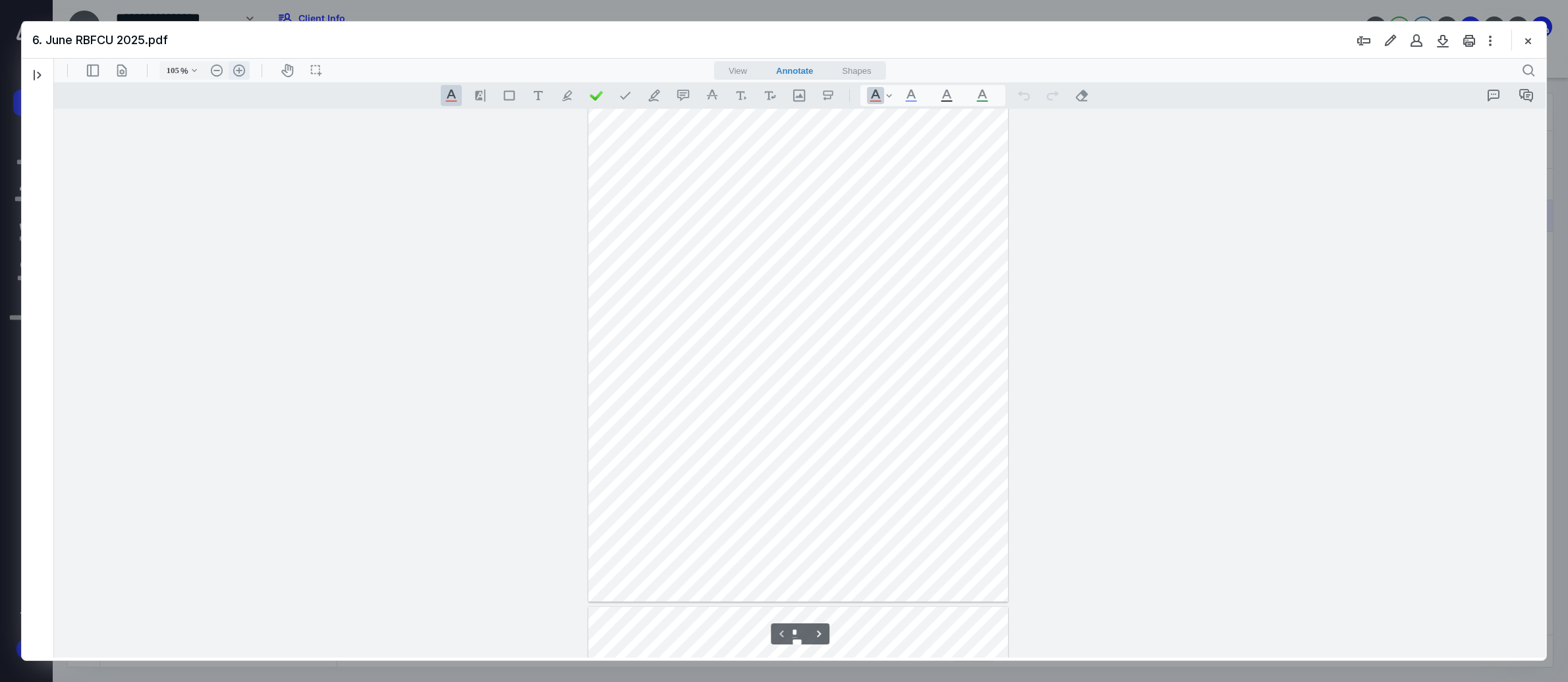 click on ".cls-1{fill:#abb0c4;} icon - header - zoom - in - line" at bounding box center [239, 71] 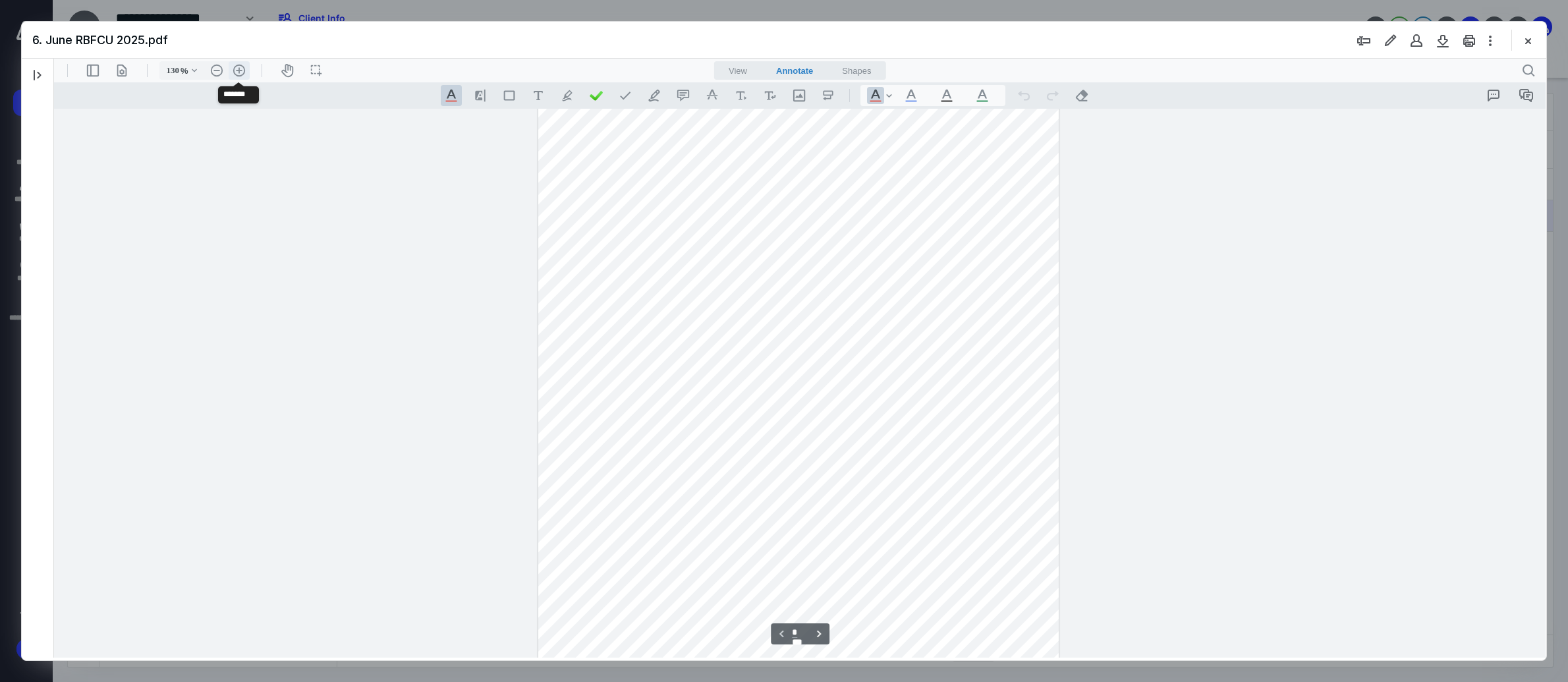 click on ".cls-1{fill:#abb0c4;} icon - header - zoom - in - line" at bounding box center [239, 71] 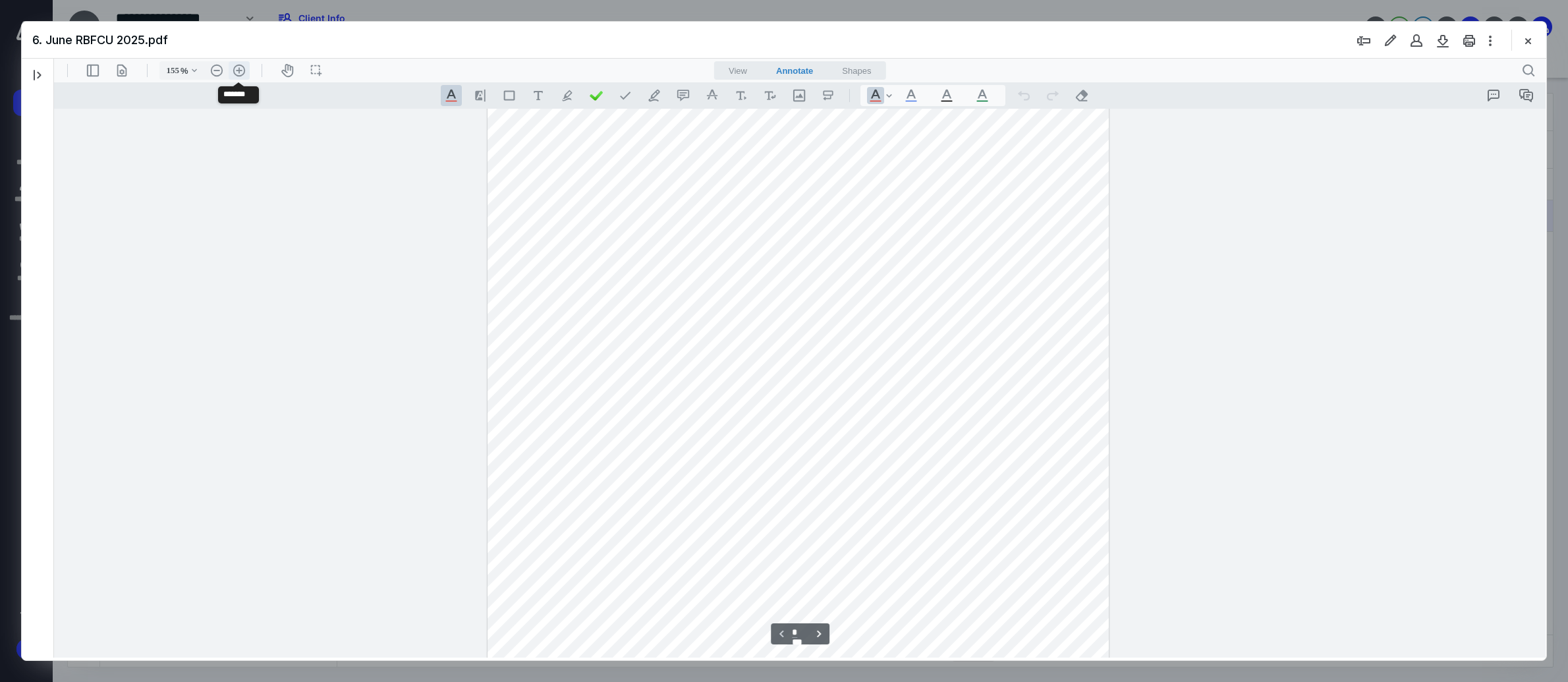 click on ".cls-1{fill:#abb0c4;} icon - header - zoom - in - line" at bounding box center (239, 71) 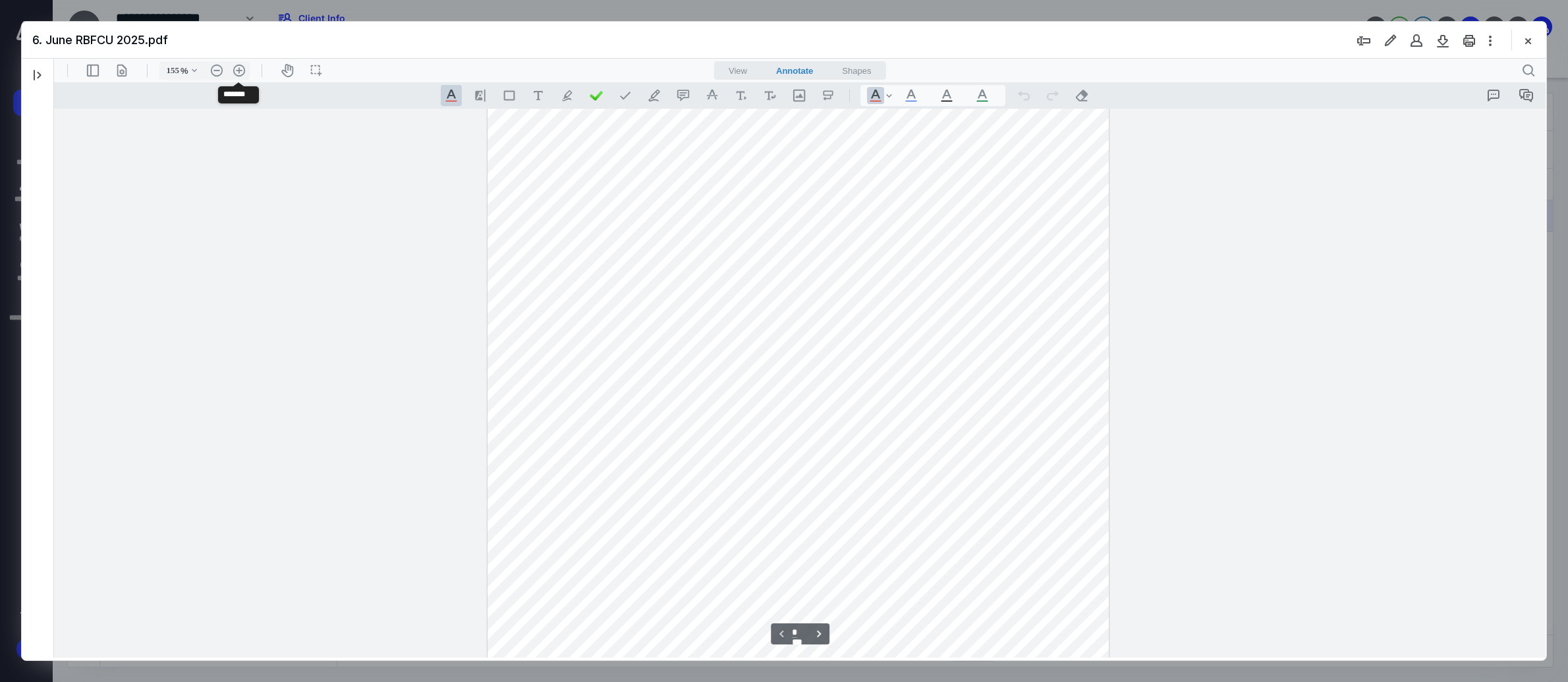 type on "205" 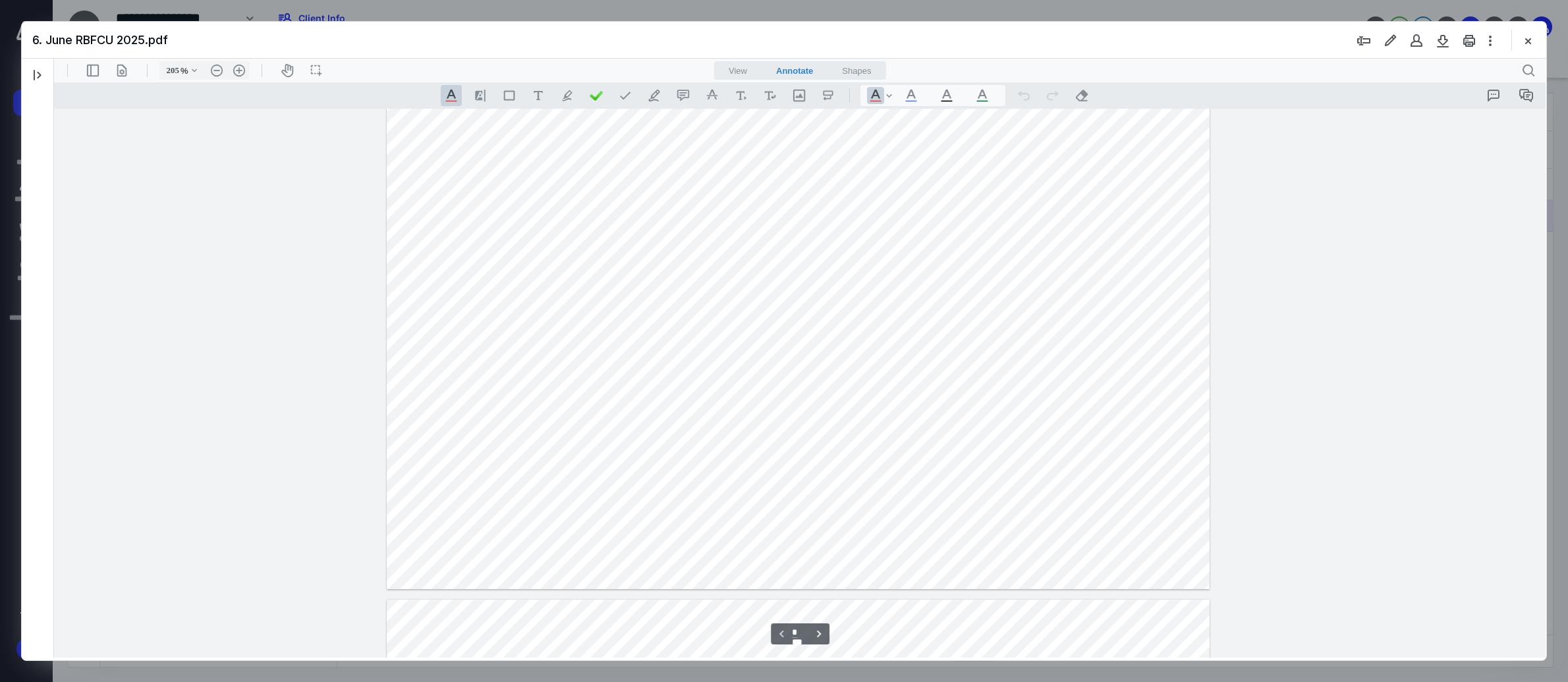 type on "*" 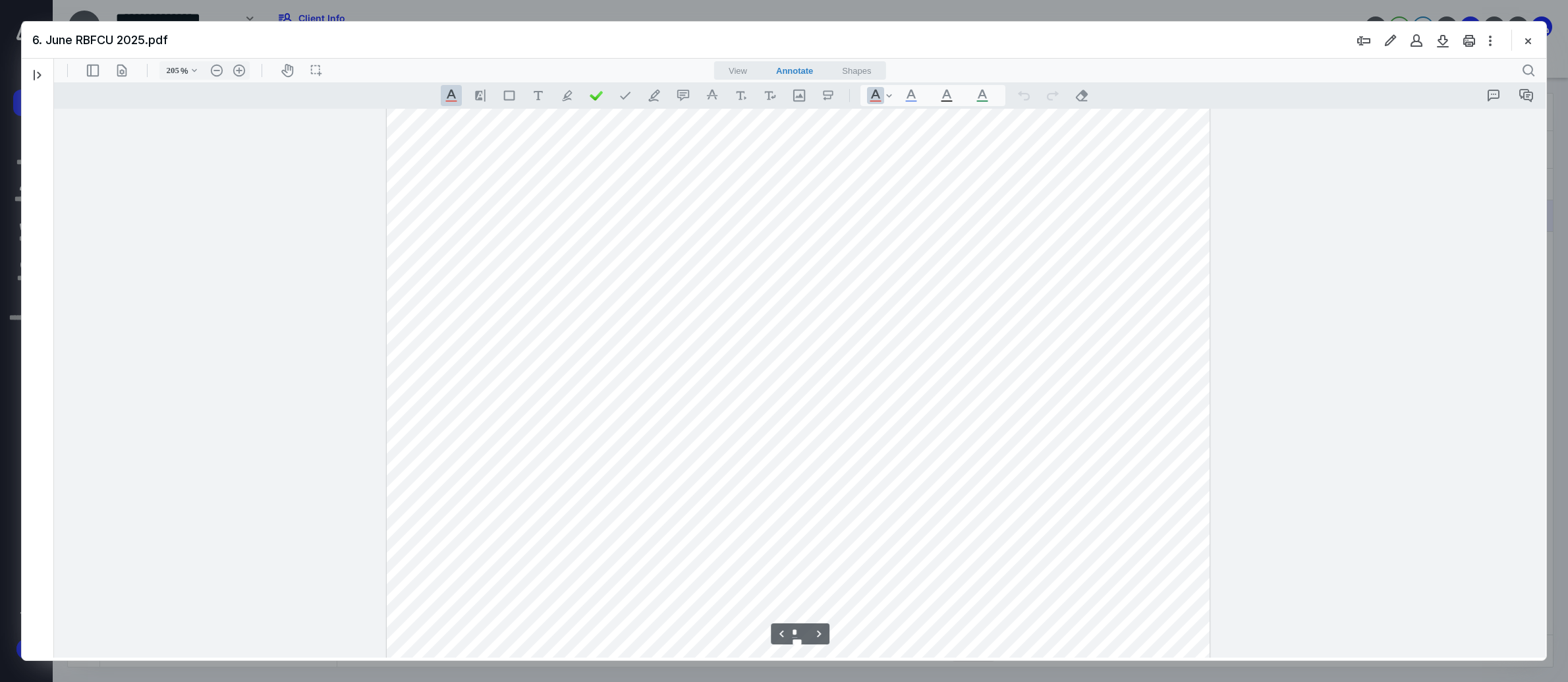 scroll, scrollTop: 1166, scrollLeft: 0, axis: vertical 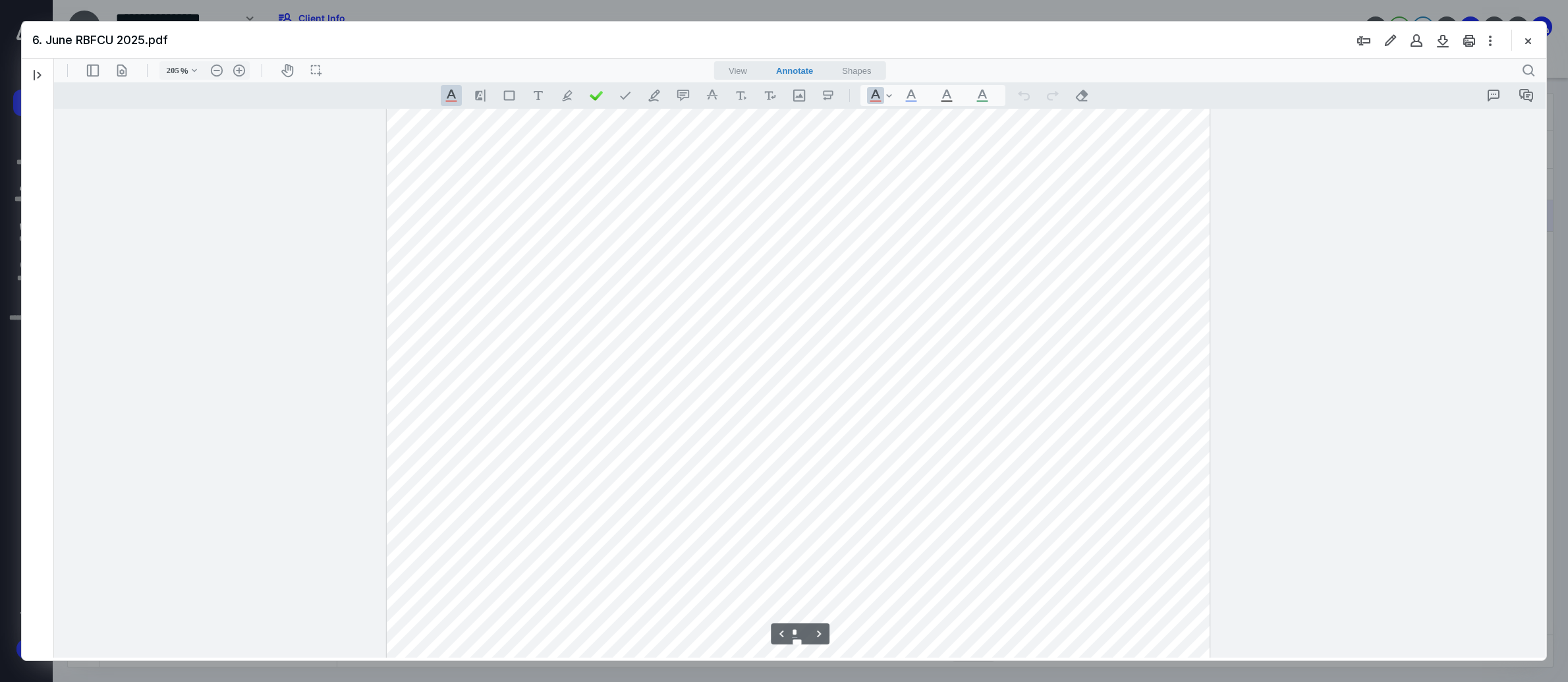 click on "View" at bounding box center (738, 71) 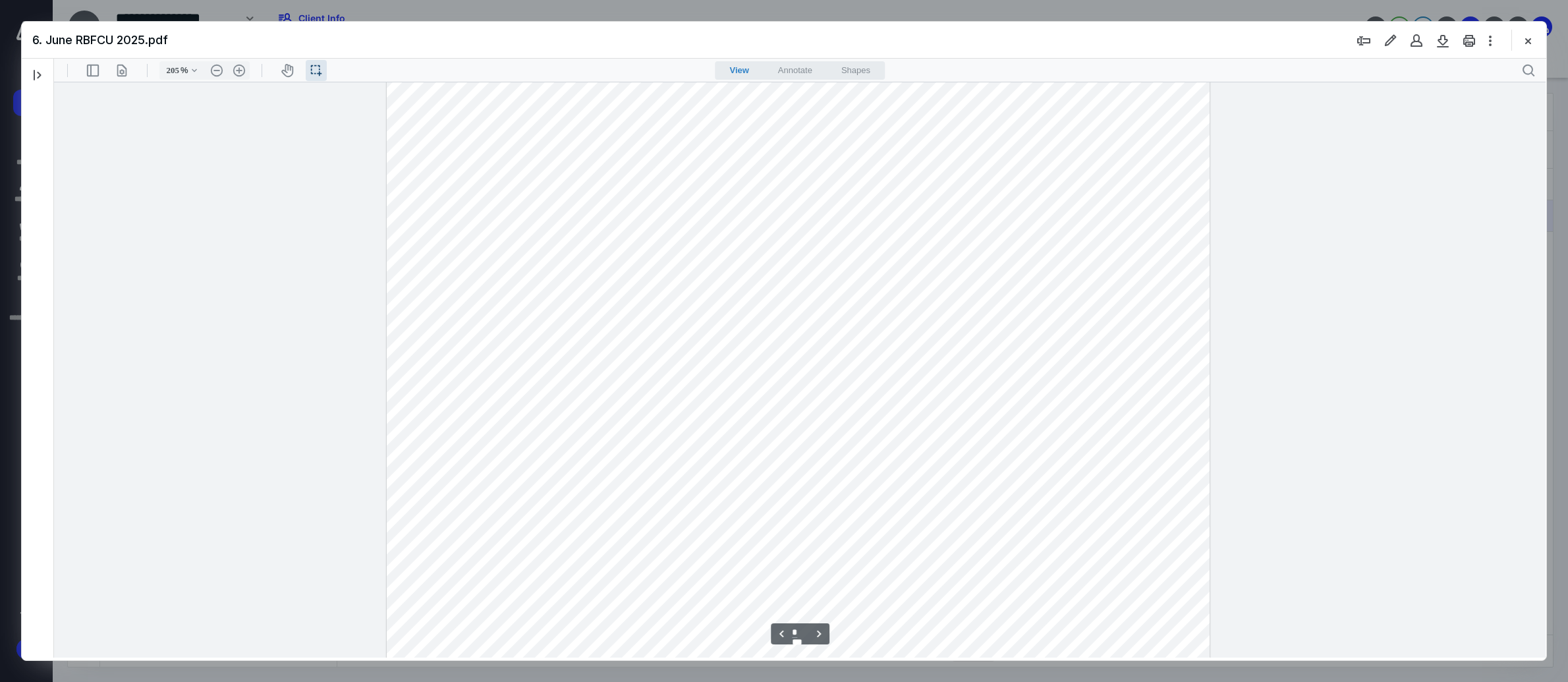 scroll, scrollTop: 1743, scrollLeft: 0, axis: vertical 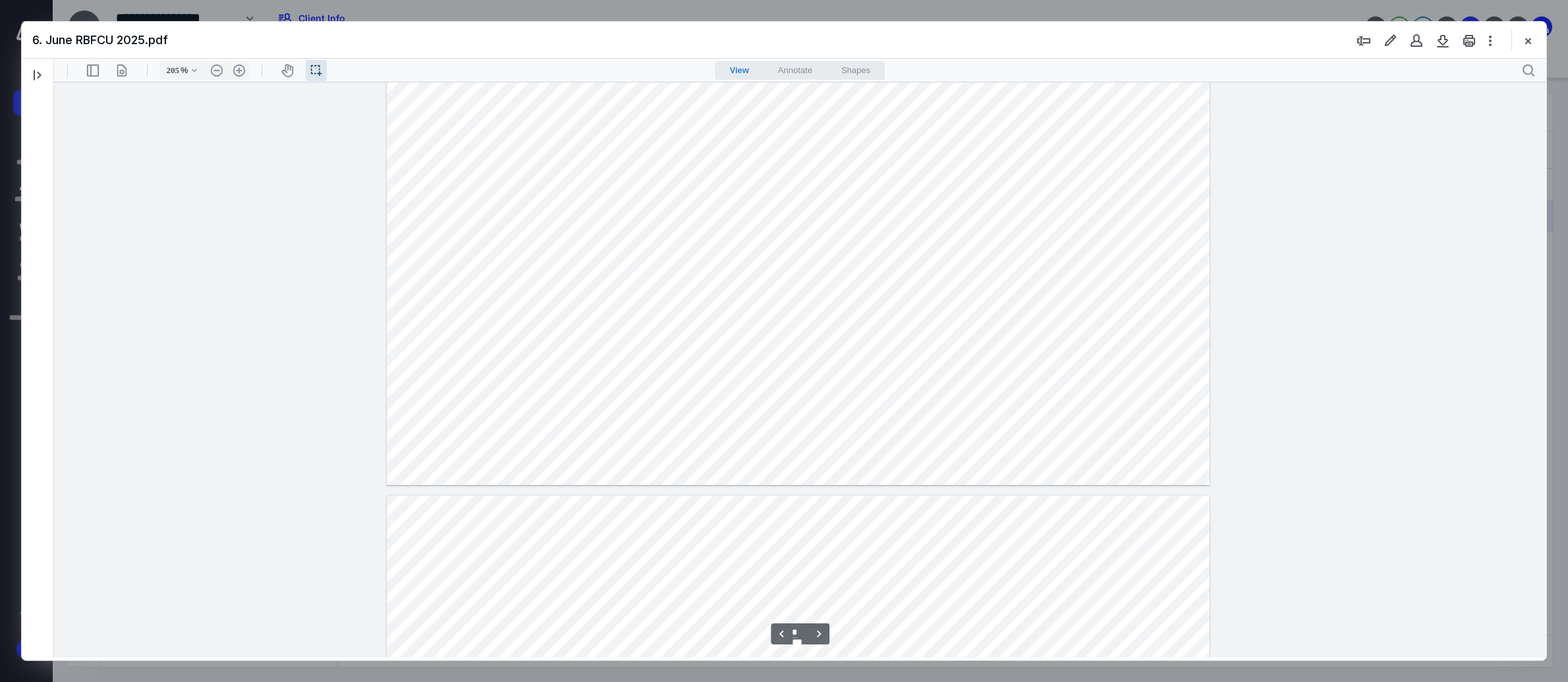 drag, startPoint x: 443, startPoint y: 205, endPoint x: 1171, endPoint y: 326, distance: 737.9871 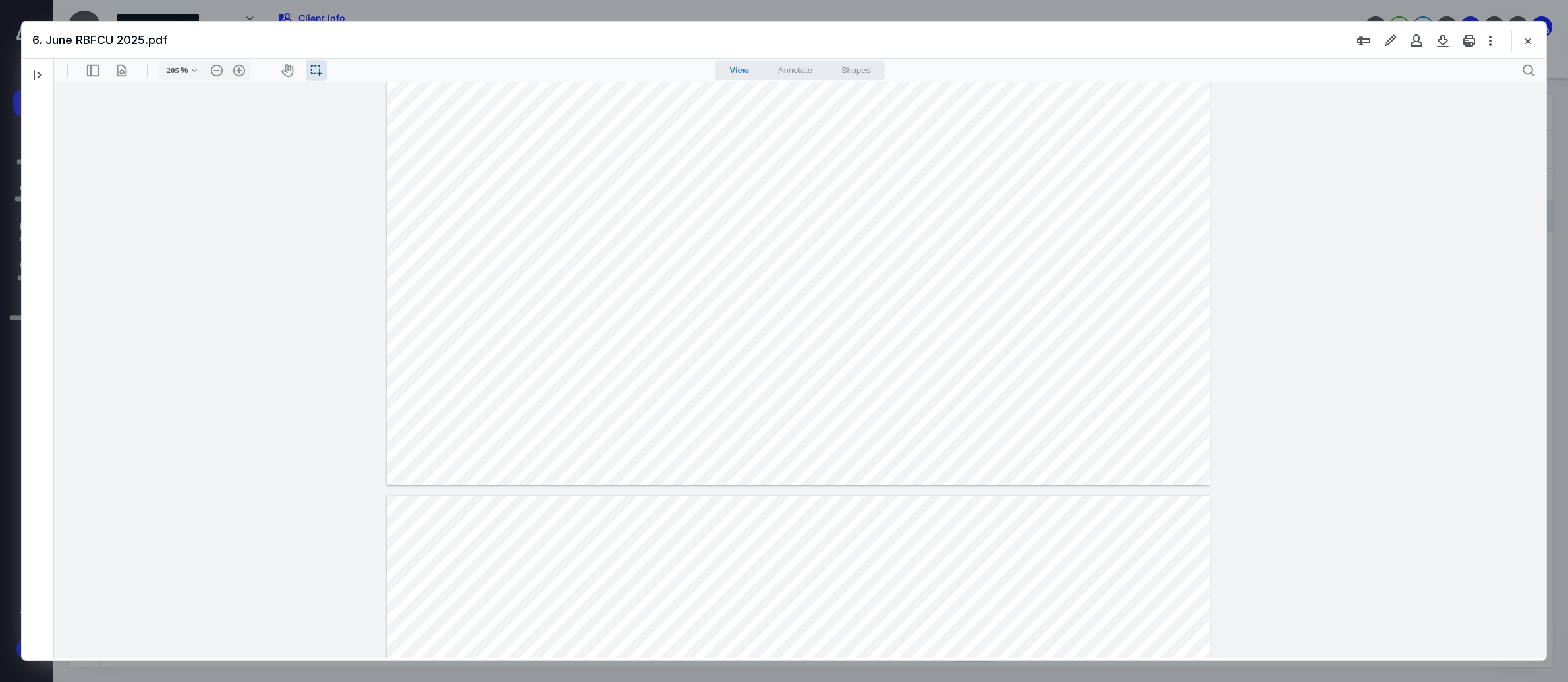 type on "*" 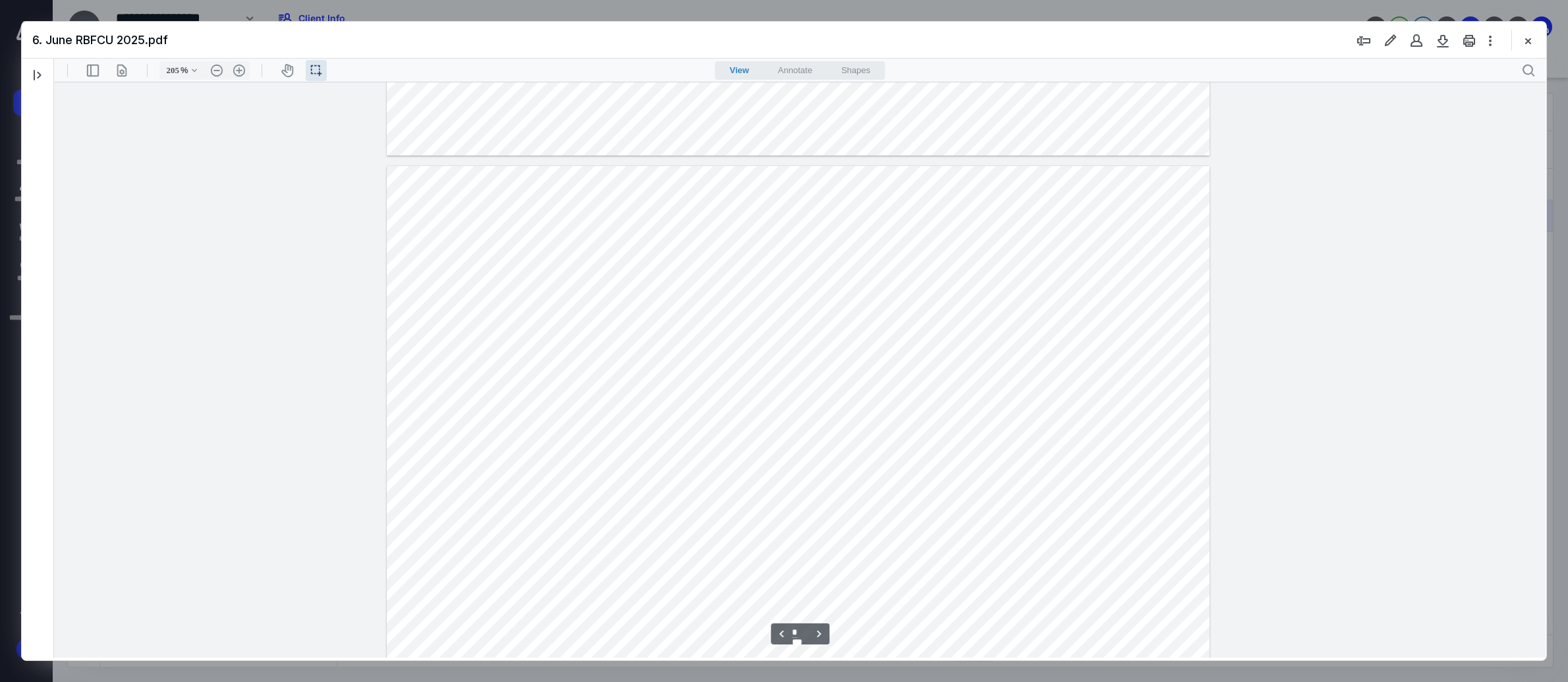 scroll, scrollTop: 2155, scrollLeft: 0, axis: vertical 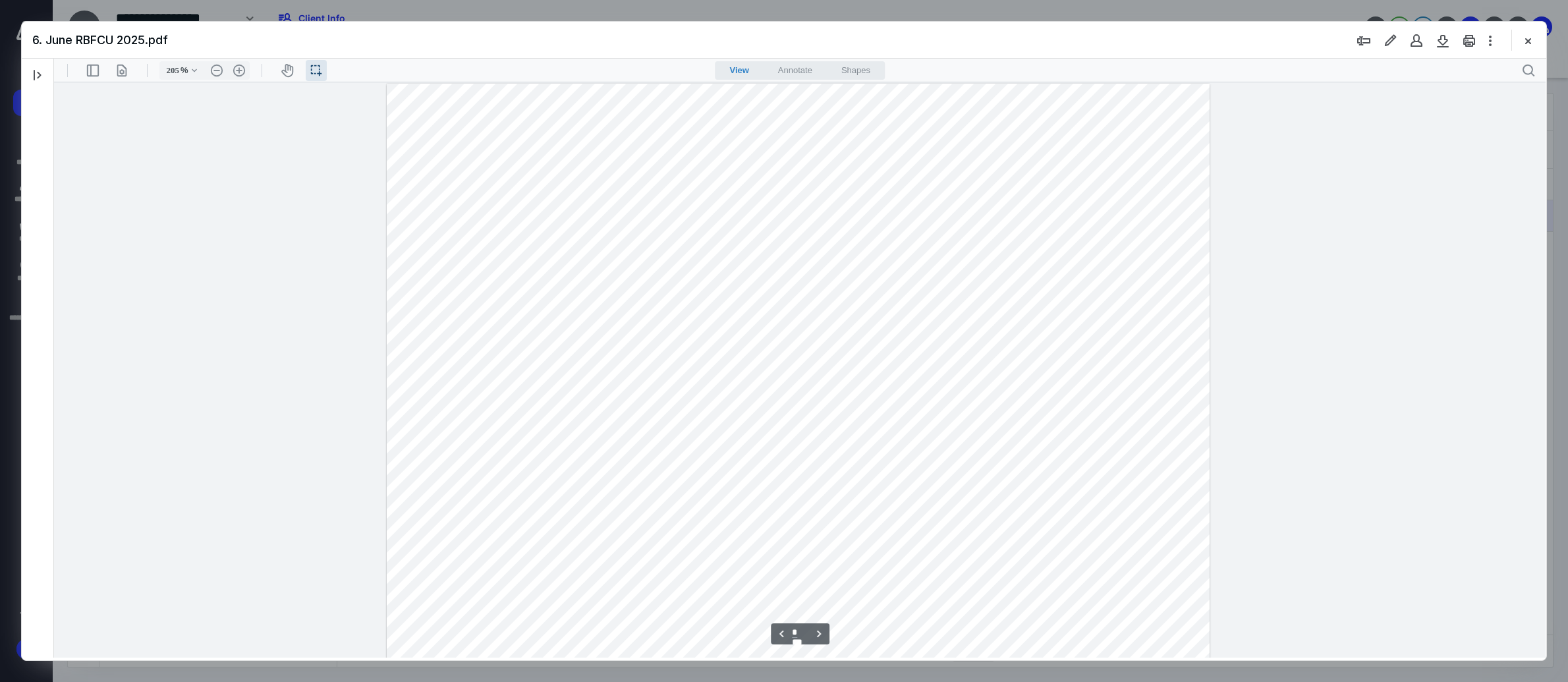 drag, startPoint x: 443, startPoint y: 163, endPoint x: 1152, endPoint y: 453, distance: 766.0163 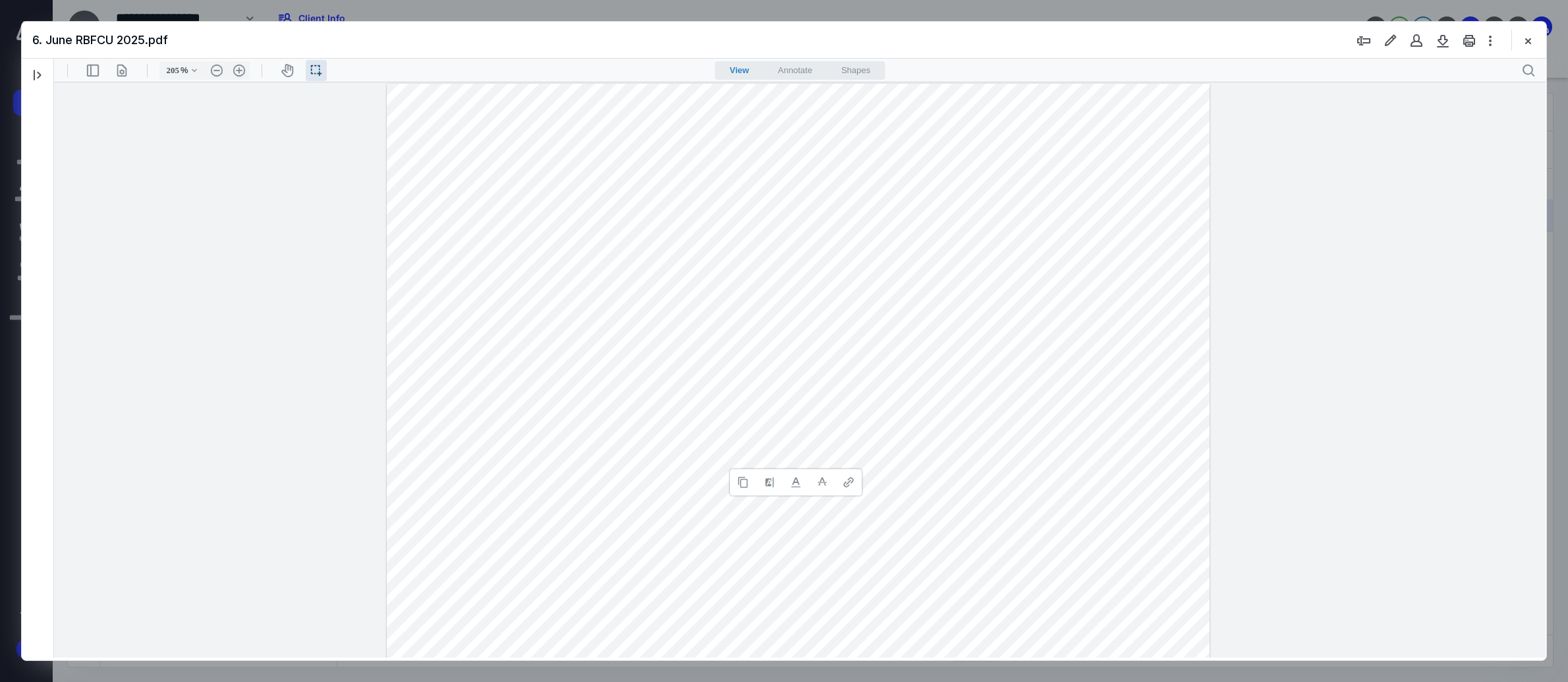 type 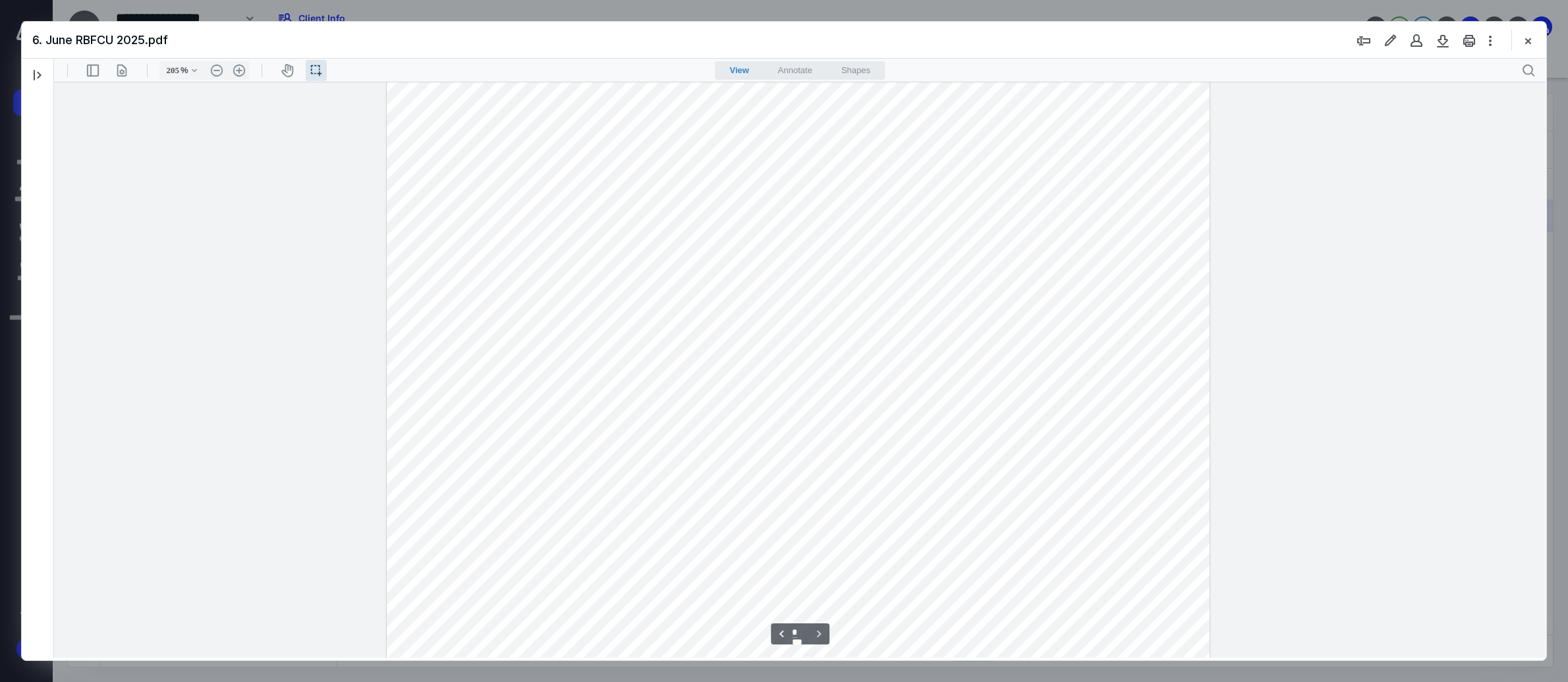 scroll, scrollTop: 2896, scrollLeft: 0, axis: vertical 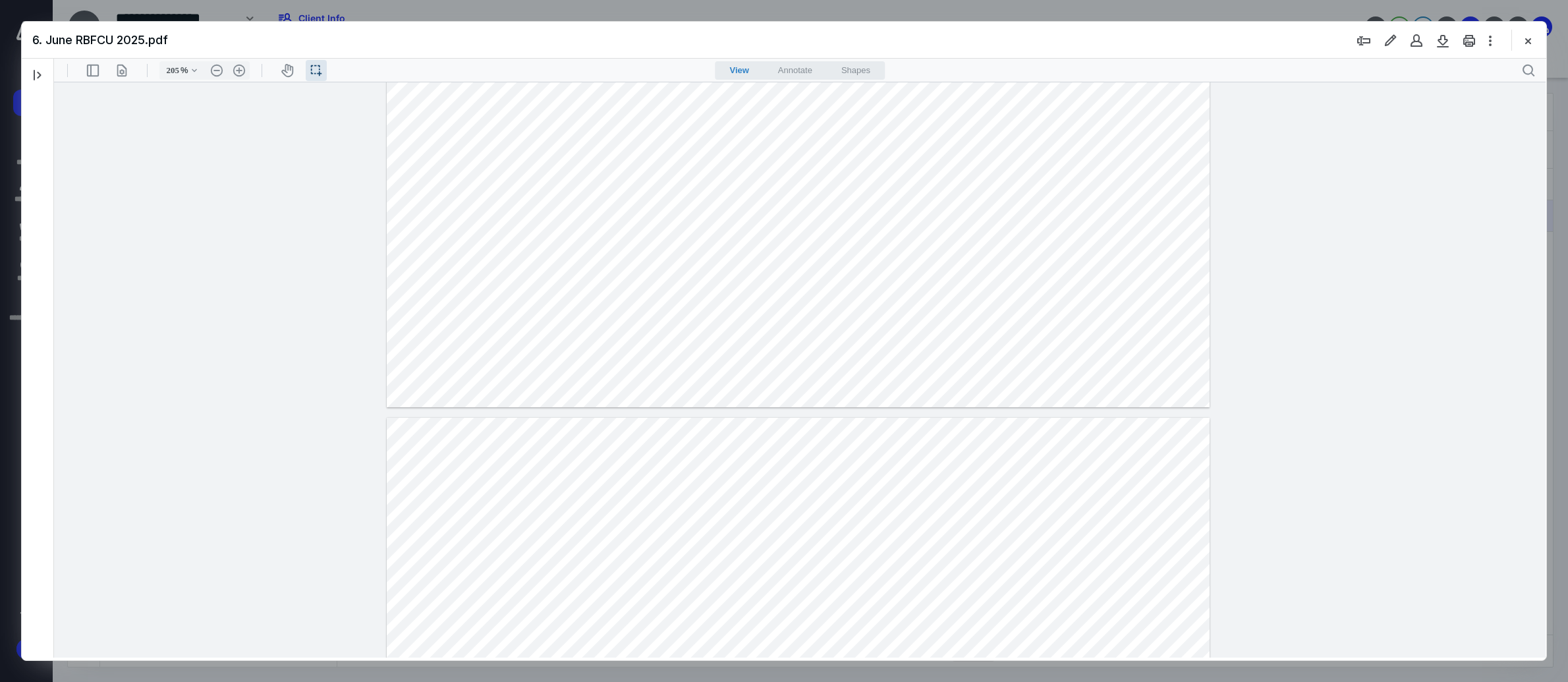 click at bounding box center (798, -125) 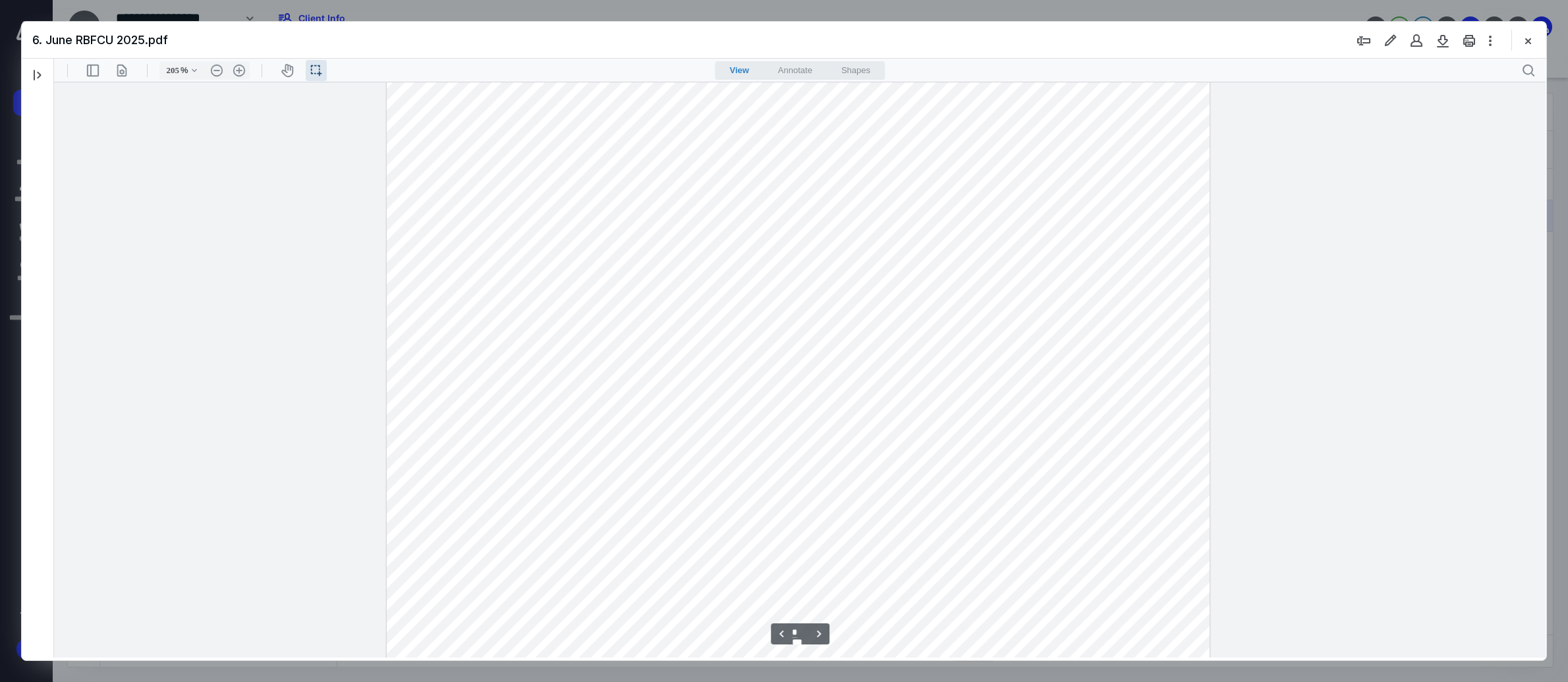 scroll, scrollTop: 919, scrollLeft: 0, axis: vertical 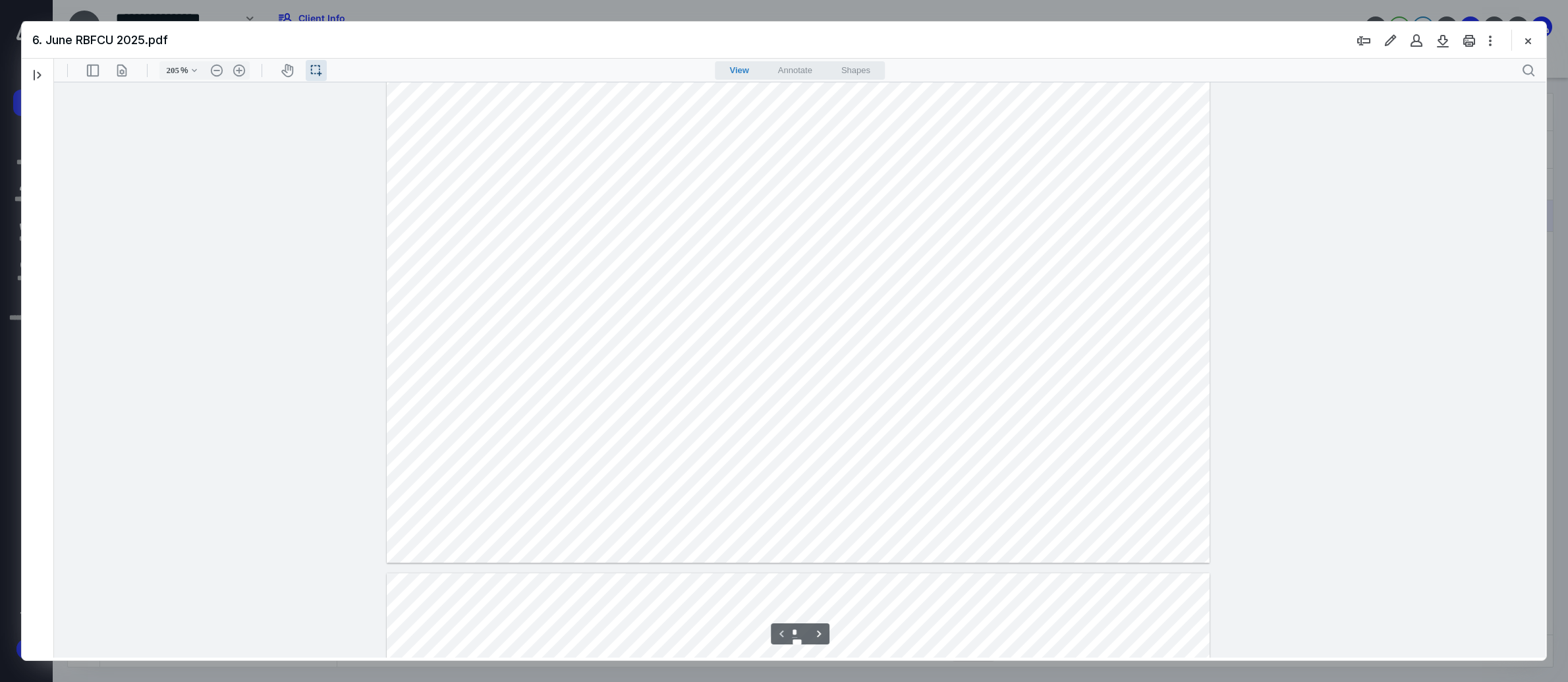type on "*" 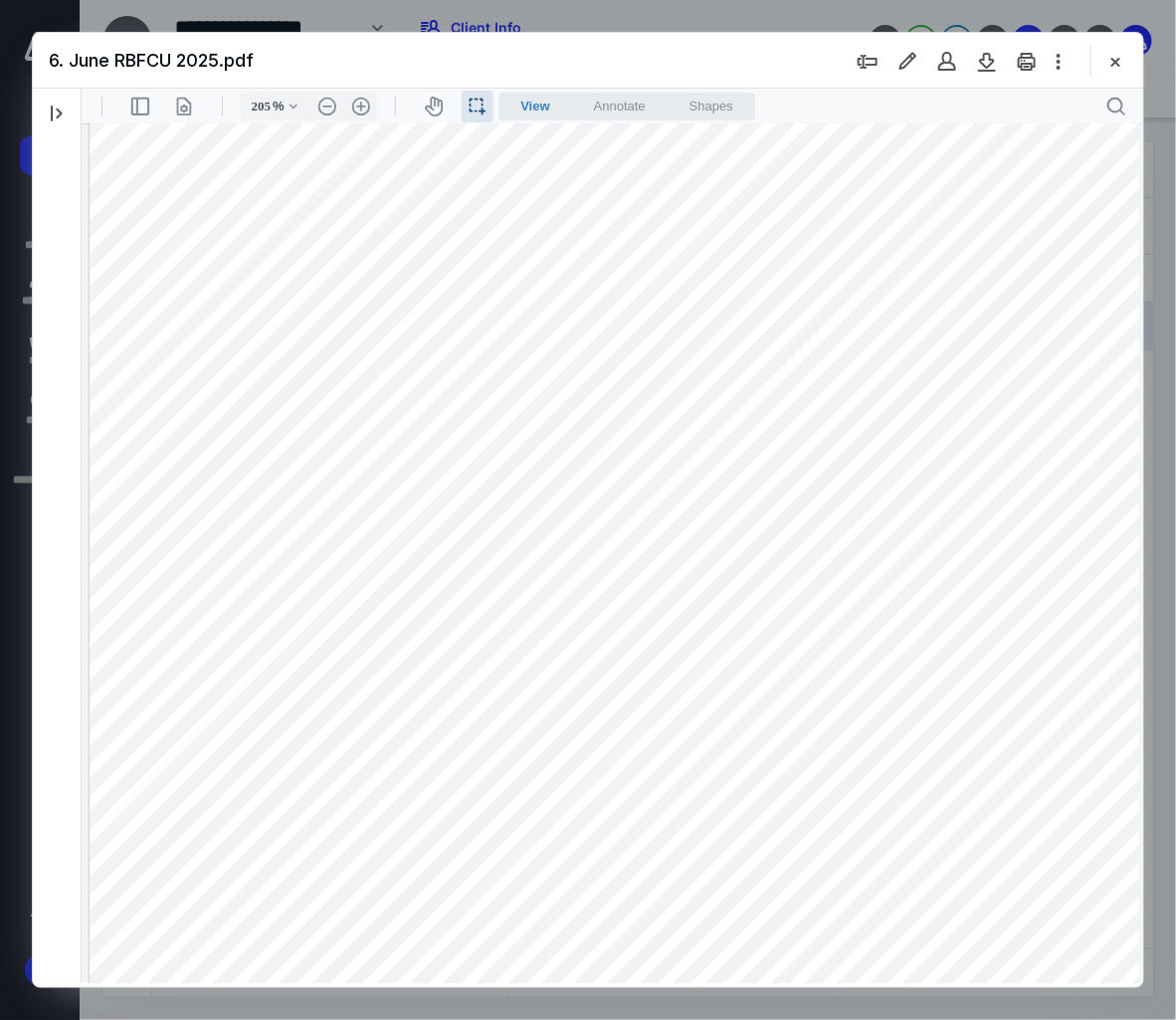 scroll, scrollTop: 2383, scrollLeft: 0, axis: vertical 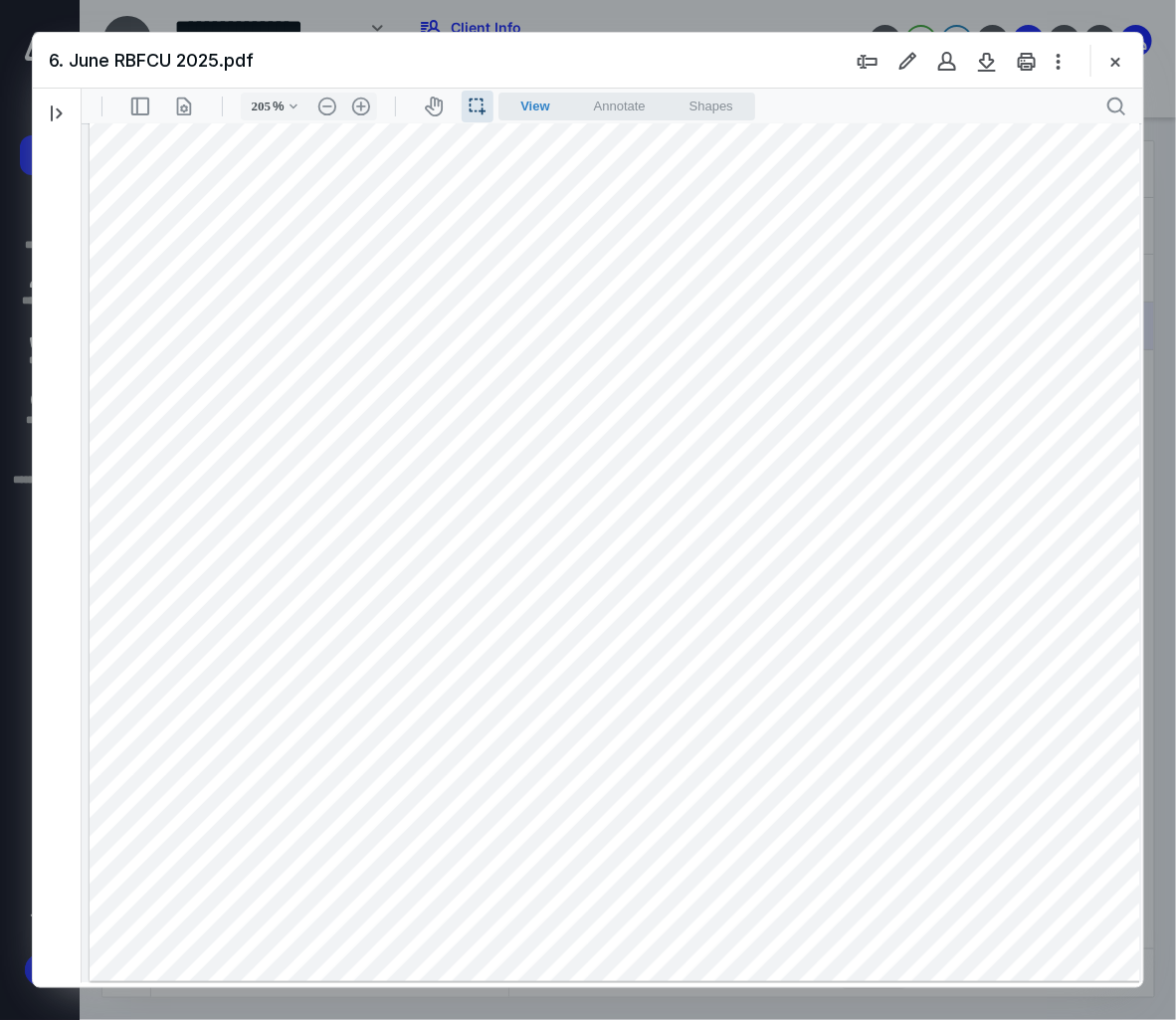 drag, startPoint x: 457, startPoint y: 349, endPoint x: 171, endPoint y: 346, distance: 286.0157 